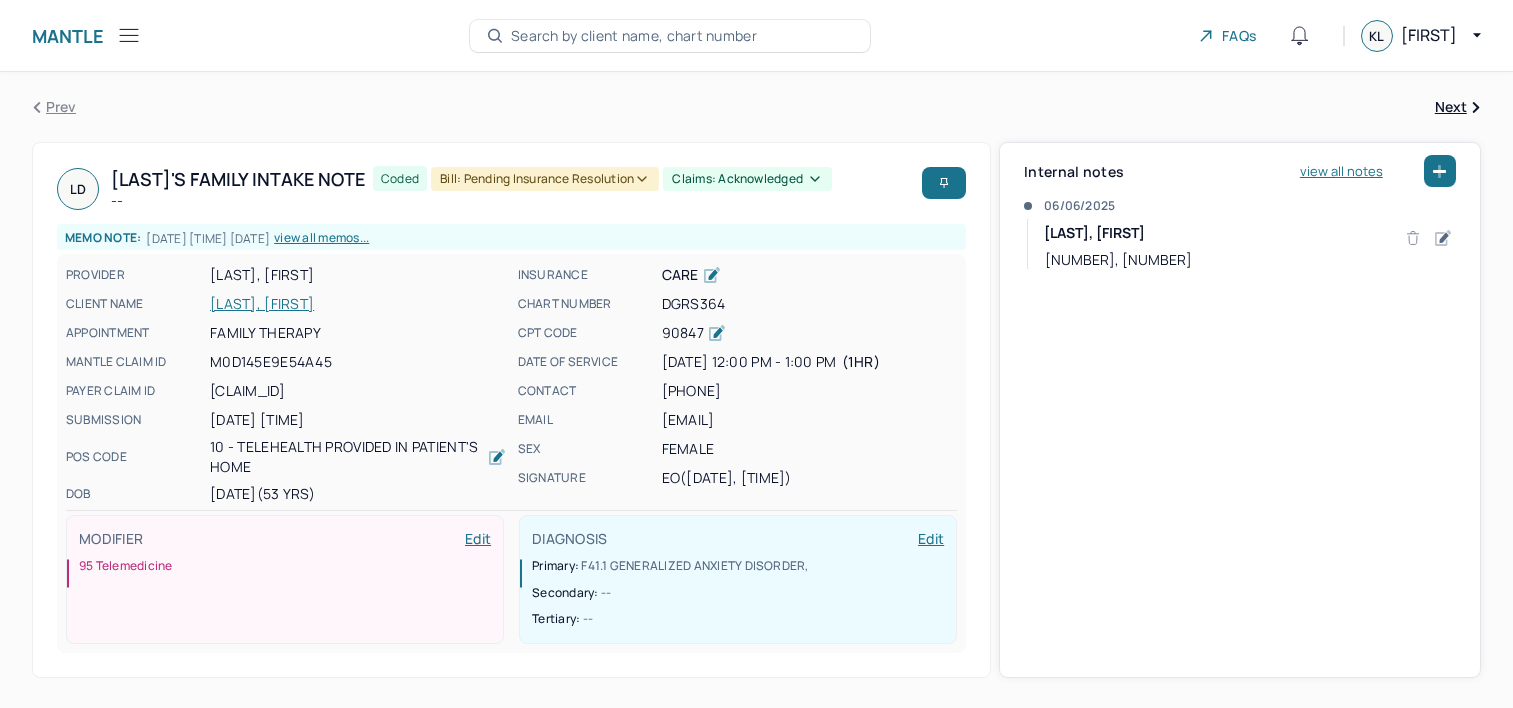 scroll, scrollTop: 0, scrollLeft: 0, axis: both 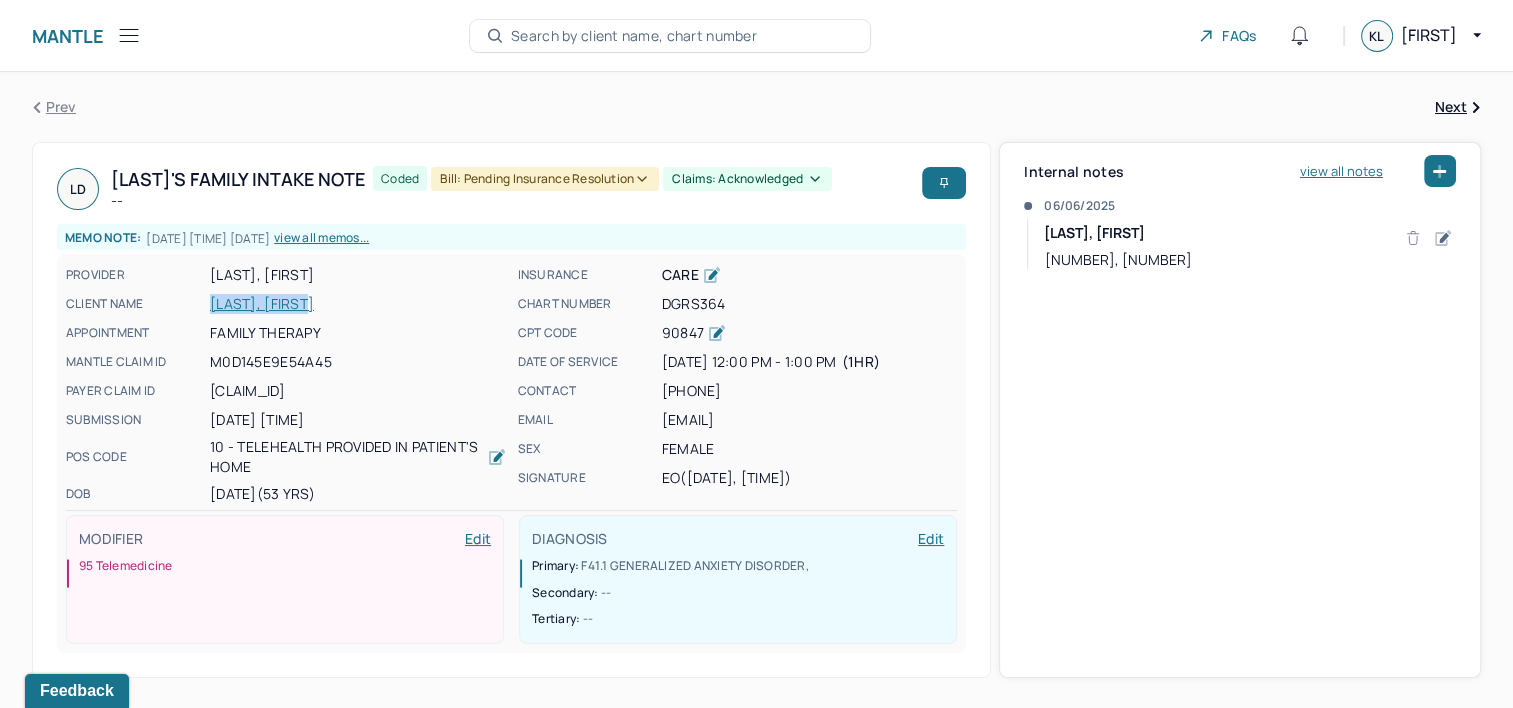 drag, startPoint x: 209, startPoint y: 392, endPoint x: 364, endPoint y: 392, distance: 155 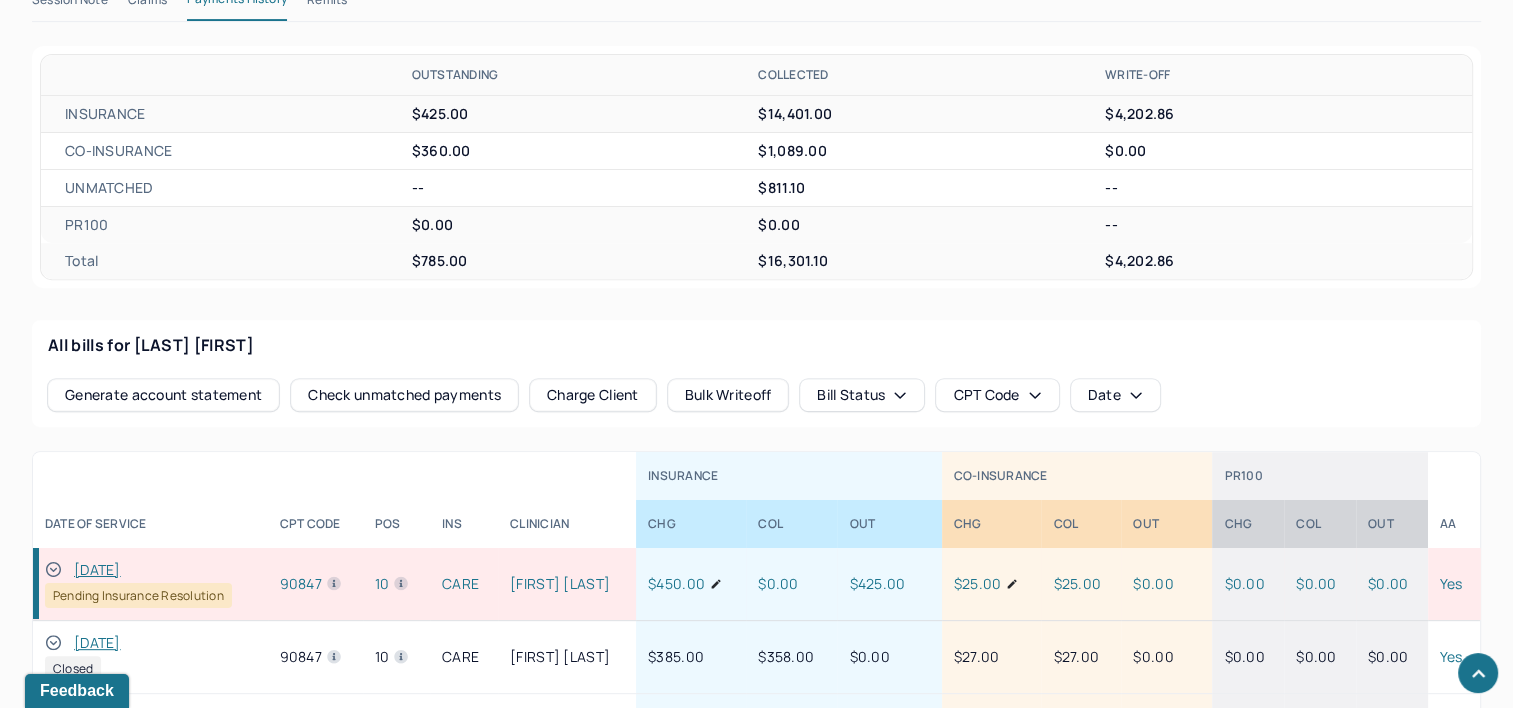 scroll, scrollTop: 600, scrollLeft: 0, axis: vertical 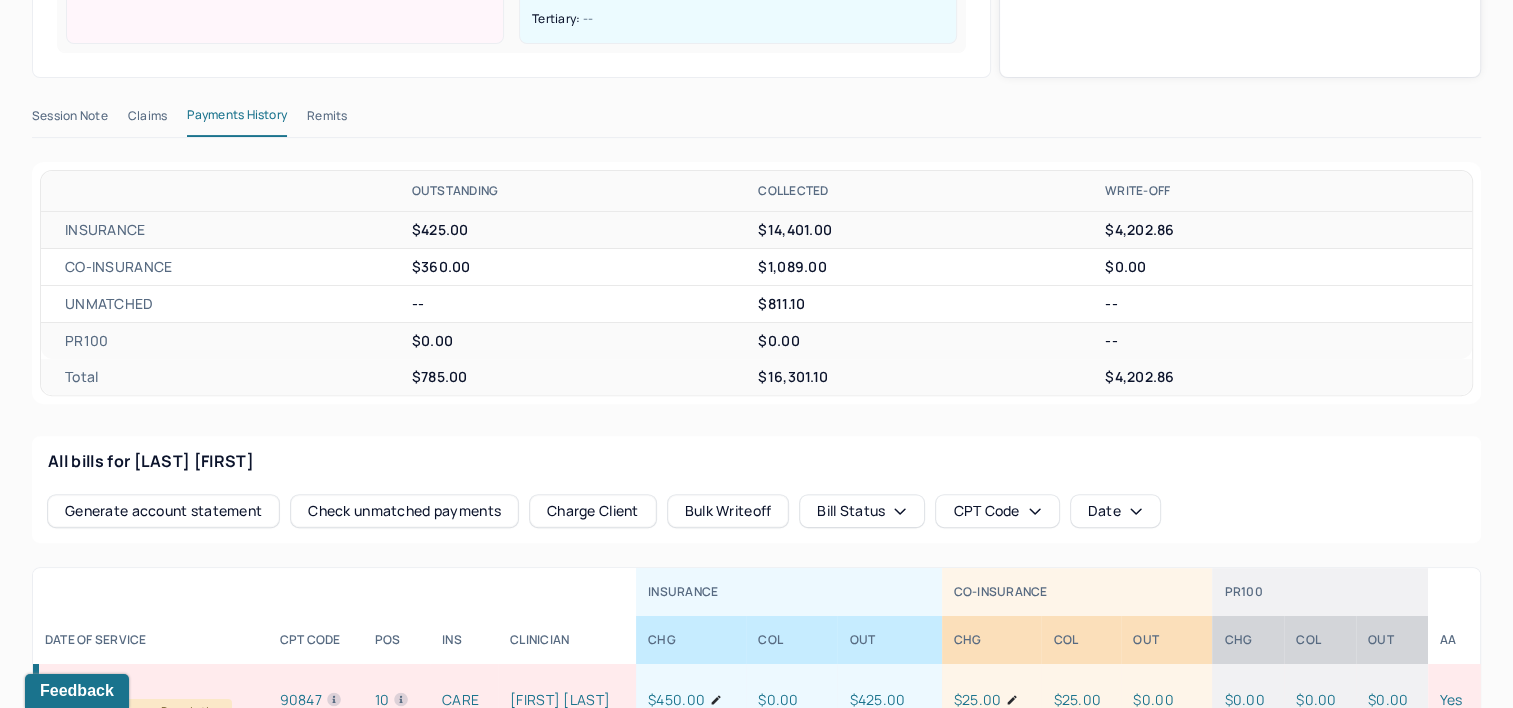 drag, startPoint x: 329, startPoint y: 116, endPoint x: 340, endPoint y: 123, distance: 13.038404 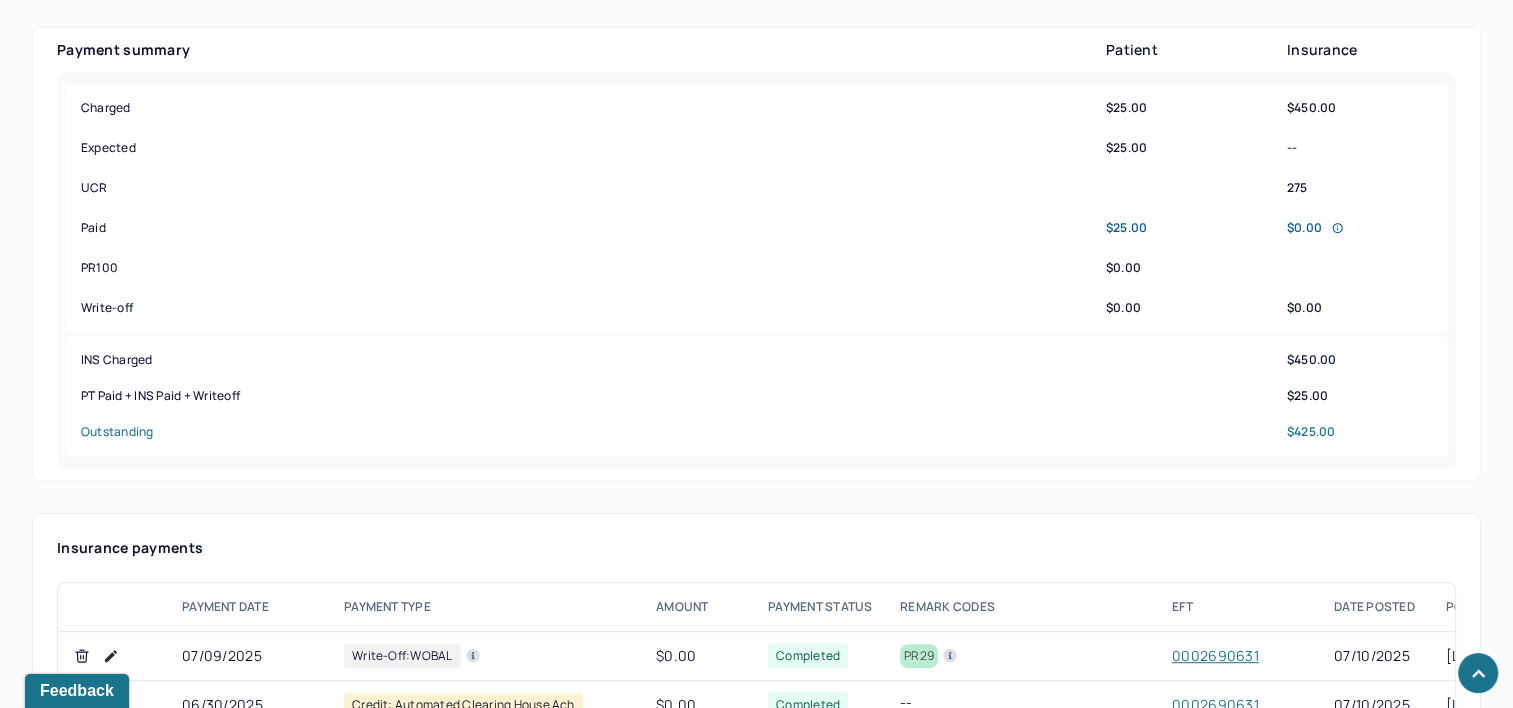 scroll, scrollTop: 700, scrollLeft: 0, axis: vertical 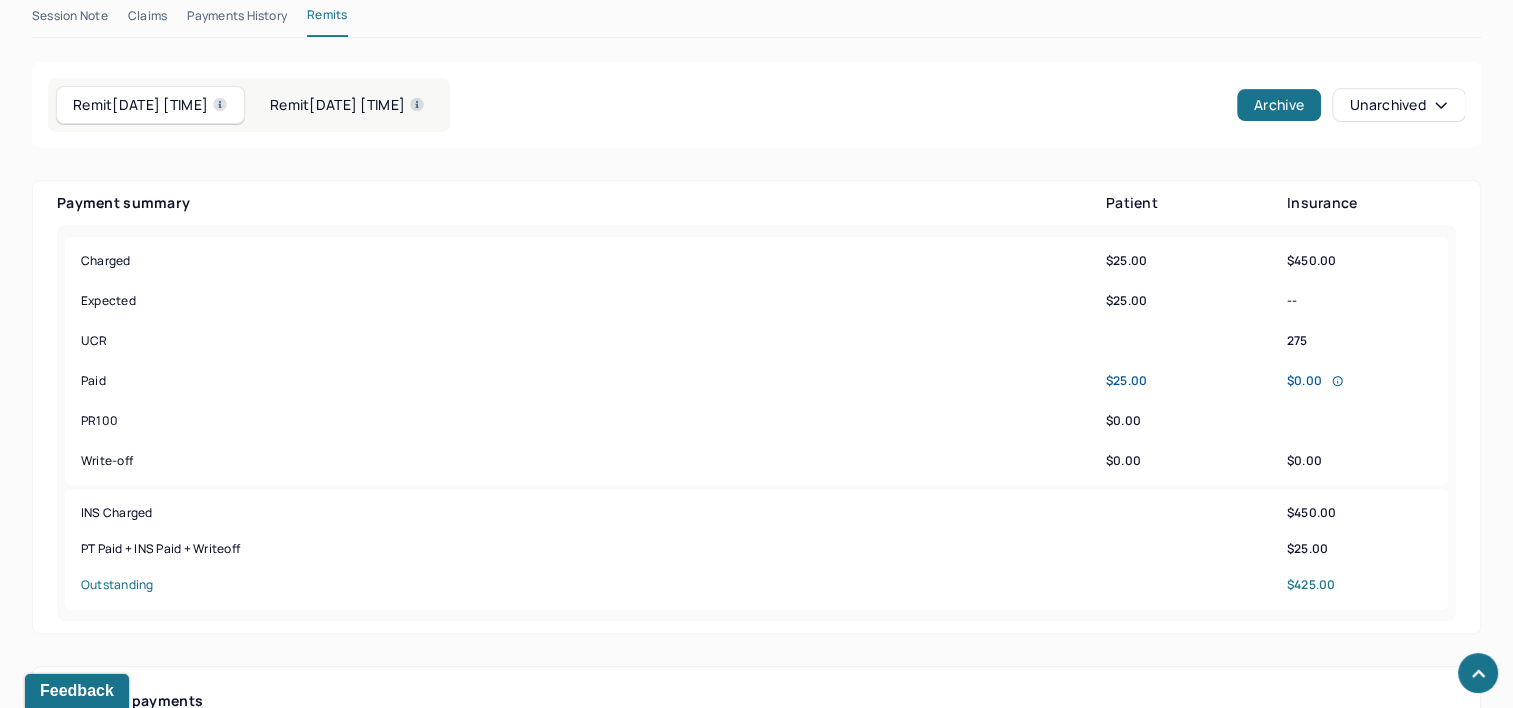 click on "Remit 02/02/2025 07:00pm" at bounding box center [347, 105] 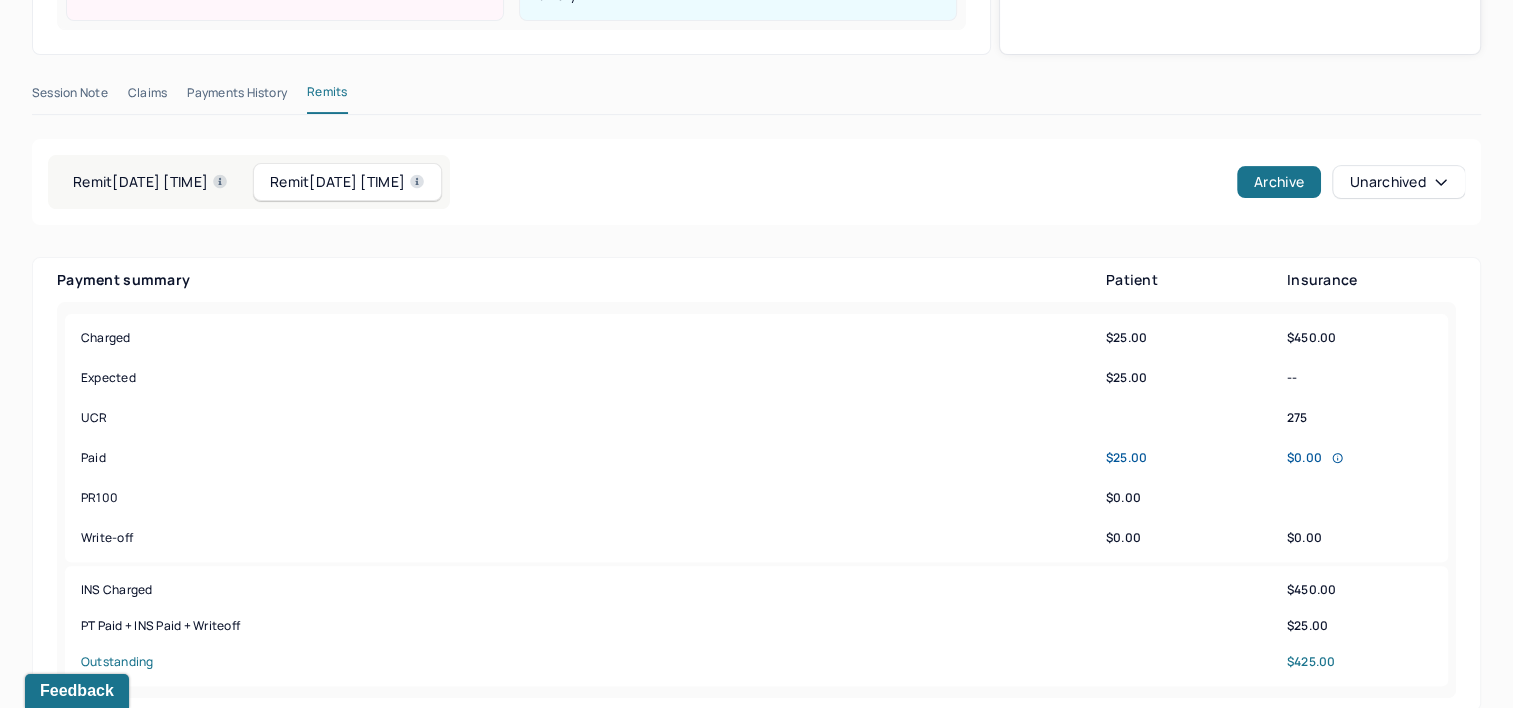 scroll, scrollTop: 600, scrollLeft: 0, axis: vertical 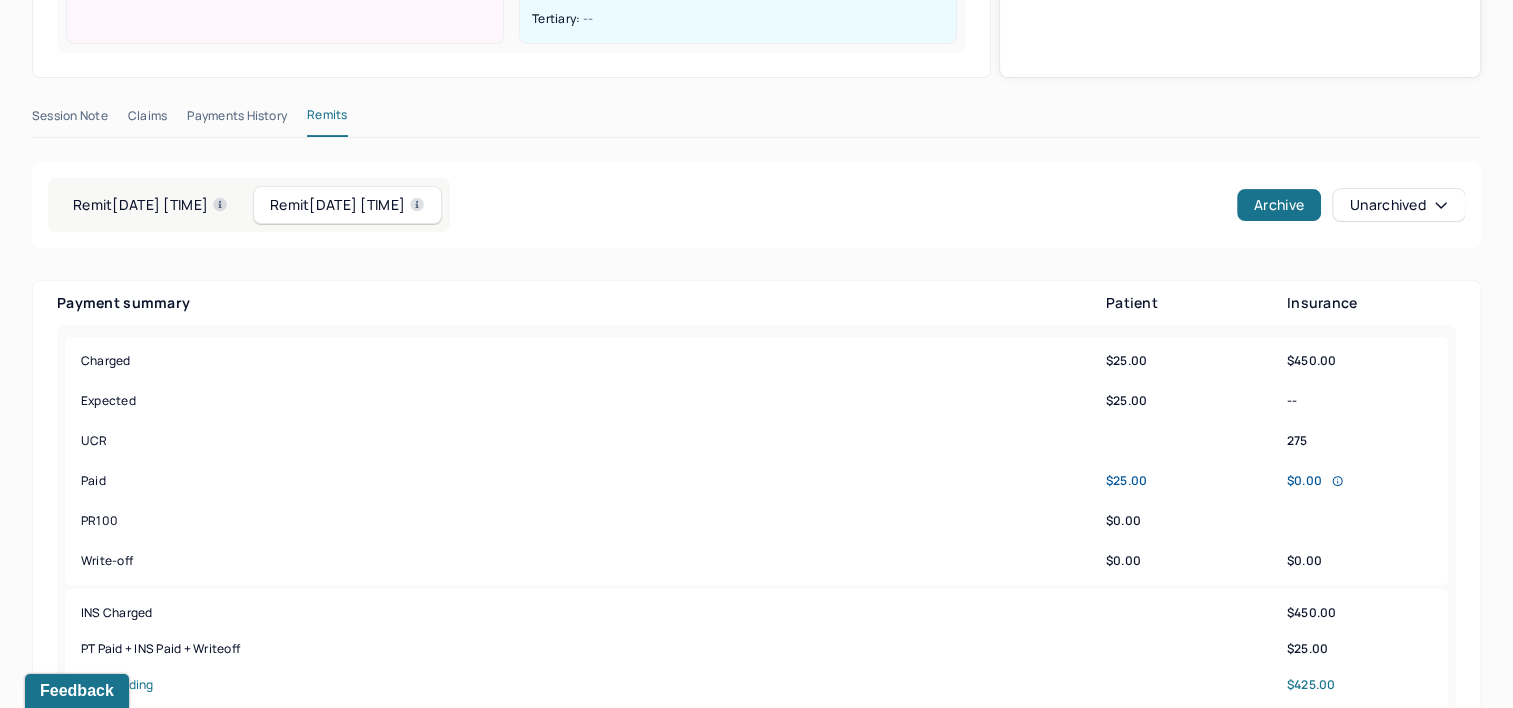 click on "Remit 06/29/2025 08:00pm" at bounding box center [150, 205] 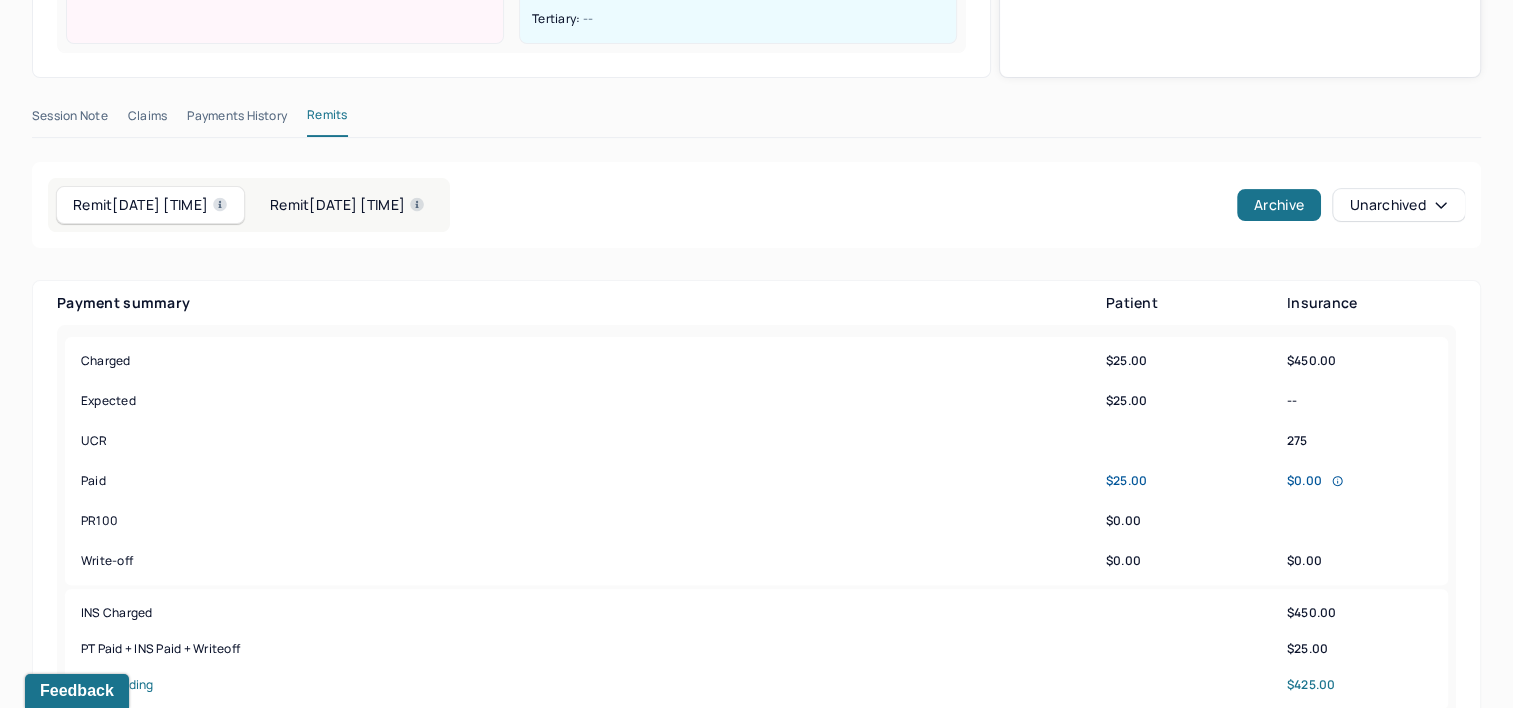 type 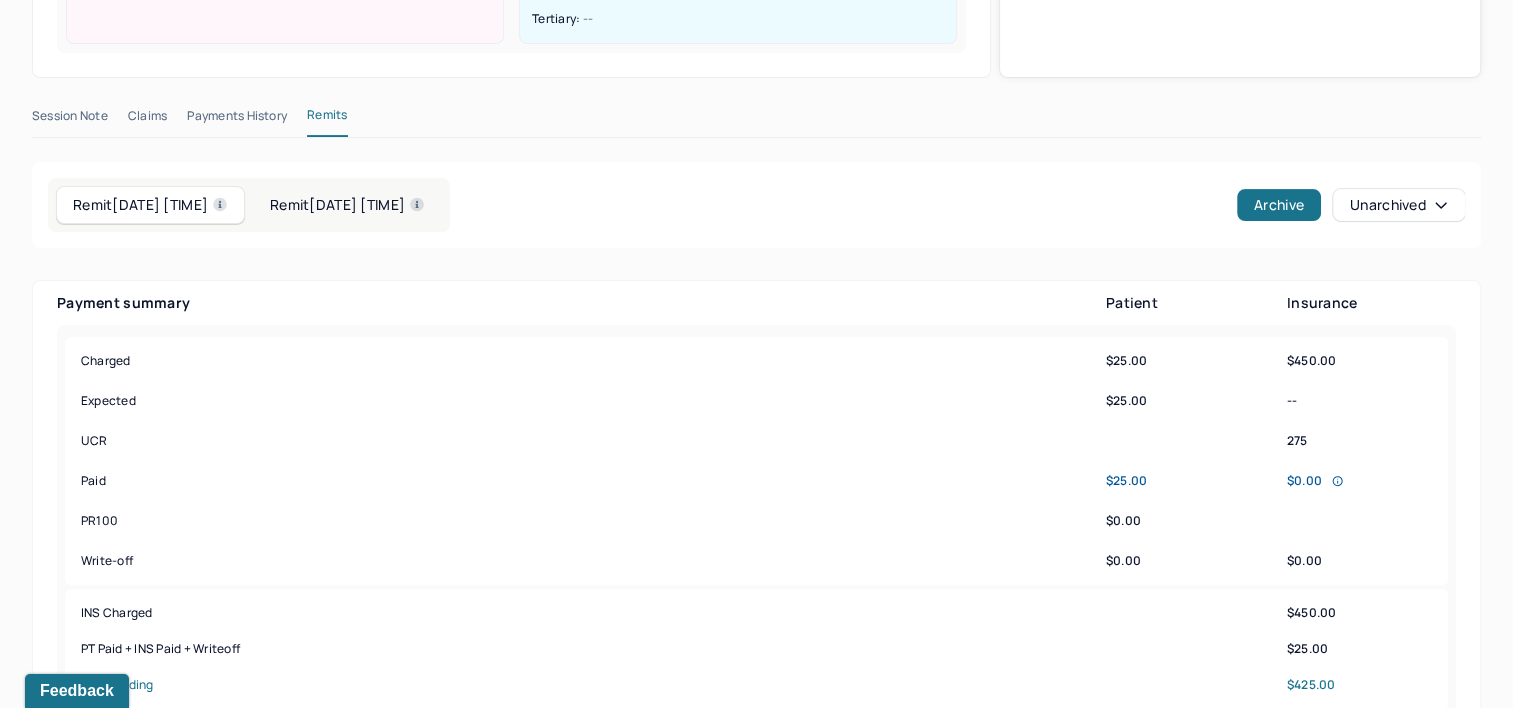 click on "Remit 06/29/2025 08:00pm" at bounding box center [150, 205] 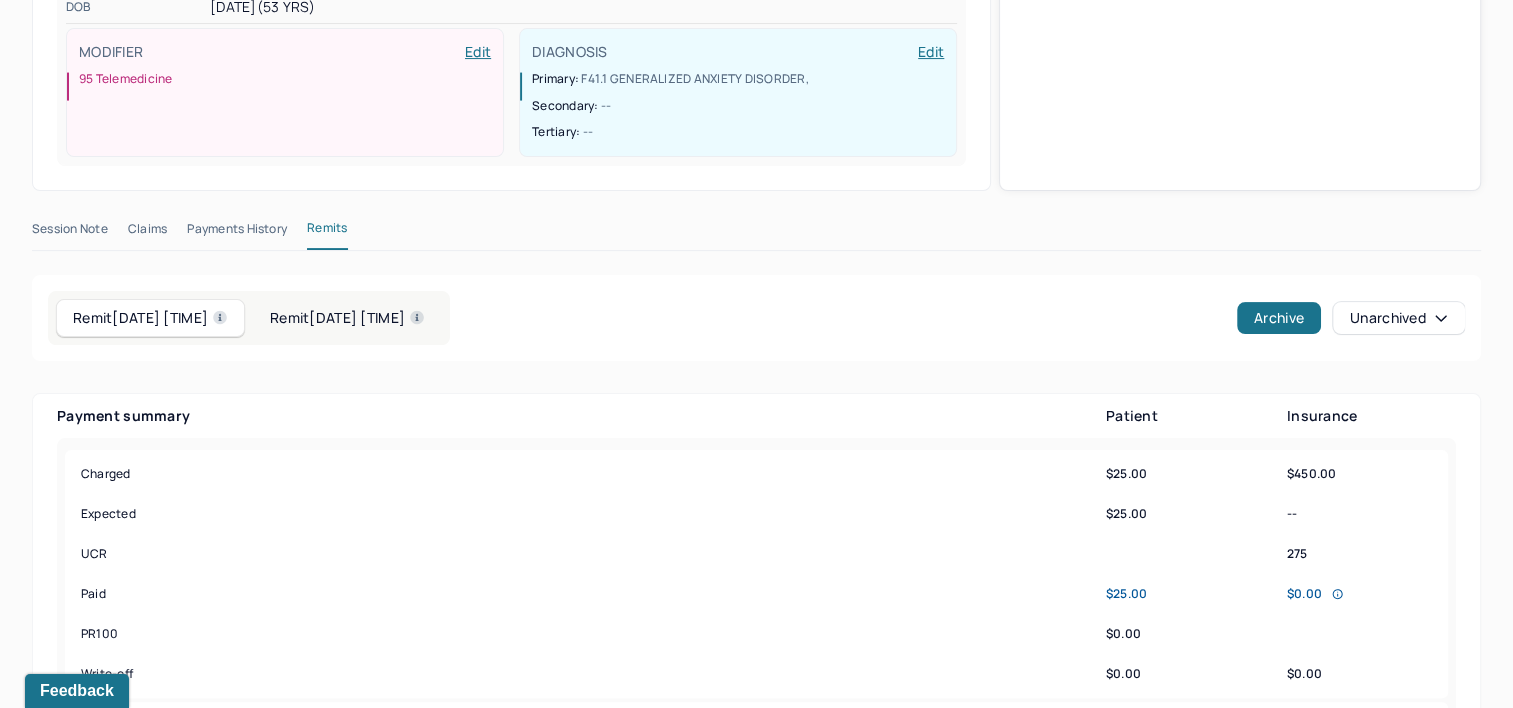 scroll, scrollTop: 500, scrollLeft: 0, axis: vertical 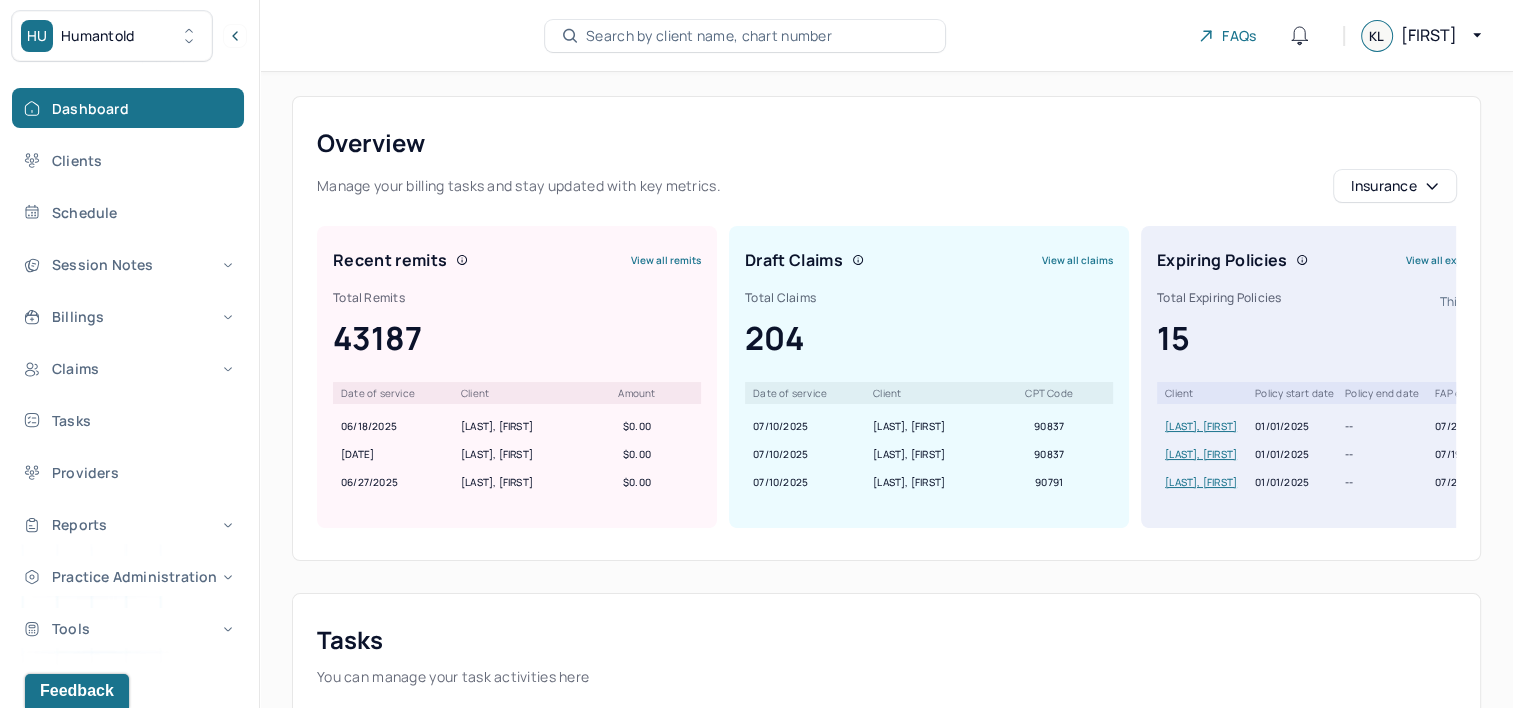 click on "Search by client name, chart number" at bounding box center [709, 36] 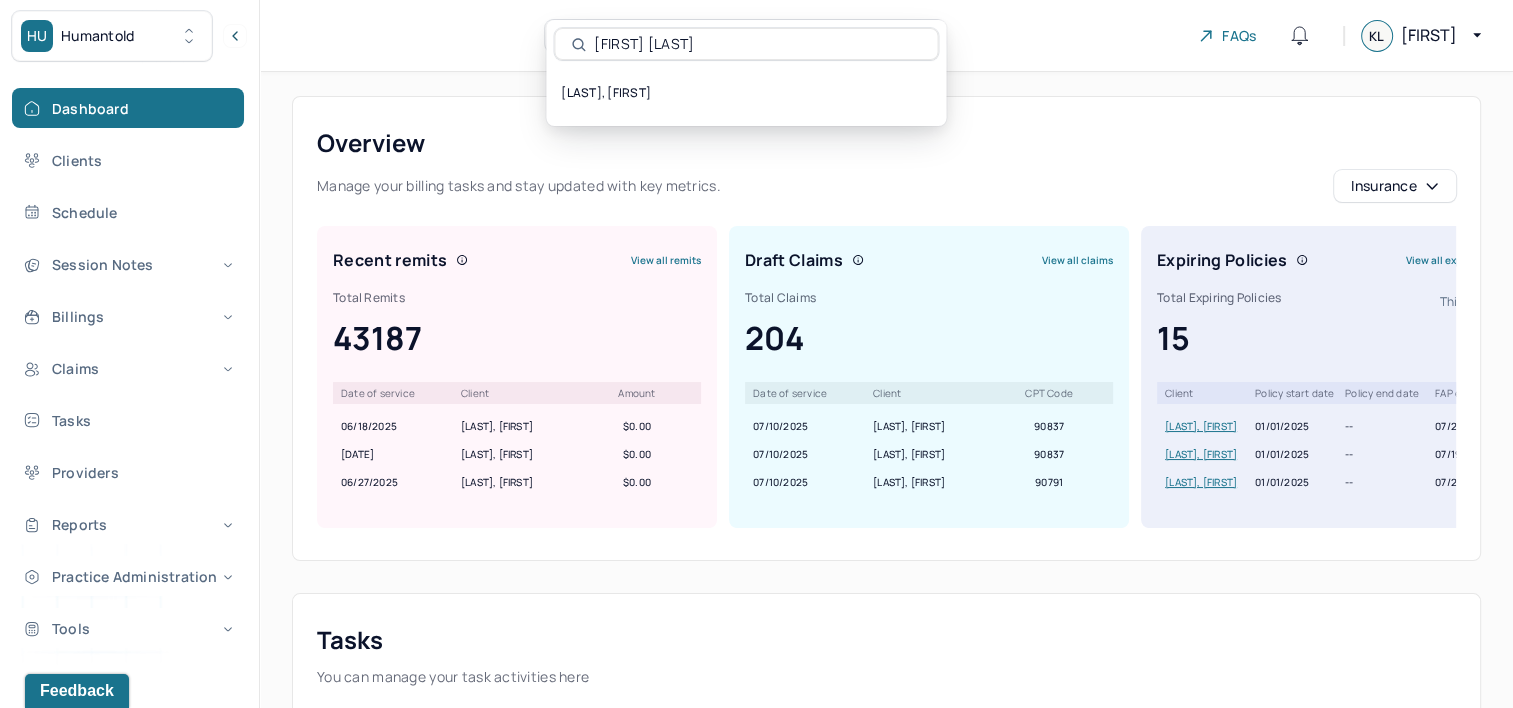 type on "[FIRST] [LAST]" 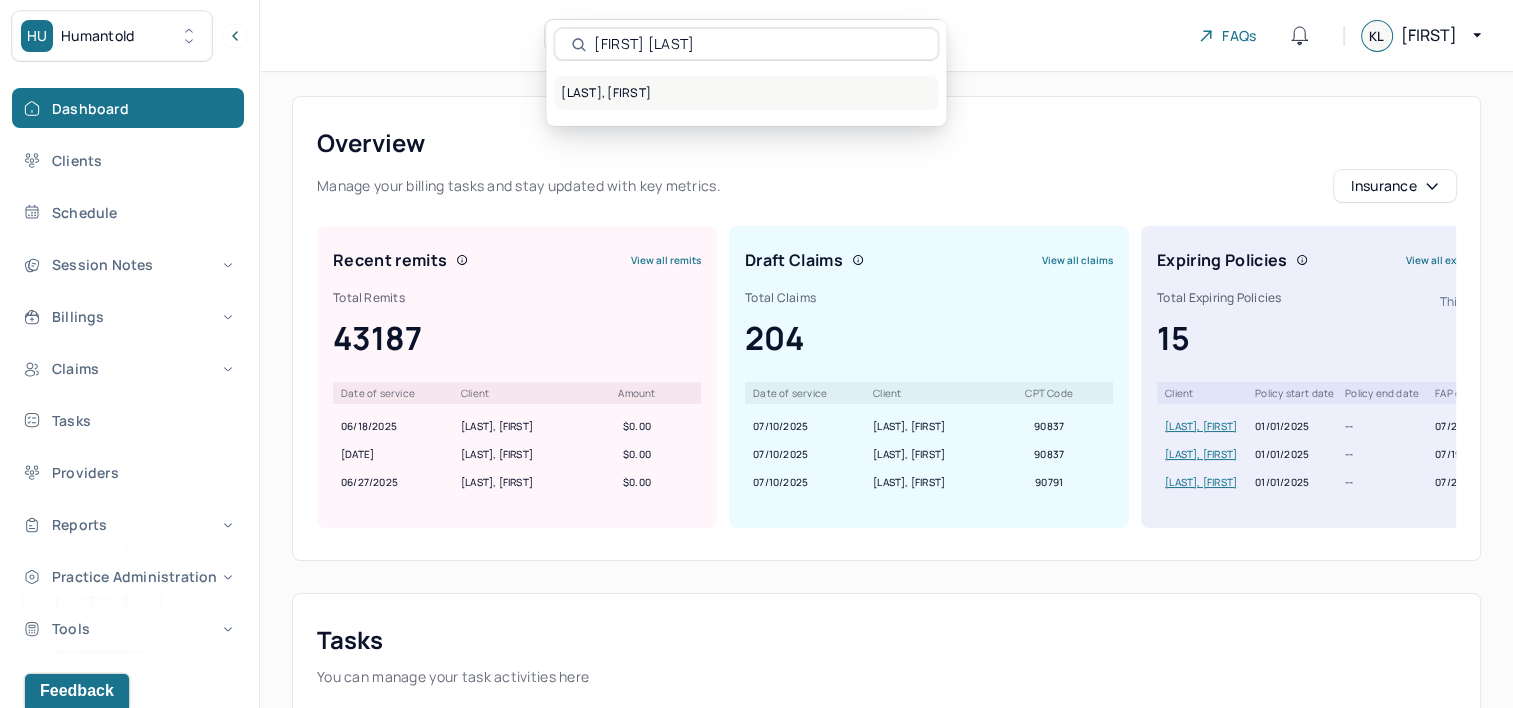 click on "[LAST], [FIRST]" at bounding box center [746, 93] 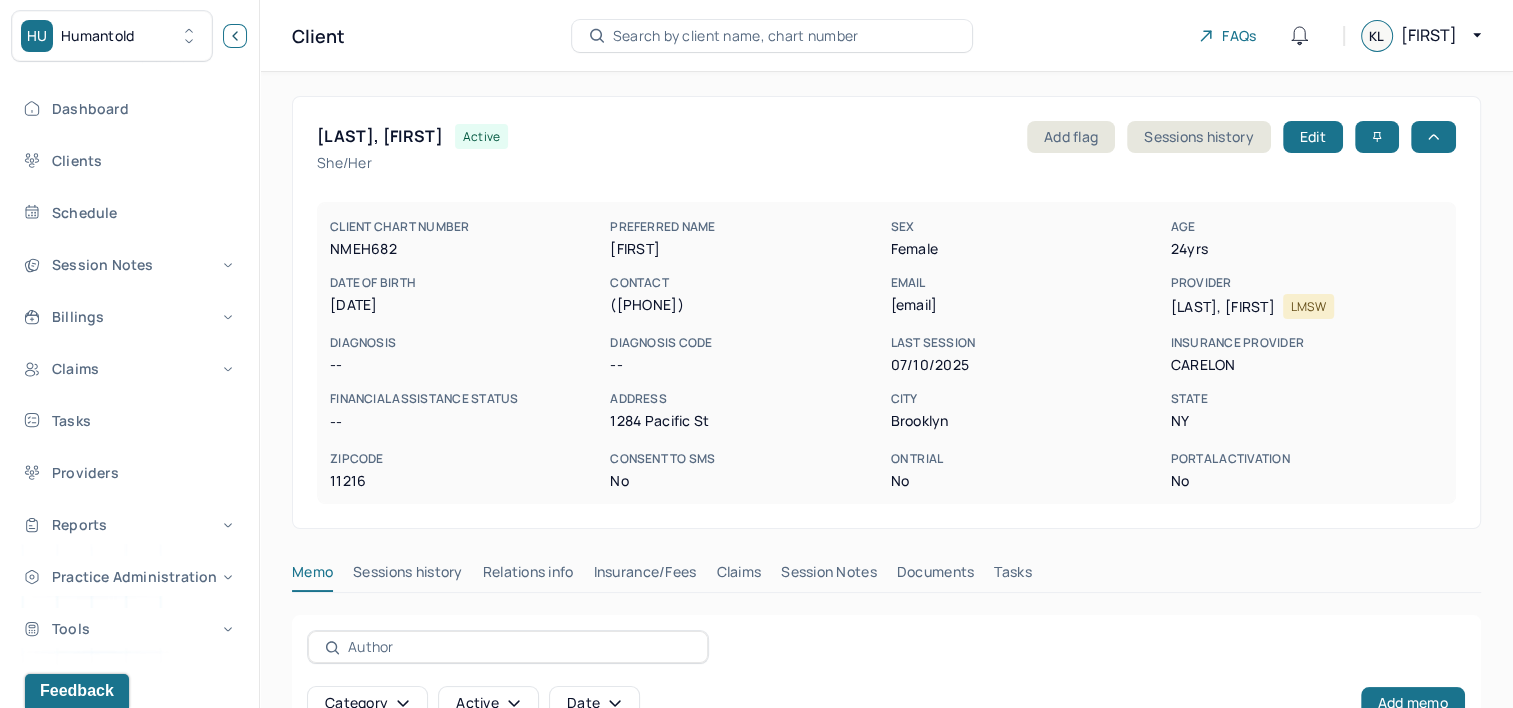 click at bounding box center (235, 36) 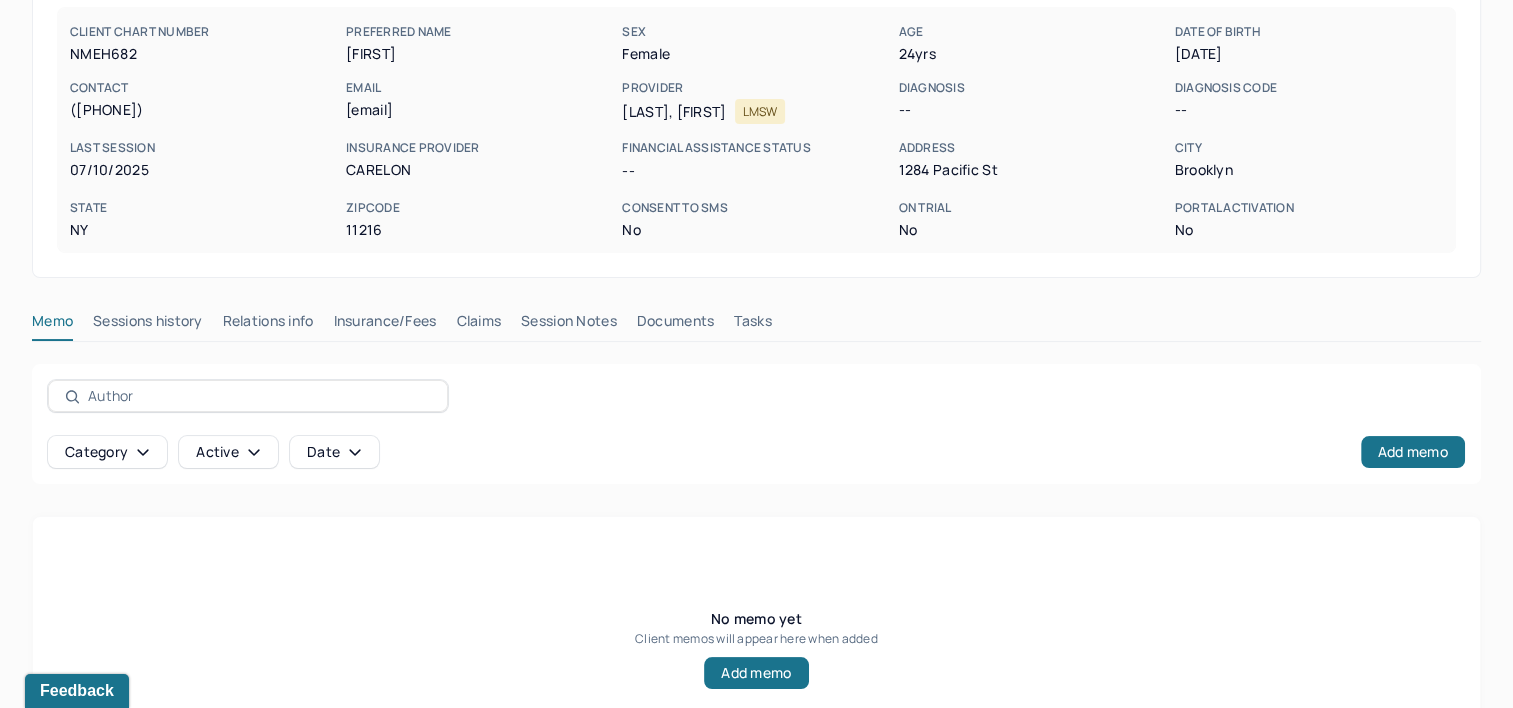 scroll, scrollTop: 200, scrollLeft: 0, axis: vertical 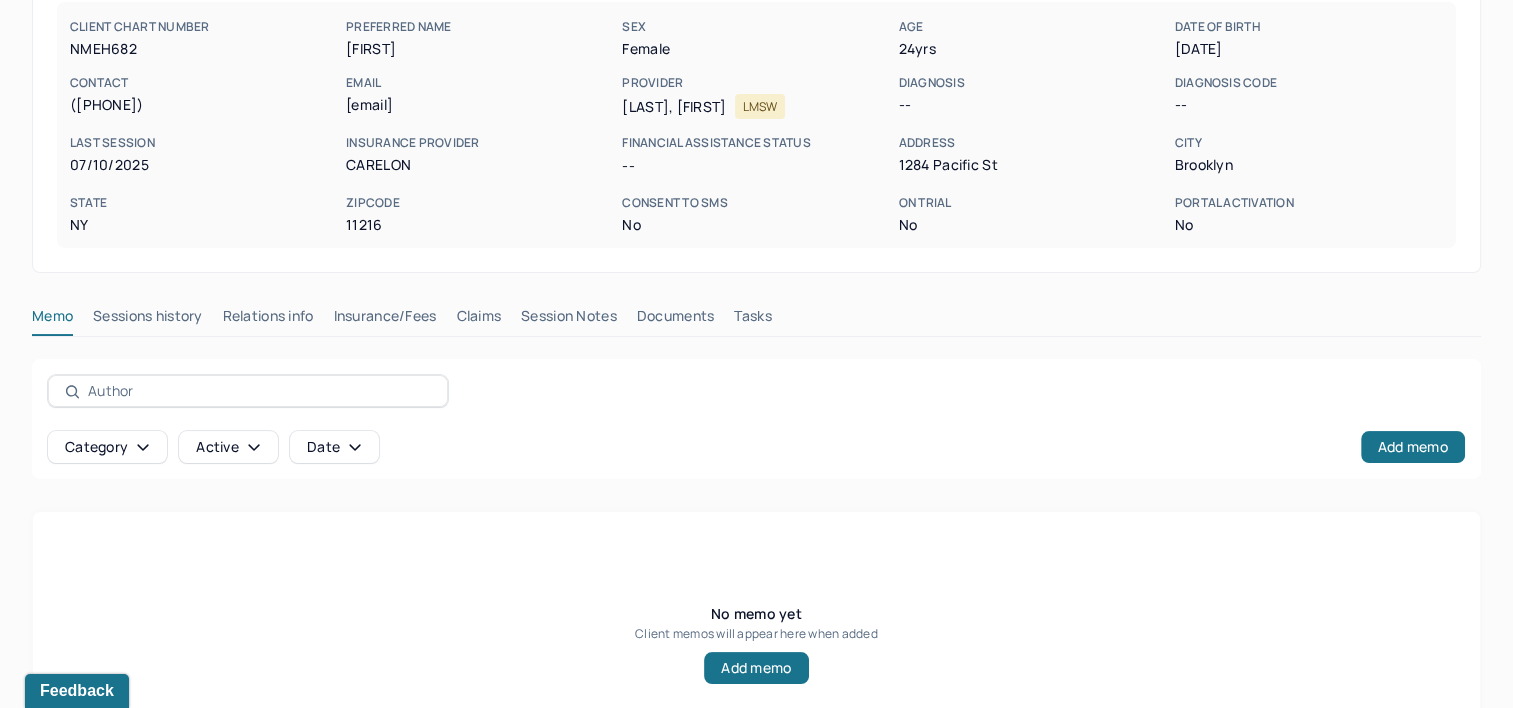 click on "Claims" at bounding box center (478, 320) 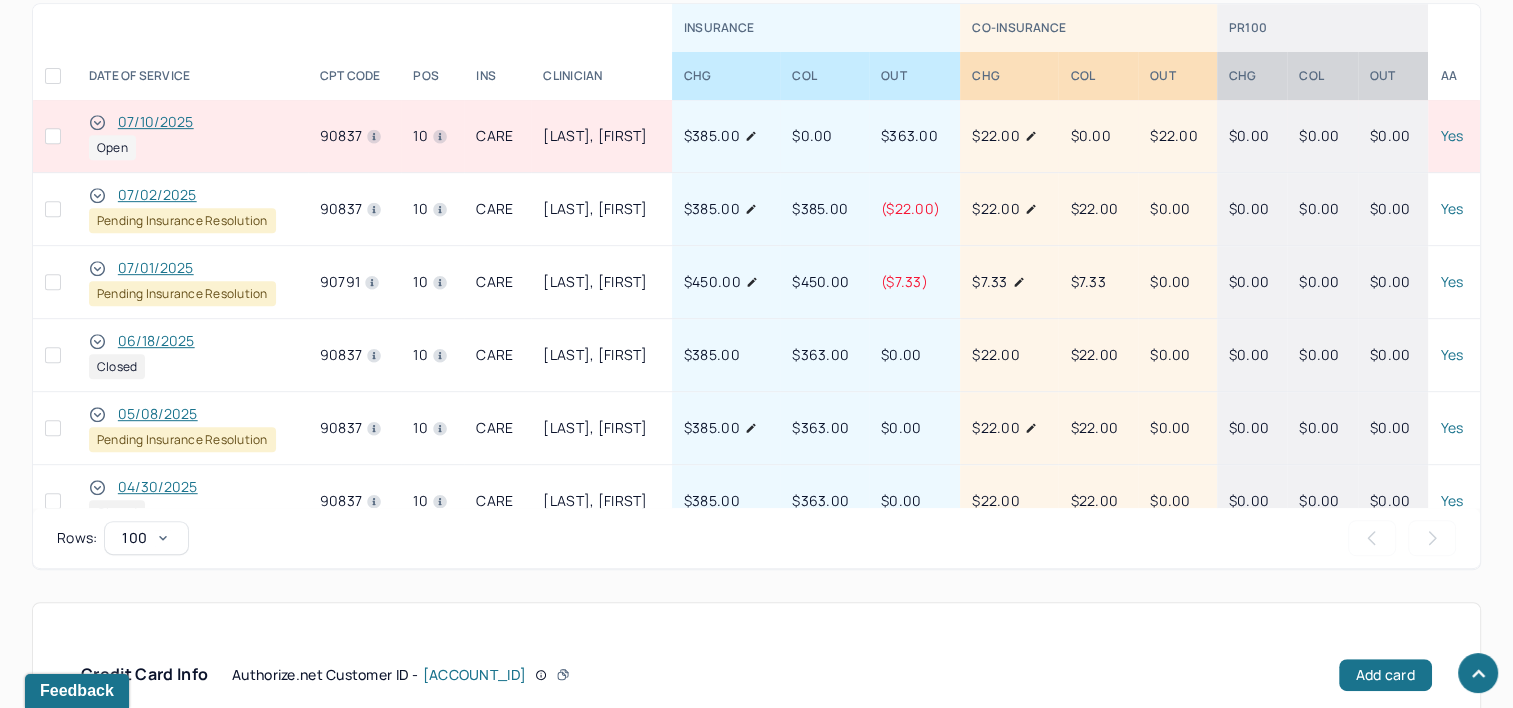 scroll, scrollTop: 900, scrollLeft: 0, axis: vertical 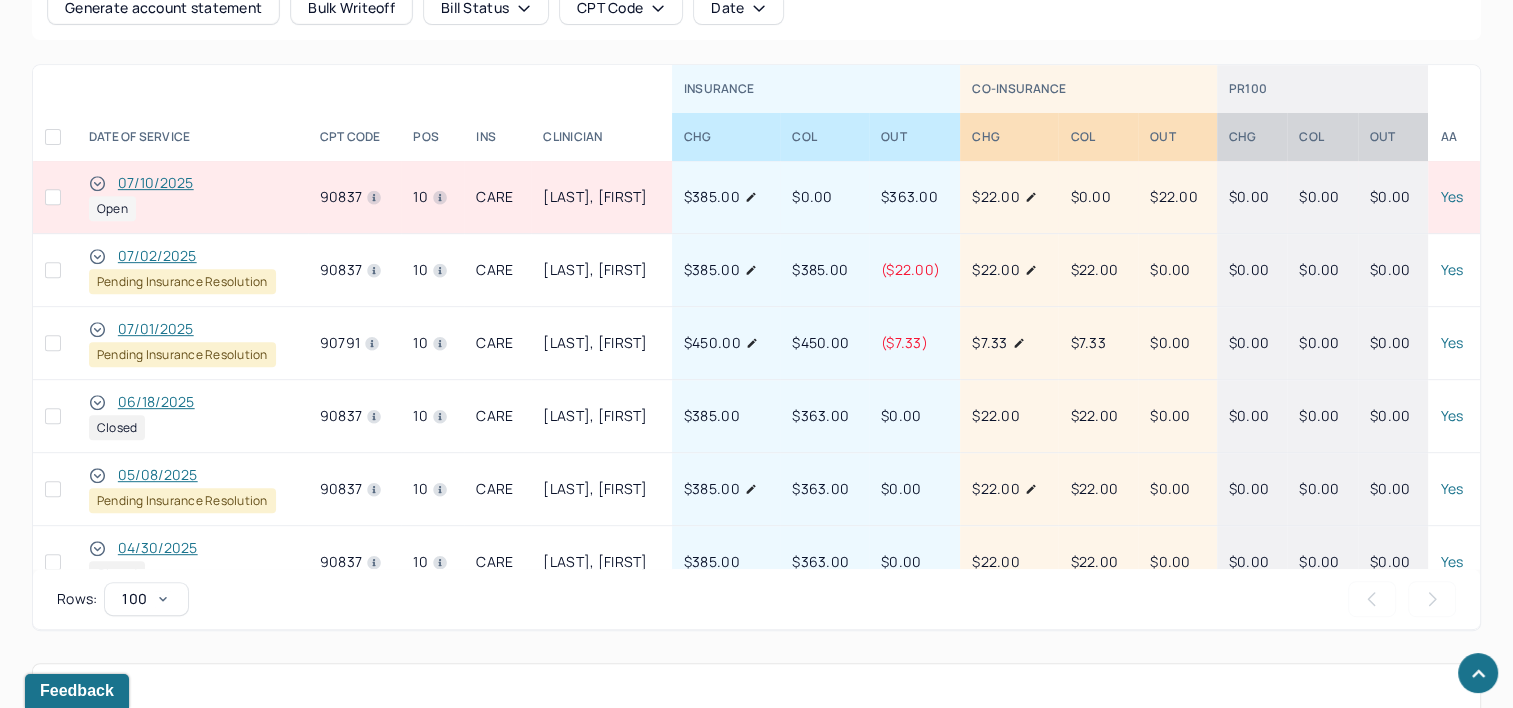 click on "07/02/2025" at bounding box center (157, 256) 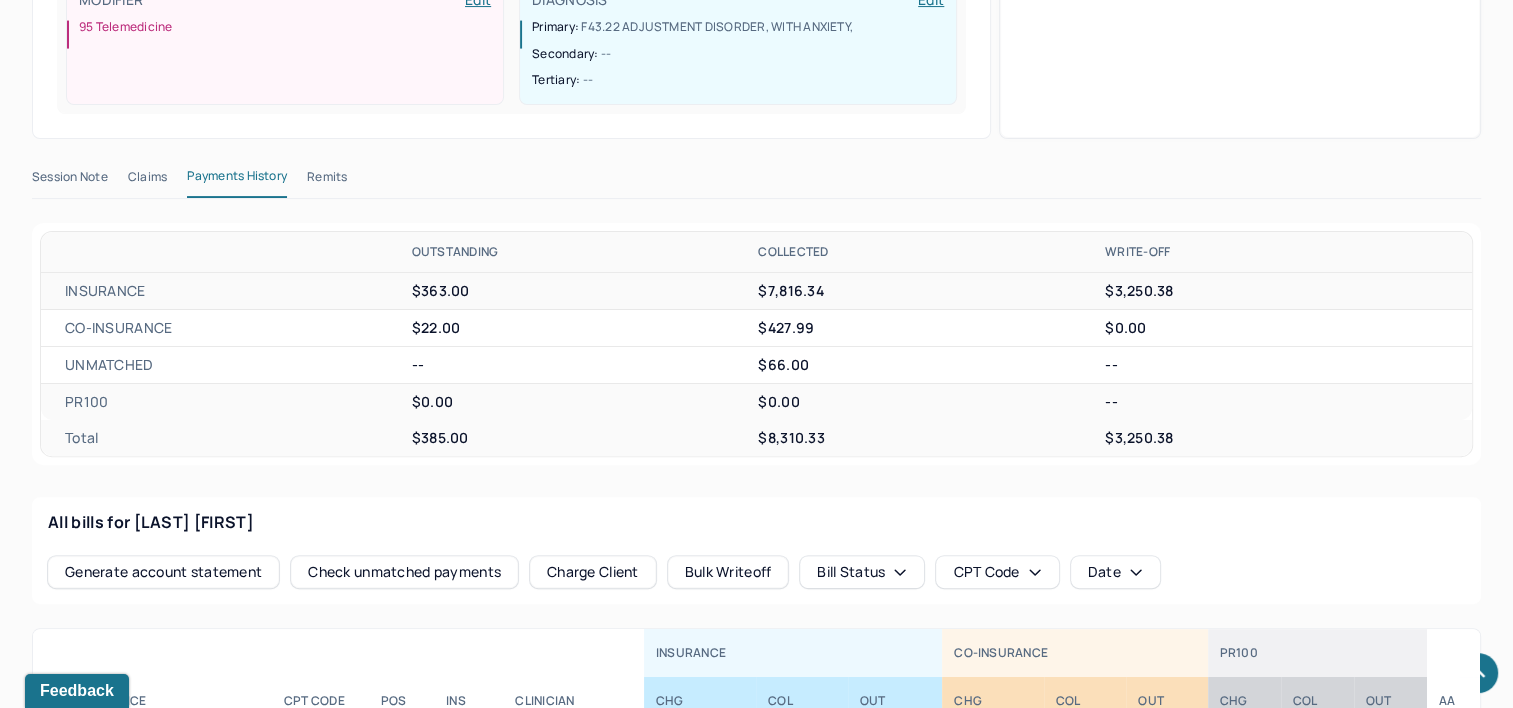 scroll, scrollTop: 500, scrollLeft: 0, axis: vertical 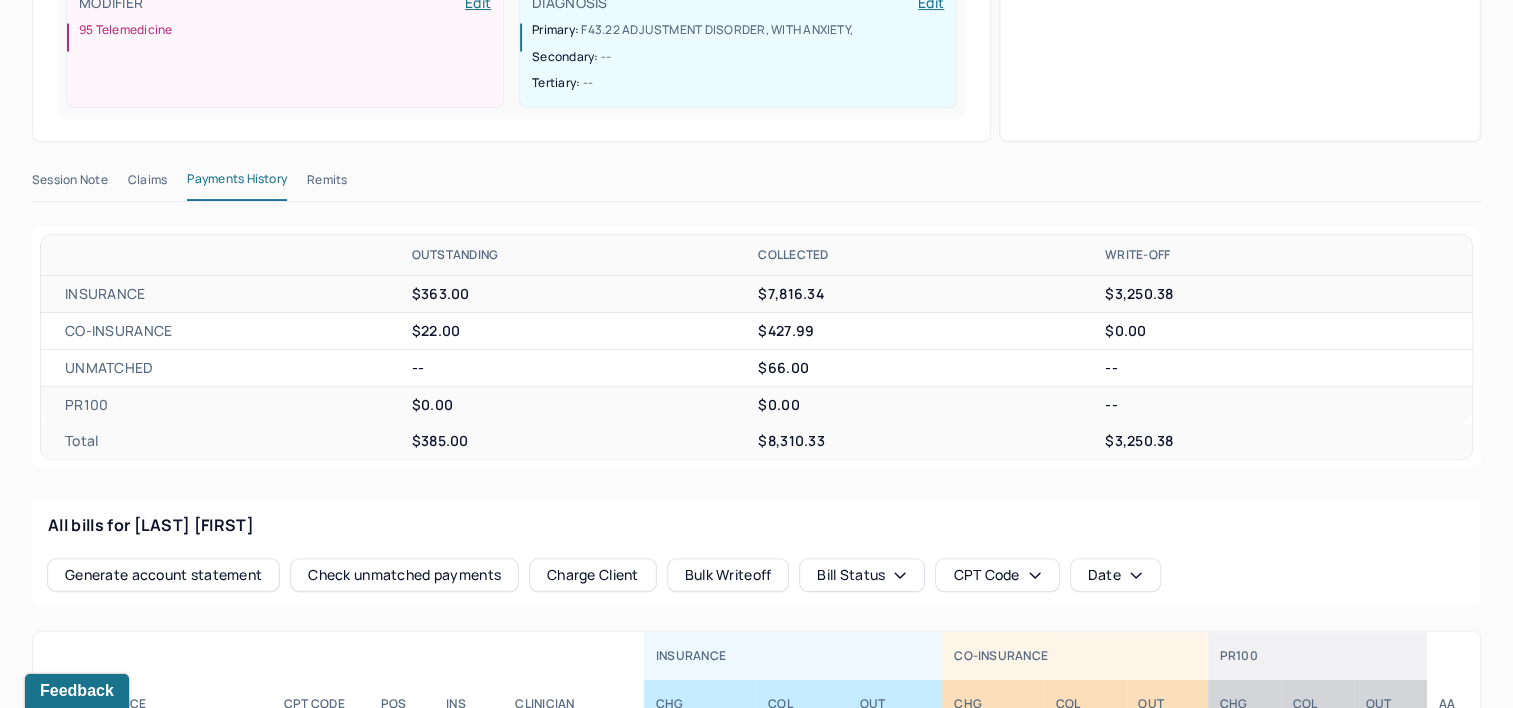 click on "Remits" at bounding box center [327, 184] 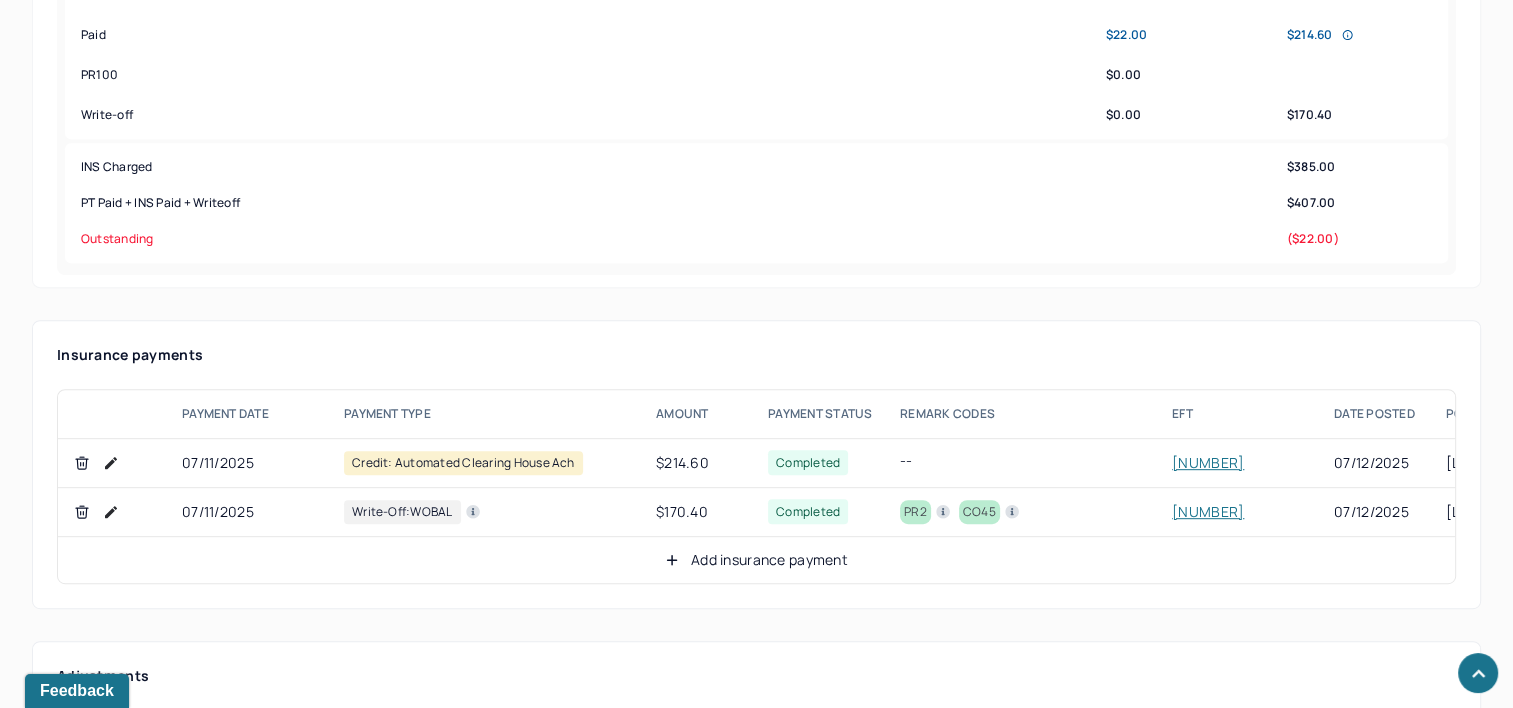 scroll, scrollTop: 901, scrollLeft: 0, axis: vertical 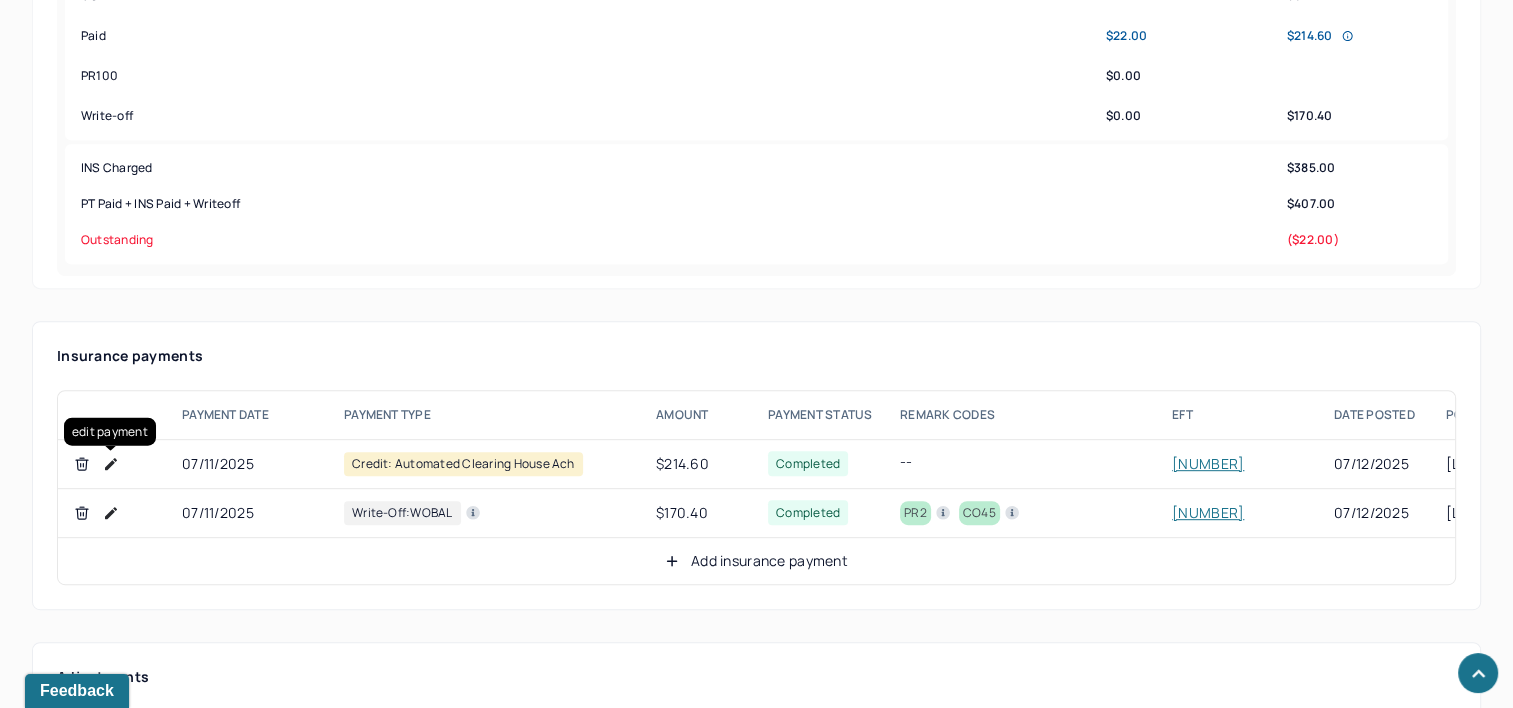 click 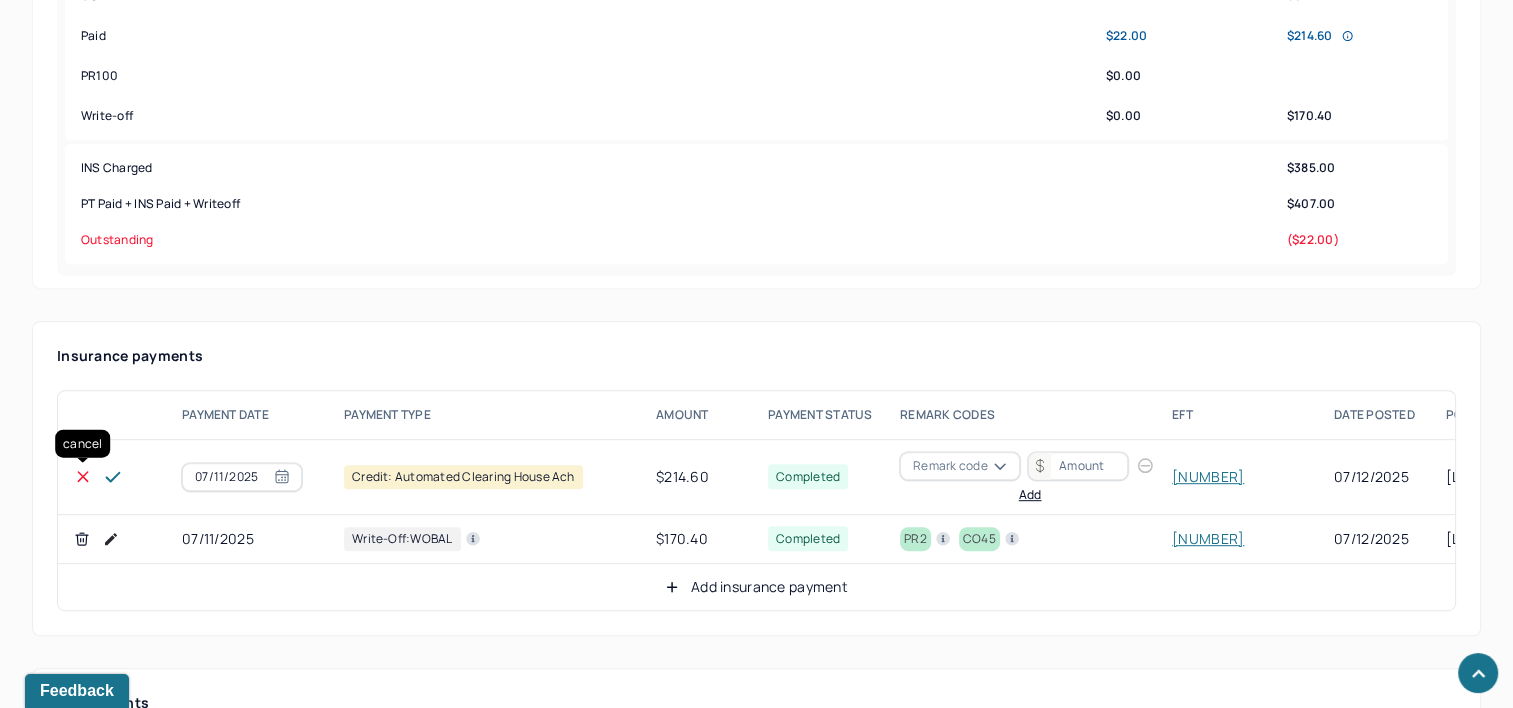 click 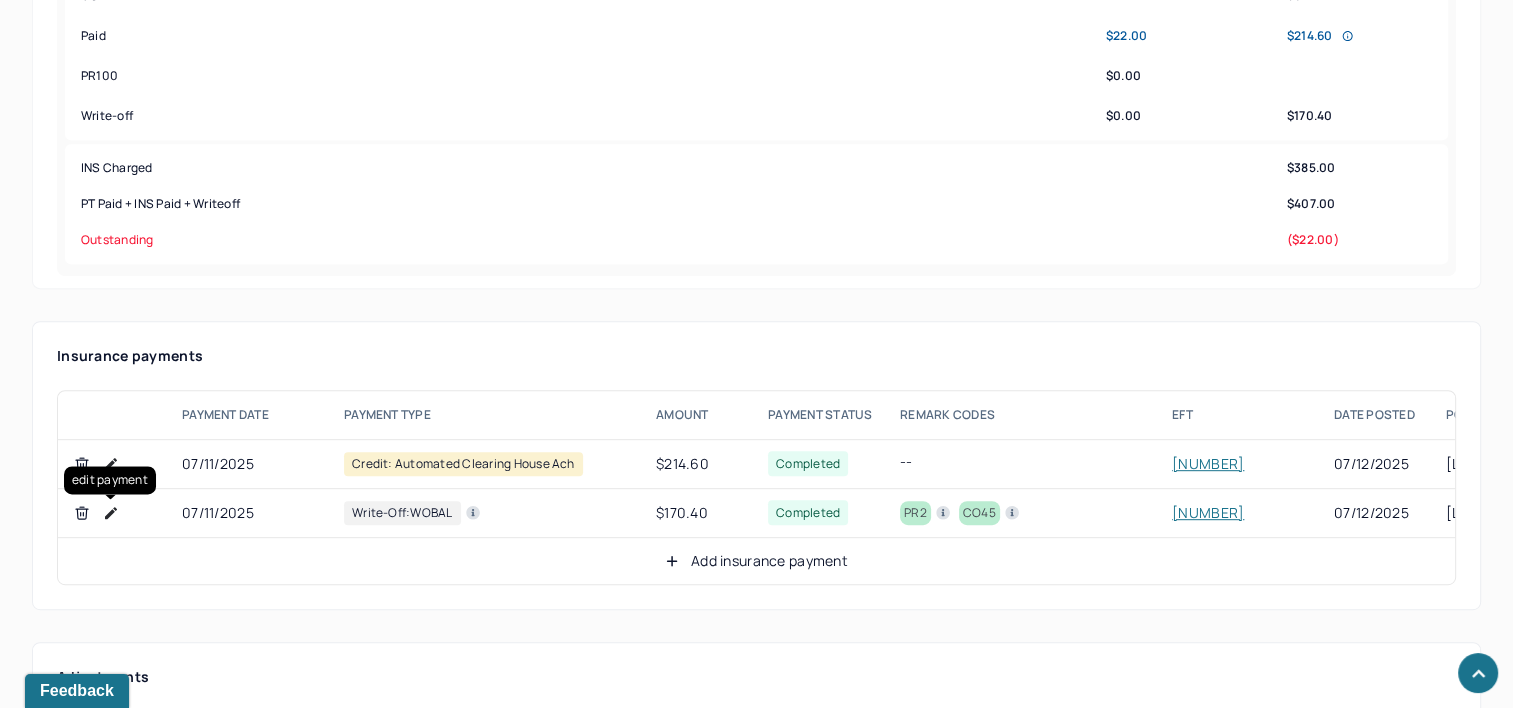 click 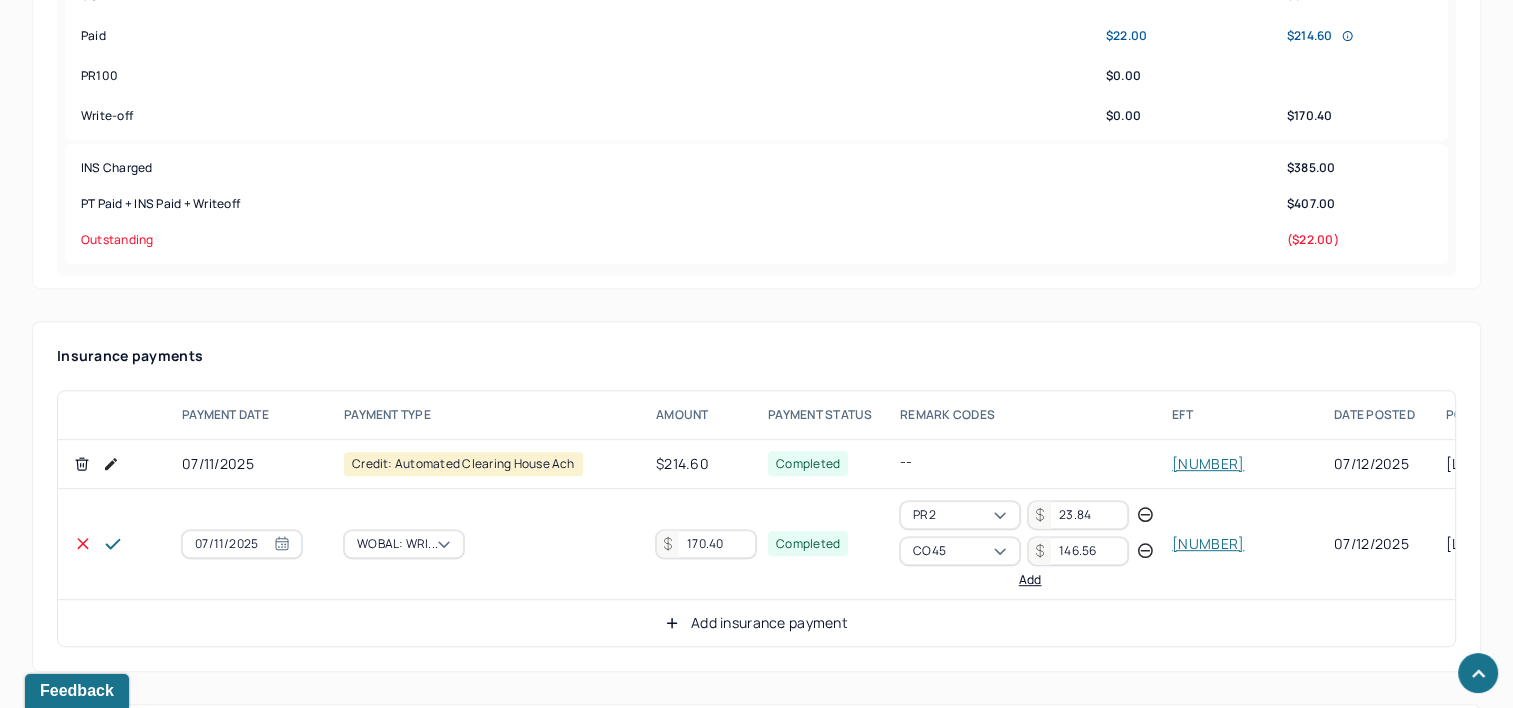 click on "170.40" at bounding box center (706, 544) 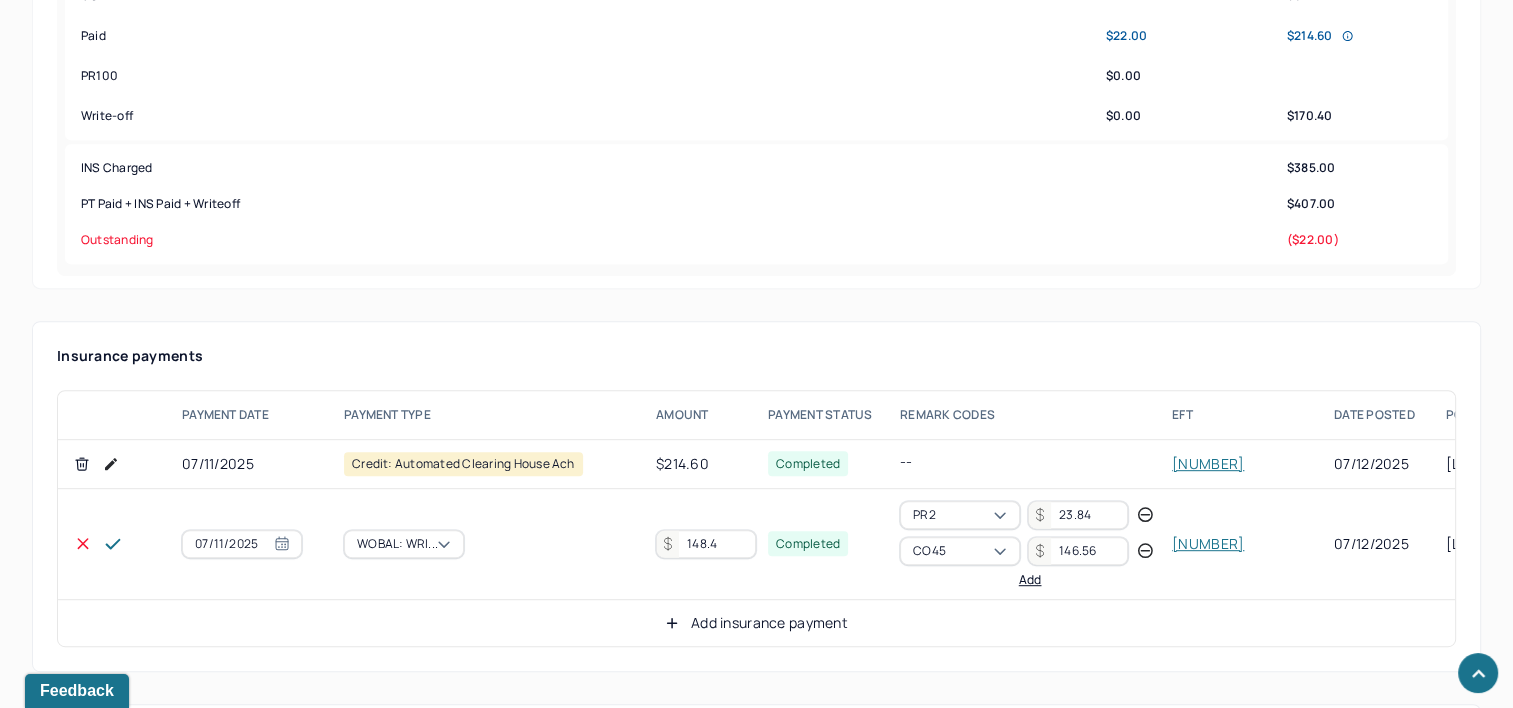 type on "148.4" 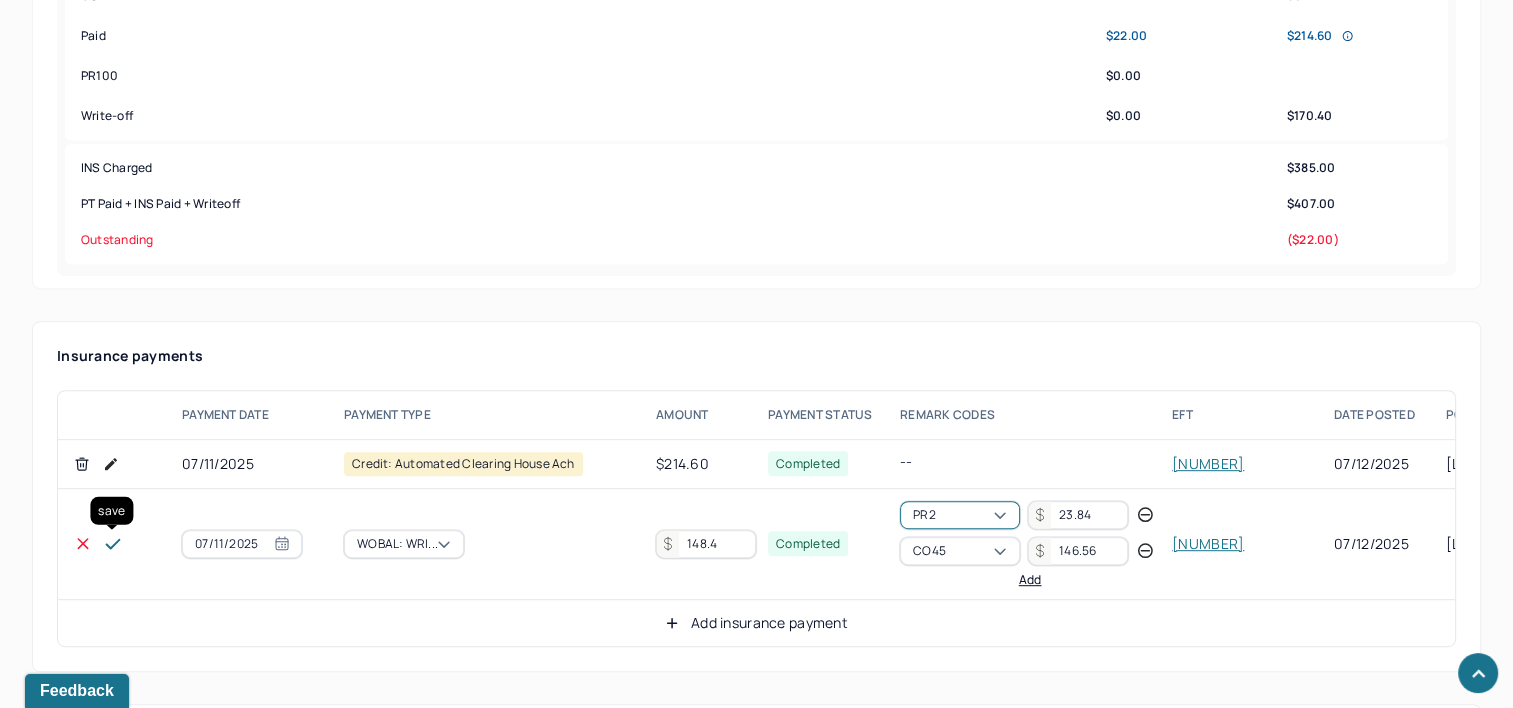 click 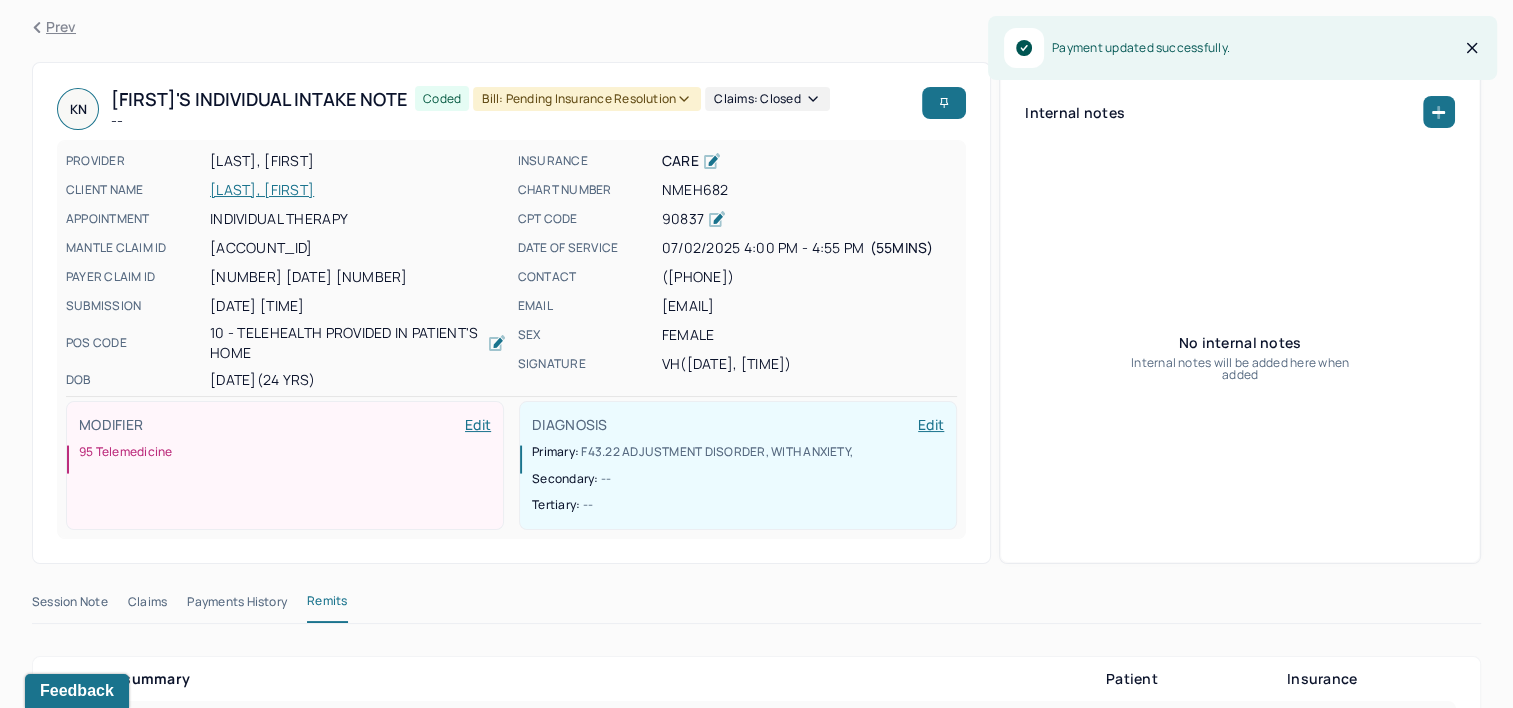 scroll, scrollTop: 0, scrollLeft: 0, axis: both 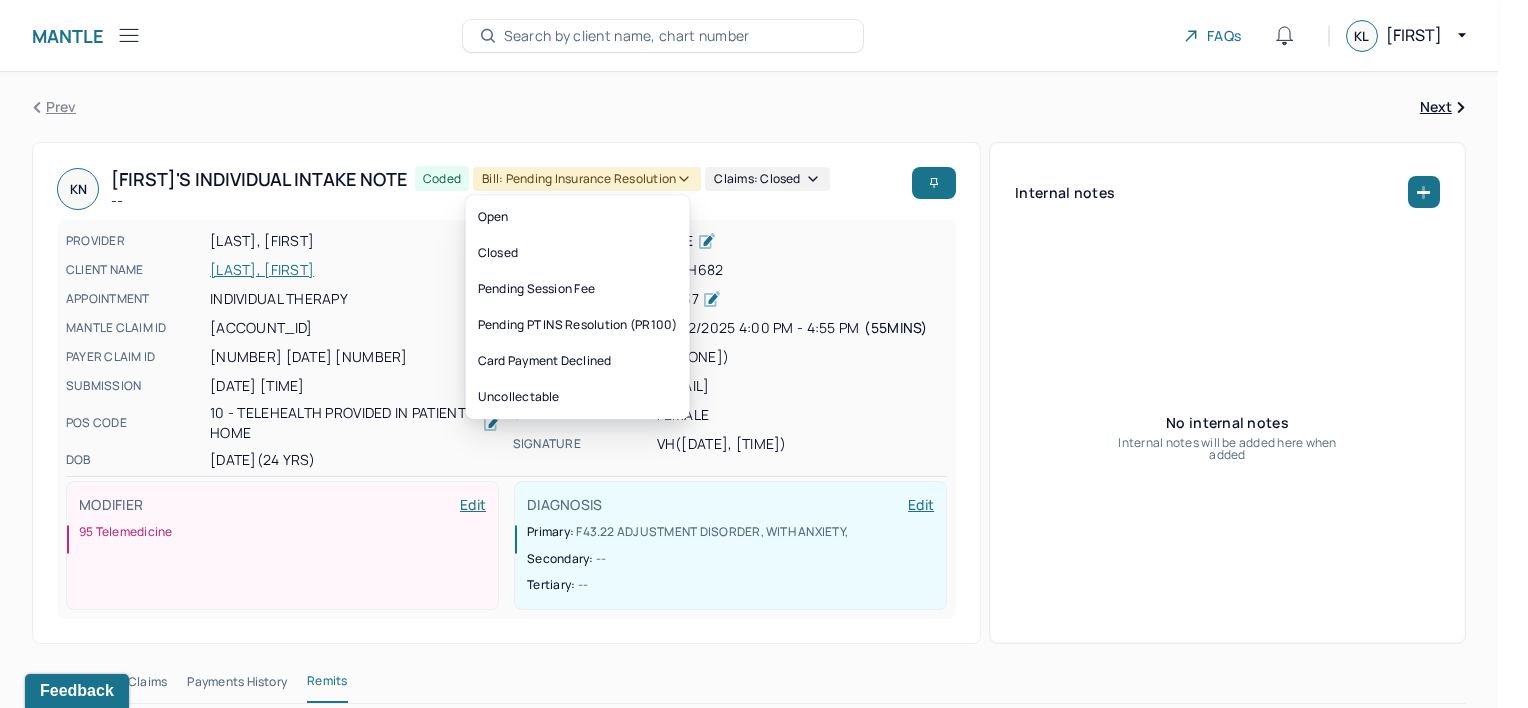click on "Bill: Pending Insurance Resolution" at bounding box center [587, 179] 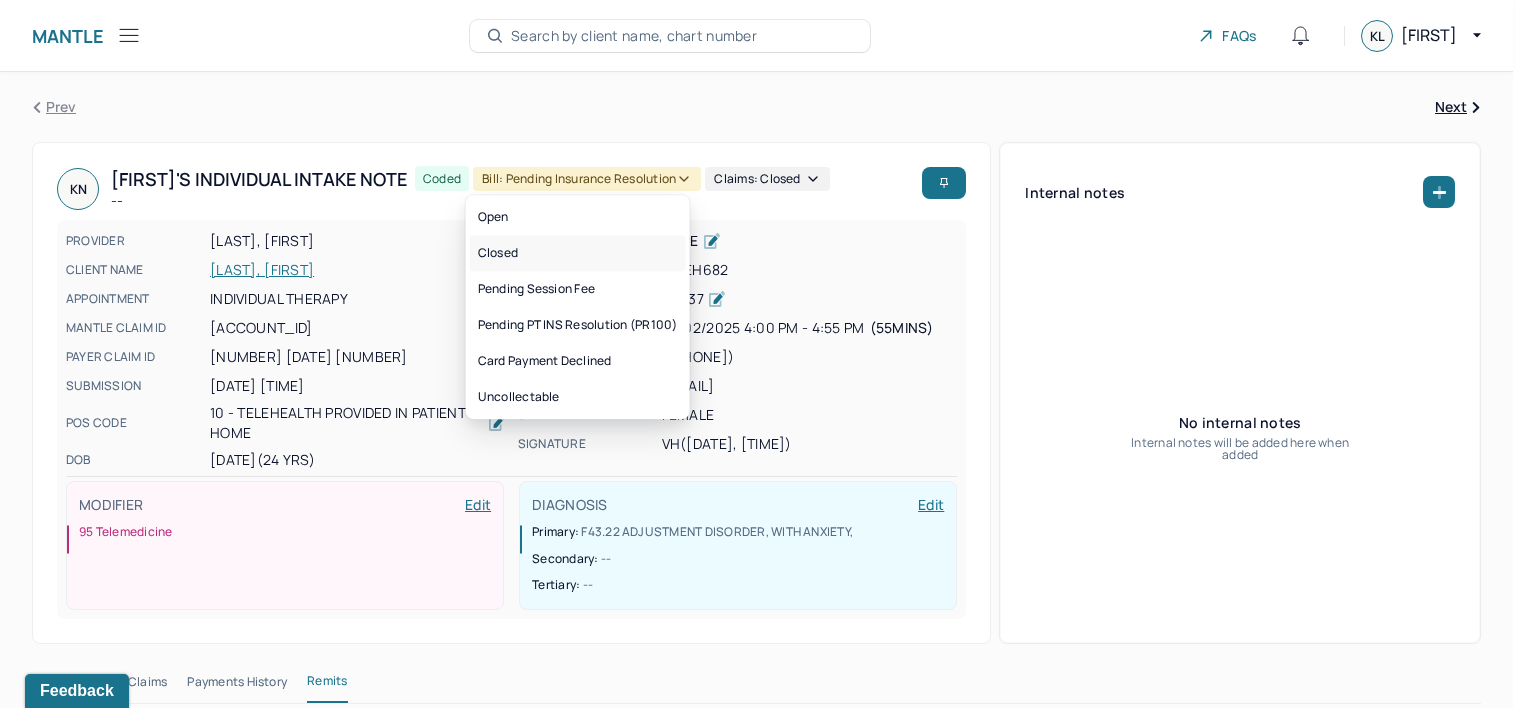 click on "Closed" at bounding box center [578, 253] 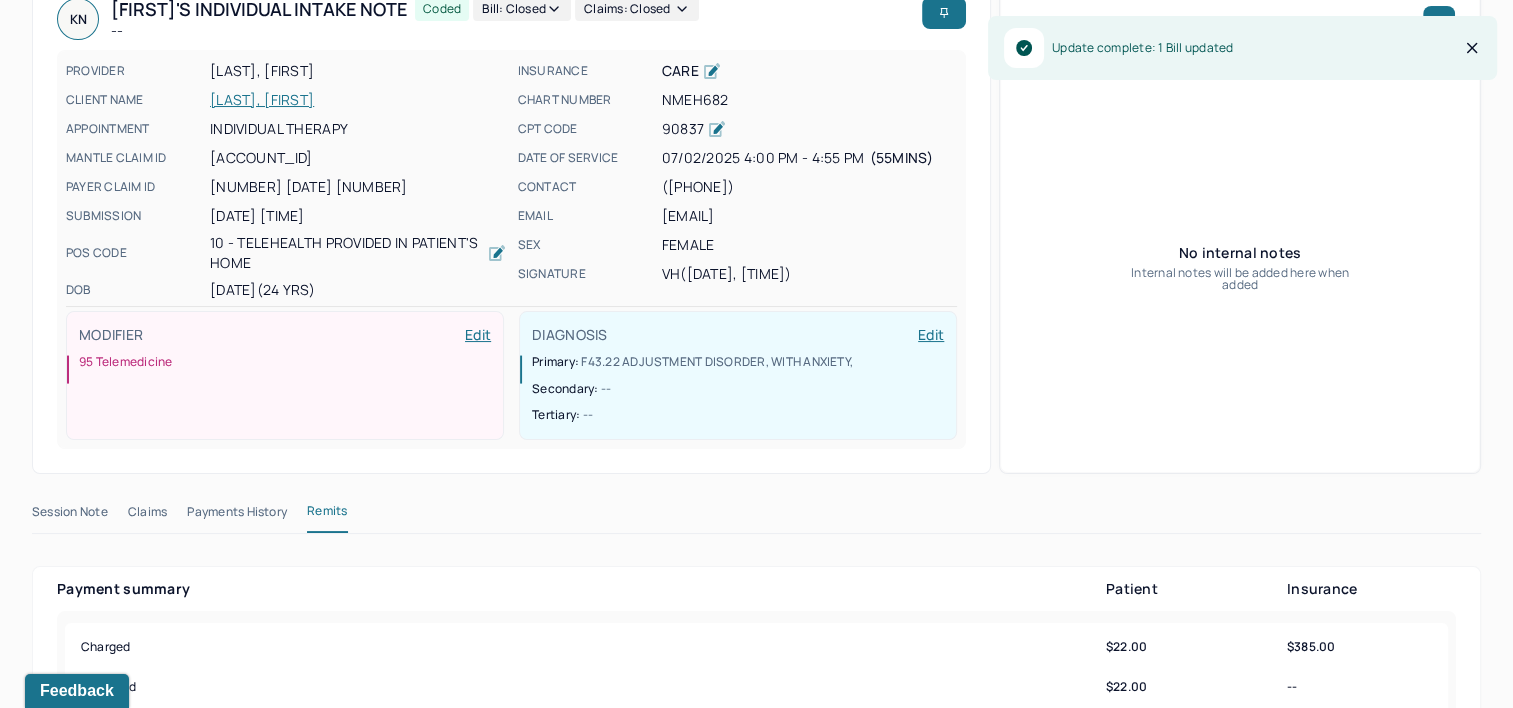 scroll, scrollTop: 200, scrollLeft: 0, axis: vertical 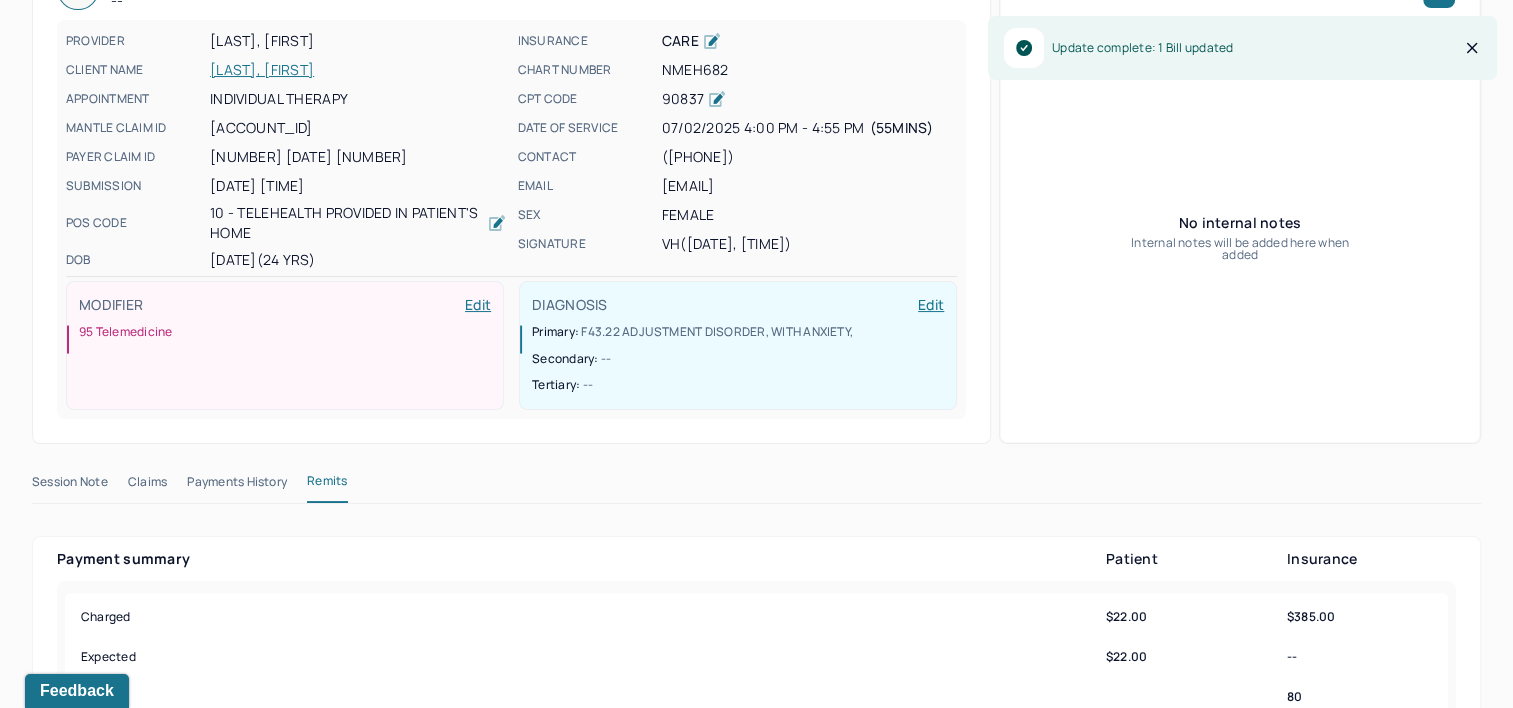 click on "Payments History" at bounding box center [237, 486] 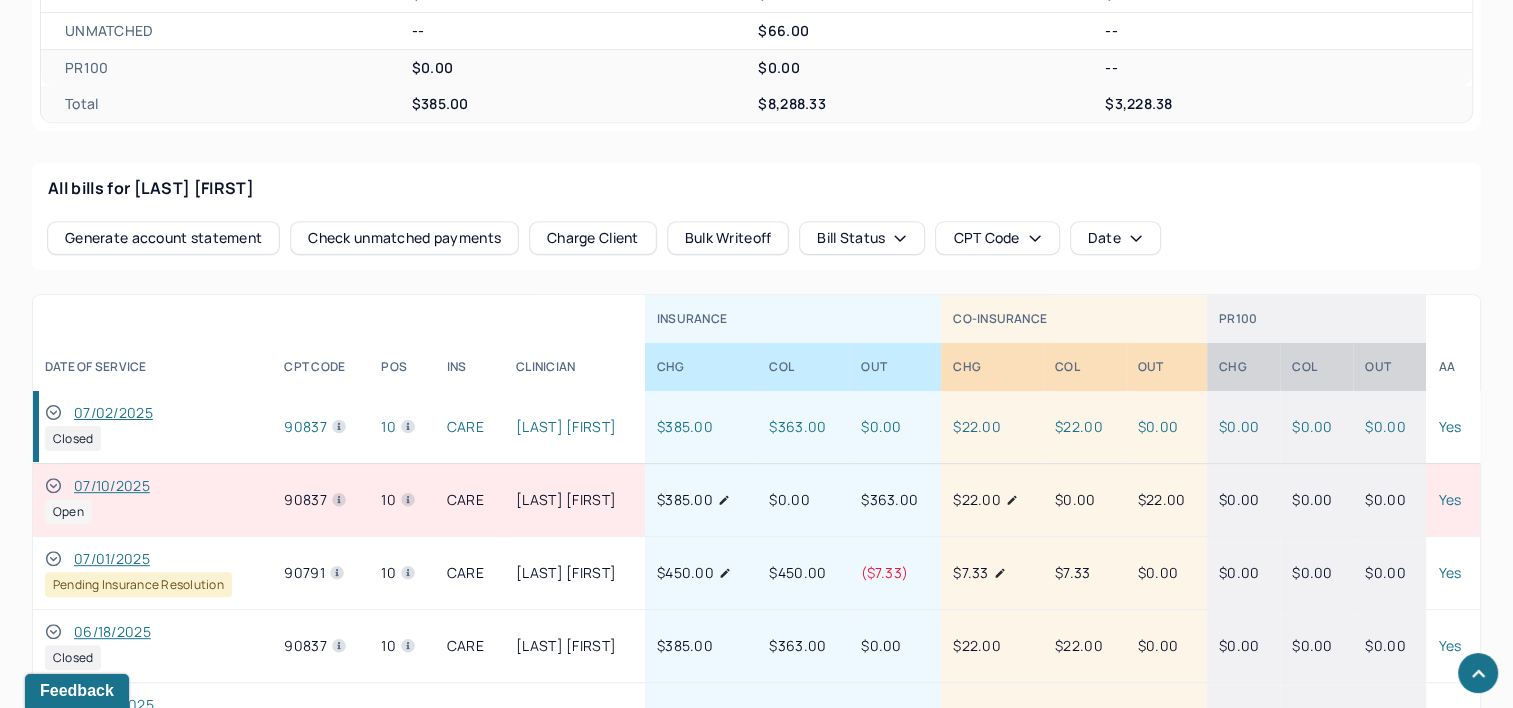 scroll, scrollTop: 900, scrollLeft: 0, axis: vertical 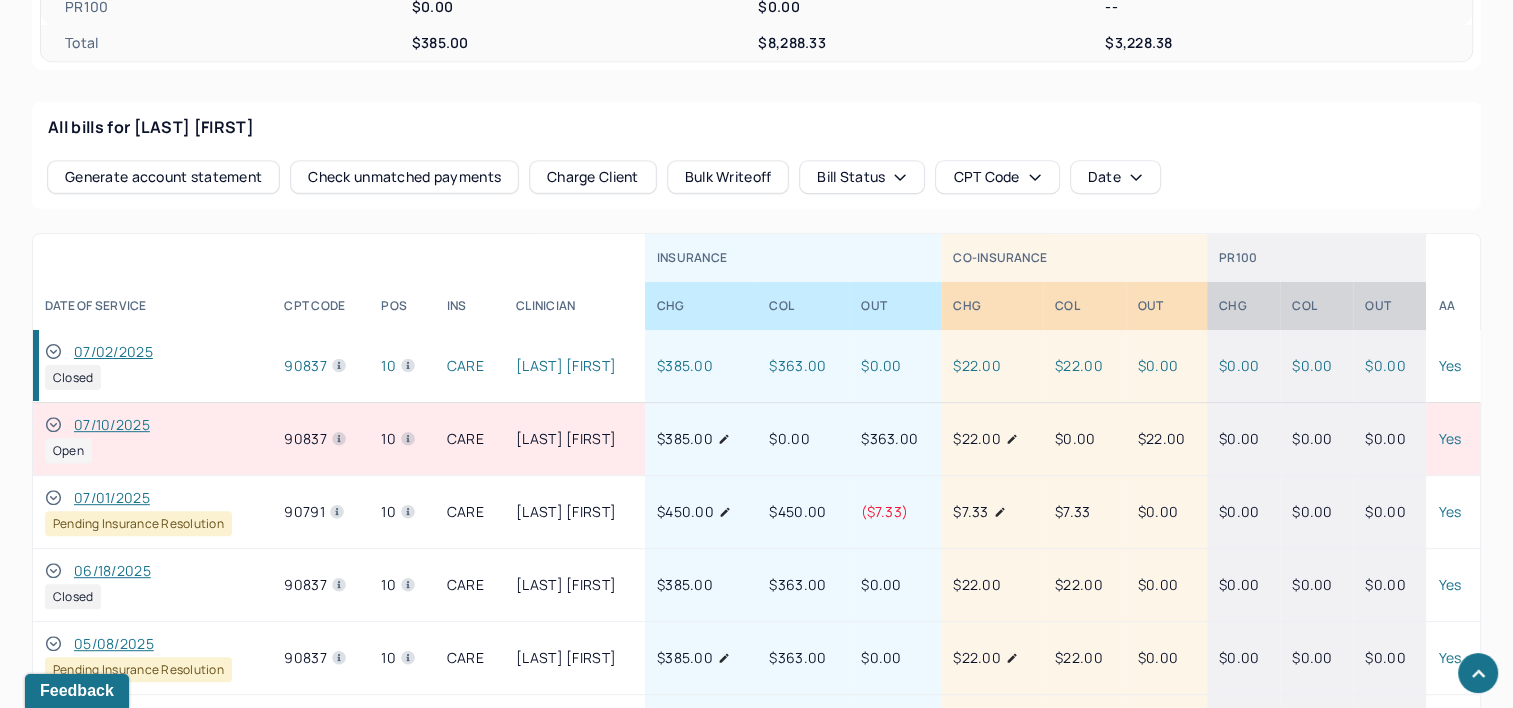 click on "07/01/2025" at bounding box center (112, 498) 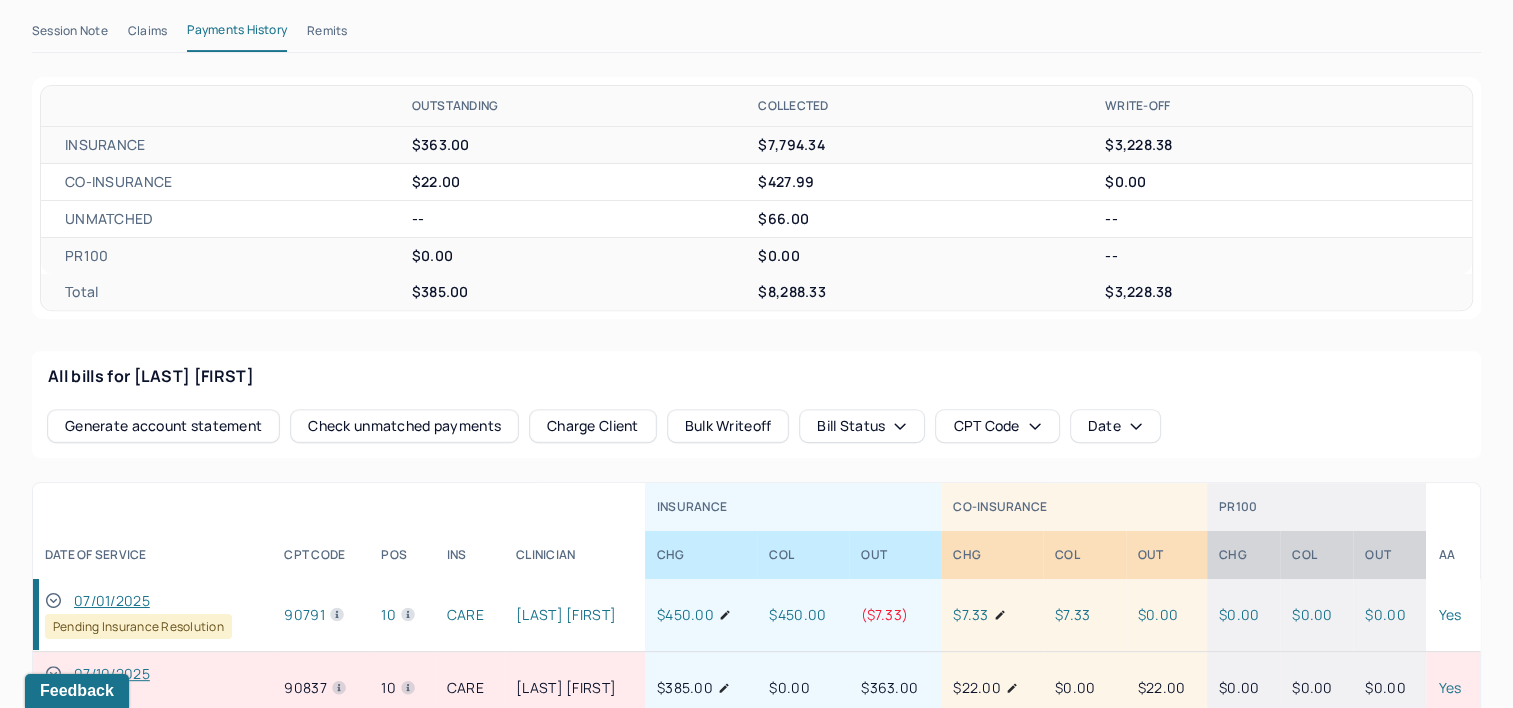 scroll, scrollTop: 500, scrollLeft: 0, axis: vertical 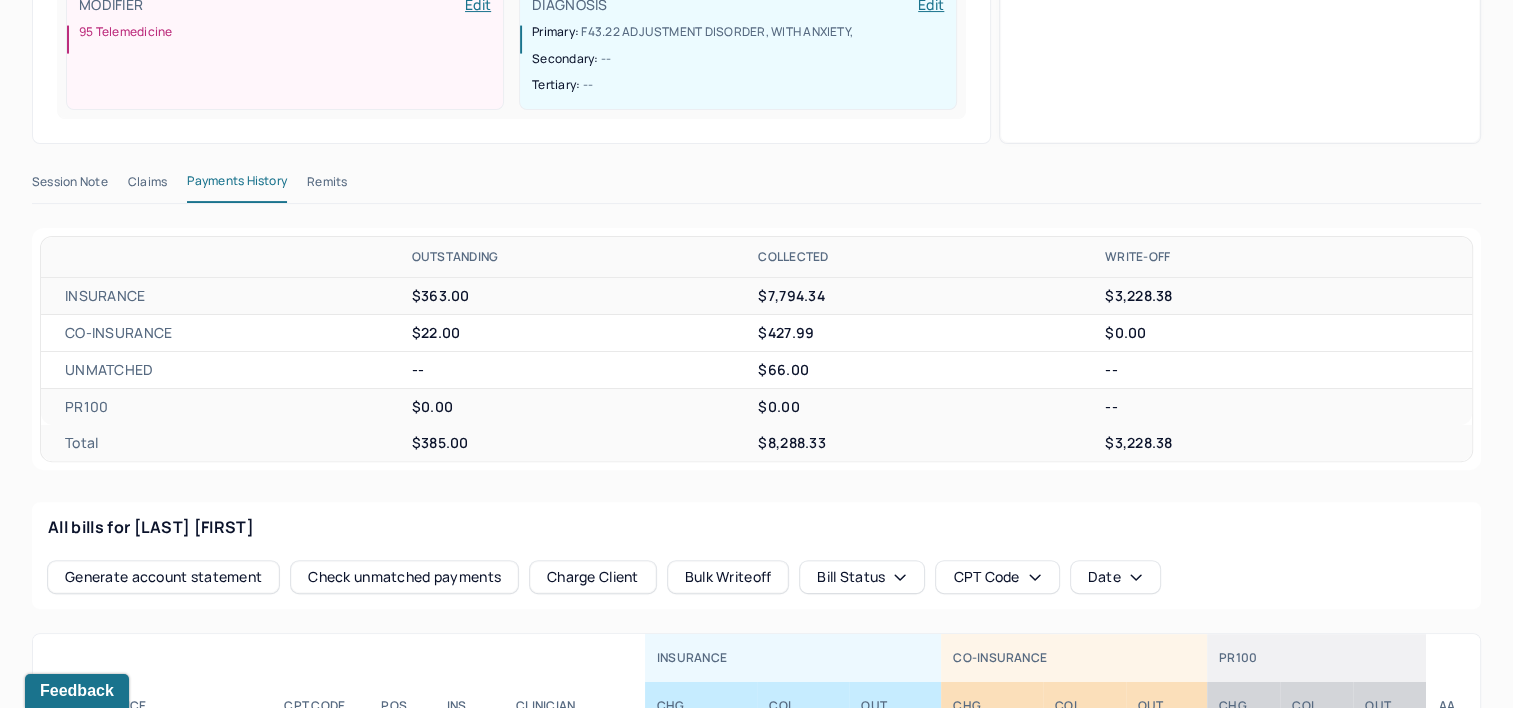 click on "Remits" at bounding box center (327, 186) 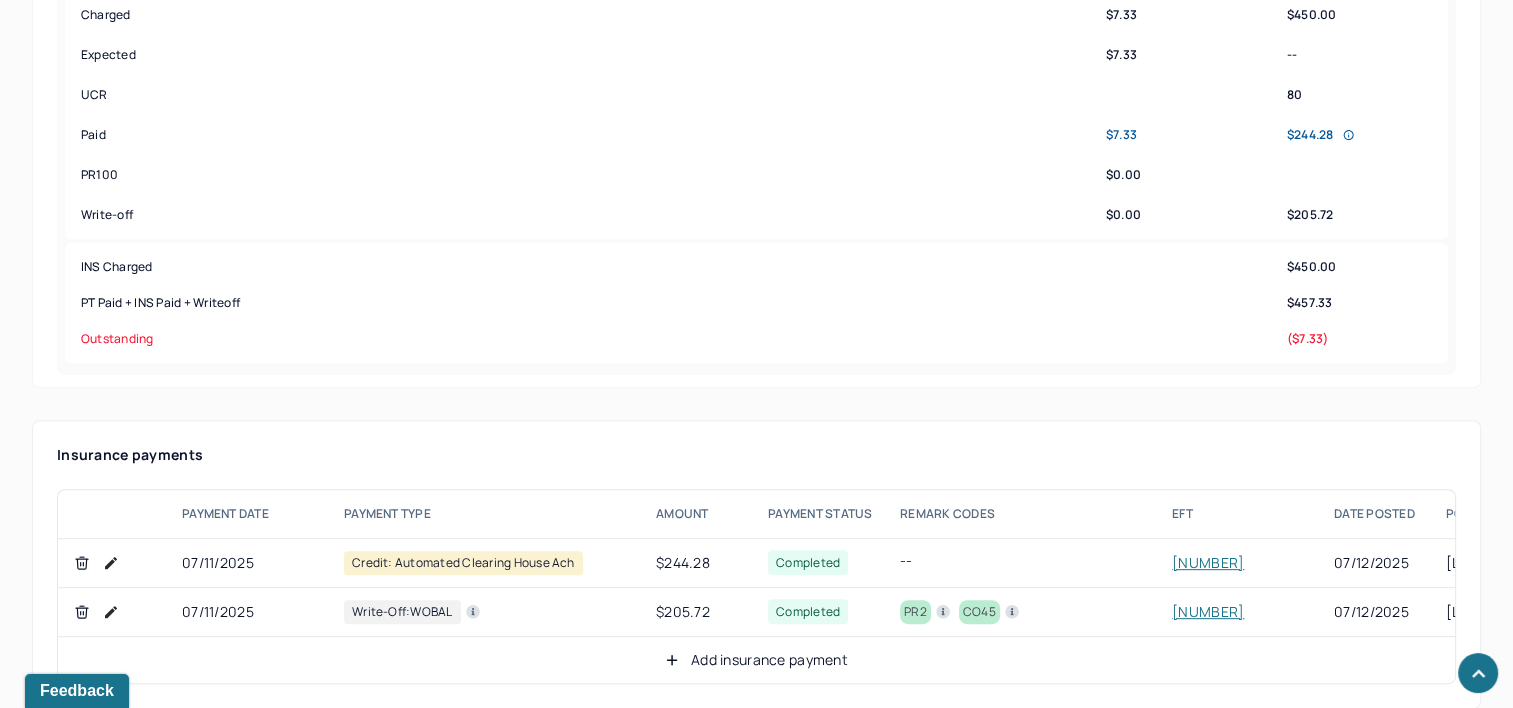 scroll, scrollTop: 900, scrollLeft: 0, axis: vertical 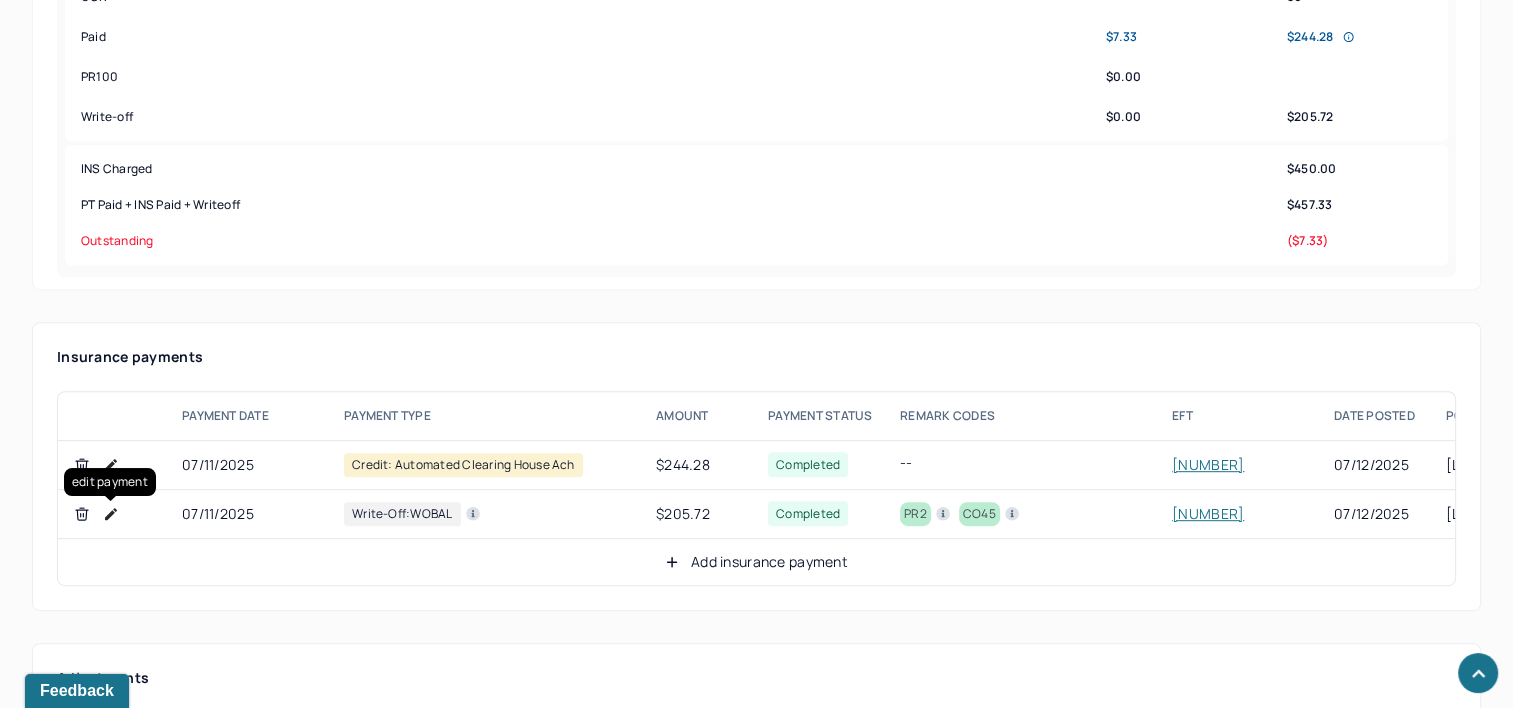 click 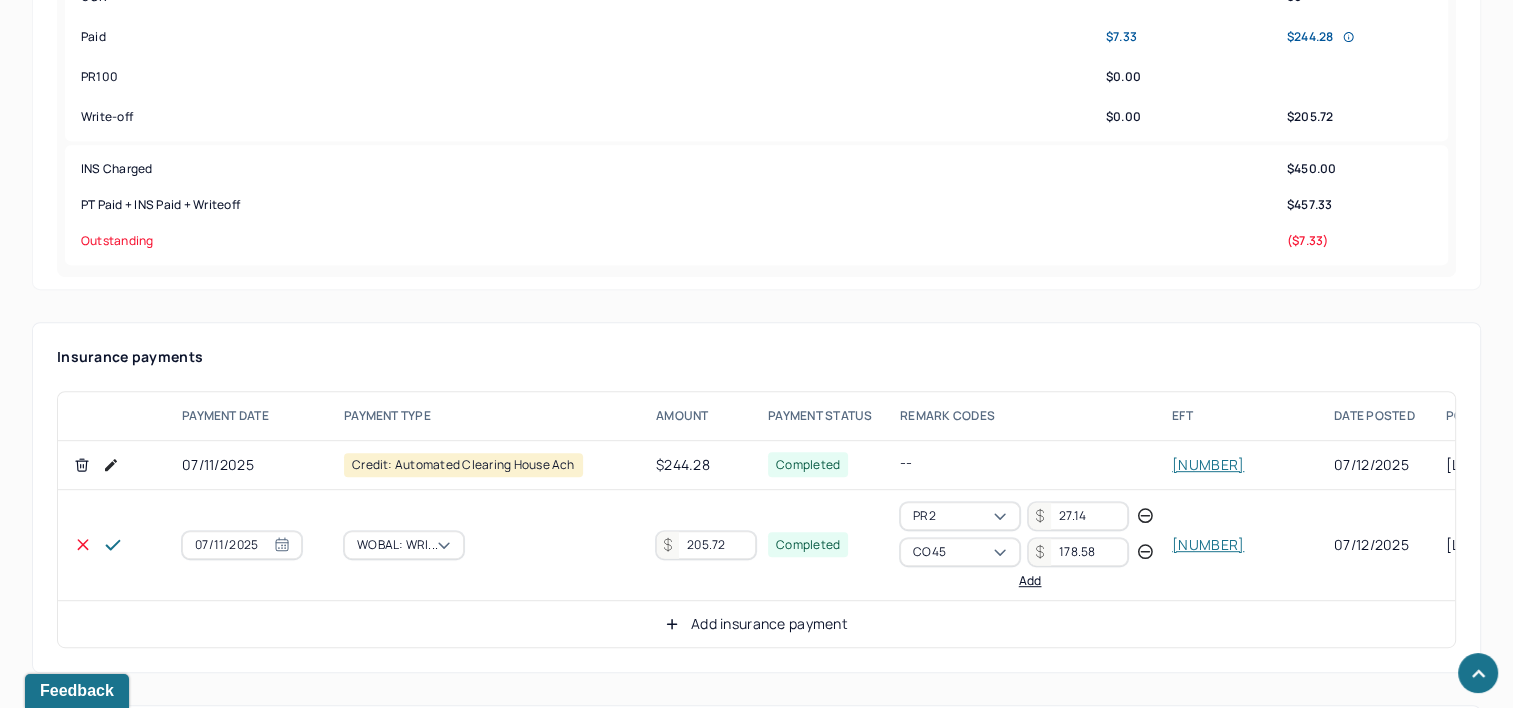 click on "205.72" at bounding box center (706, 545) 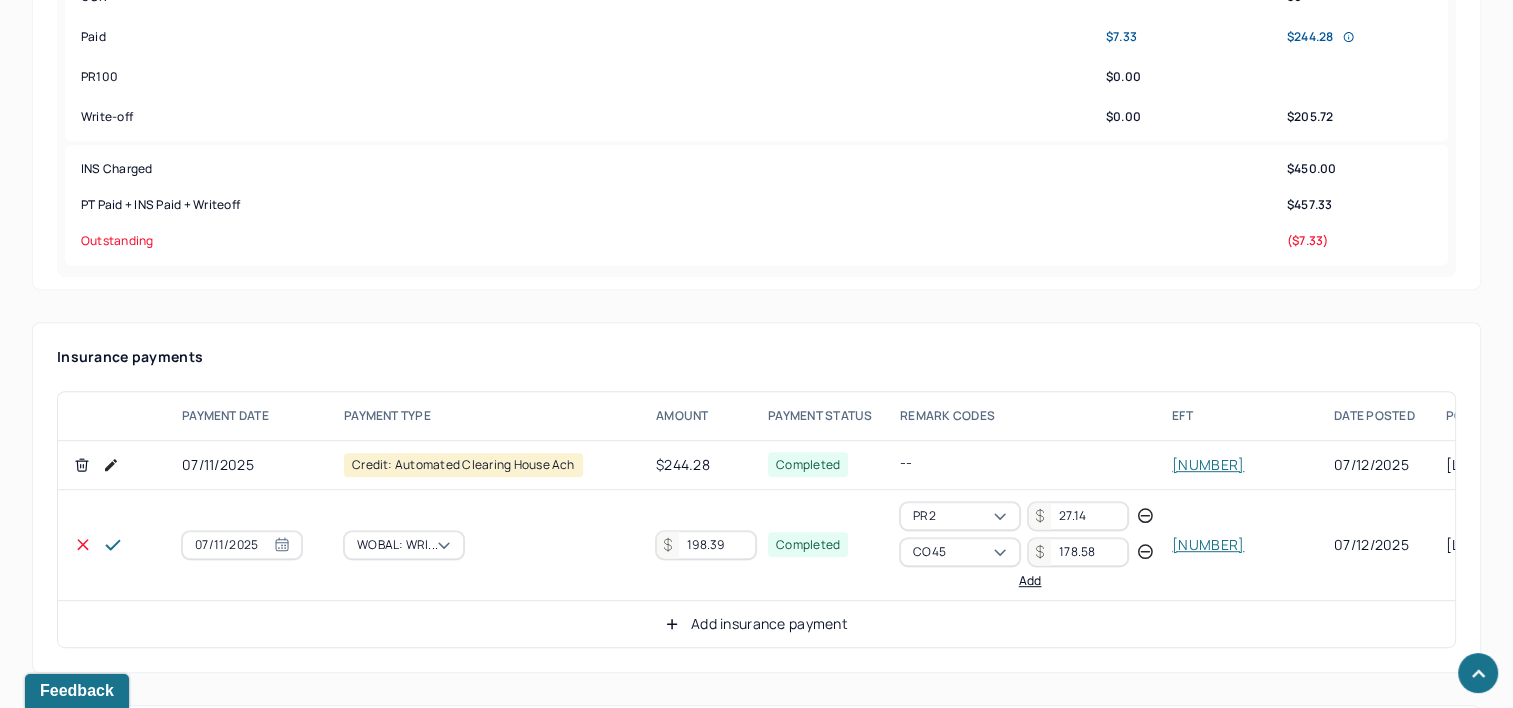 type on "198.39" 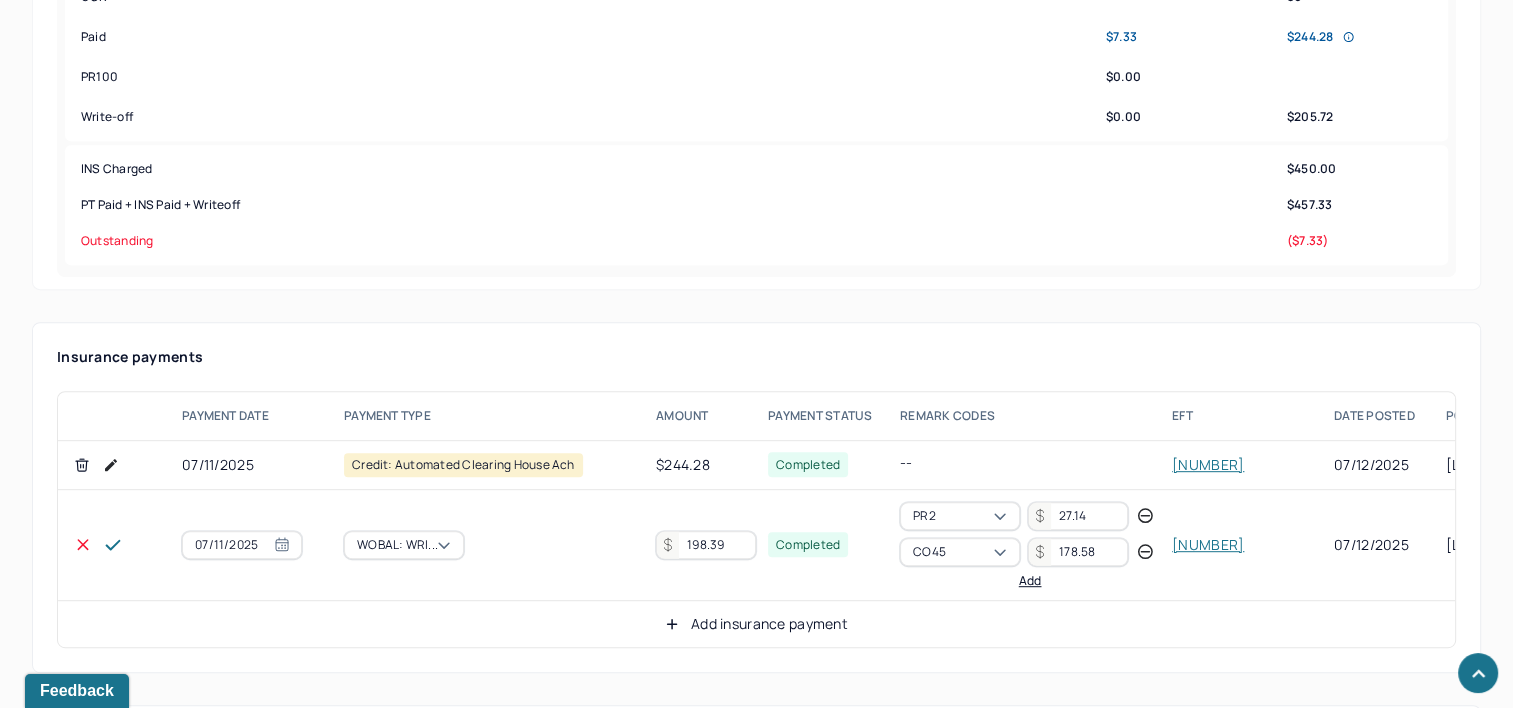 click 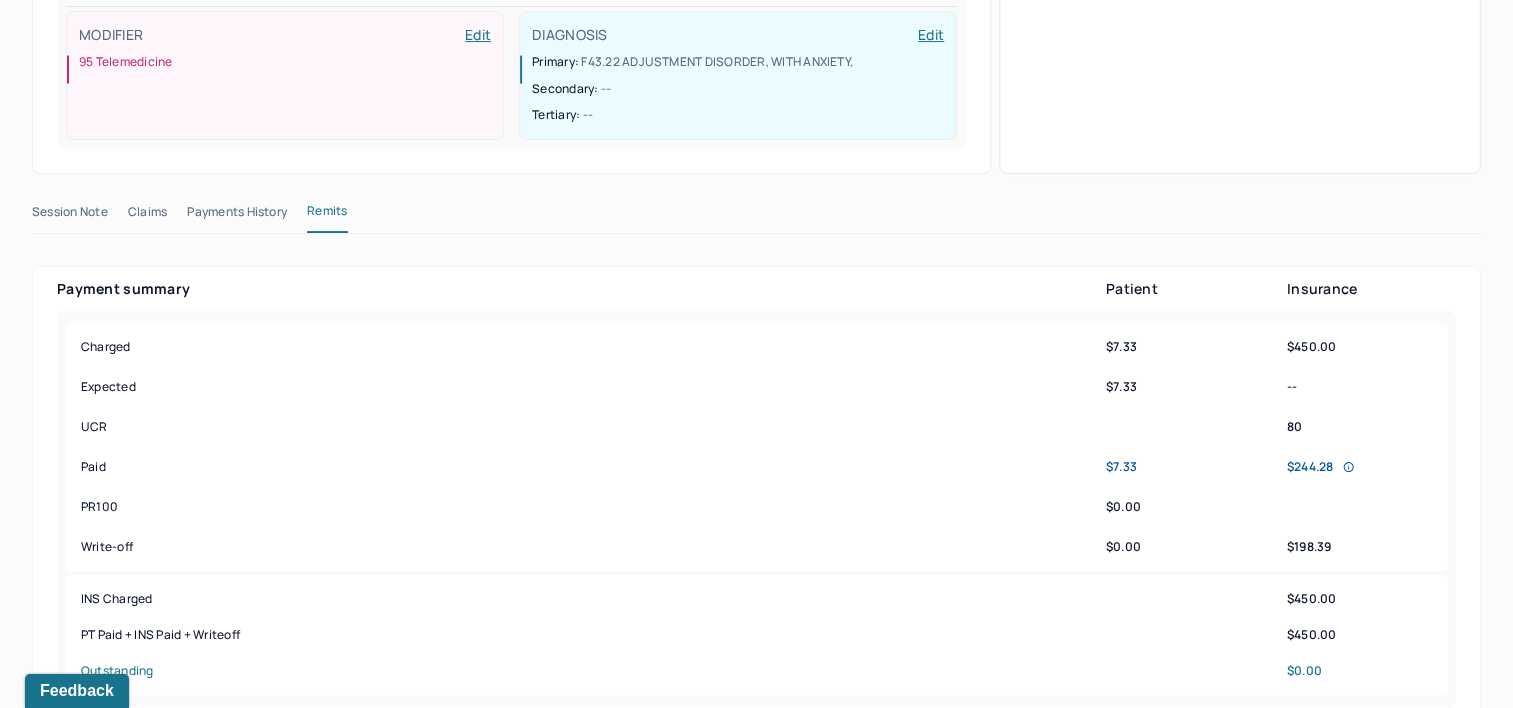 scroll, scrollTop: 0, scrollLeft: 0, axis: both 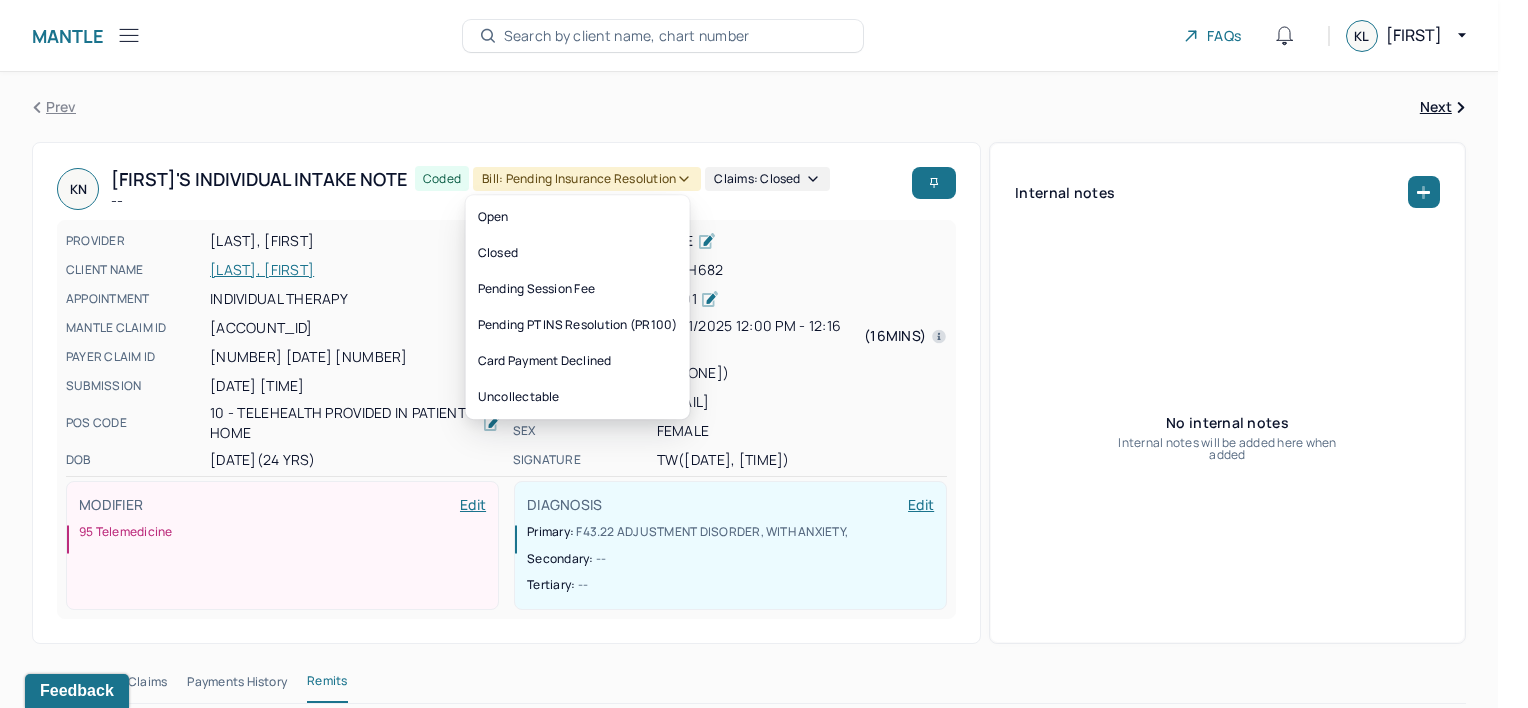 click on "Bill: Pending Insurance Resolution" at bounding box center [587, 179] 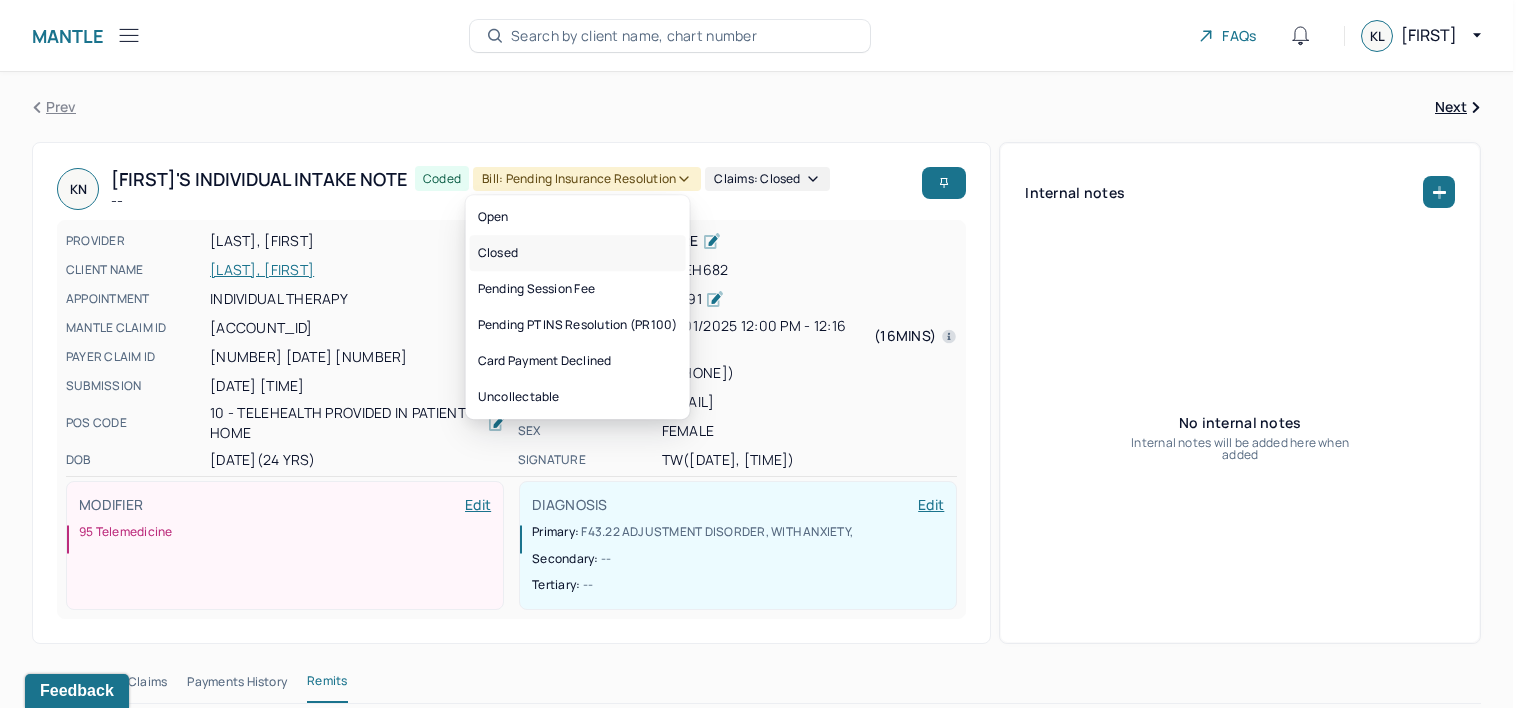 click on "Closed" at bounding box center [578, 253] 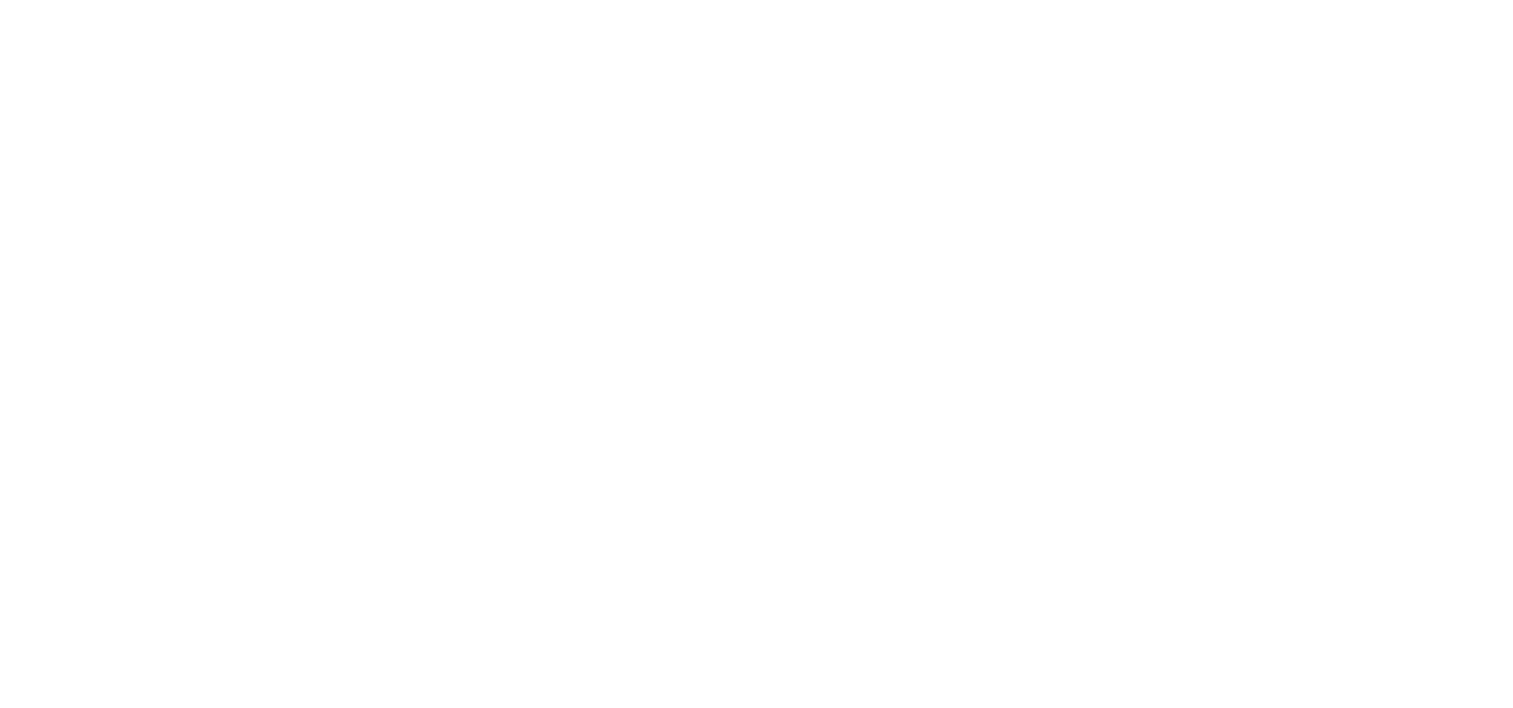 scroll, scrollTop: 0, scrollLeft: 0, axis: both 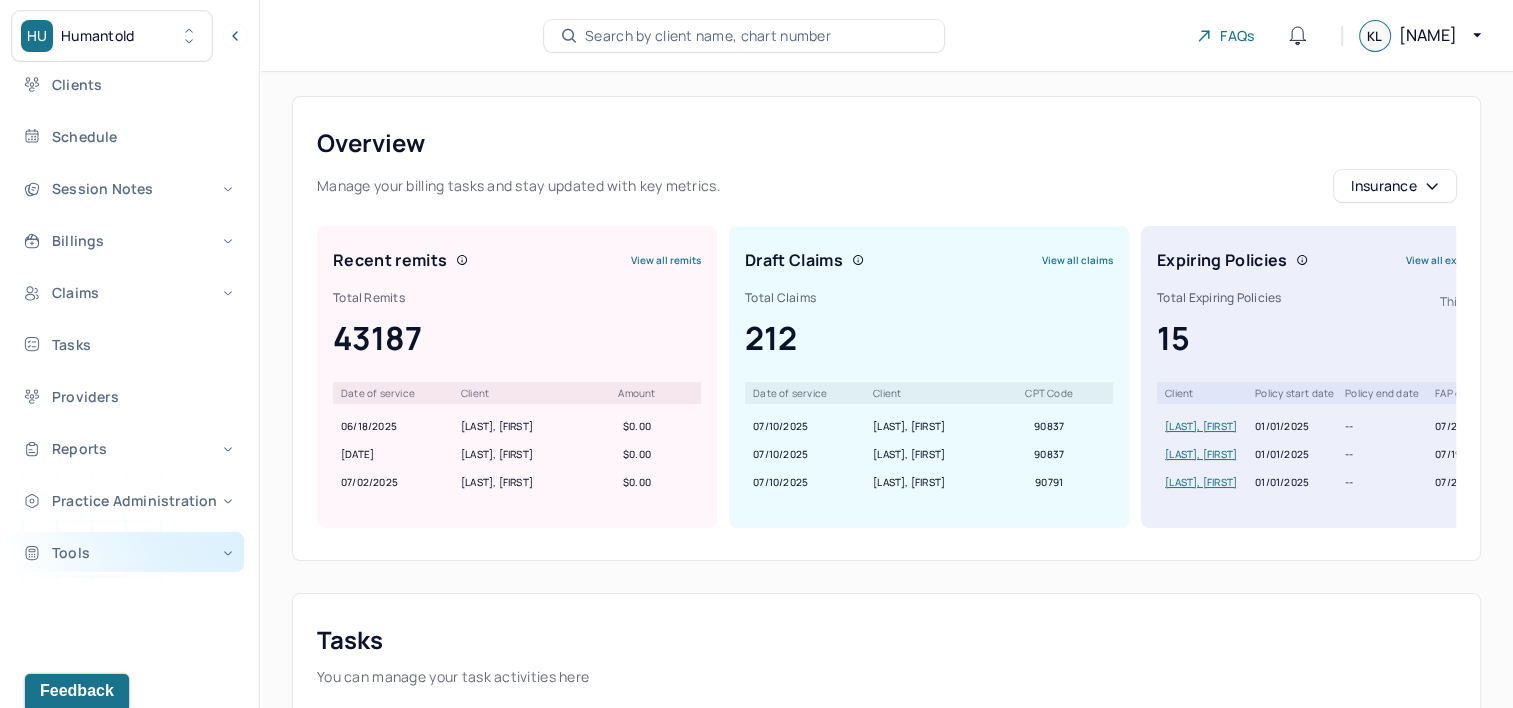 click on "Tools" at bounding box center (128, 552) 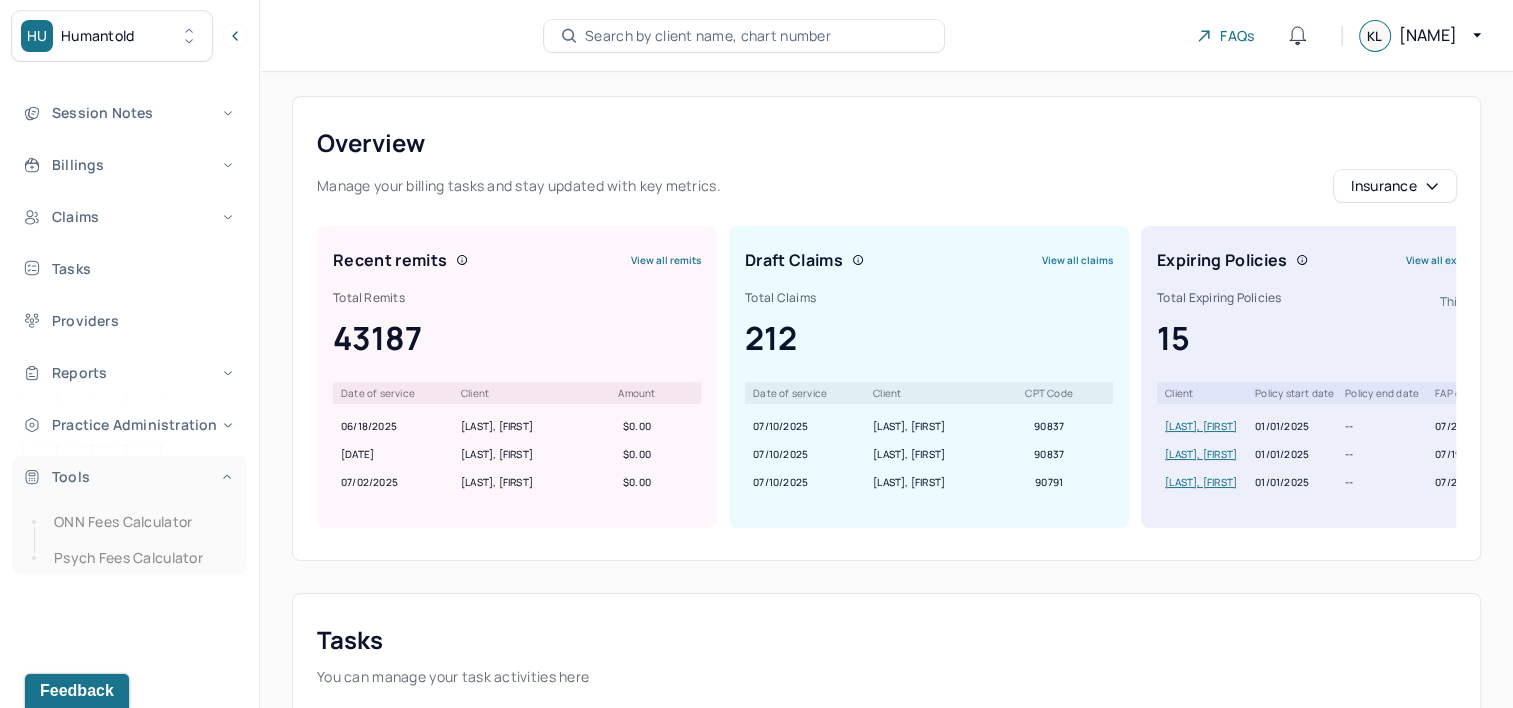 scroll, scrollTop: 153, scrollLeft: 0, axis: vertical 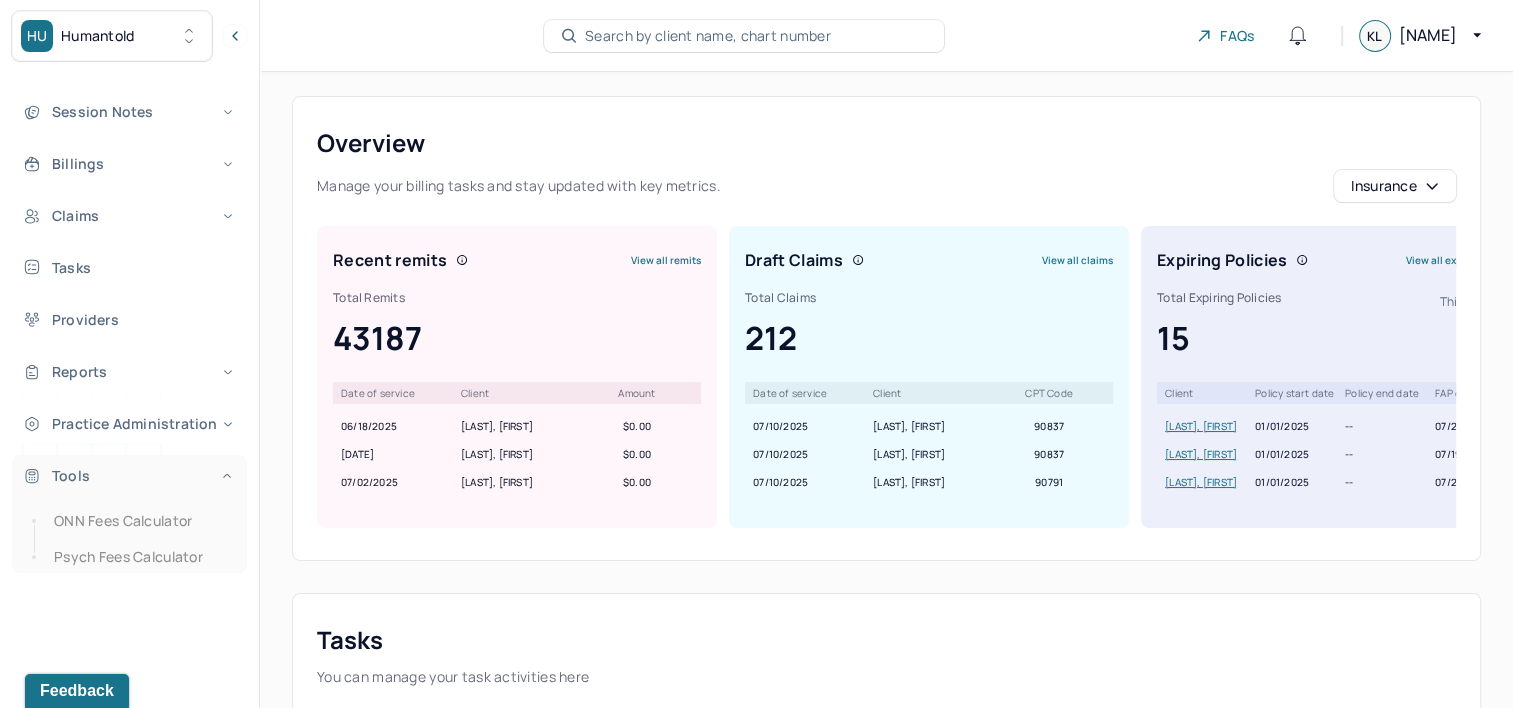 click 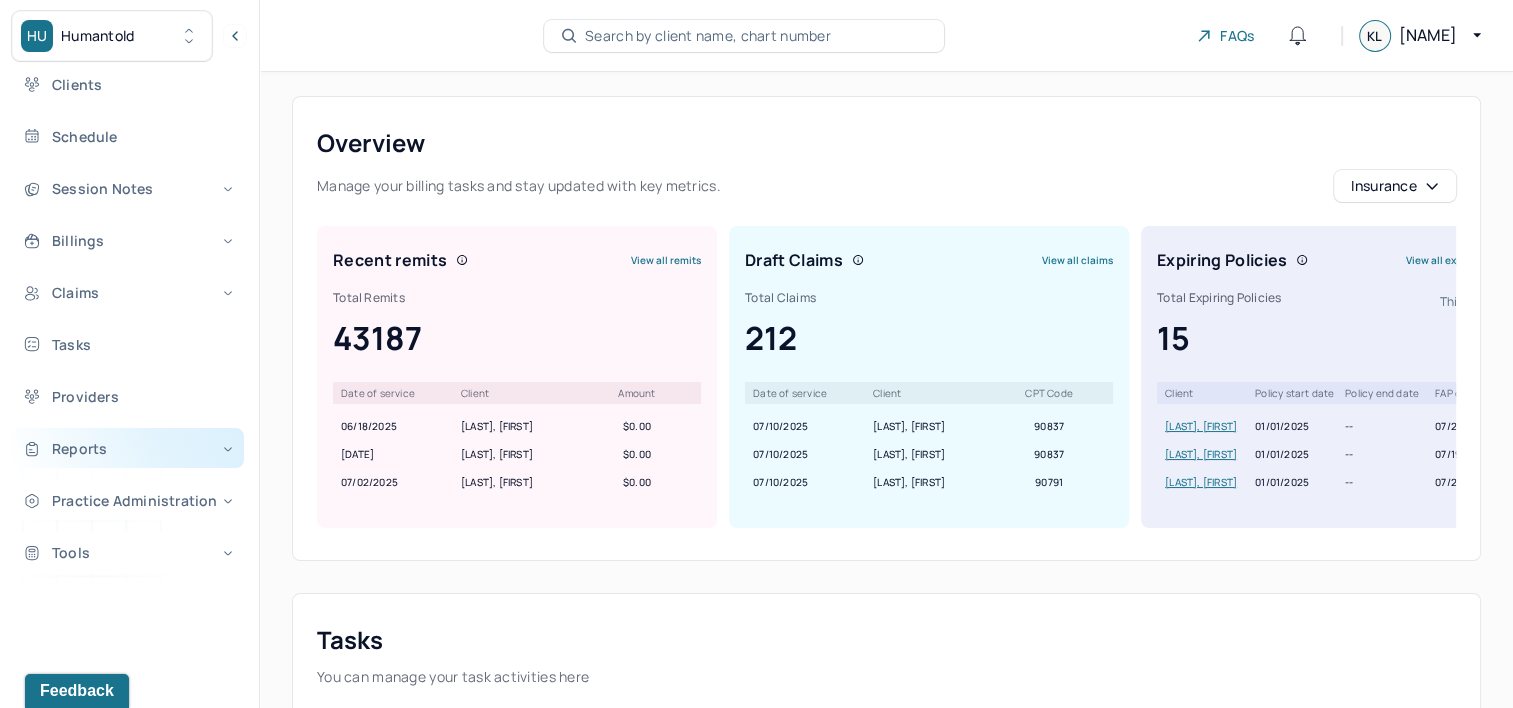 click on "Reports" at bounding box center (128, 448) 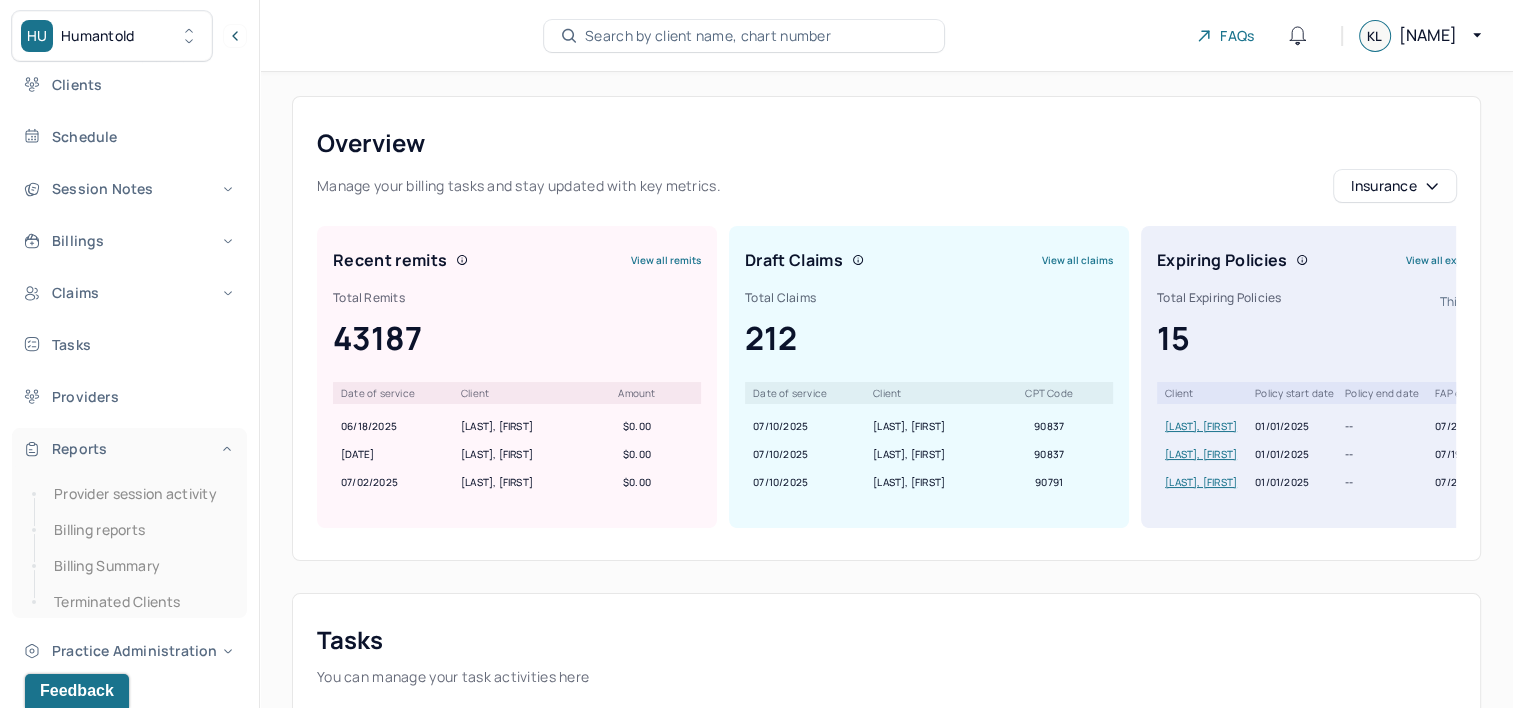click 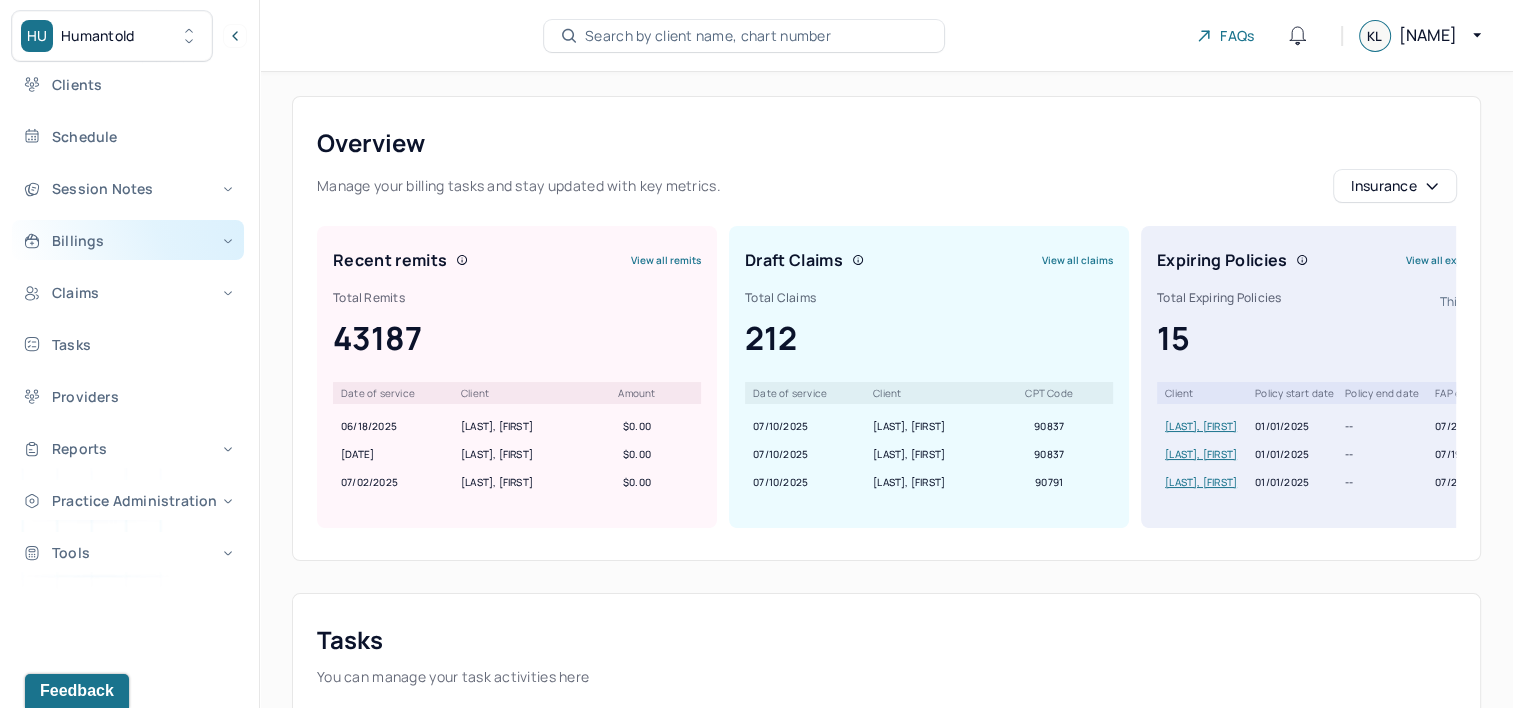 click on "Billings" at bounding box center [128, 240] 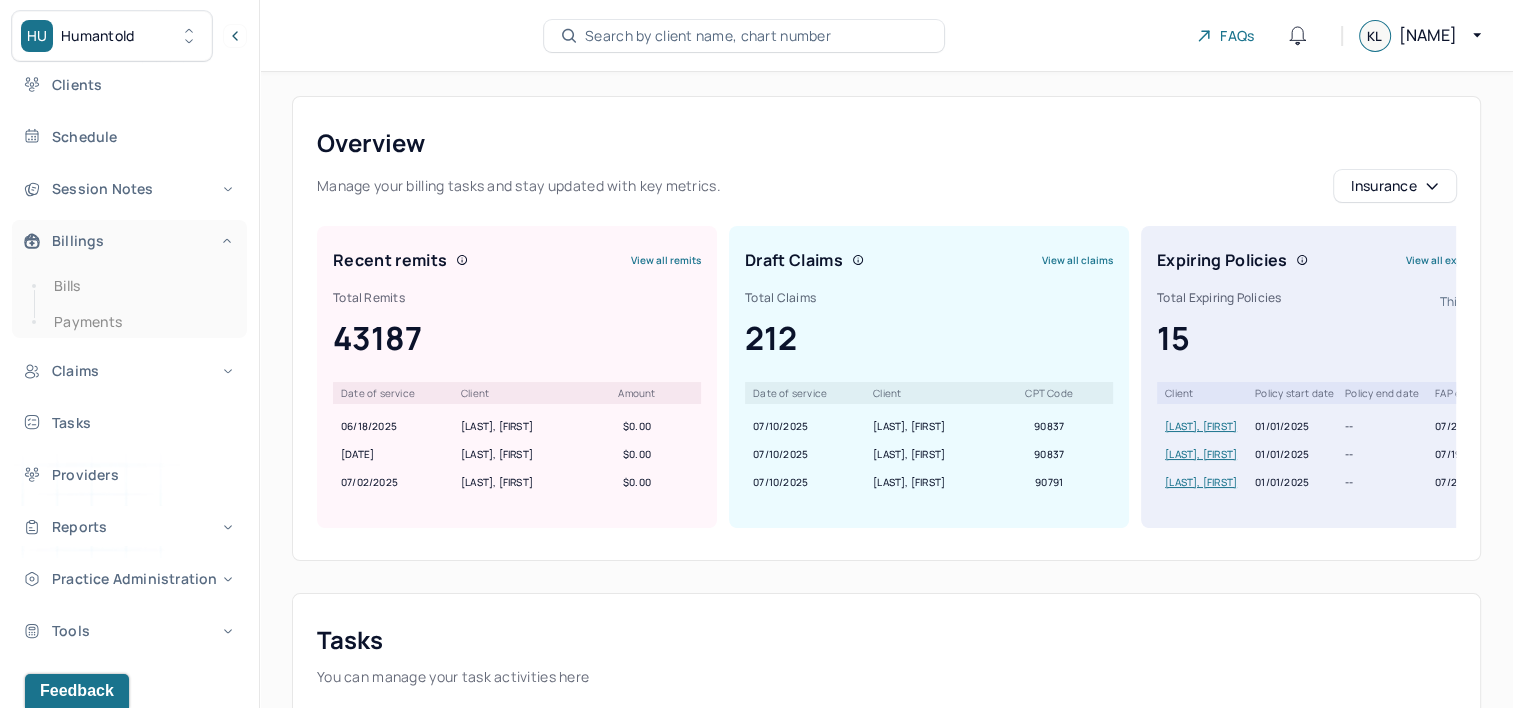 click on "Billings" at bounding box center [128, 240] 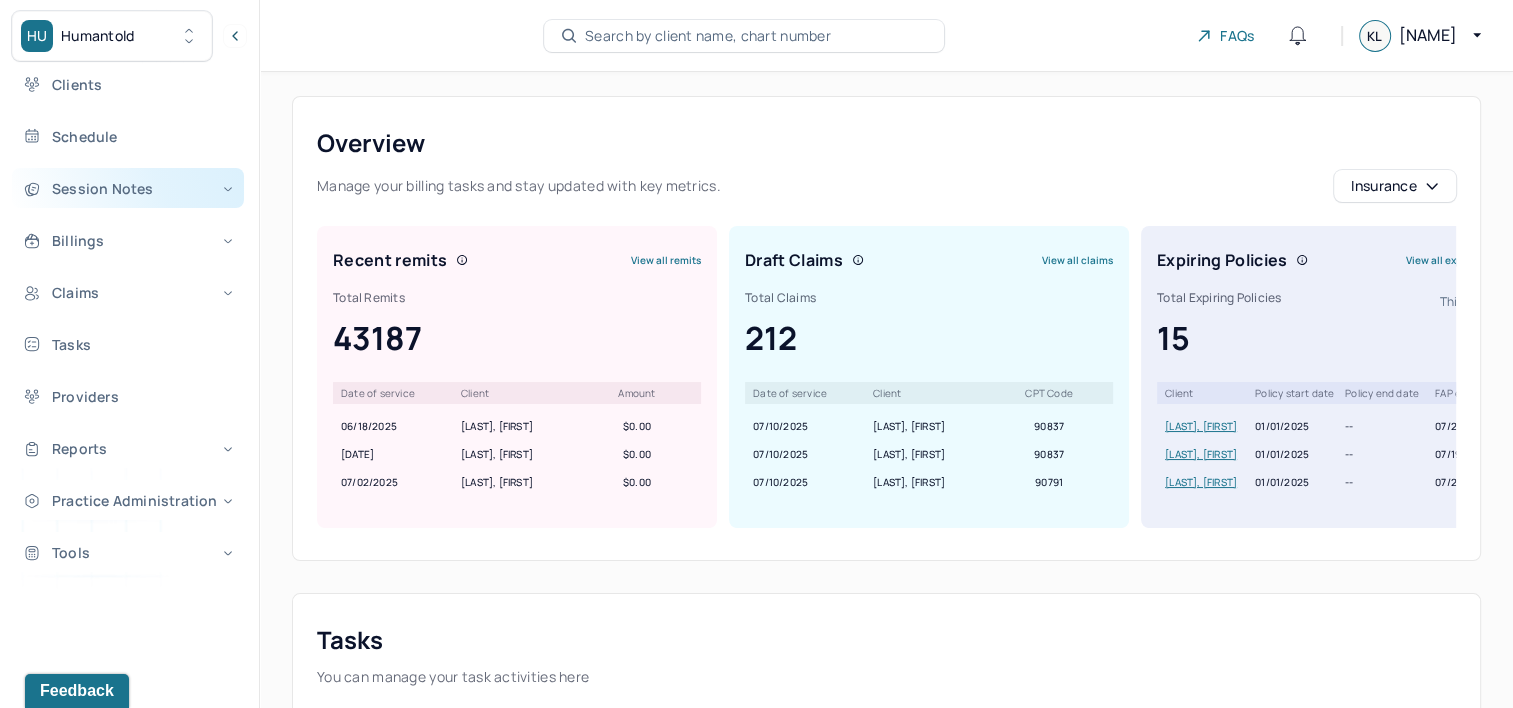 click on "Session Notes" at bounding box center [128, 188] 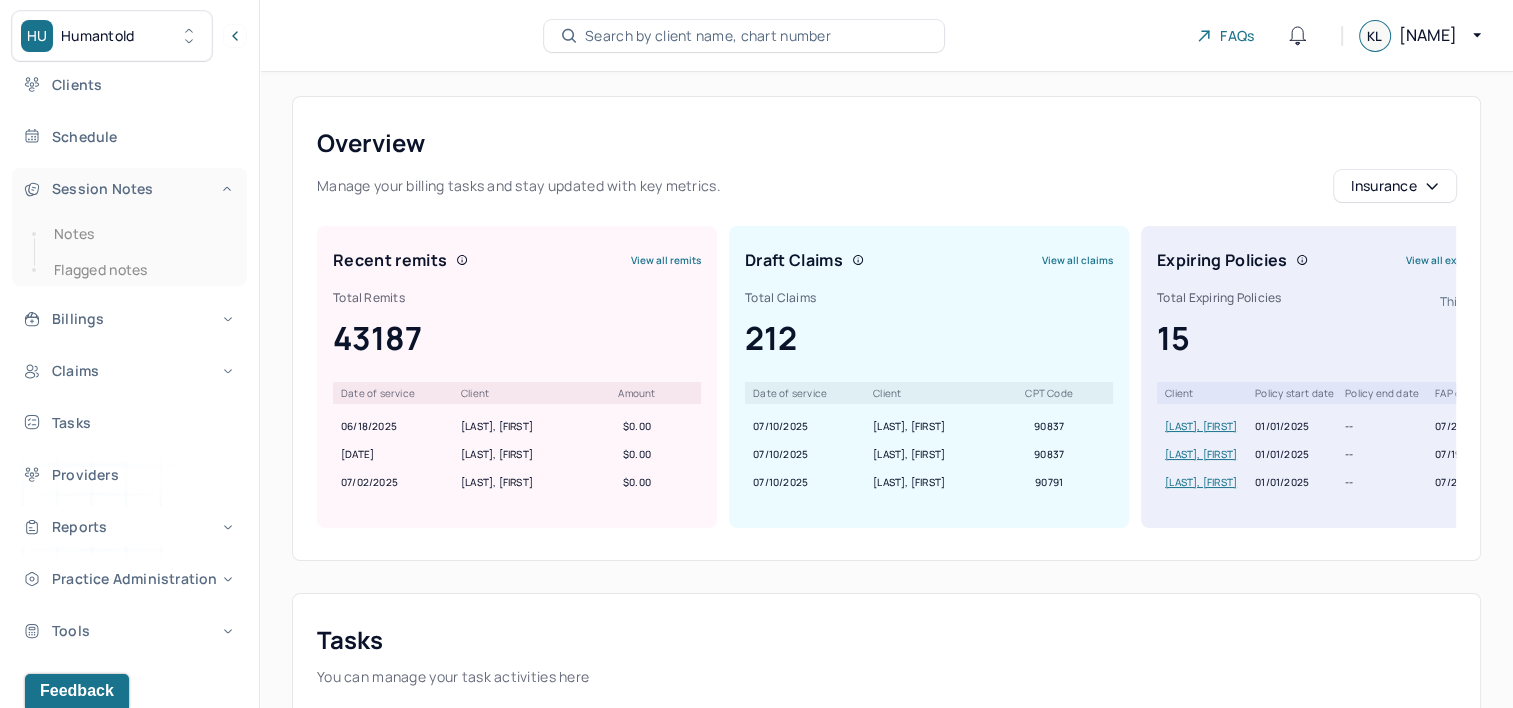 click on "Session Notes" at bounding box center (128, 188) 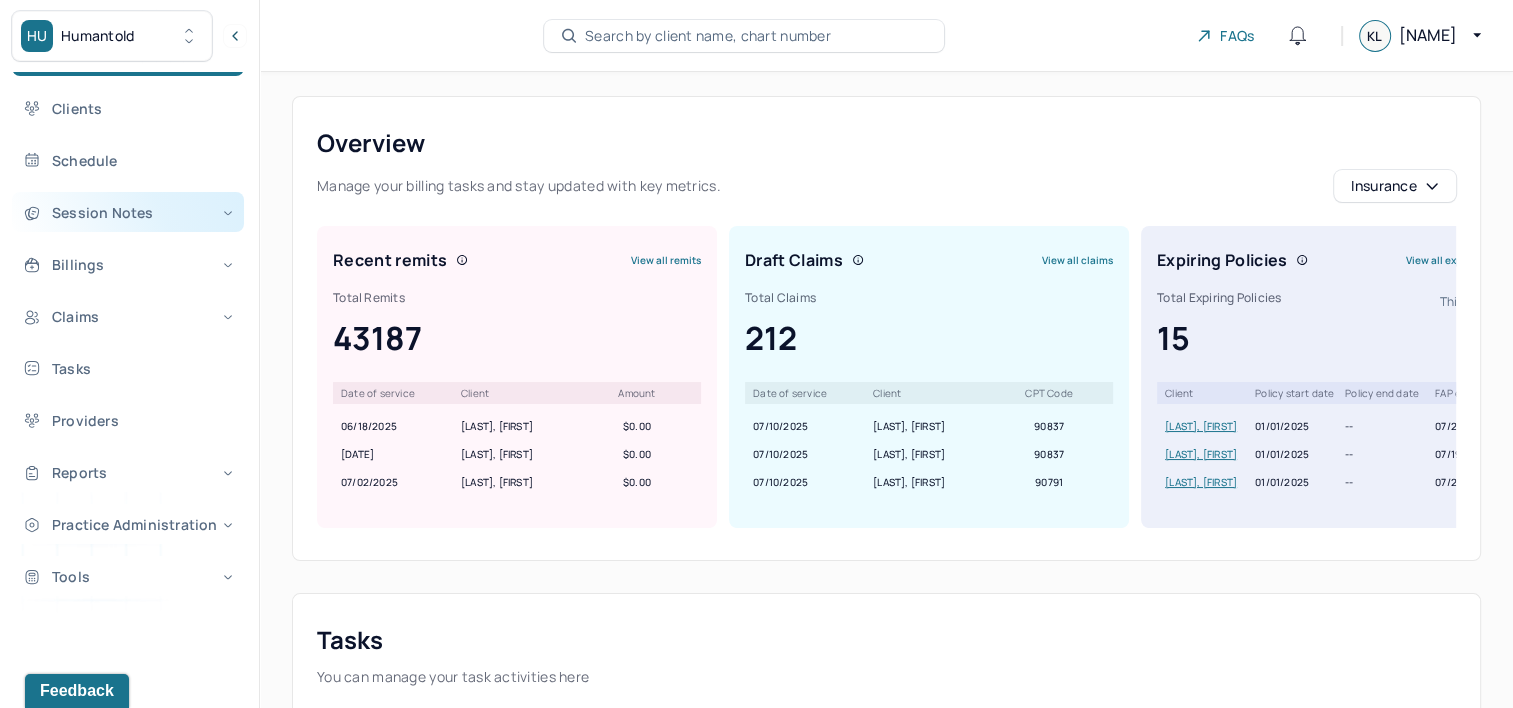 scroll, scrollTop: 76, scrollLeft: 0, axis: vertical 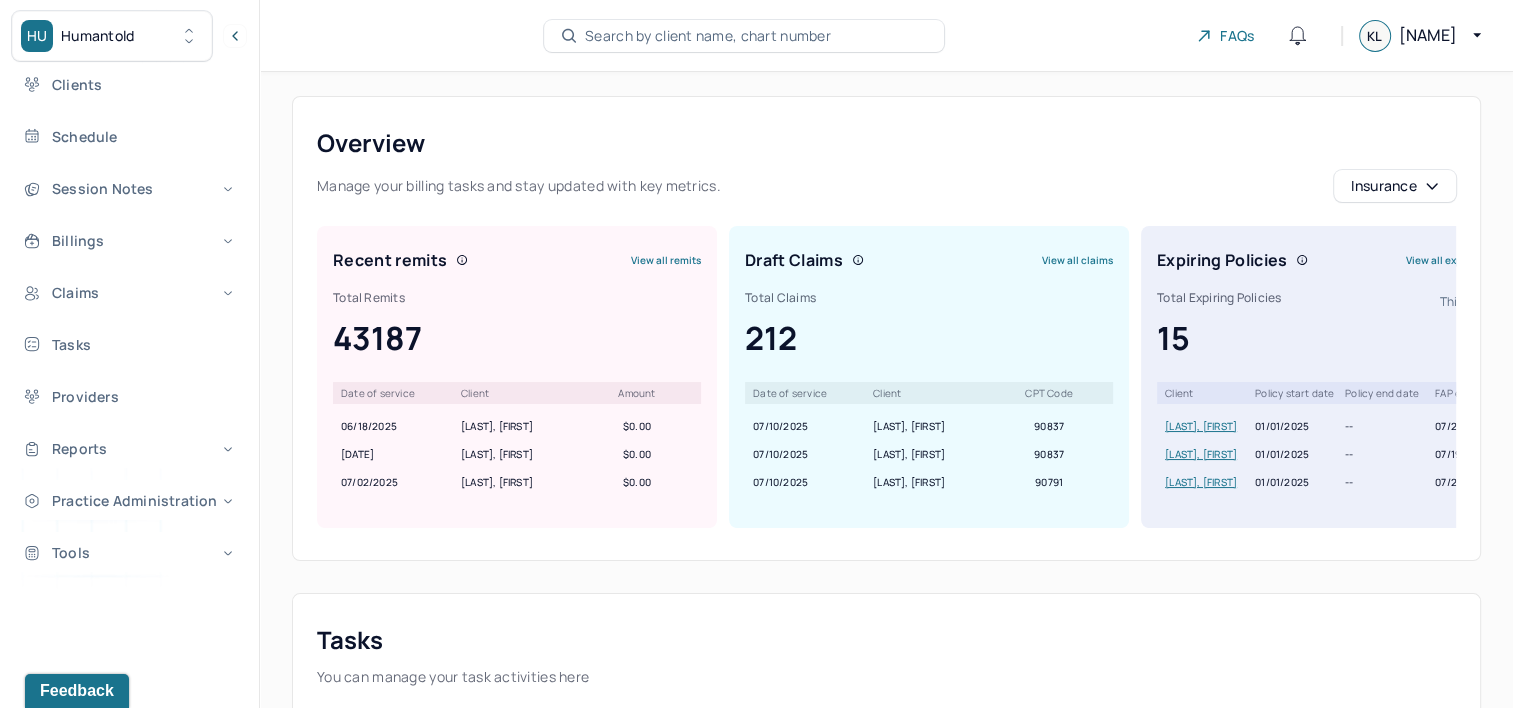 click on "Dashboard Clients Schedule Session Notes Billings Claims Tasks Providers Reports Practice Administration Tools" at bounding box center [129, 292] 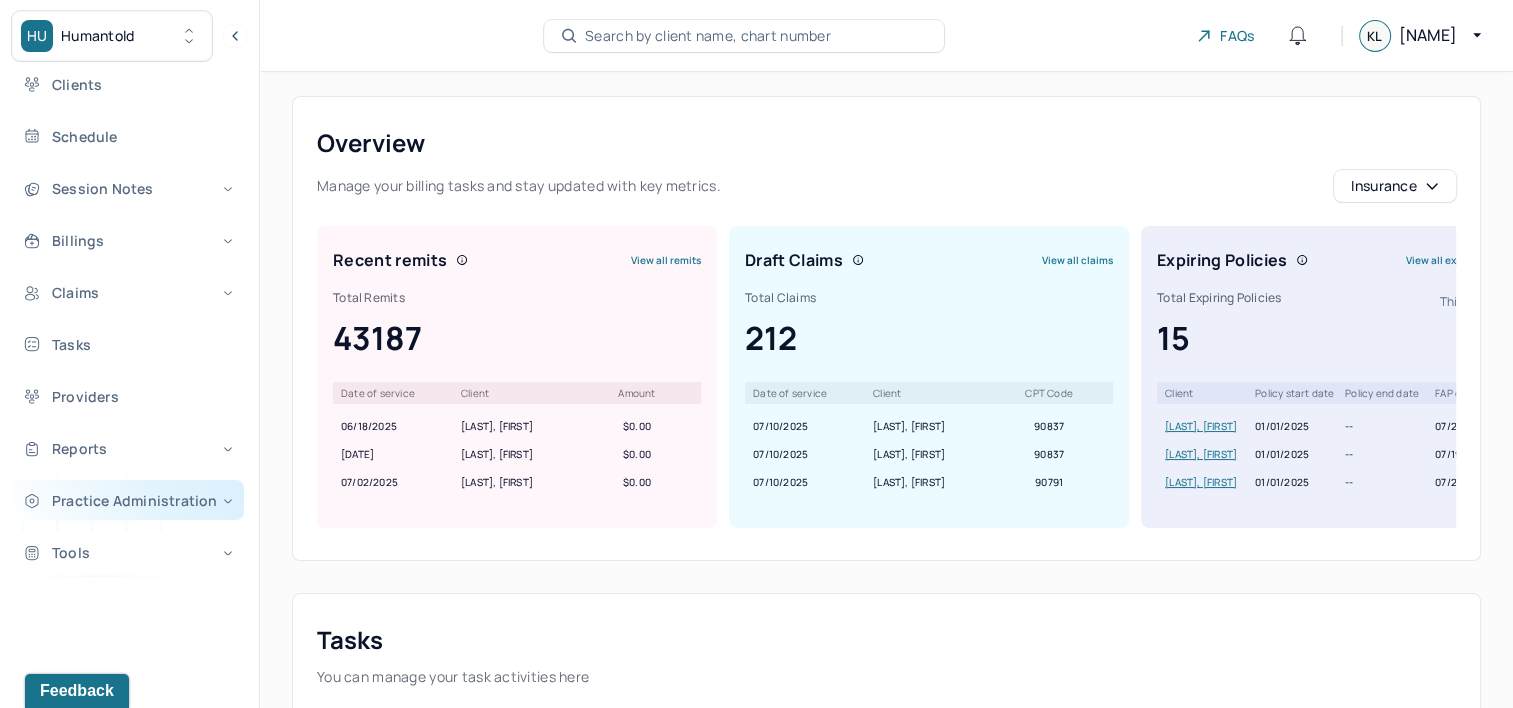 click 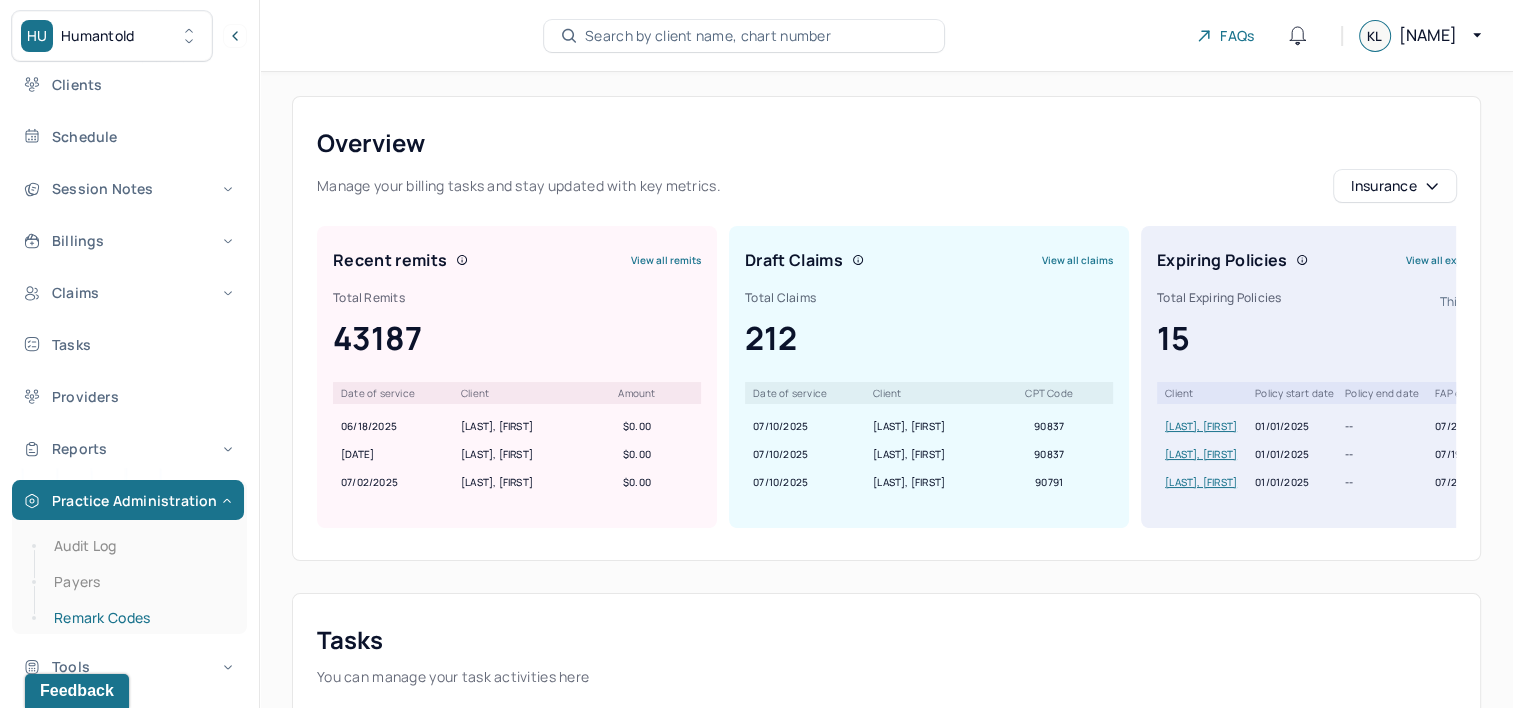 click on "Remark Codes" at bounding box center (139, 618) 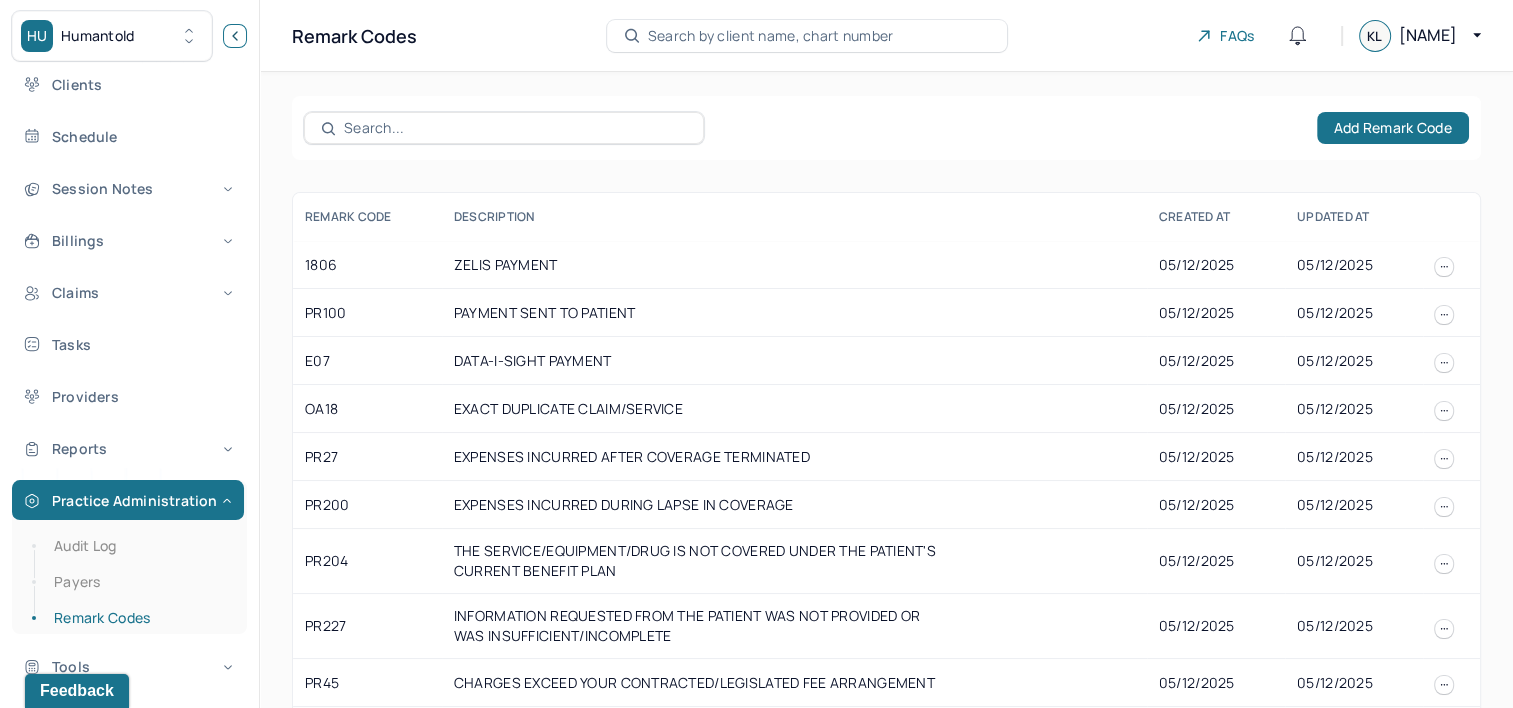 click at bounding box center (235, 36) 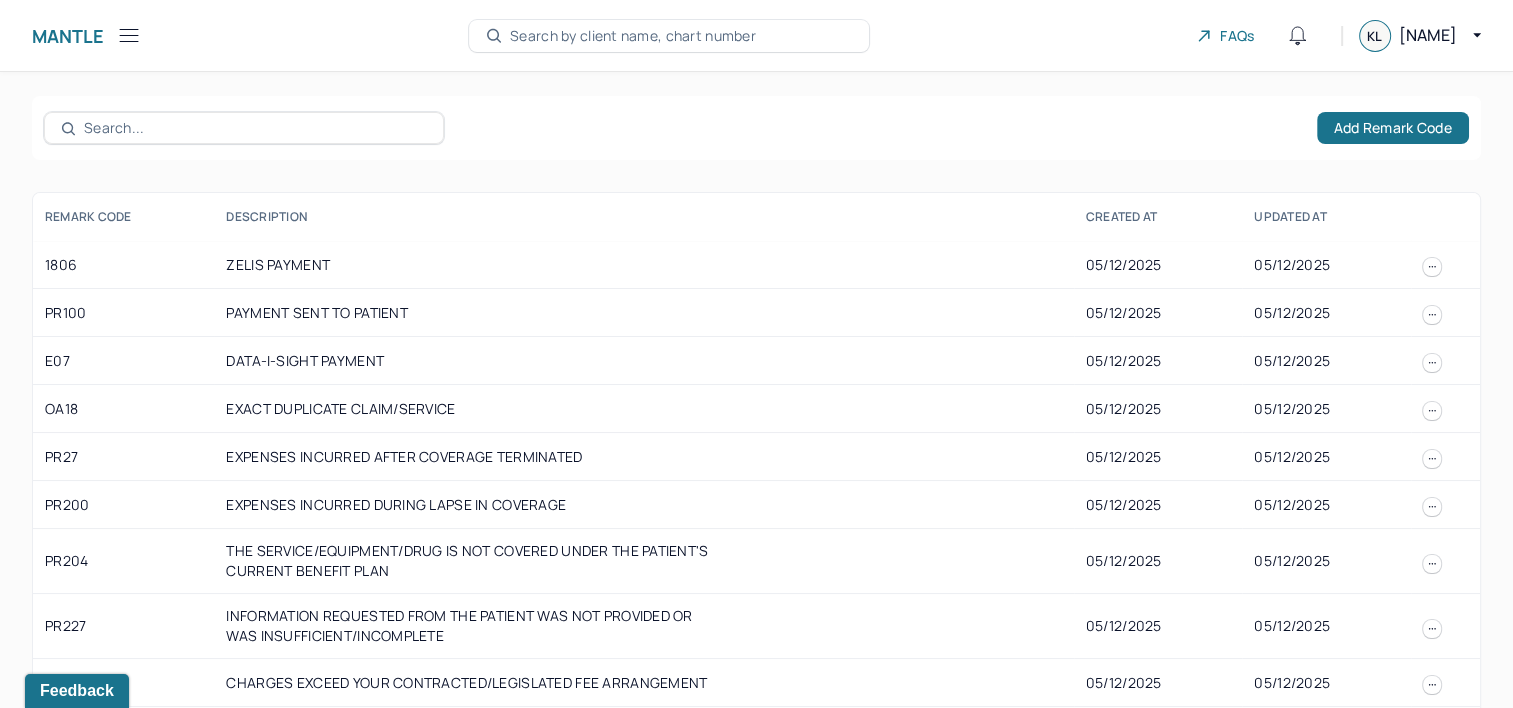type 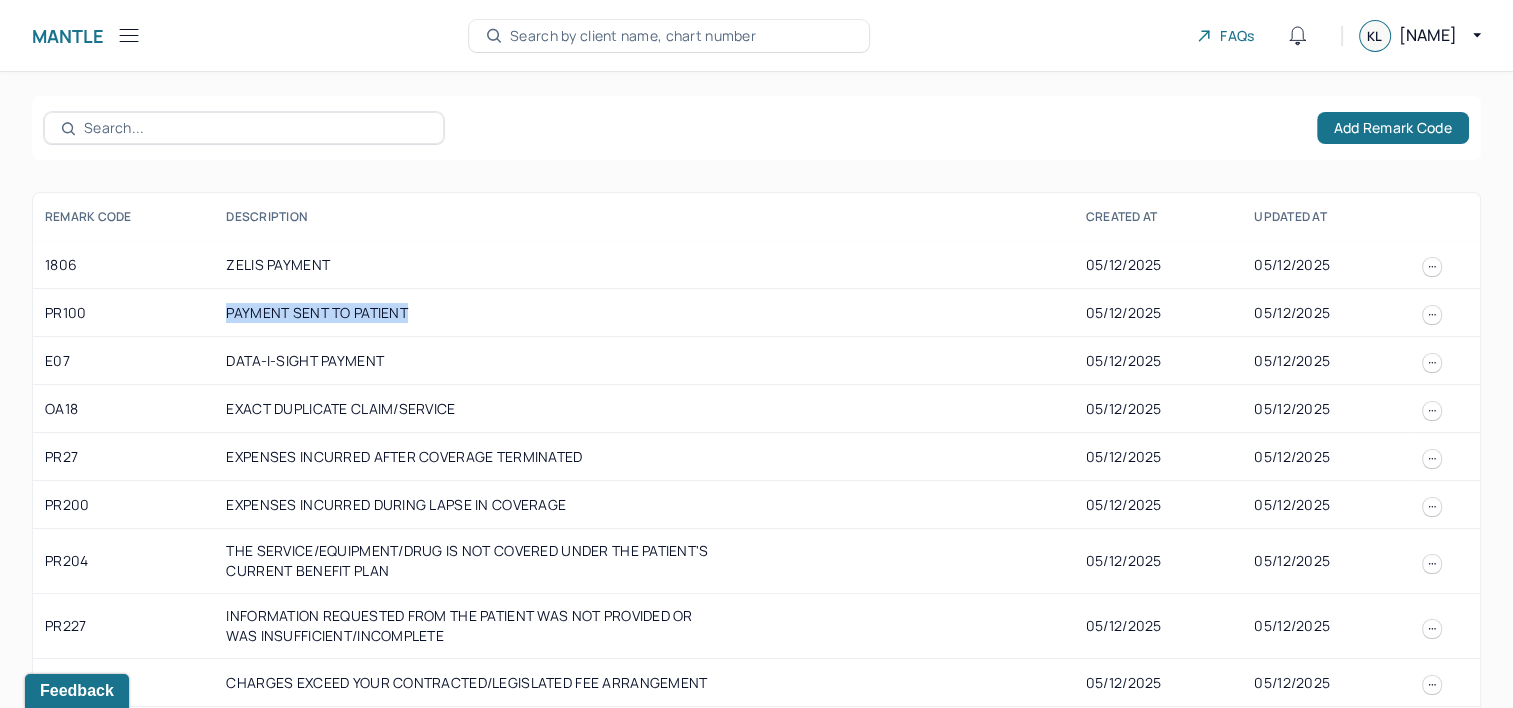 drag, startPoint x: 223, startPoint y: 310, endPoint x: 411, endPoint y: 304, distance: 188.09572 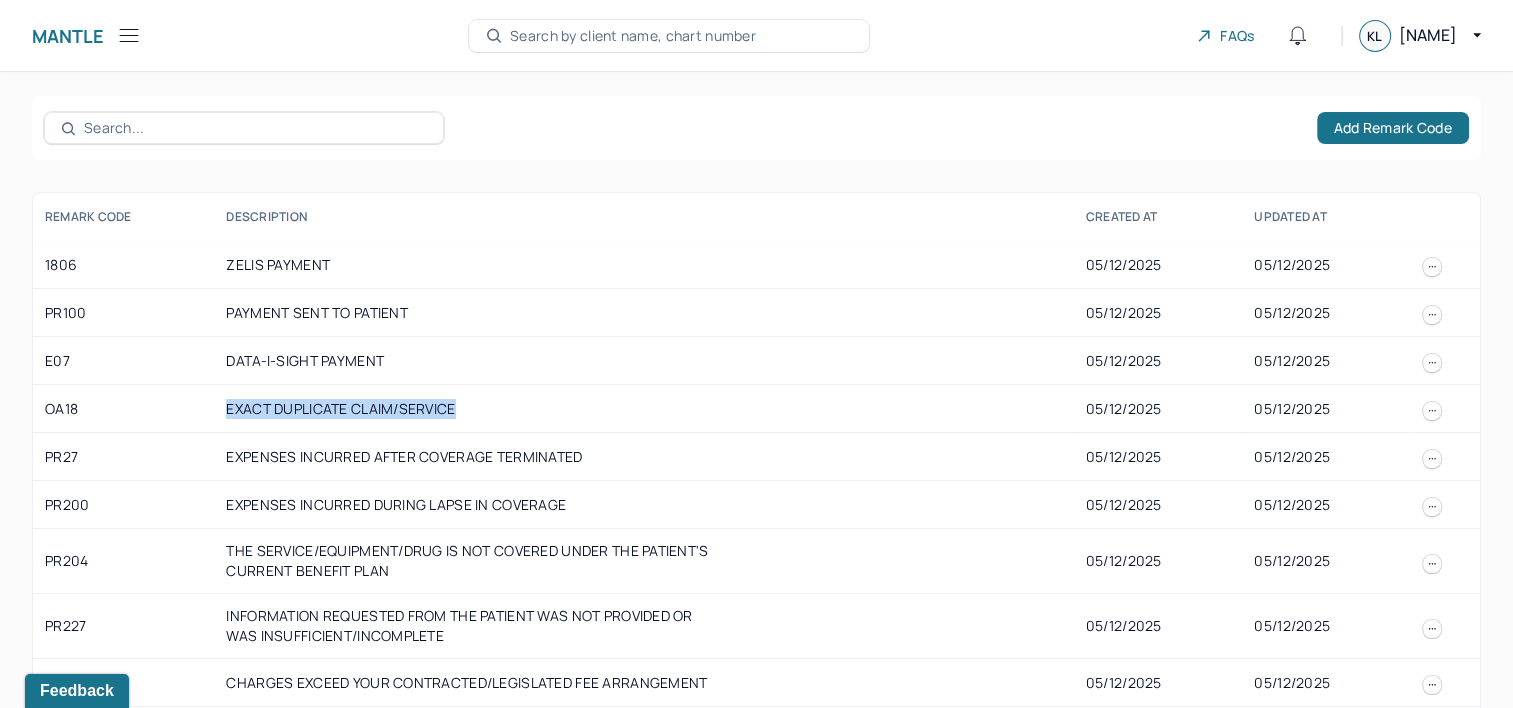 drag, startPoint x: 224, startPoint y: 404, endPoint x: 458, endPoint y: 404, distance: 234 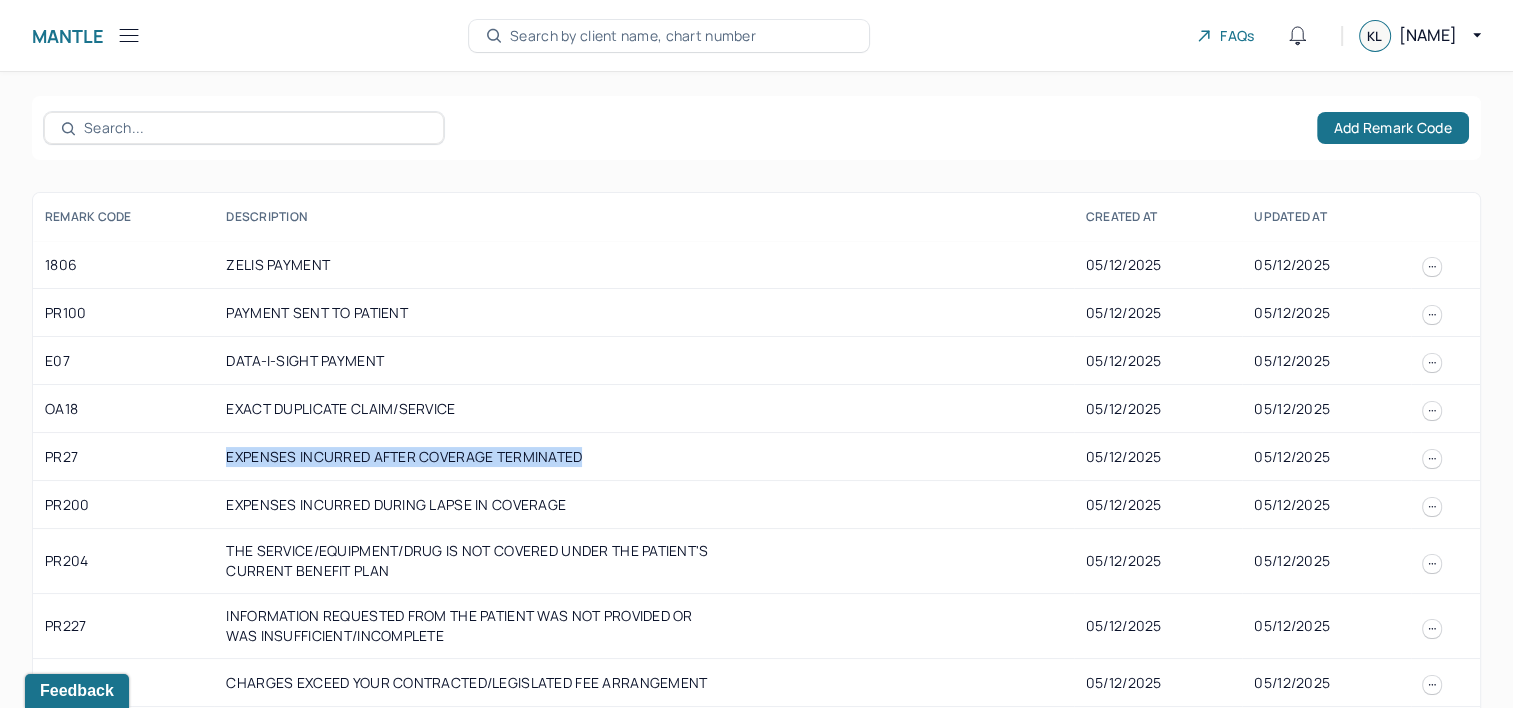drag, startPoint x: 225, startPoint y: 452, endPoint x: 585, endPoint y: 452, distance: 360 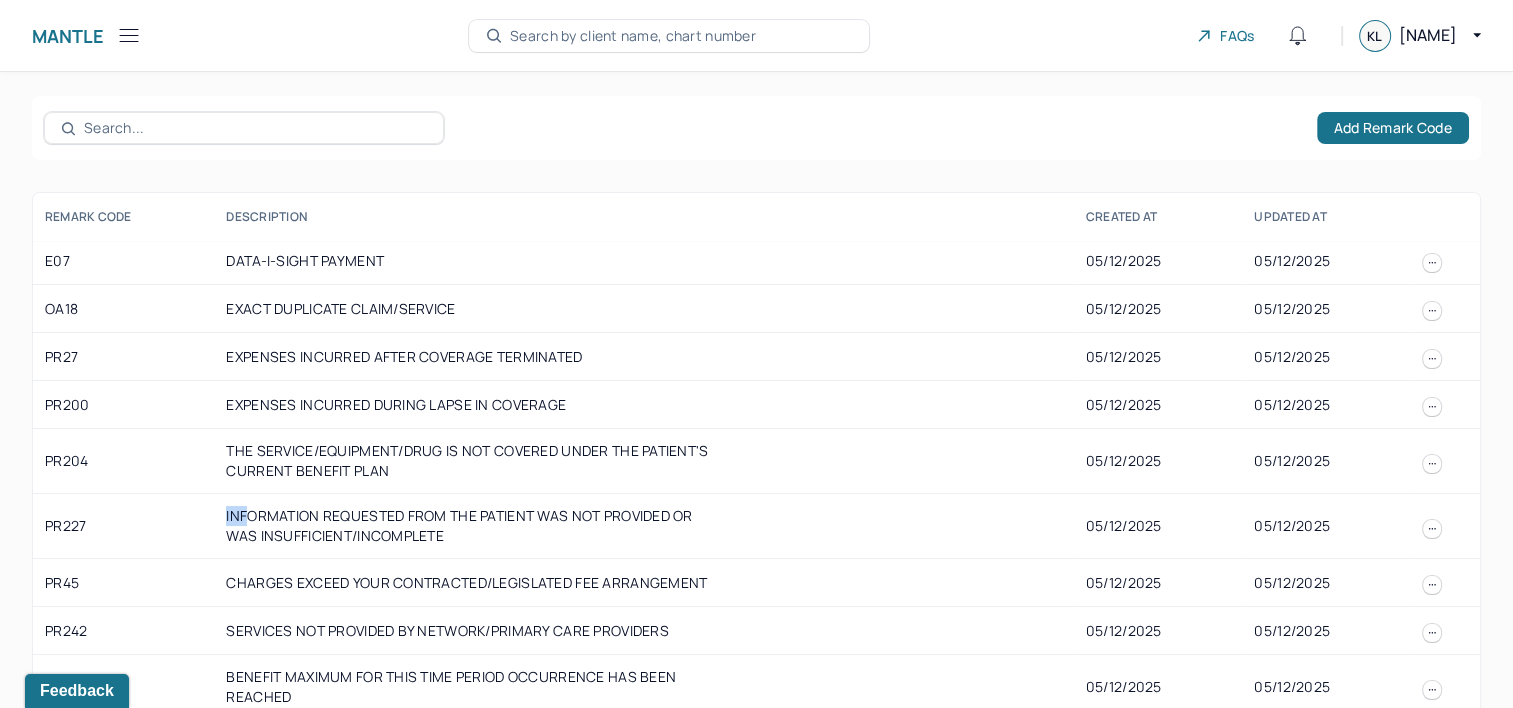 drag, startPoint x: 223, startPoint y: 511, endPoint x: 246, endPoint y: 513, distance: 23.086792 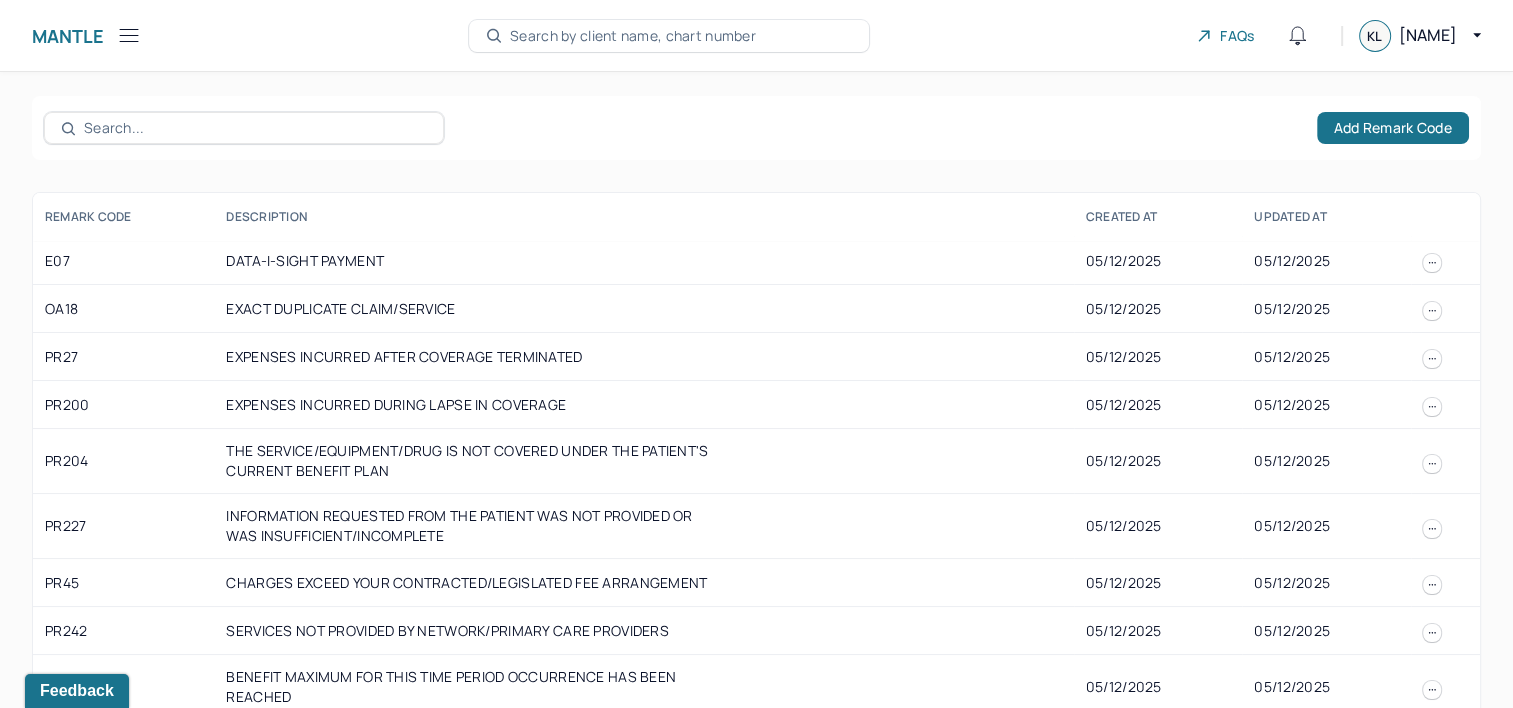 drag, startPoint x: 246, startPoint y: 513, endPoint x: 228, endPoint y: 534, distance: 27.658634 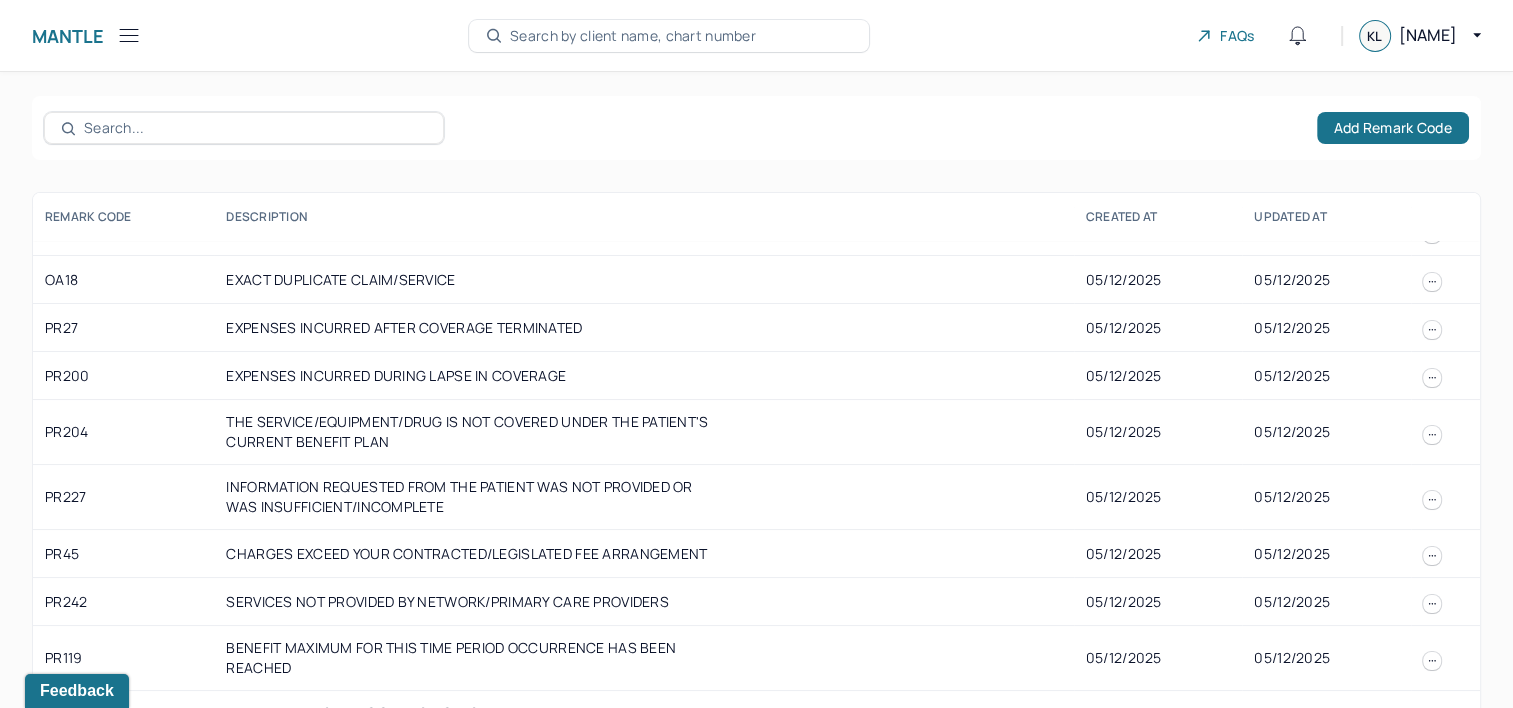 scroll, scrollTop: 100, scrollLeft: 0, axis: vertical 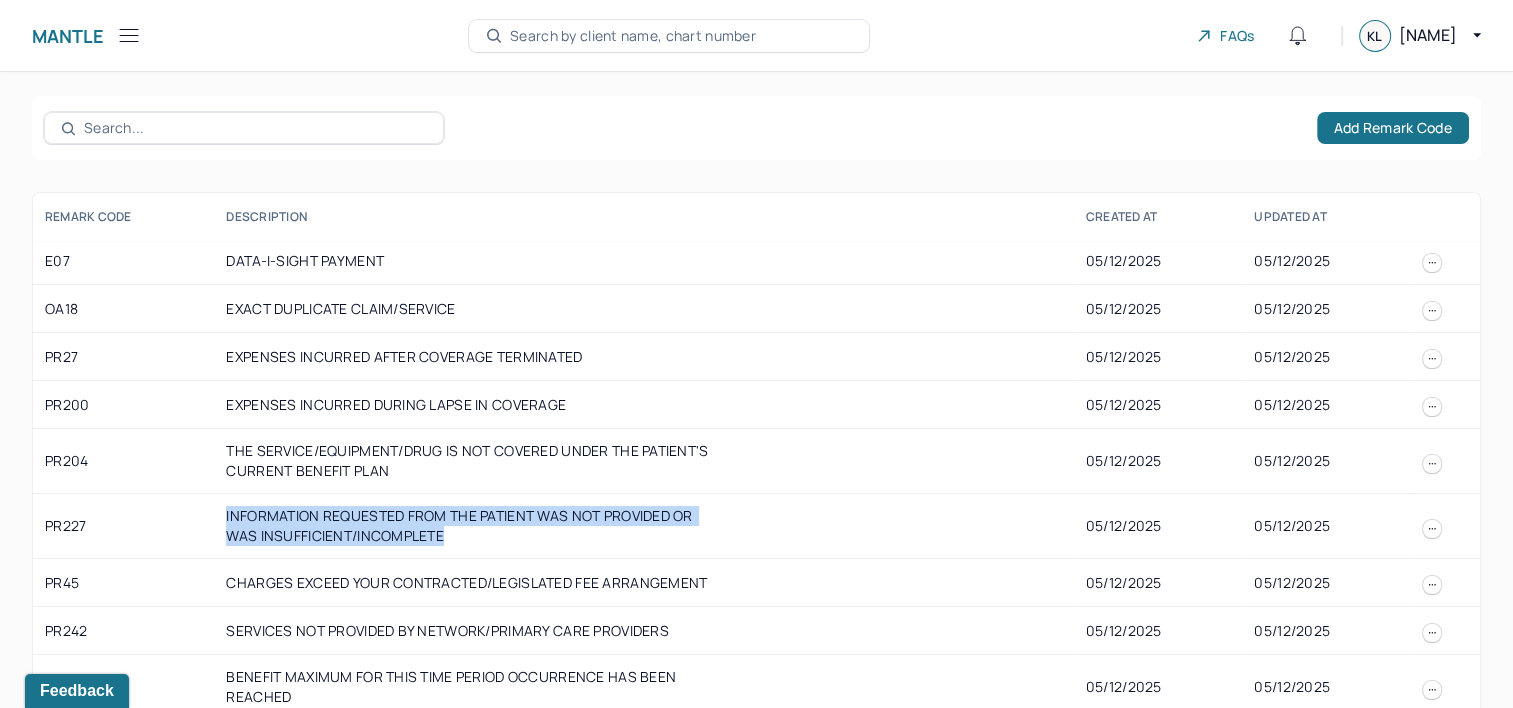 drag, startPoint x: 223, startPoint y: 513, endPoint x: 444, endPoint y: 536, distance: 222.1936 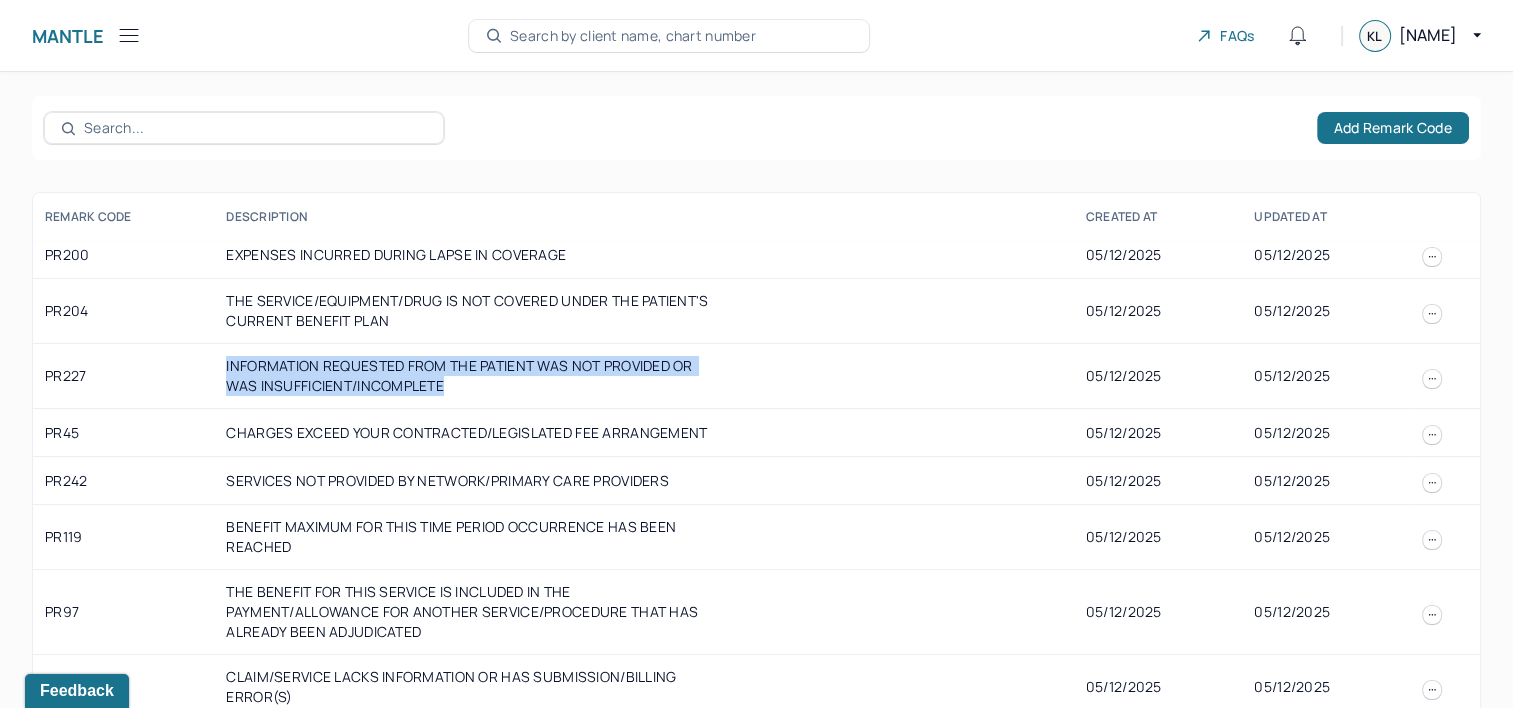 scroll, scrollTop: 300, scrollLeft: 0, axis: vertical 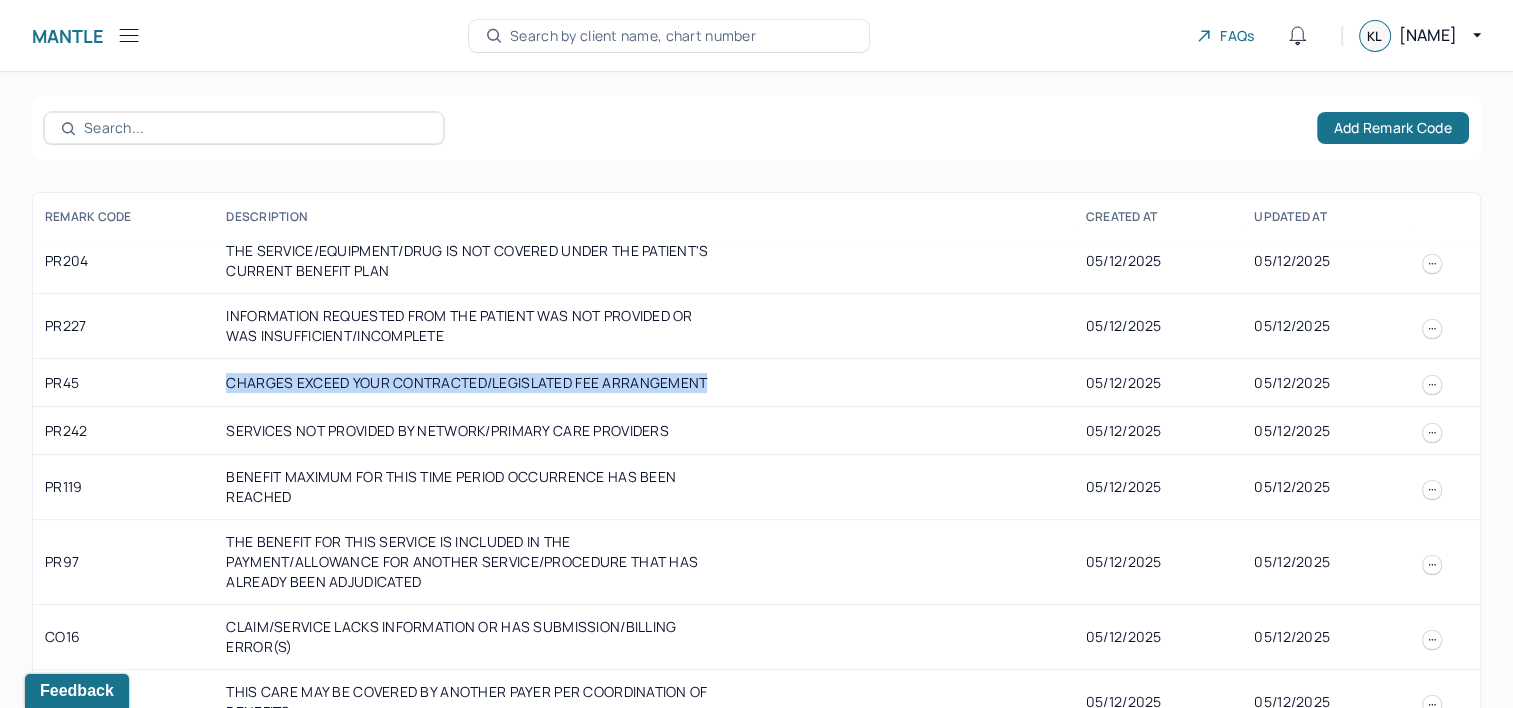 drag, startPoint x: 227, startPoint y: 382, endPoint x: 710, endPoint y: 388, distance: 483.03726 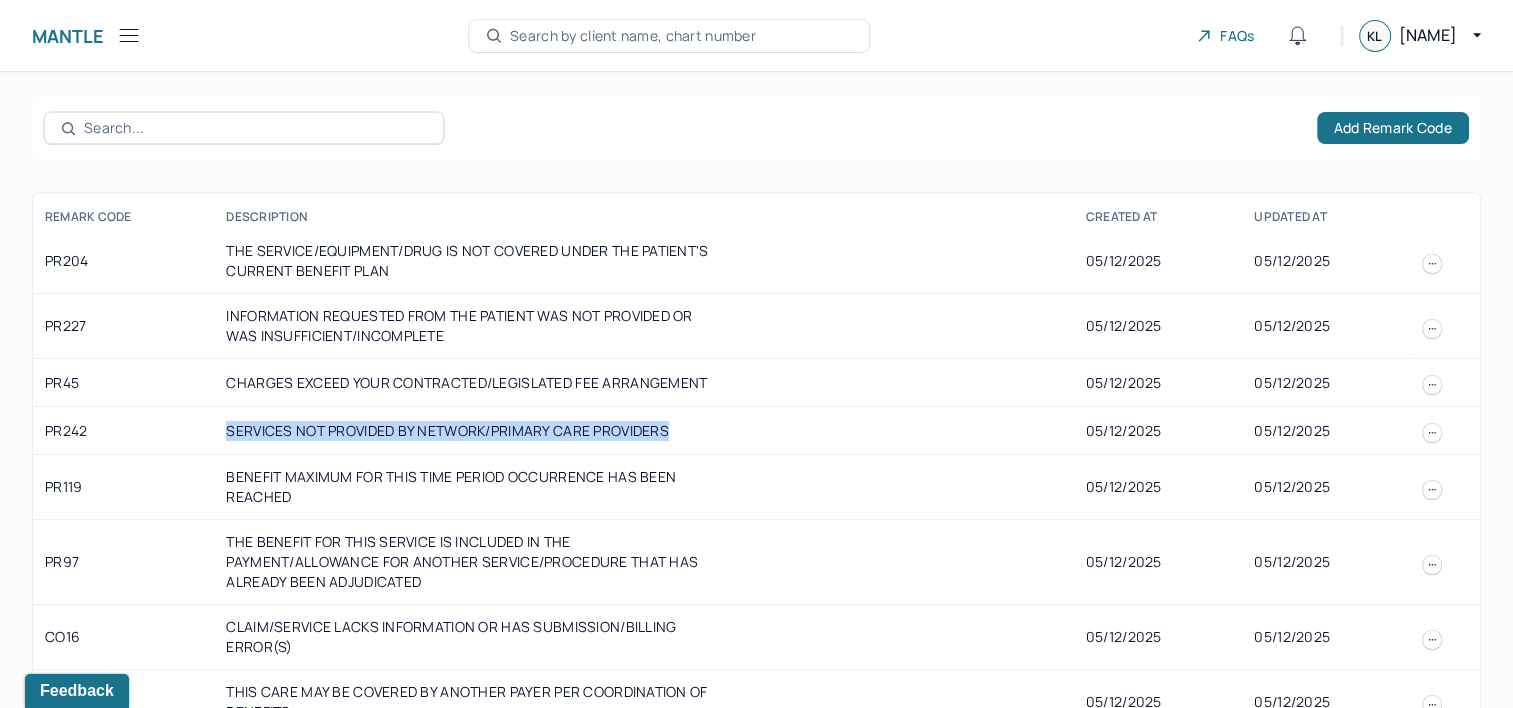 drag, startPoint x: 226, startPoint y: 431, endPoint x: 685, endPoint y: 424, distance: 459.05338 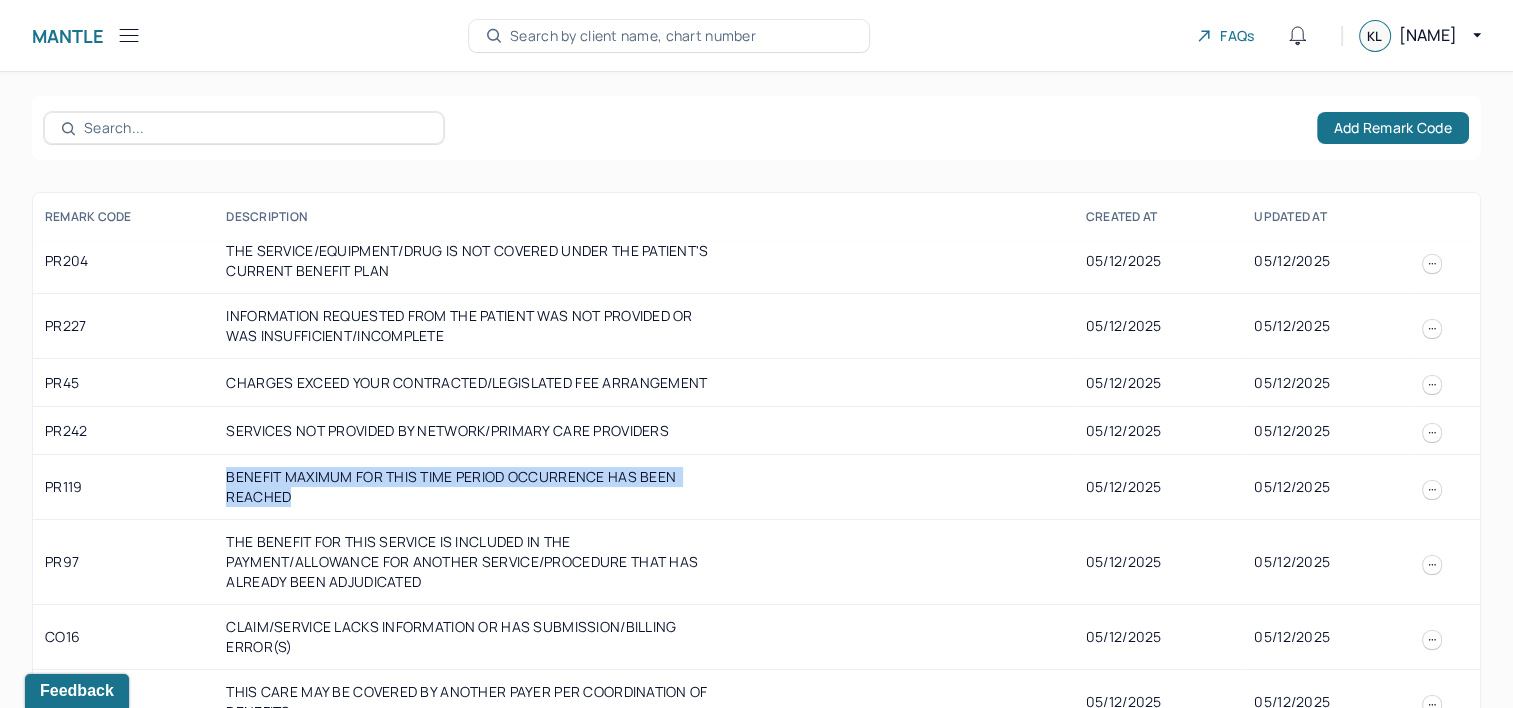 drag, startPoint x: 223, startPoint y: 469, endPoint x: 294, endPoint y: 512, distance: 83.00603 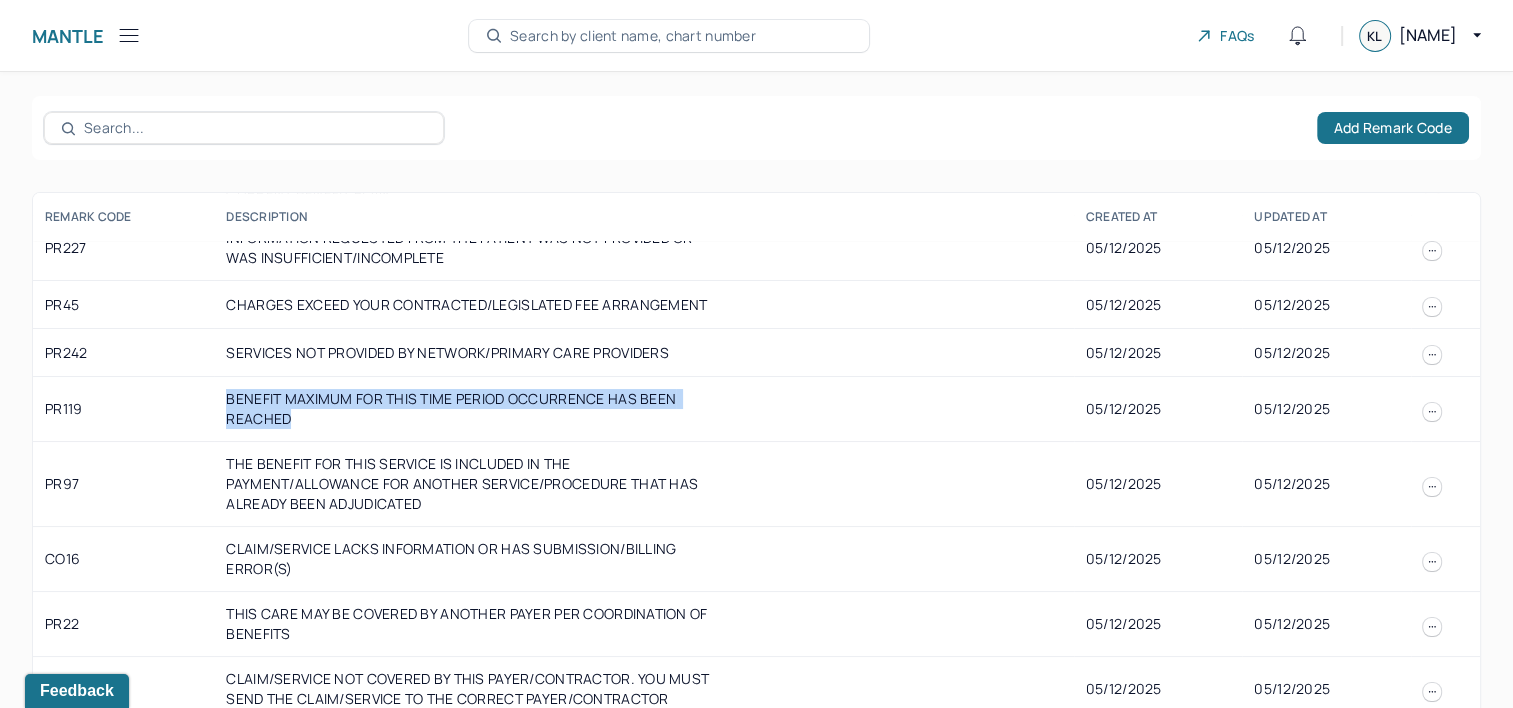 scroll, scrollTop: 500, scrollLeft: 0, axis: vertical 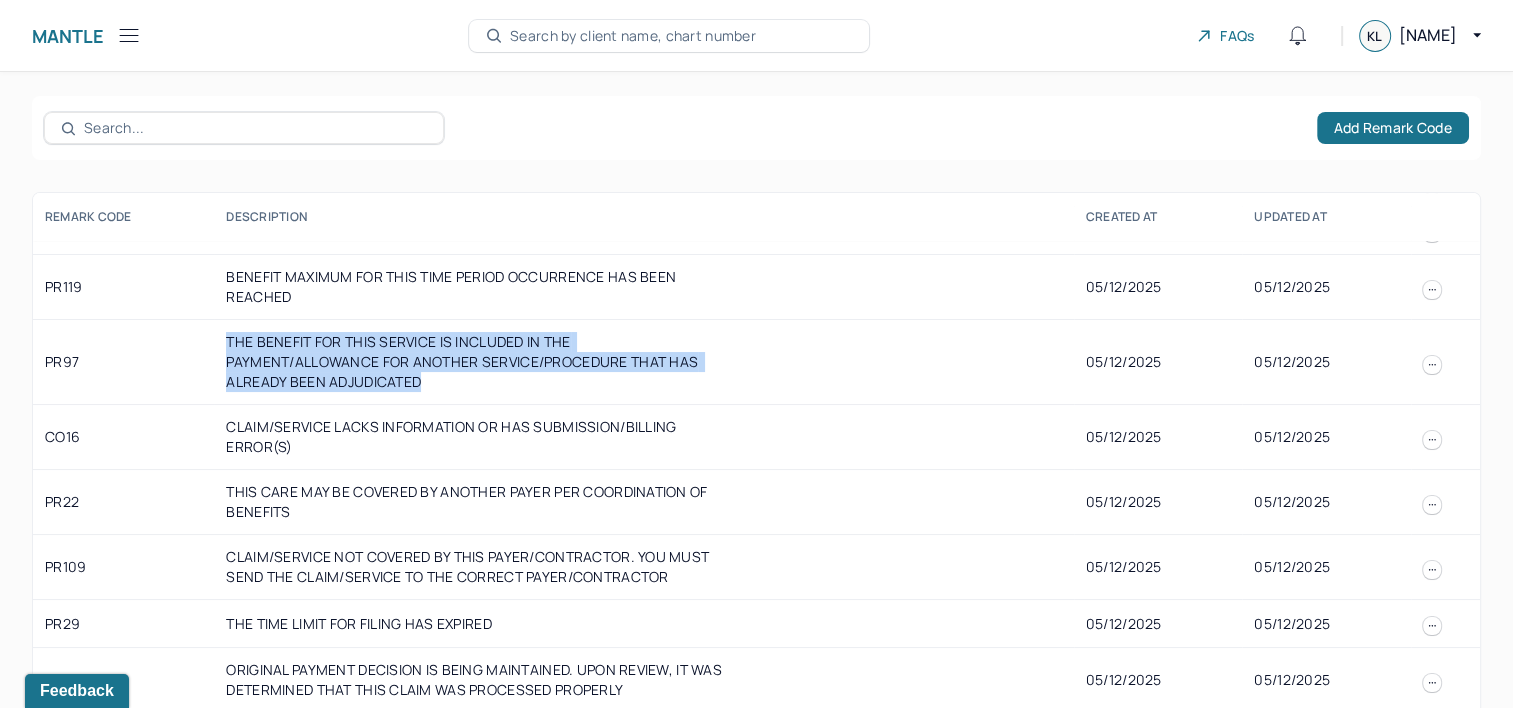 drag, startPoint x: 224, startPoint y: 340, endPoint x: 329, endPoint y: 388, distance: 115.45129 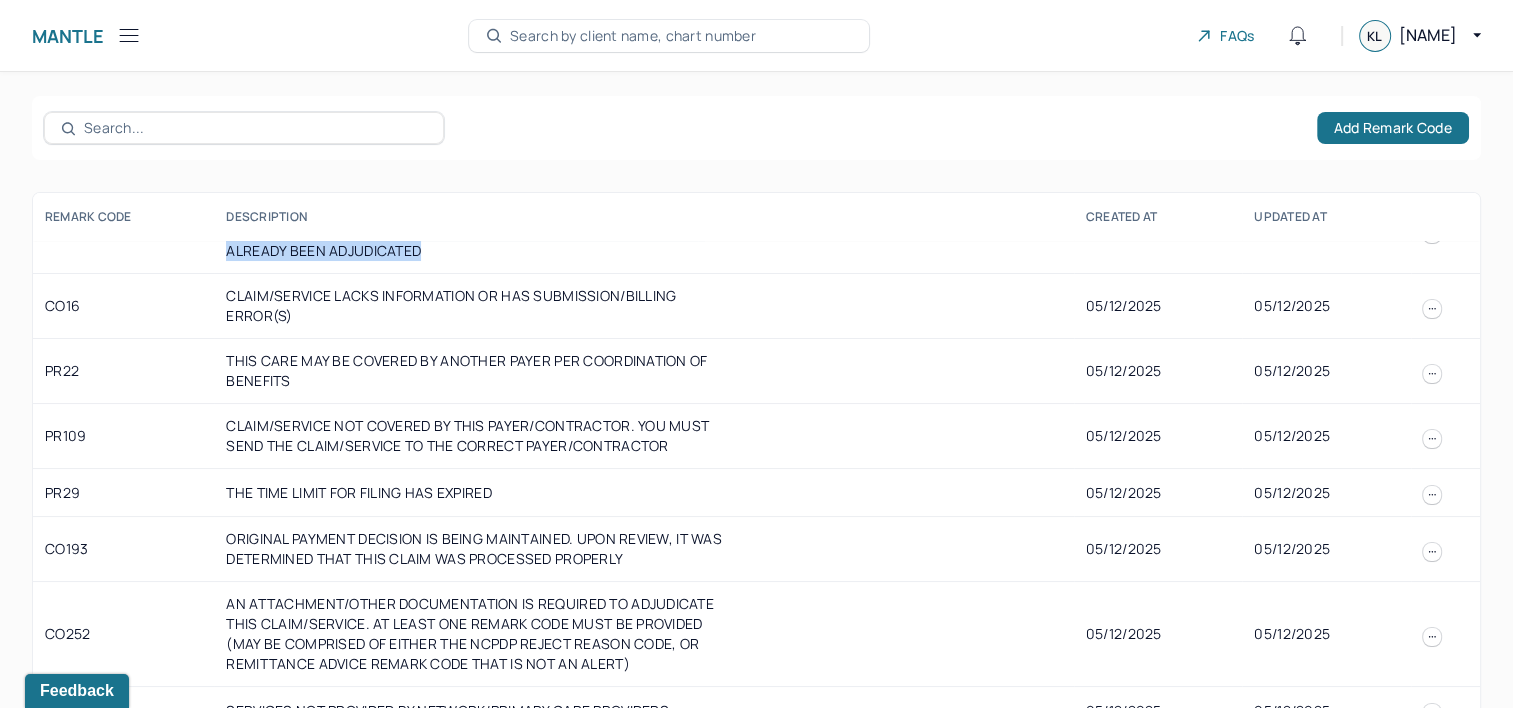 scroll, scrollTop: 600, scrollLeft: 0, axis: vertical 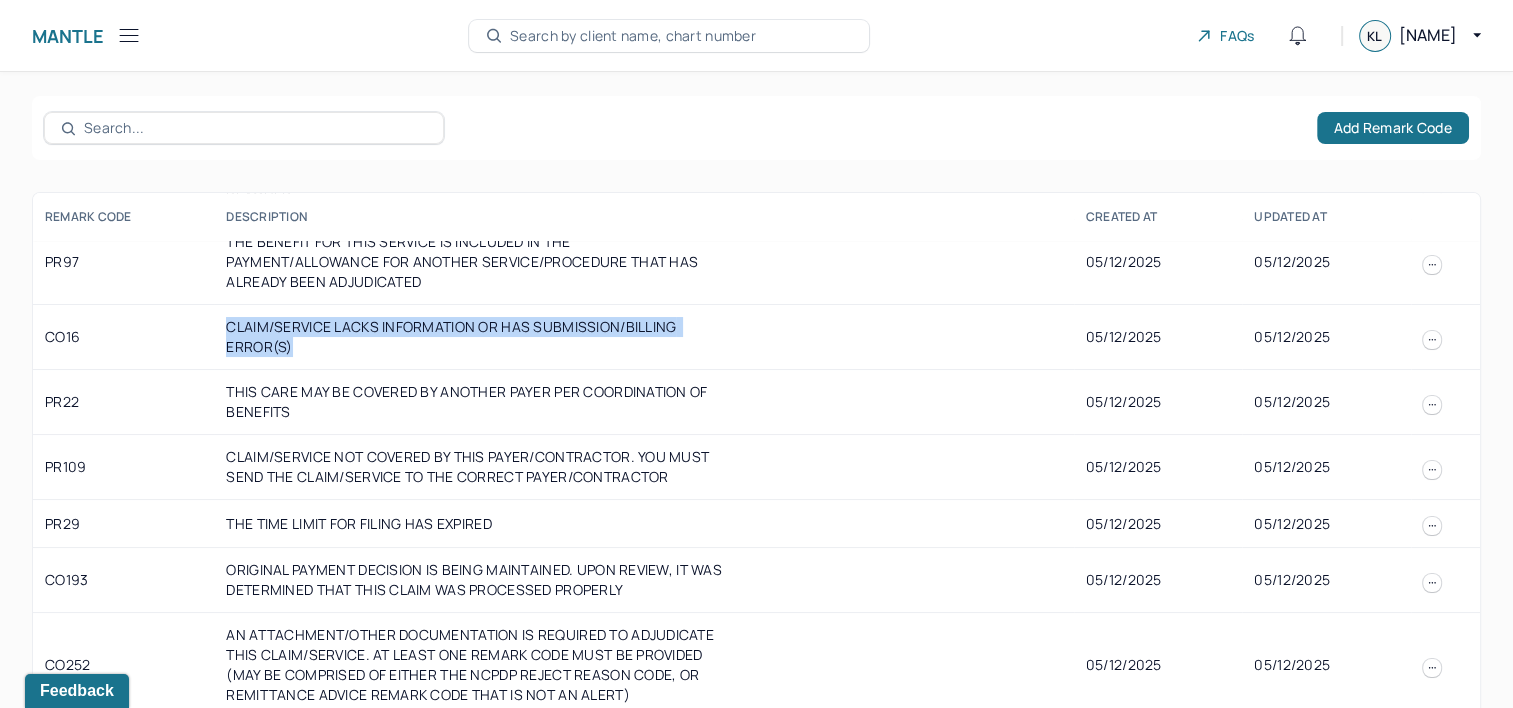drag, startPoint x: 222, startPoint y: 328, endPoint x: 310, endPoint y: 356, distance: 92.34717 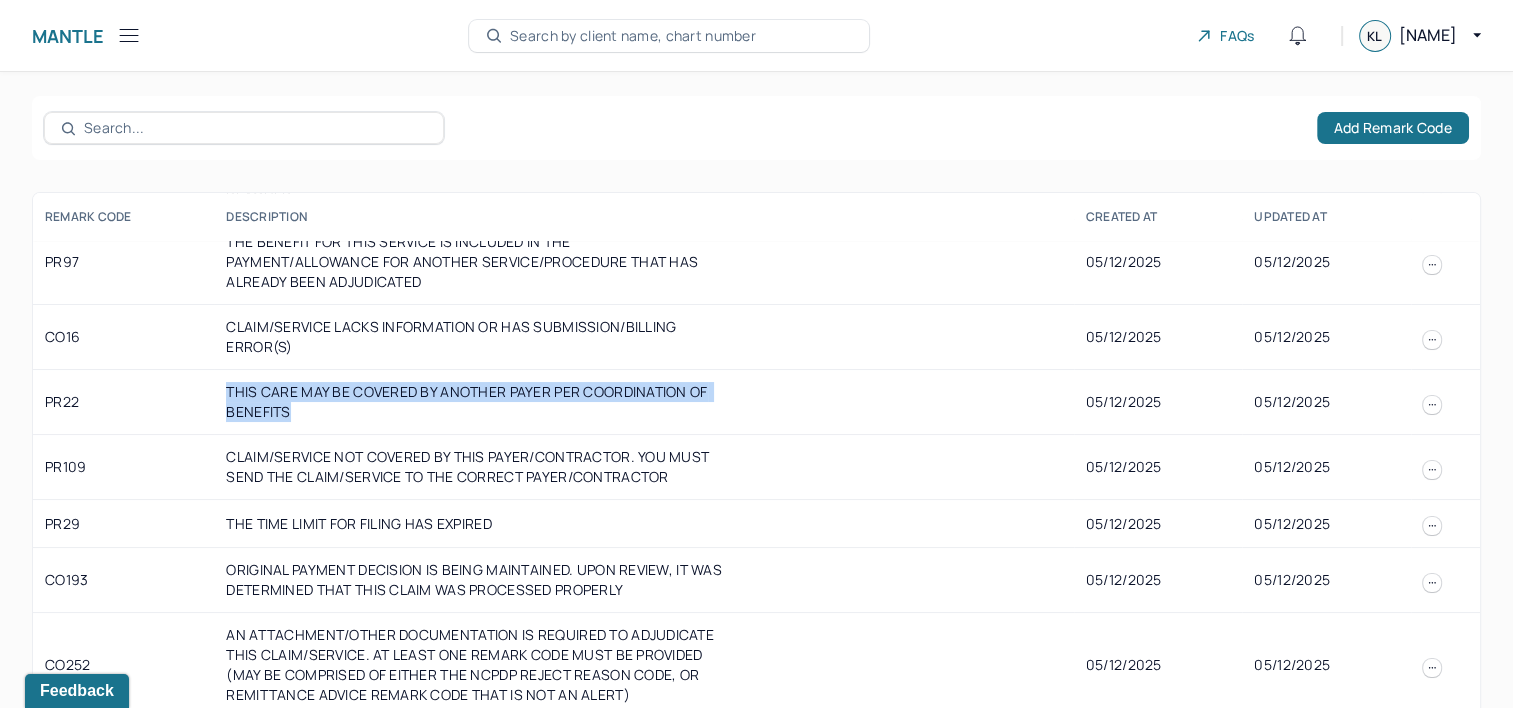 drag, startPoint x: 224, startPoint y: 389, endPoint x: 292, endPoint y: 416, distance: 73.1642 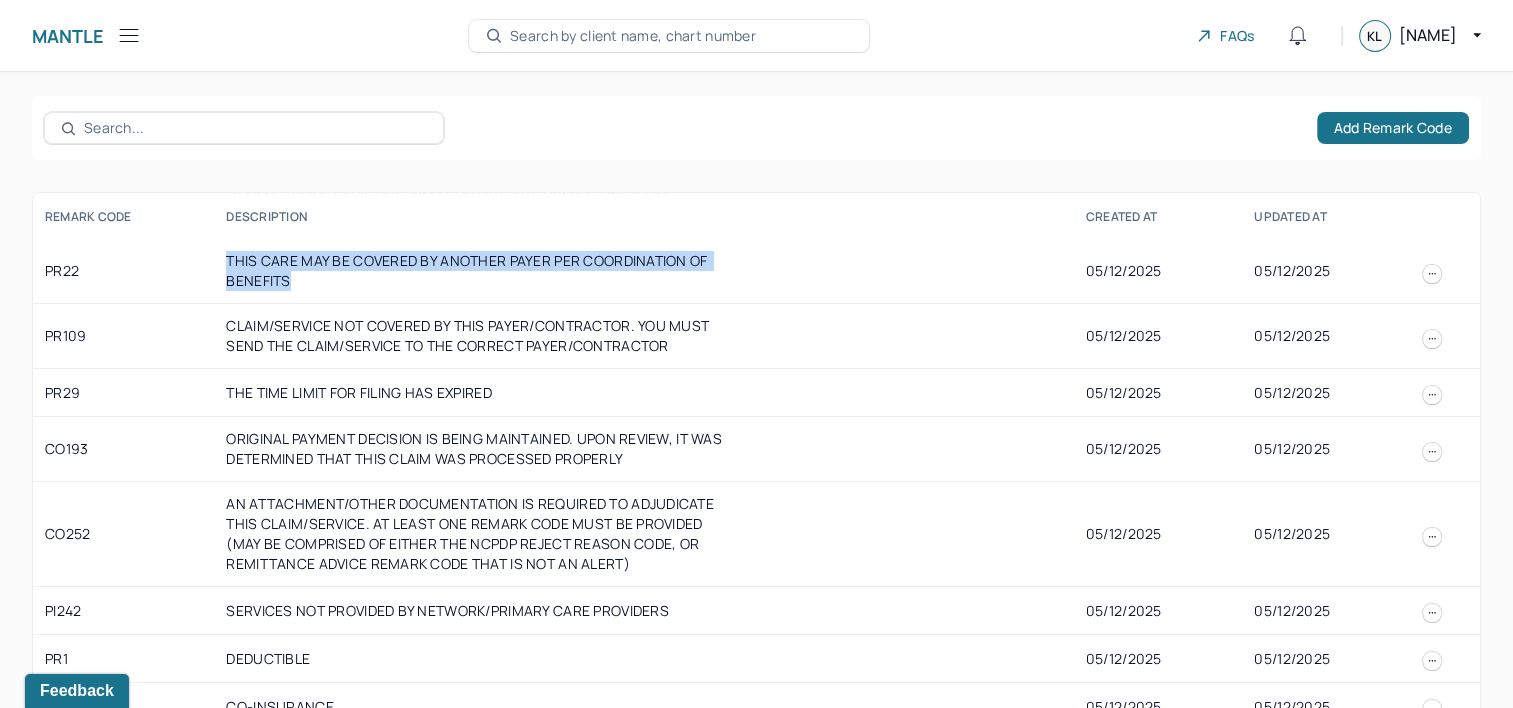 scroll, scrollTop: 700, scrollLeft: 0, axis: vertical 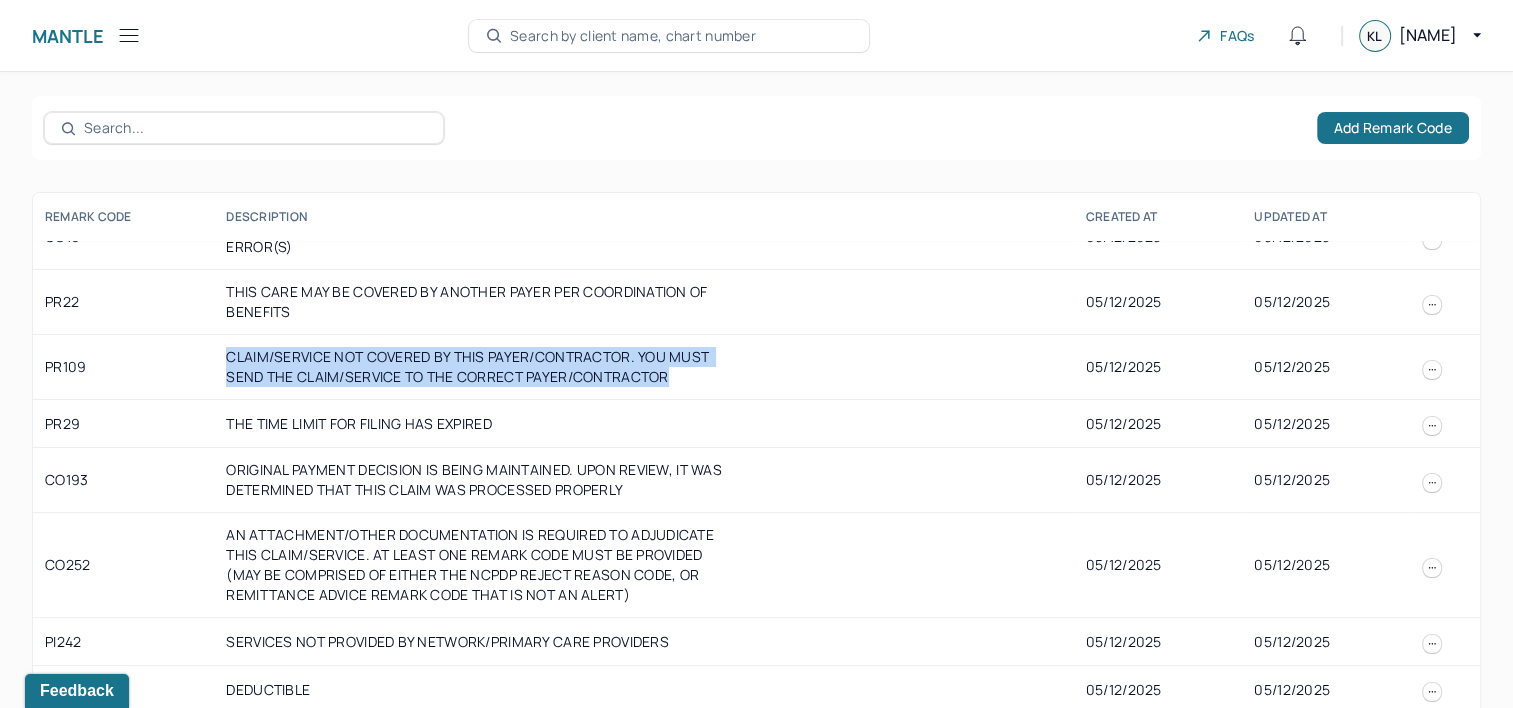 drag, startPoint x: 224, startPoint y: 357, endPoint x: 696, endPoint y: 383, distance: 472.71555 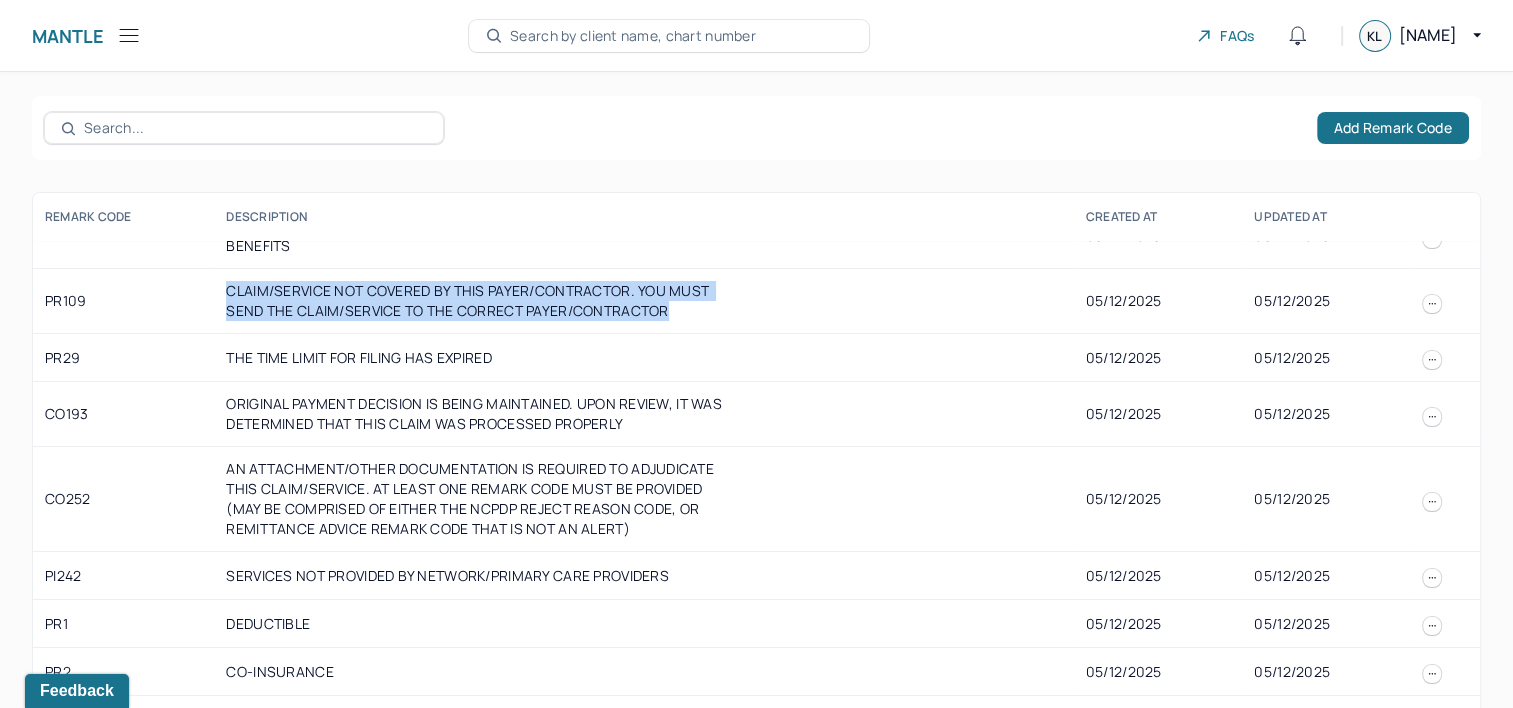 scroll, scrollTop: 800, scrollLeft: 0, axis: vertical 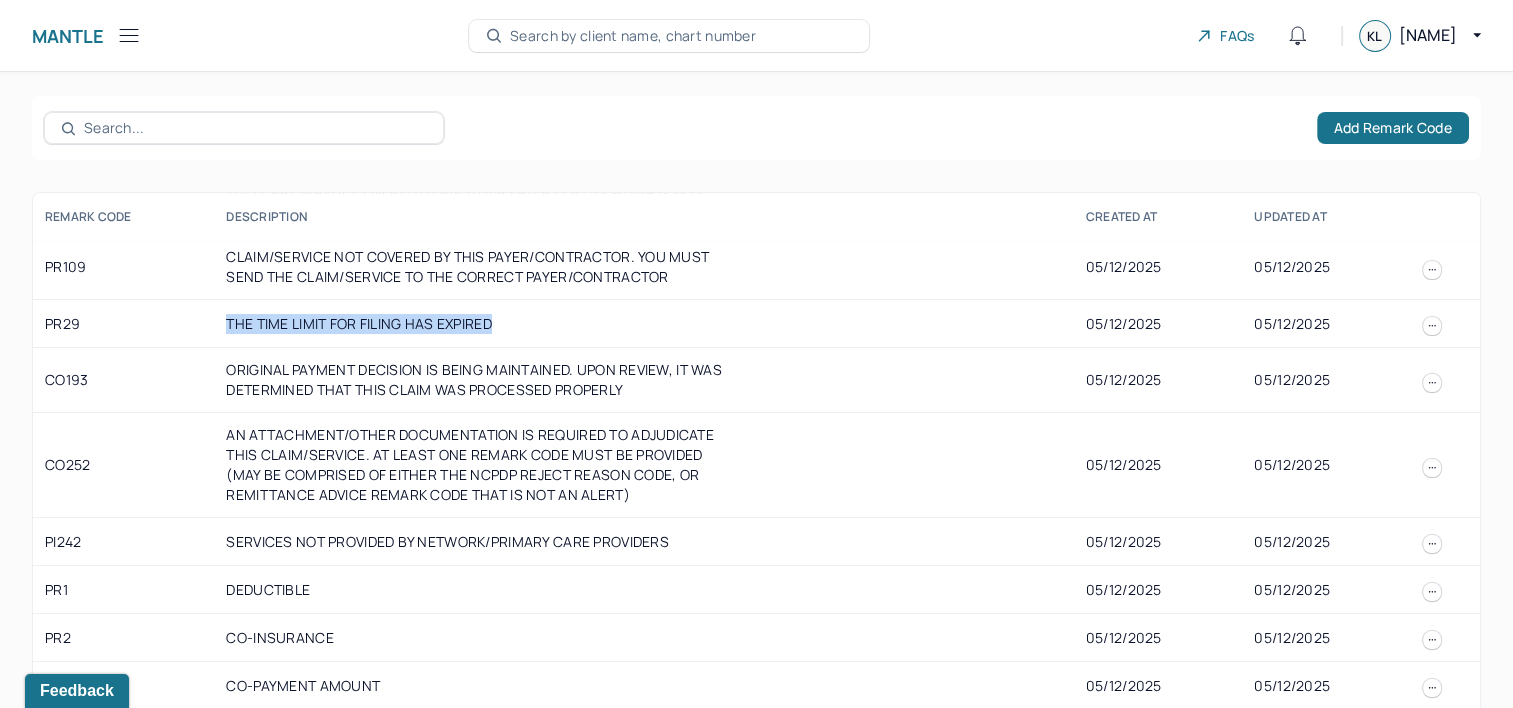 drag, startPoint x: 223, startPoint y: 323, endPoint x: 488, endPoint y: 320, distance: 265.01697 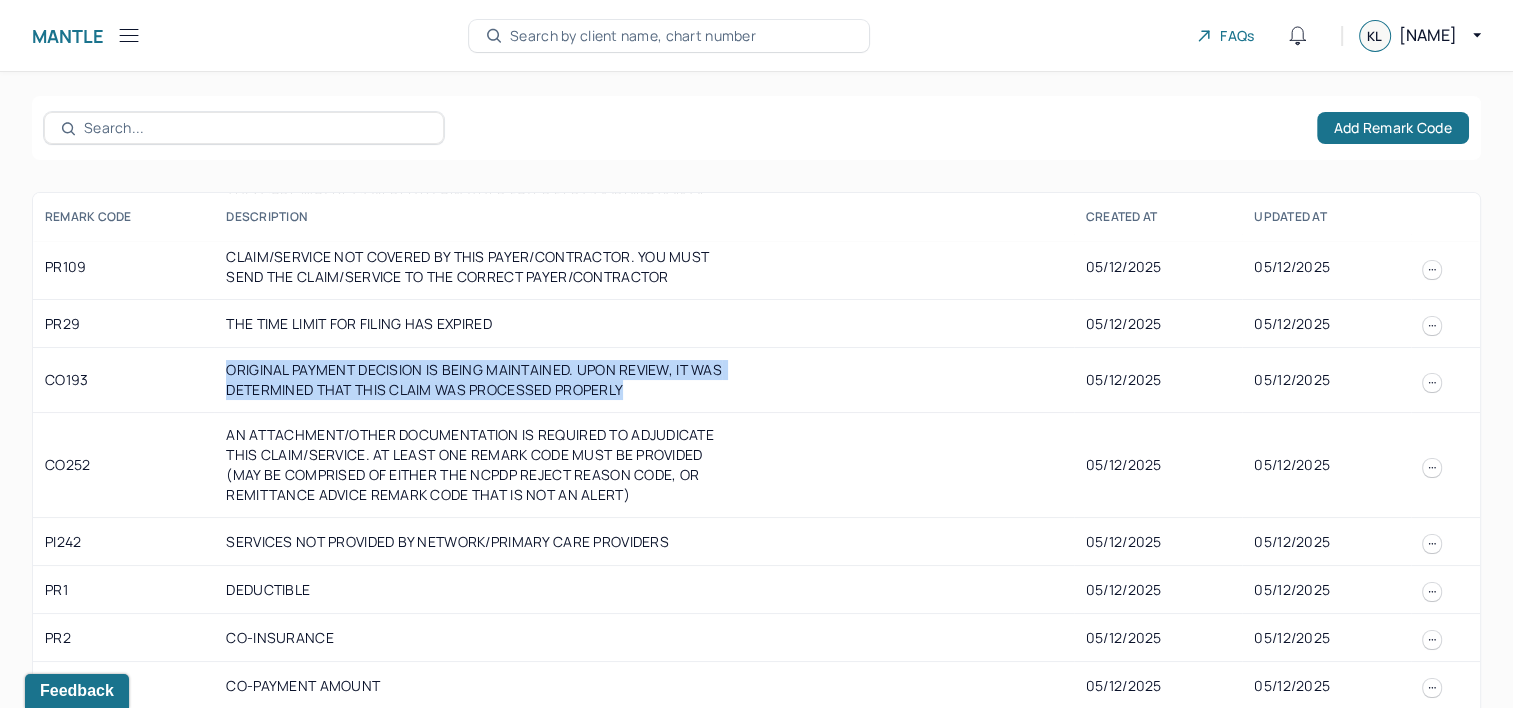 drag, startPoint x: 224, startPoint y: 367, endPoint x: 634, endPoint y: 394, distance: 410.88806 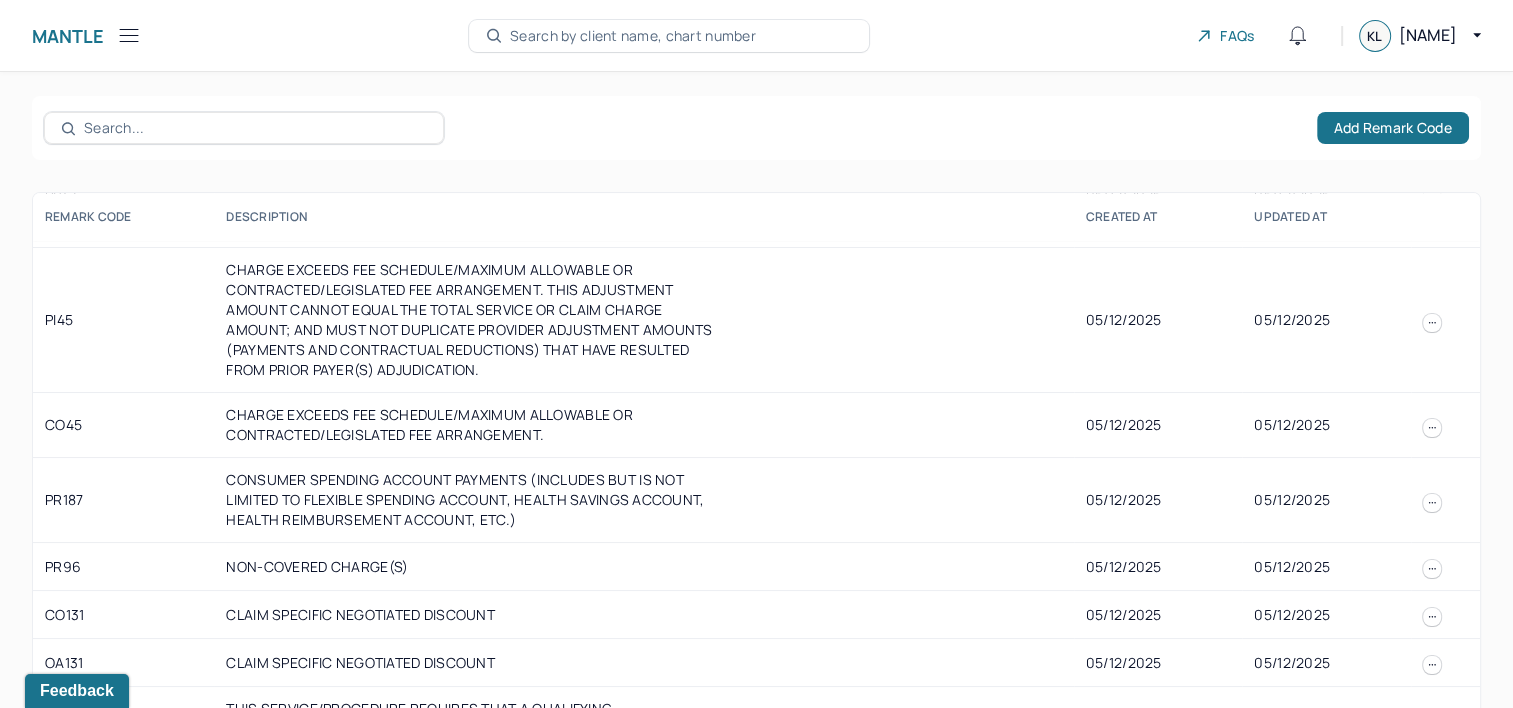 scroll, scrollTop: 1600, scrollLeft: 0, axis: vertical 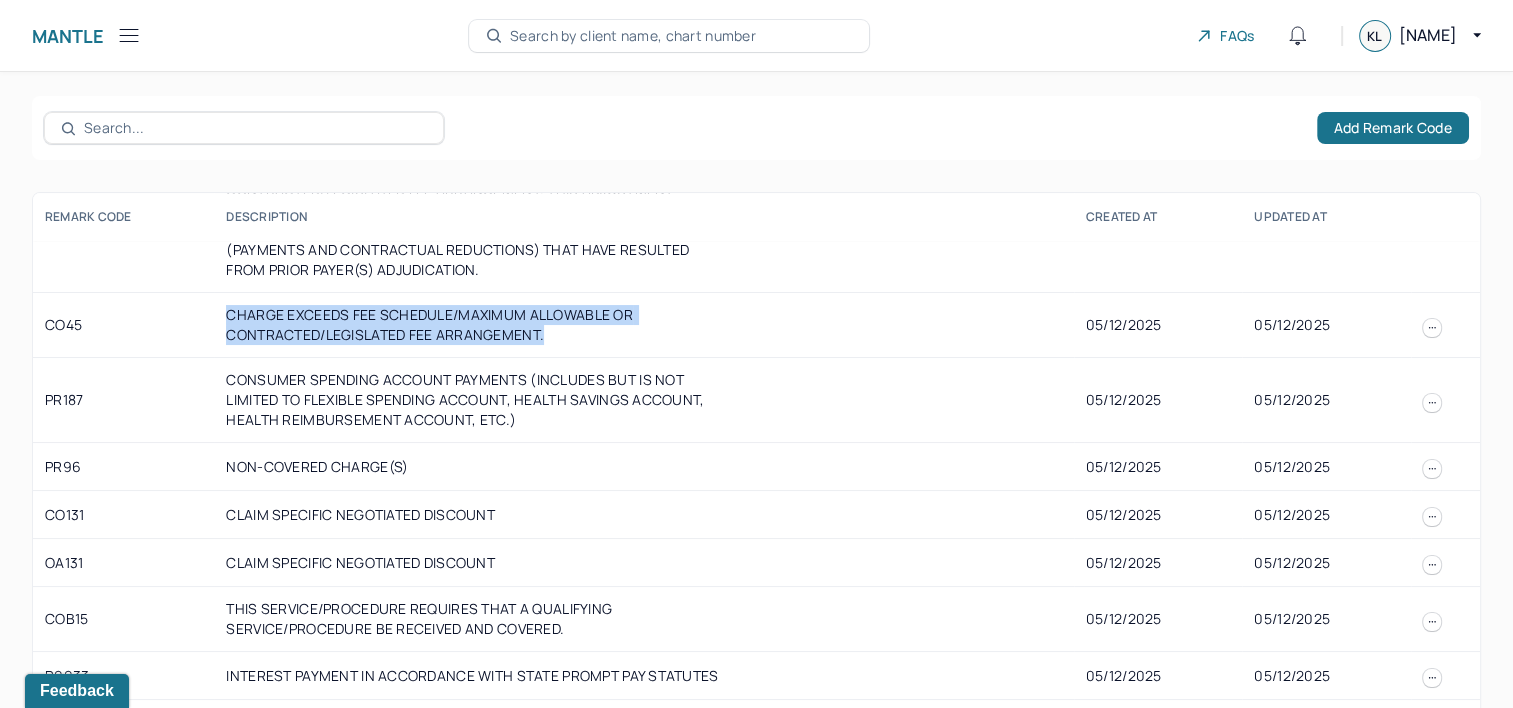 drag, startPoint x: 225, startPoint y: 308, endPoint x: 560, endPoint y: 335, distance: 336.0863 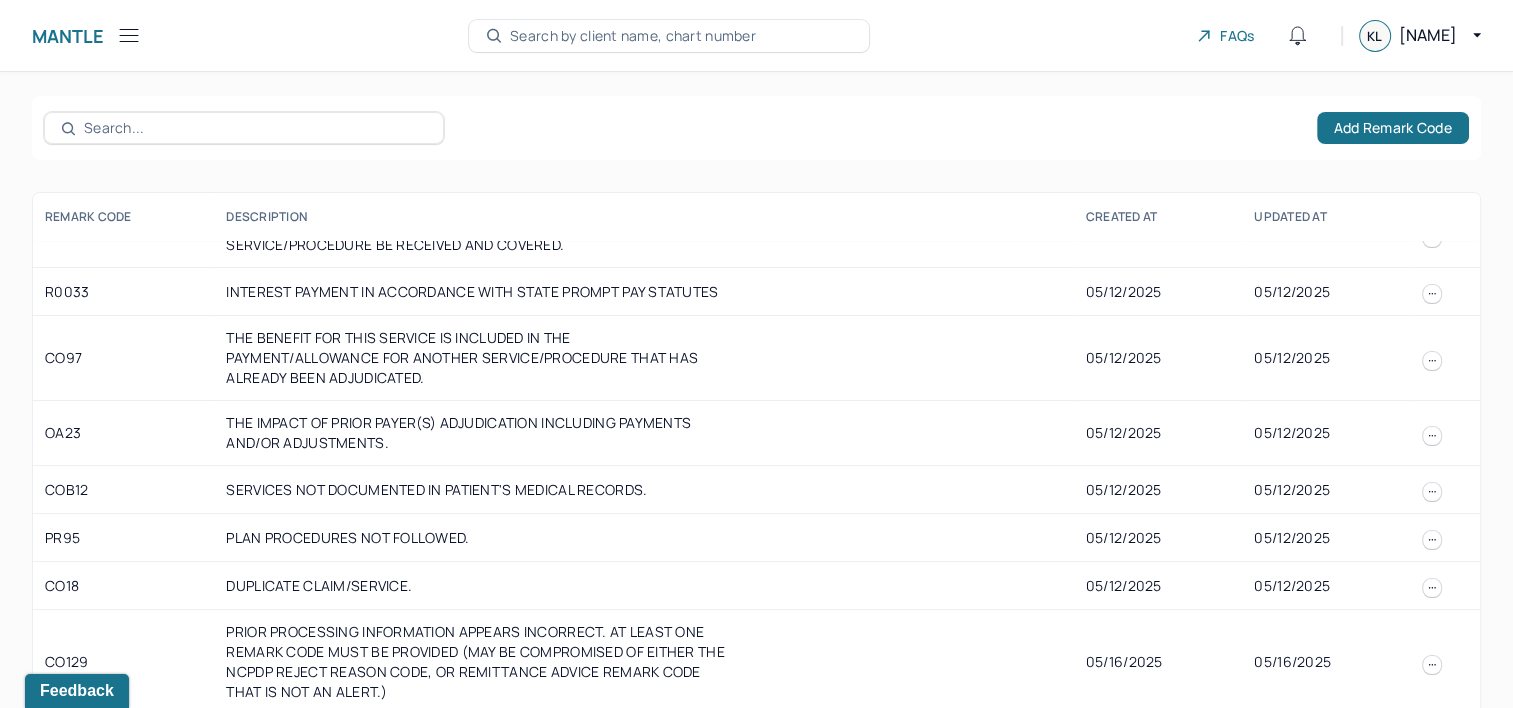 scroll, scrollTop: 1985, scrollLeft: 0, axis: vertical 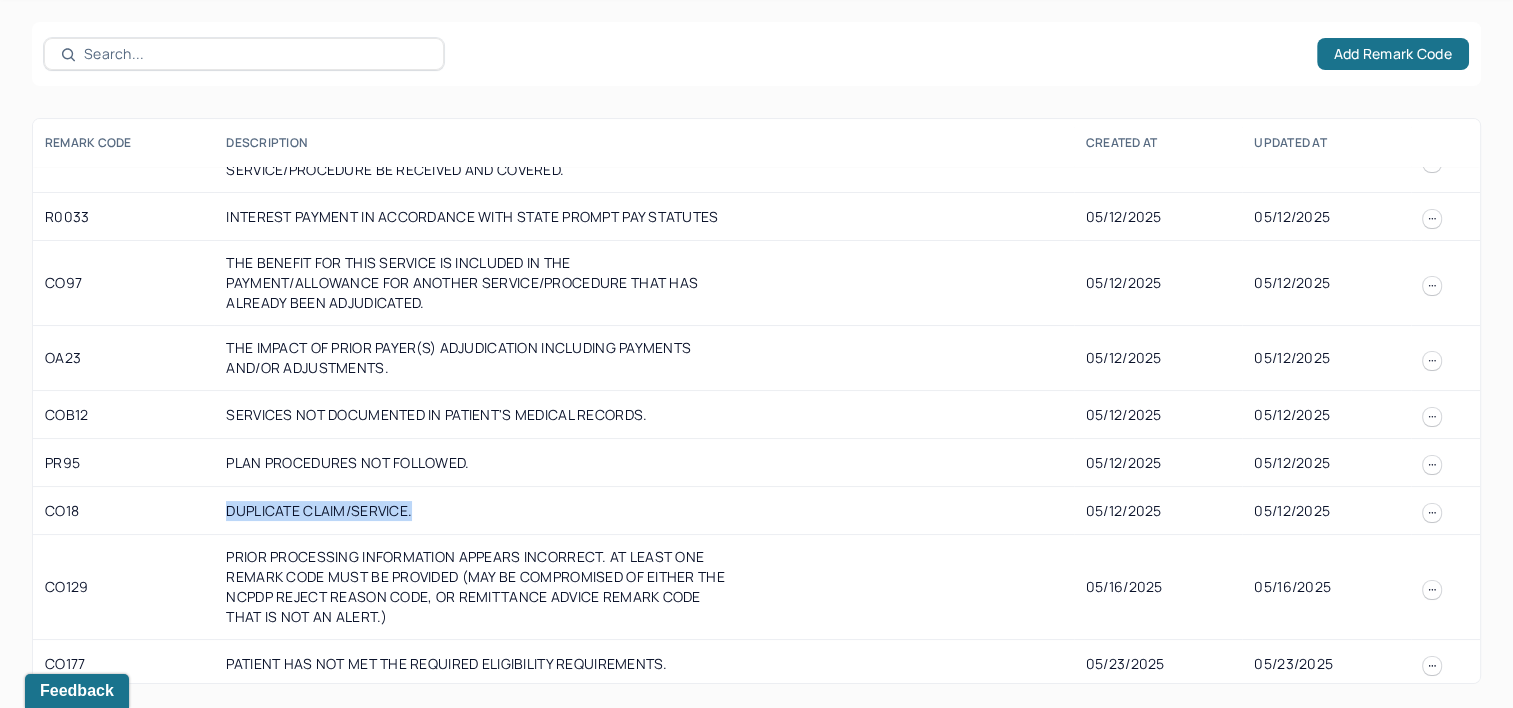 drag, startPoint x: 222, startPoint y: 503, endPoint x: 434, endPoint y: 512, distance: 212.19095 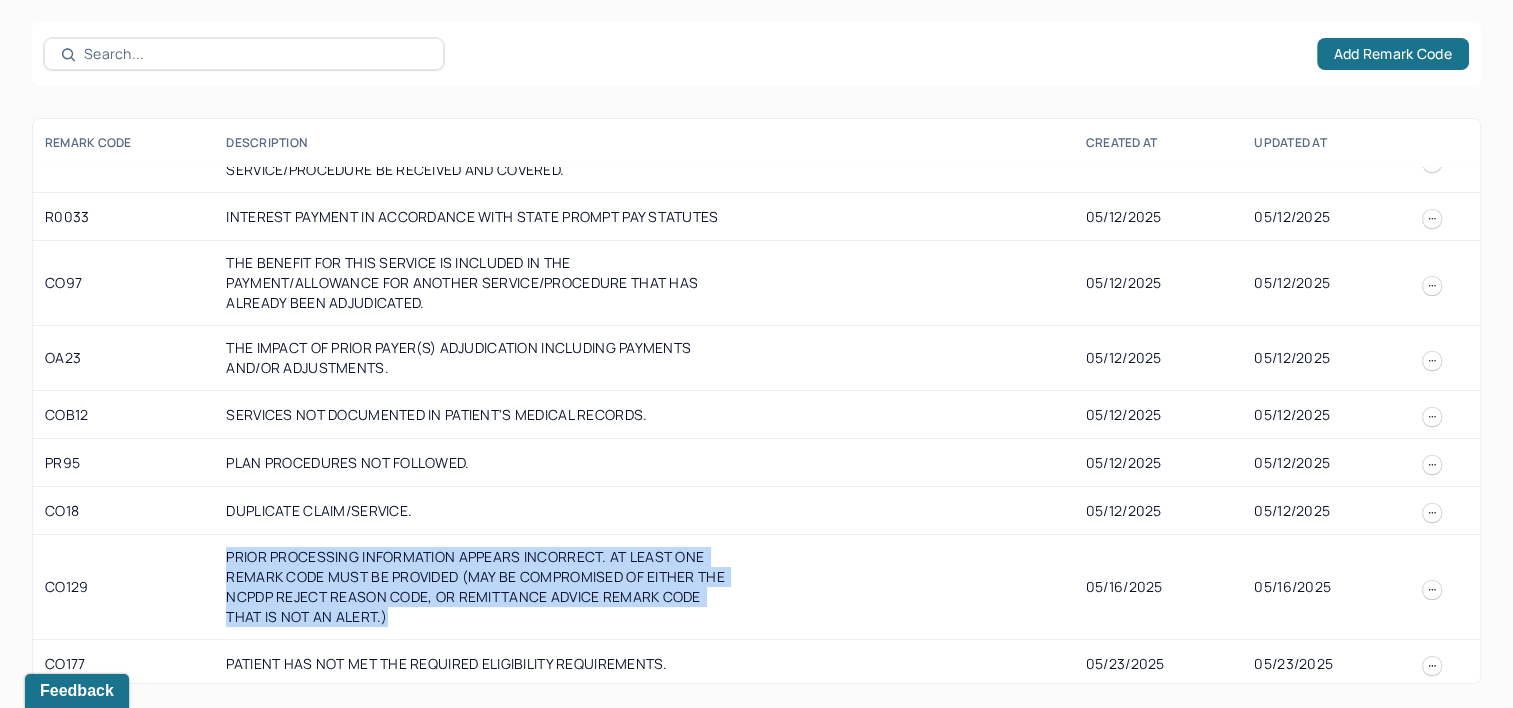 drag, startPoint x: 225, startPoint y: 546, endPoint x: 411, endPoint y: 609, distance: 196.37973 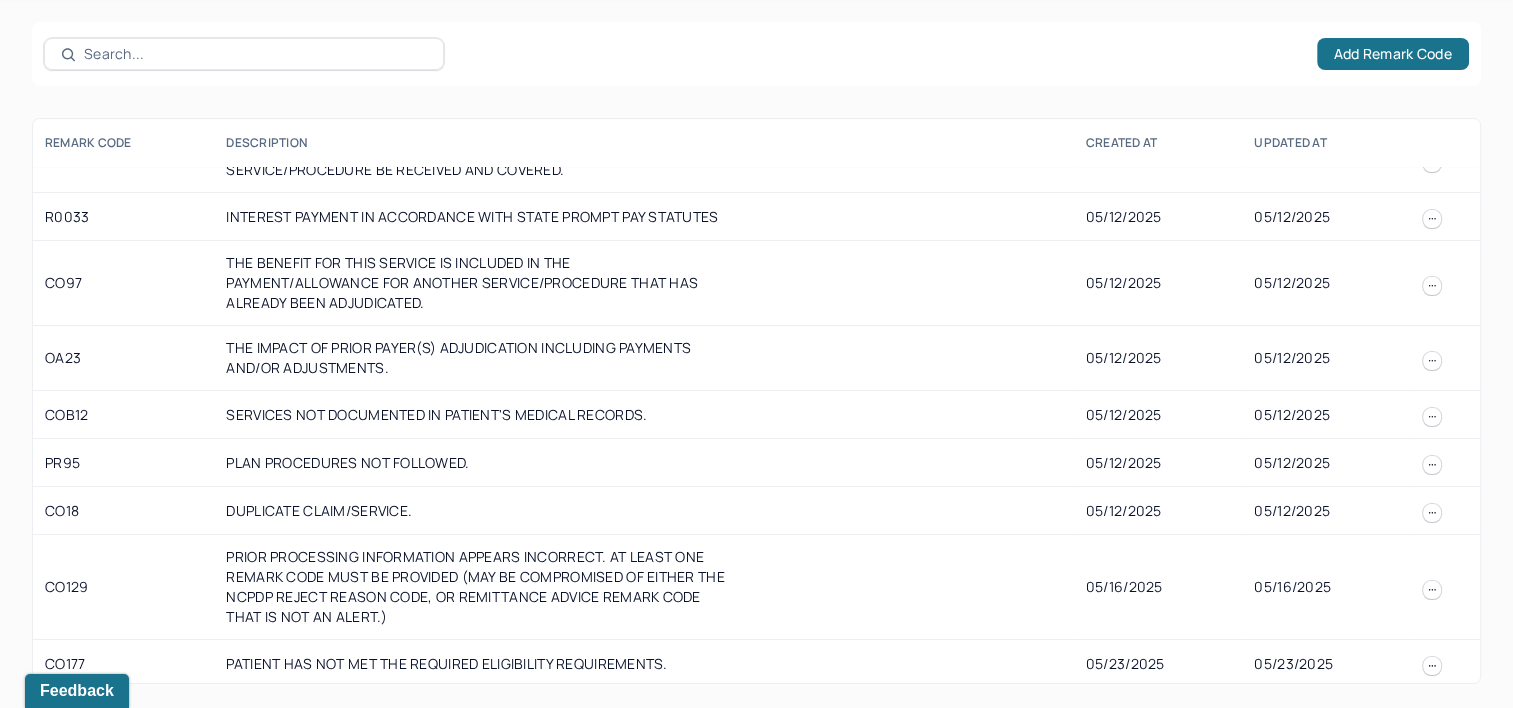 click on "Services not documented in patient's medical records." at bounding box center (643, 415) 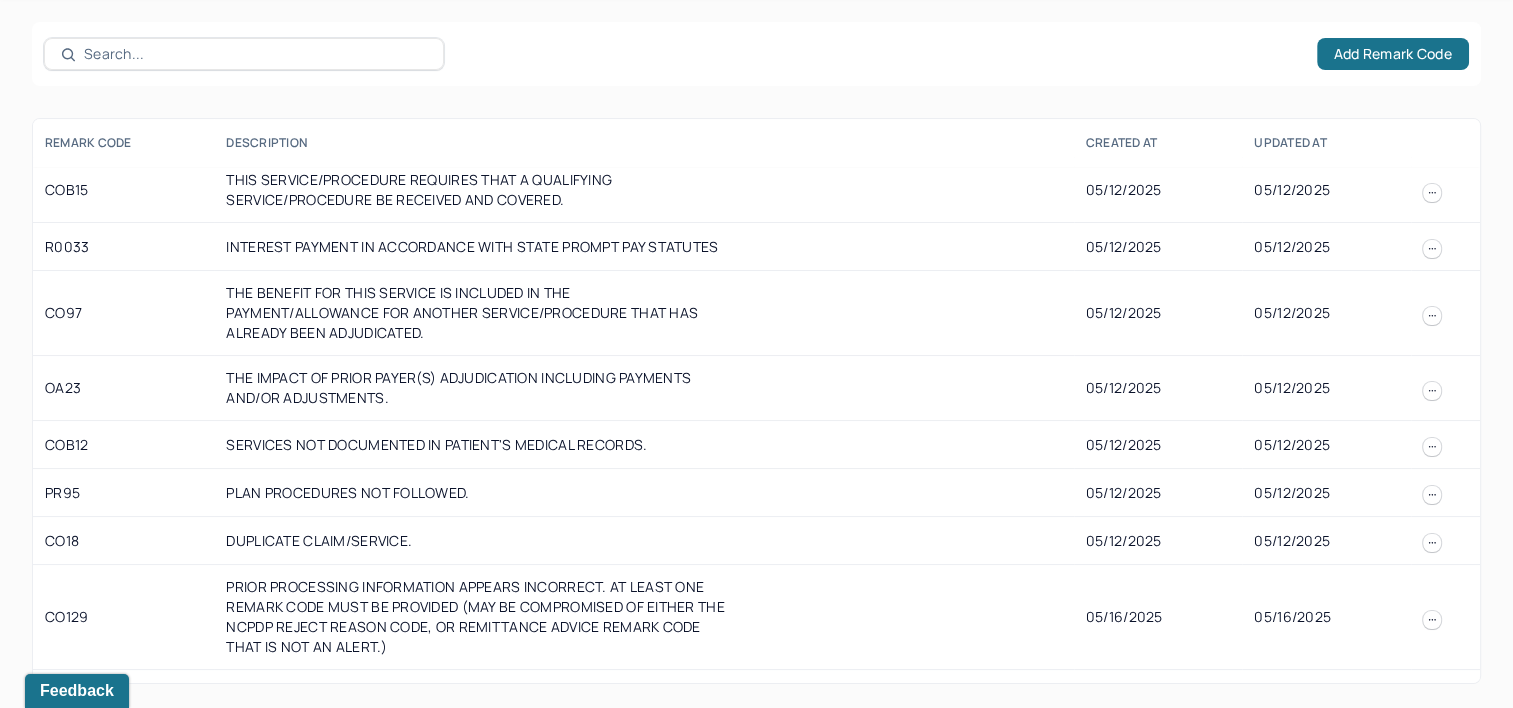 scroll, scrollTop: 1985, scrollLeft: 0, axis: vertical 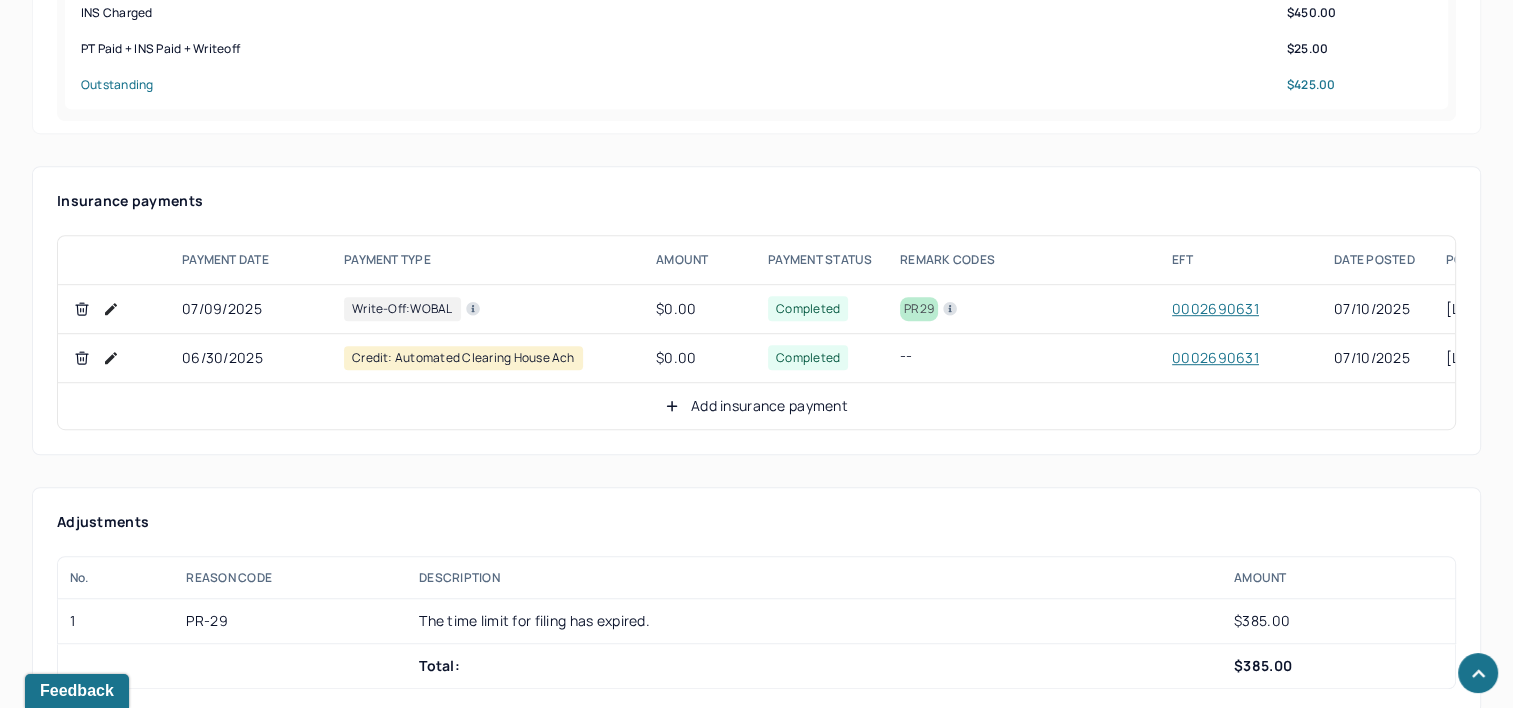 type 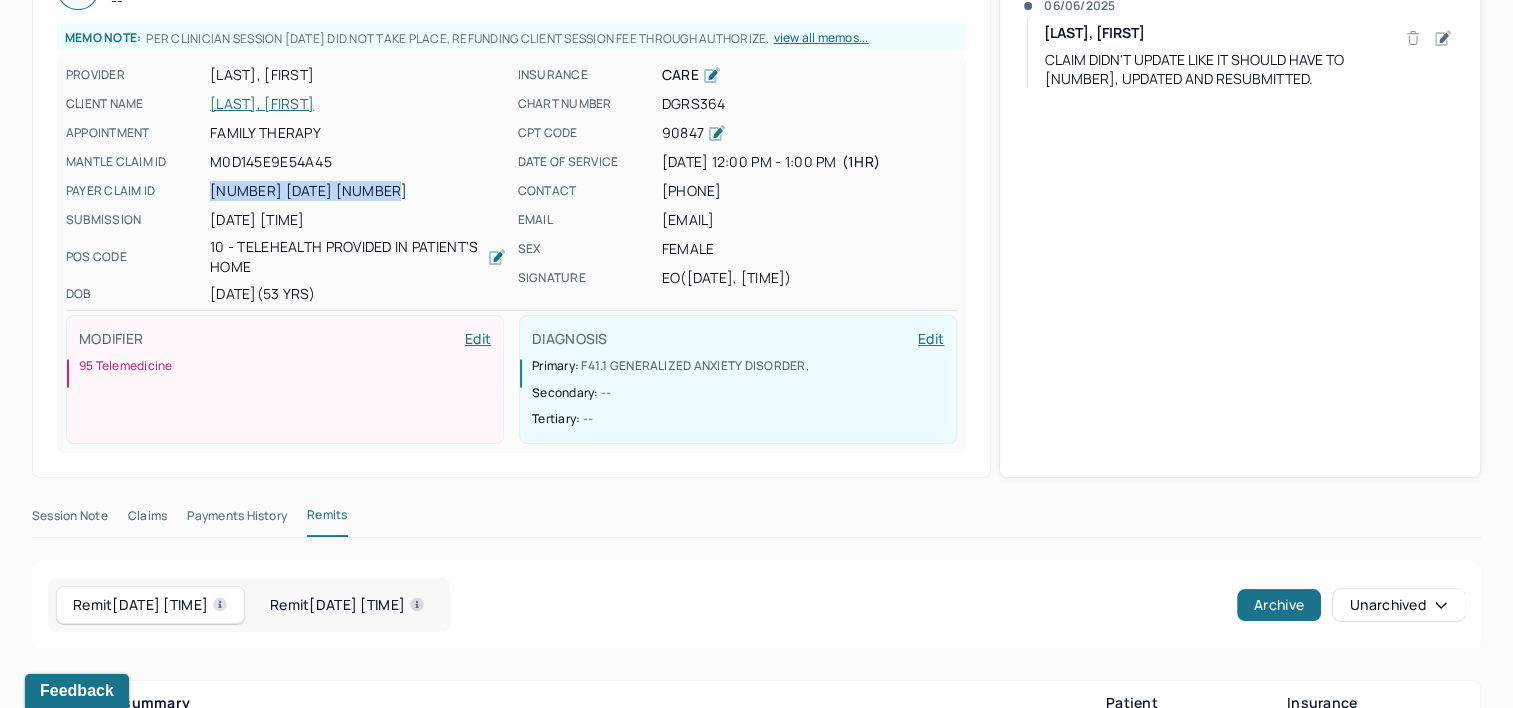 scroll, scrollTop: 0, scrollLeft: 0, axis: both 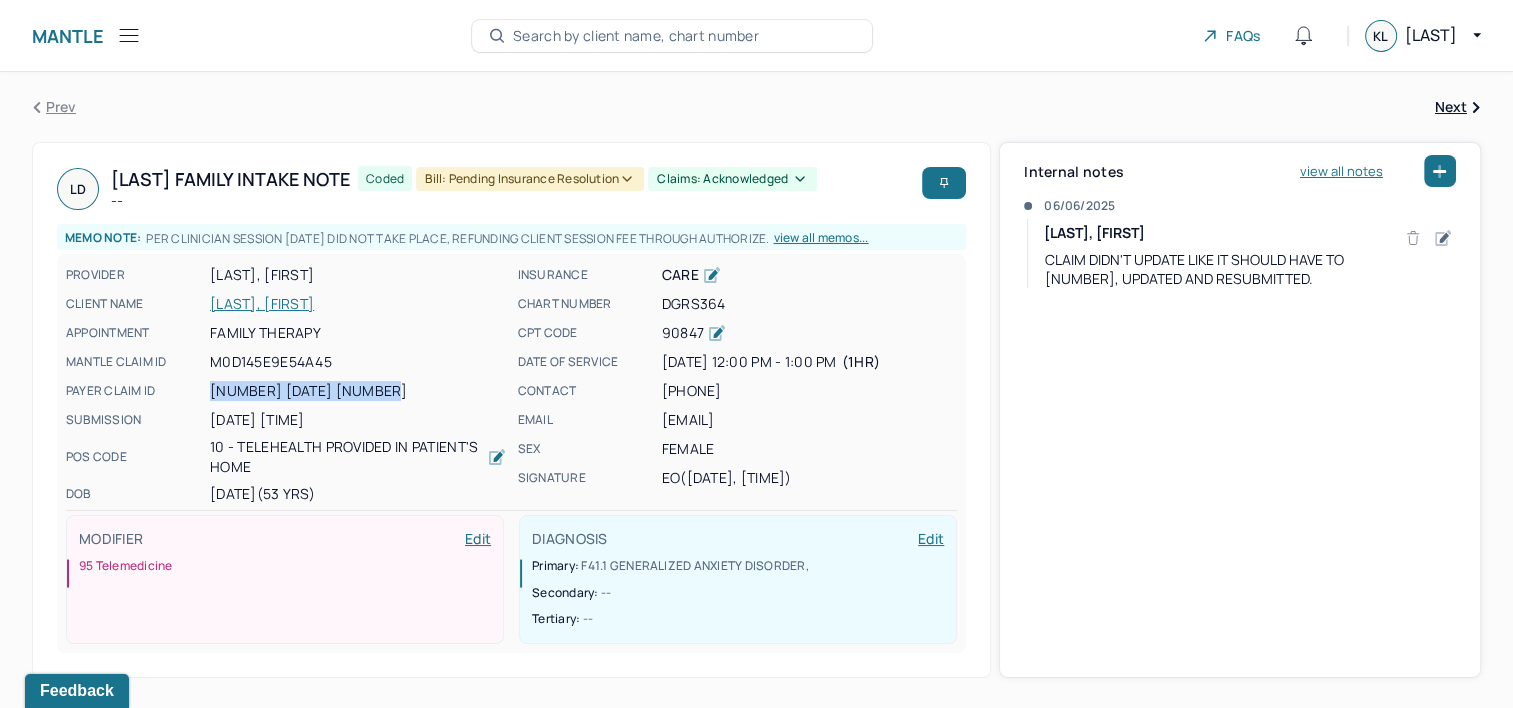 click 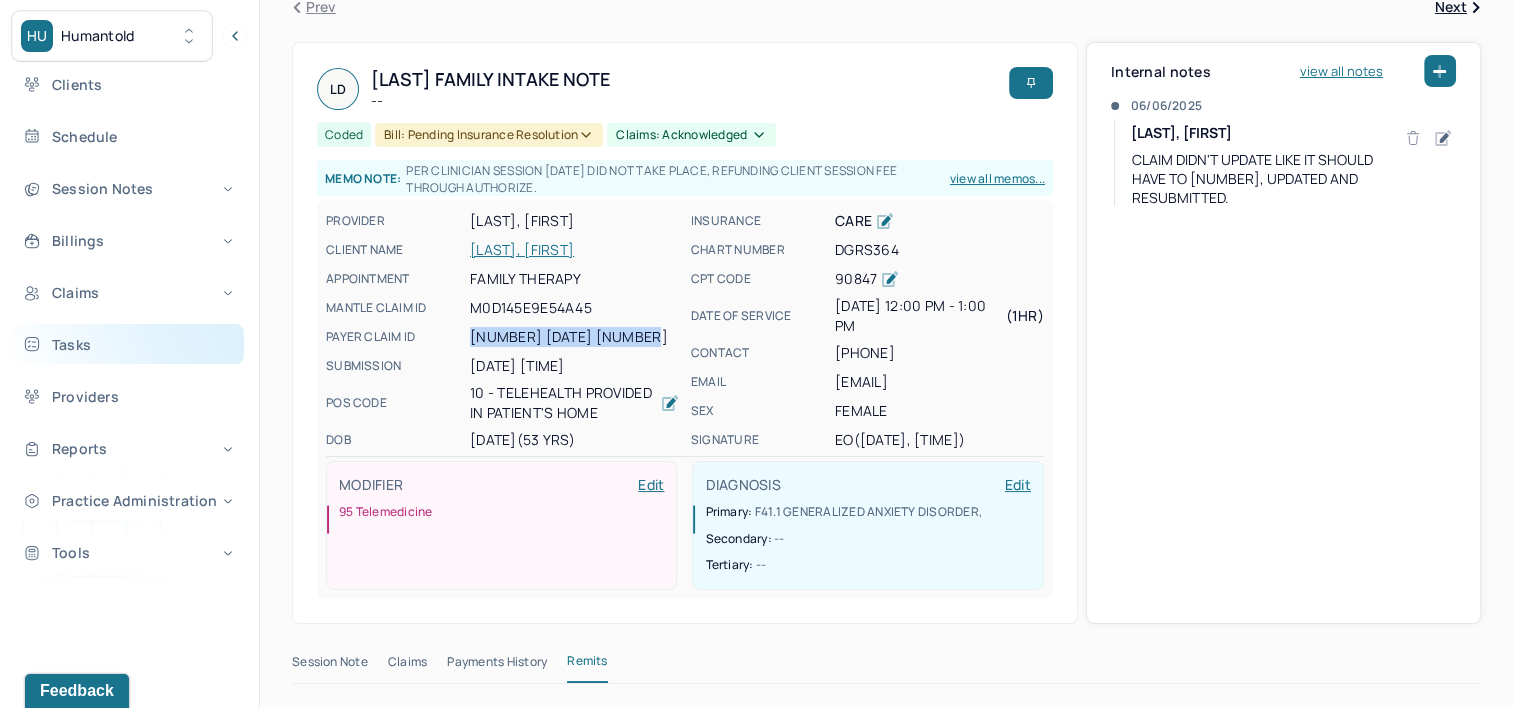 click on "Tasks" at bounding box center [128, 344] 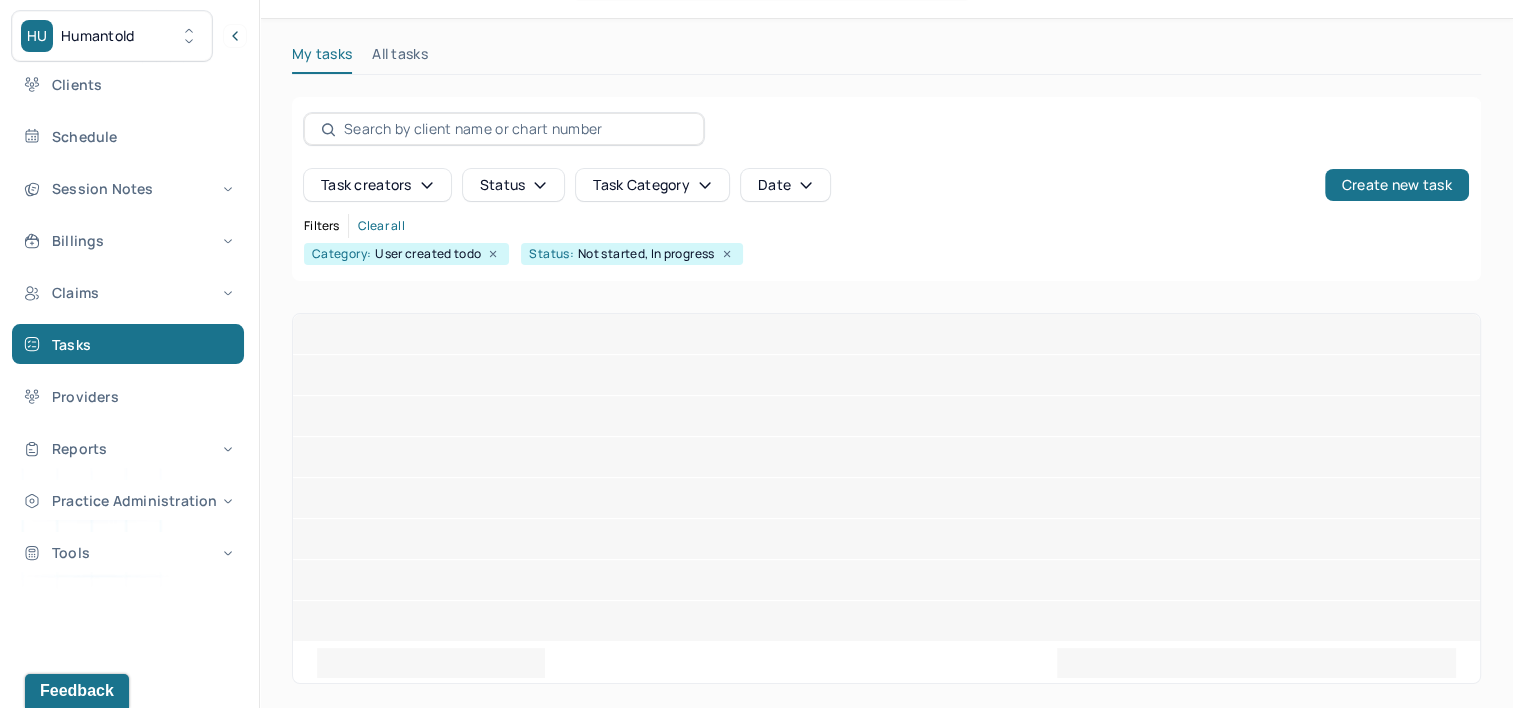scroll, scrollTop: 51, scrollLeft: 0, axis: vertical 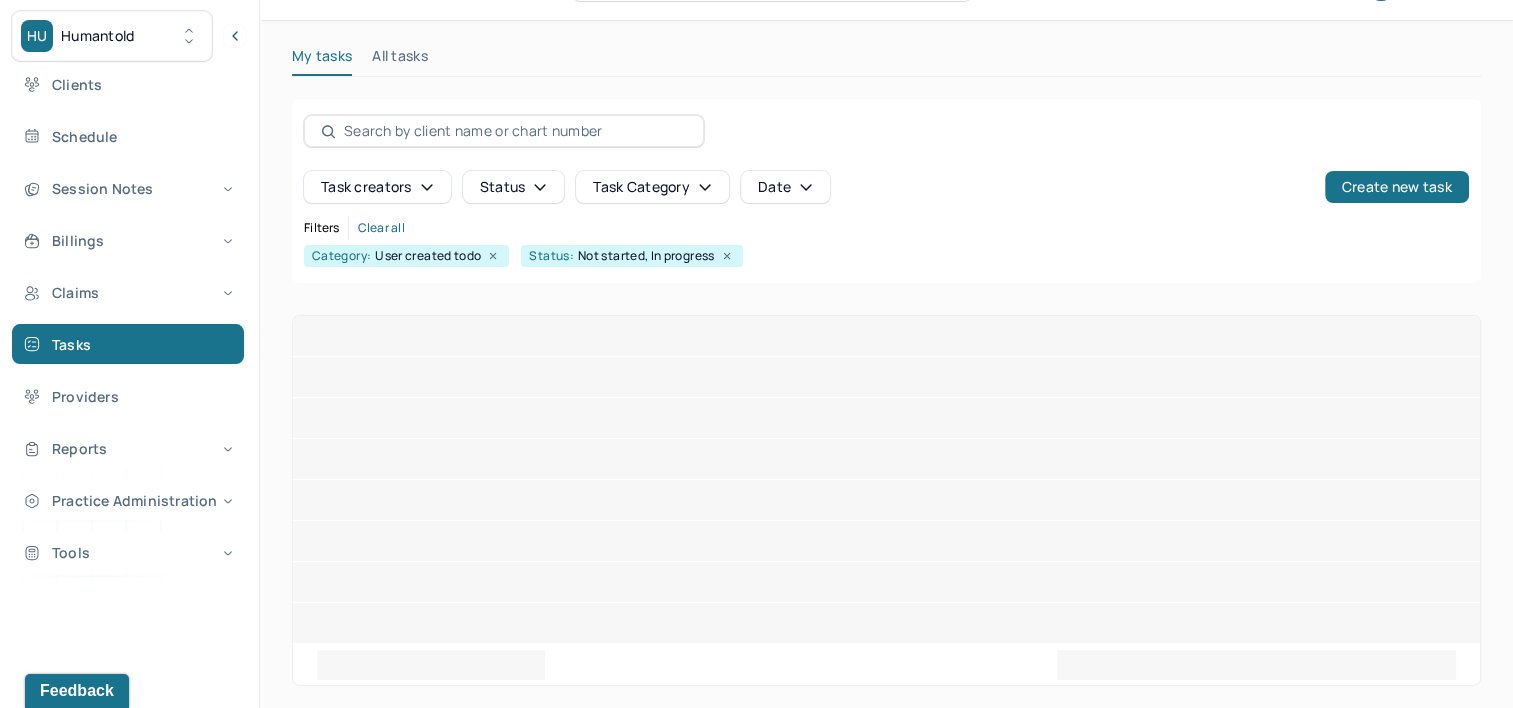 drag, startPoint x: 232, startPoint y: 33, endPoint x: 292, endPoint y: 142, distance: 124.42267 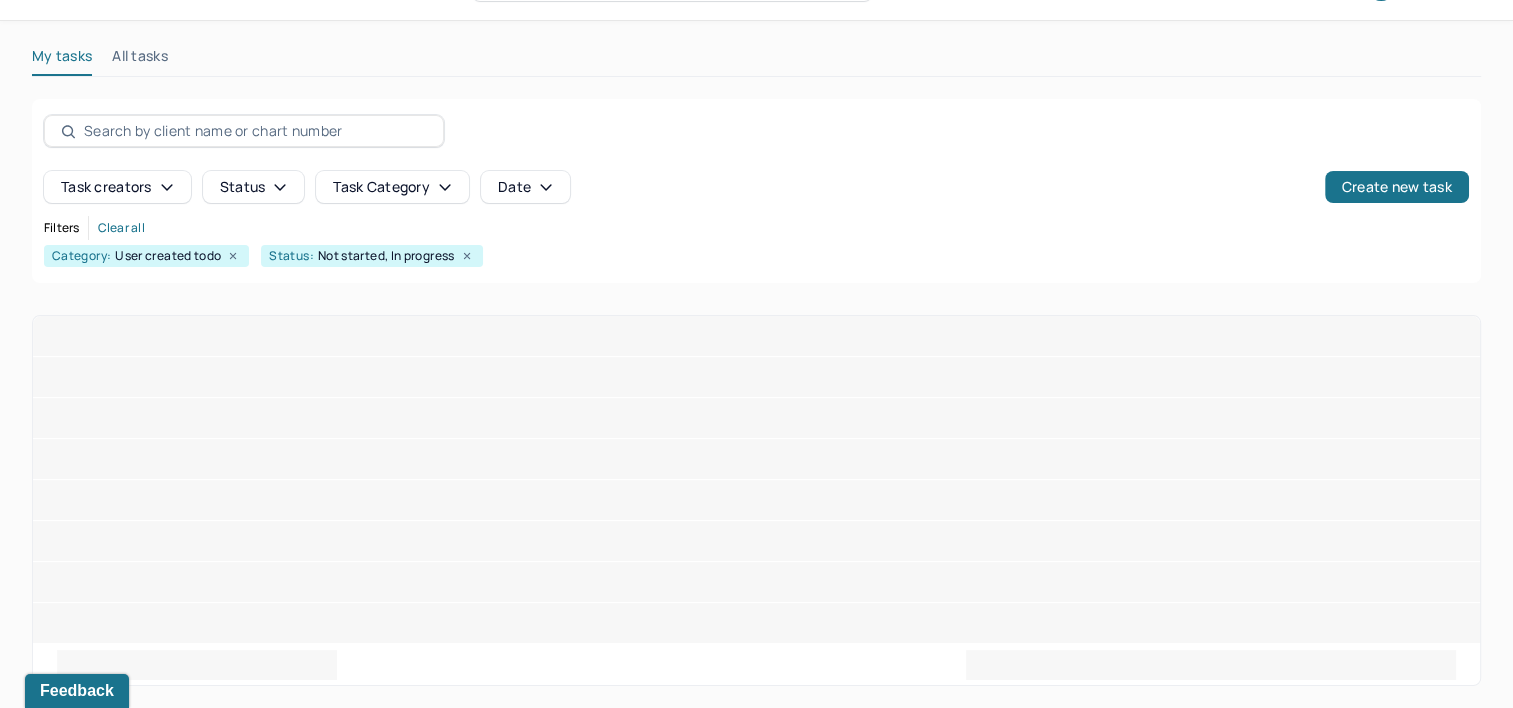 click at bounding box center [756, 377] 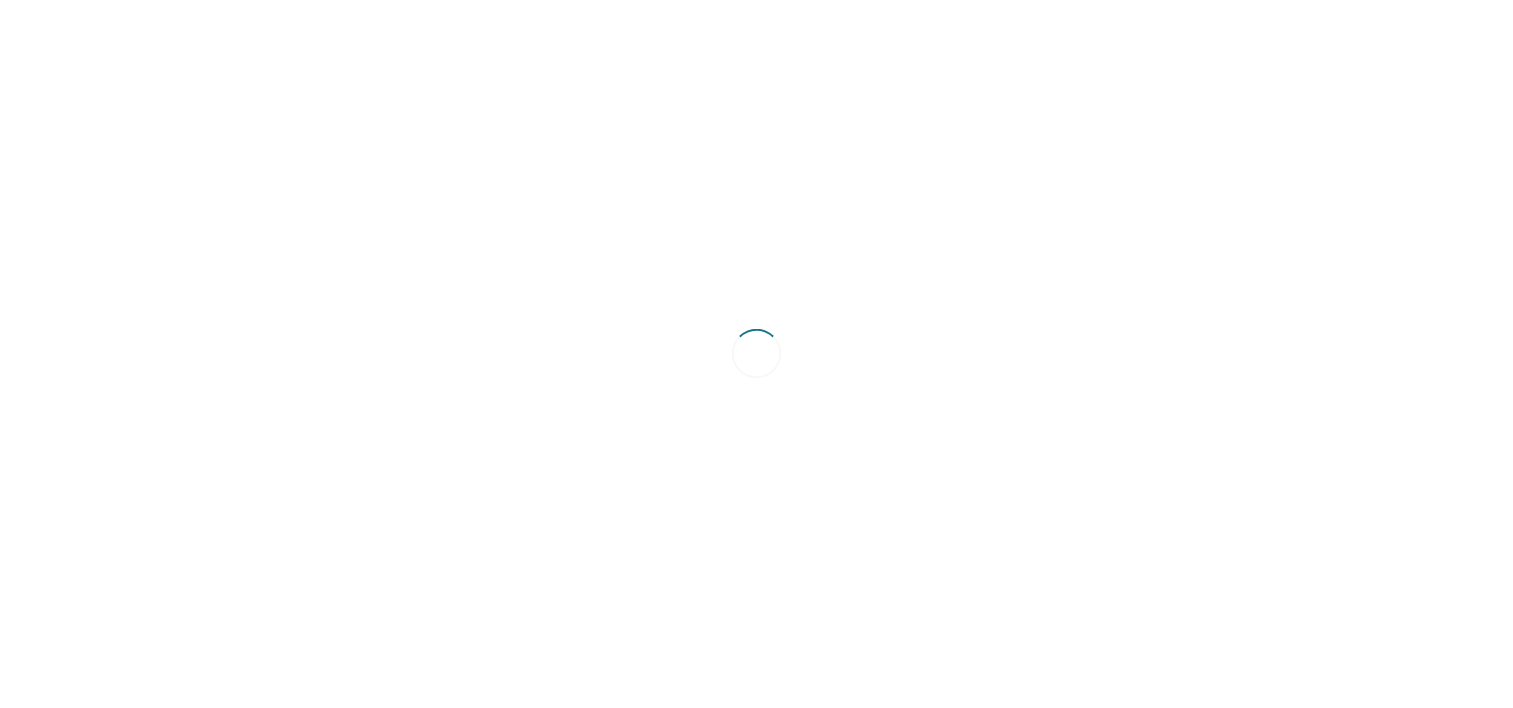 scroll, scrollTop: 0, scrollLeft: 0, axis: both 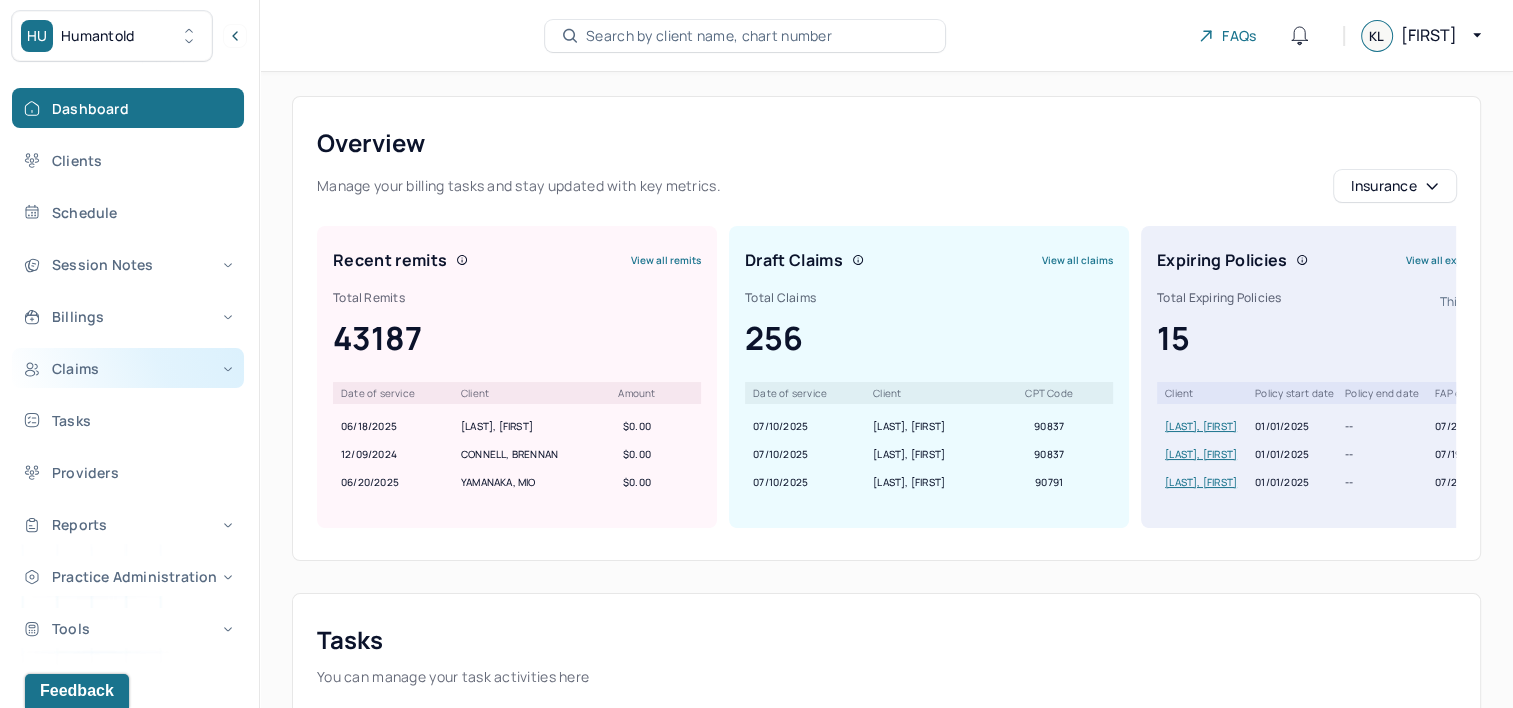 click on "Claims" at bounding box center [128, 368] 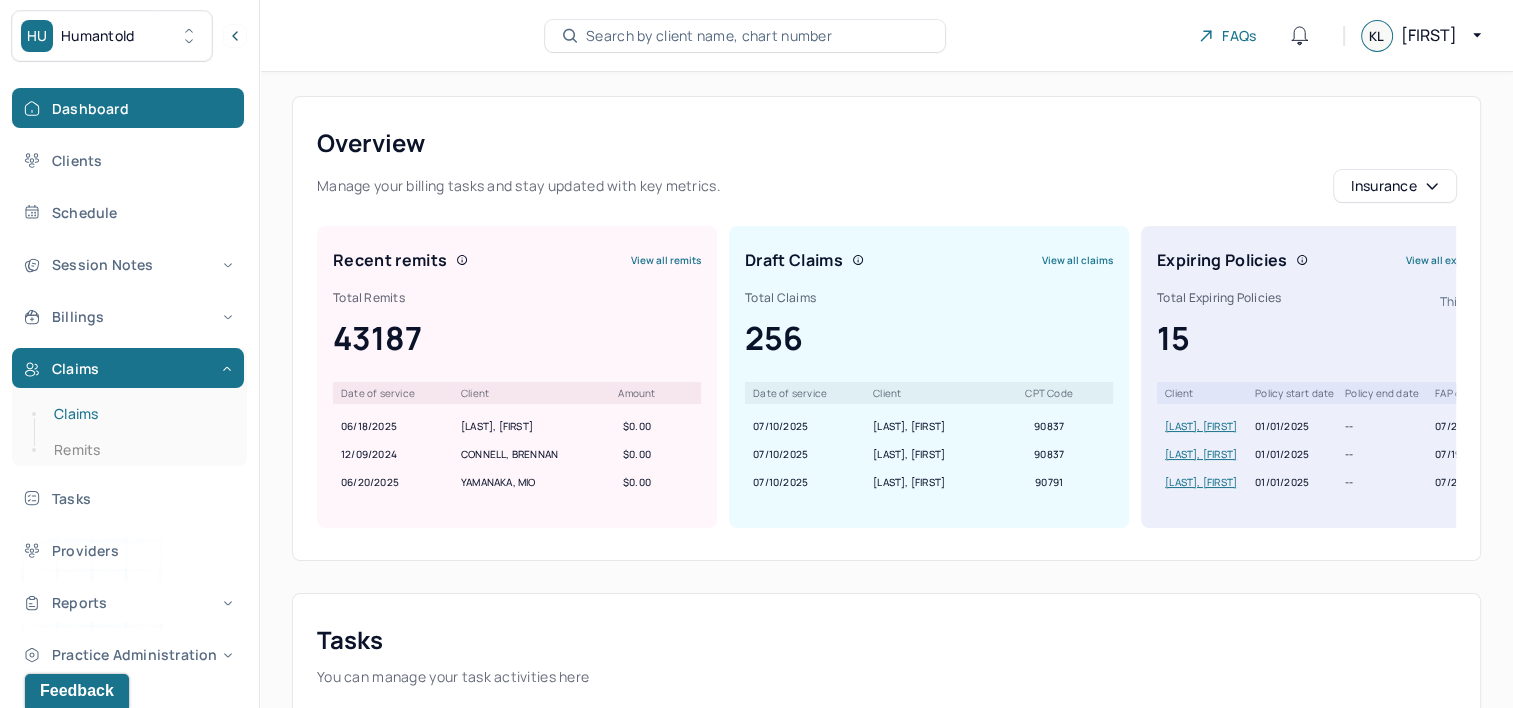 click on "Claims" at bounding box center (139, 414) 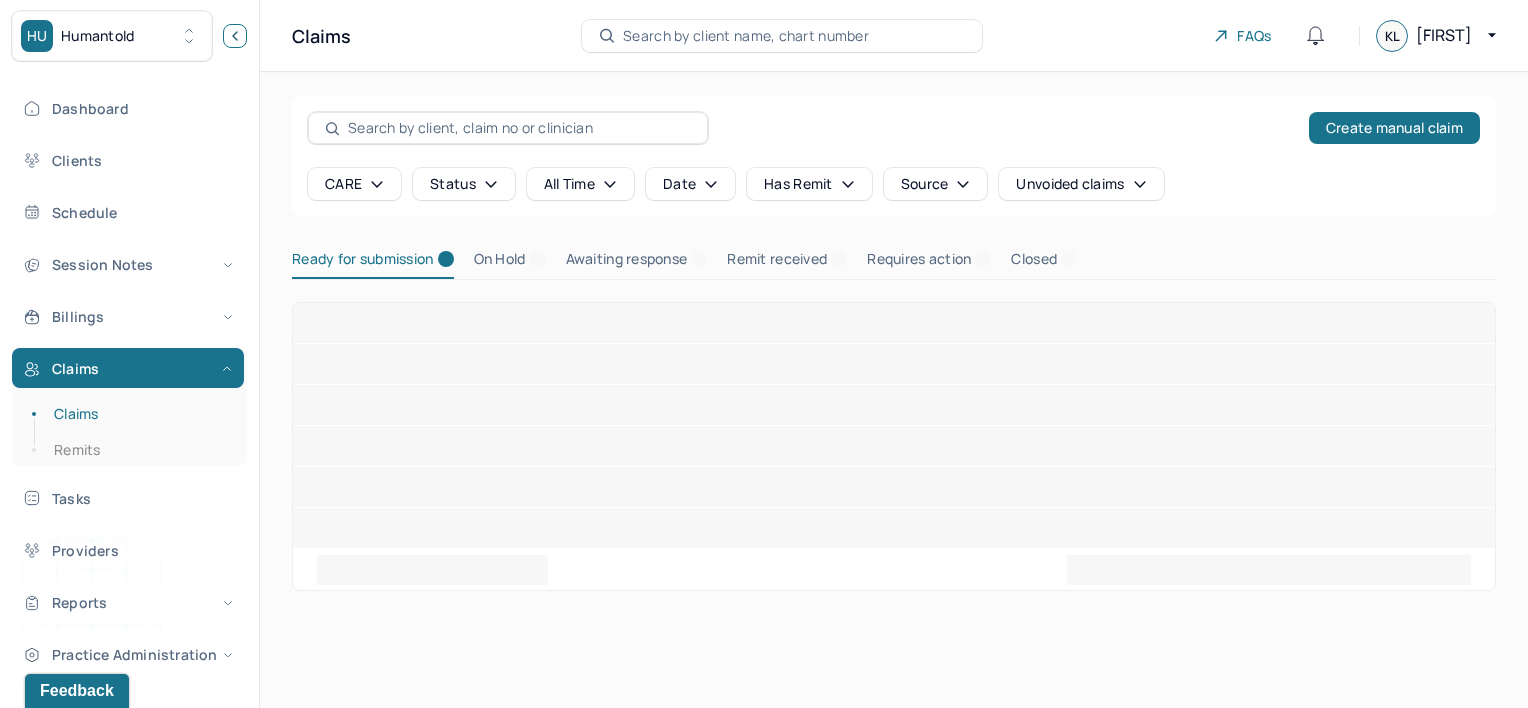 click at bounding box center (235, 36) 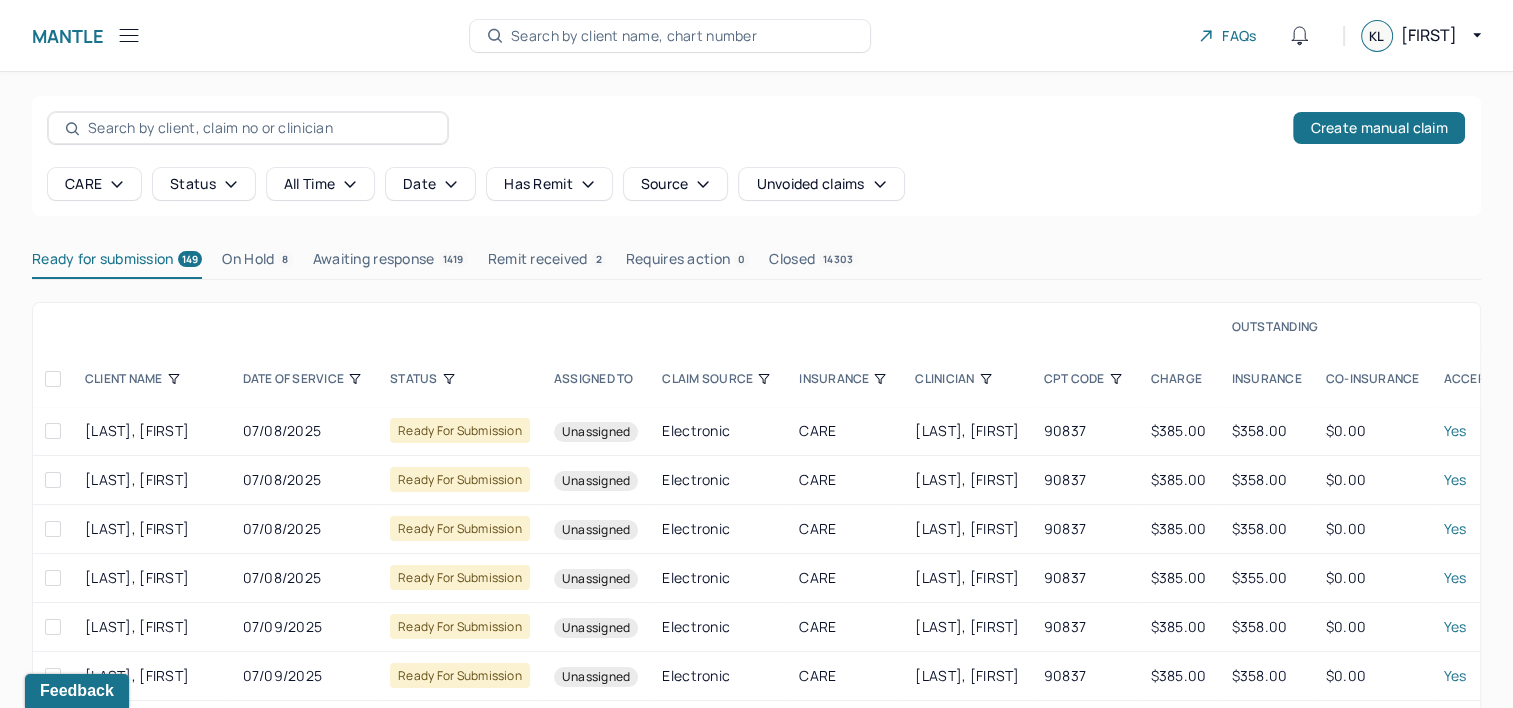 click on "CPT CODE" at bounding box center (1085, 379) 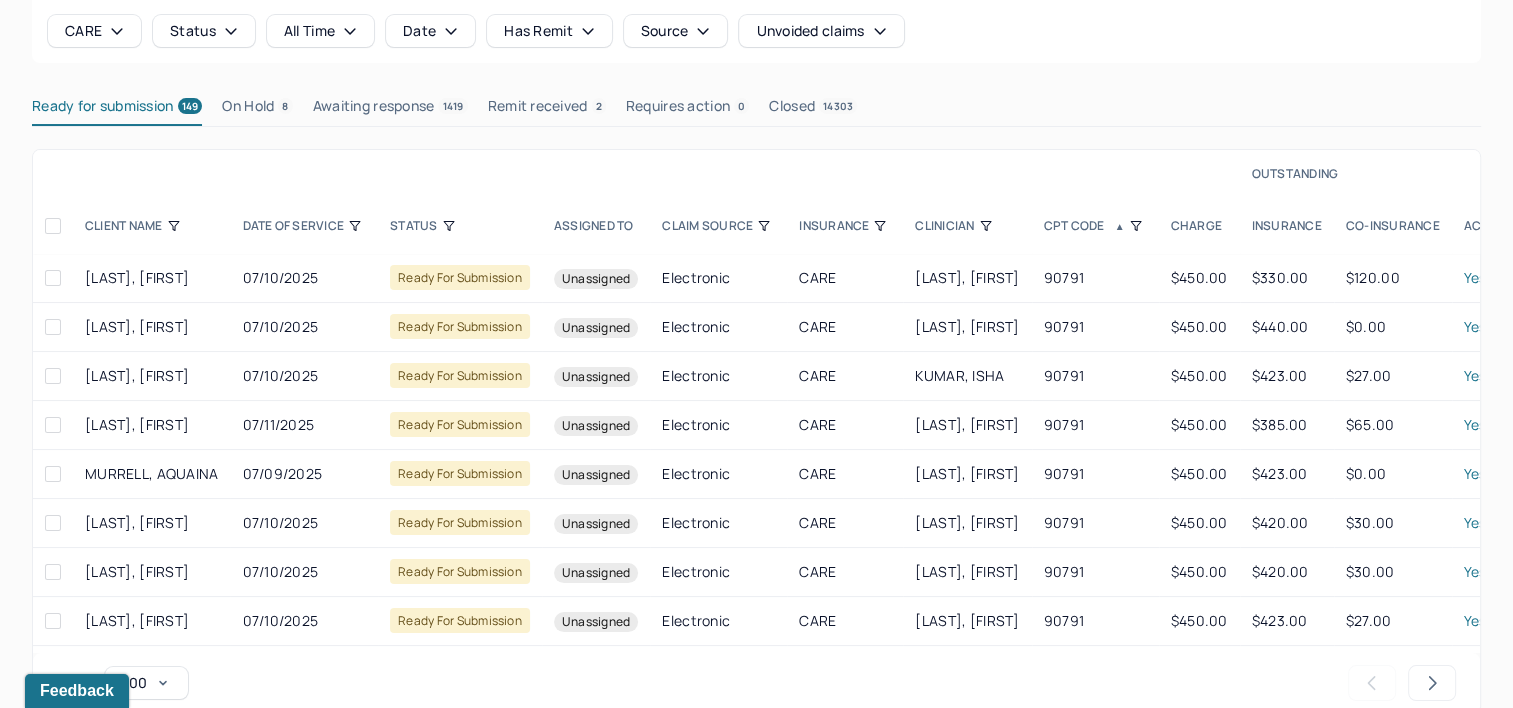 scroll, scrollTop: 184, scrollLeft: 0, axis: vertical 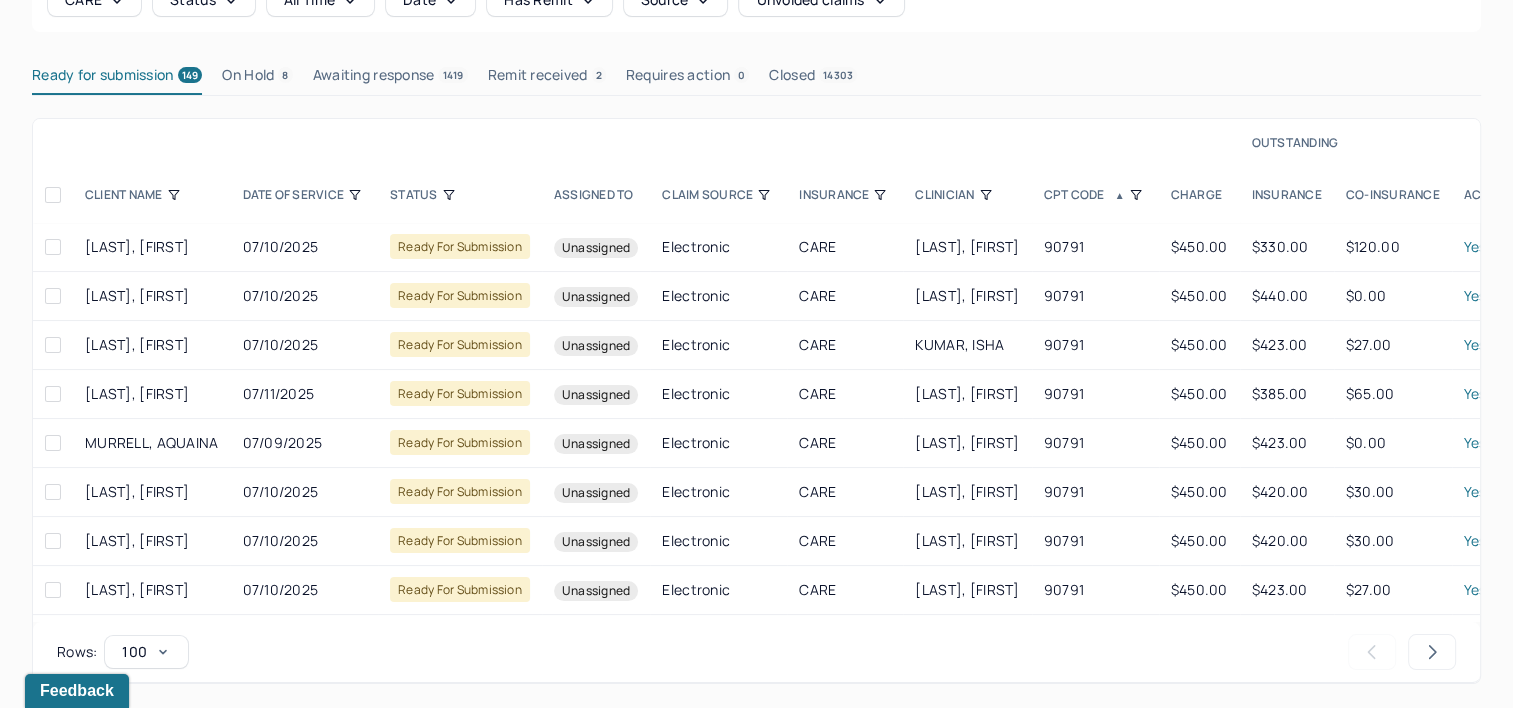 click at bounding box center (53, 195) 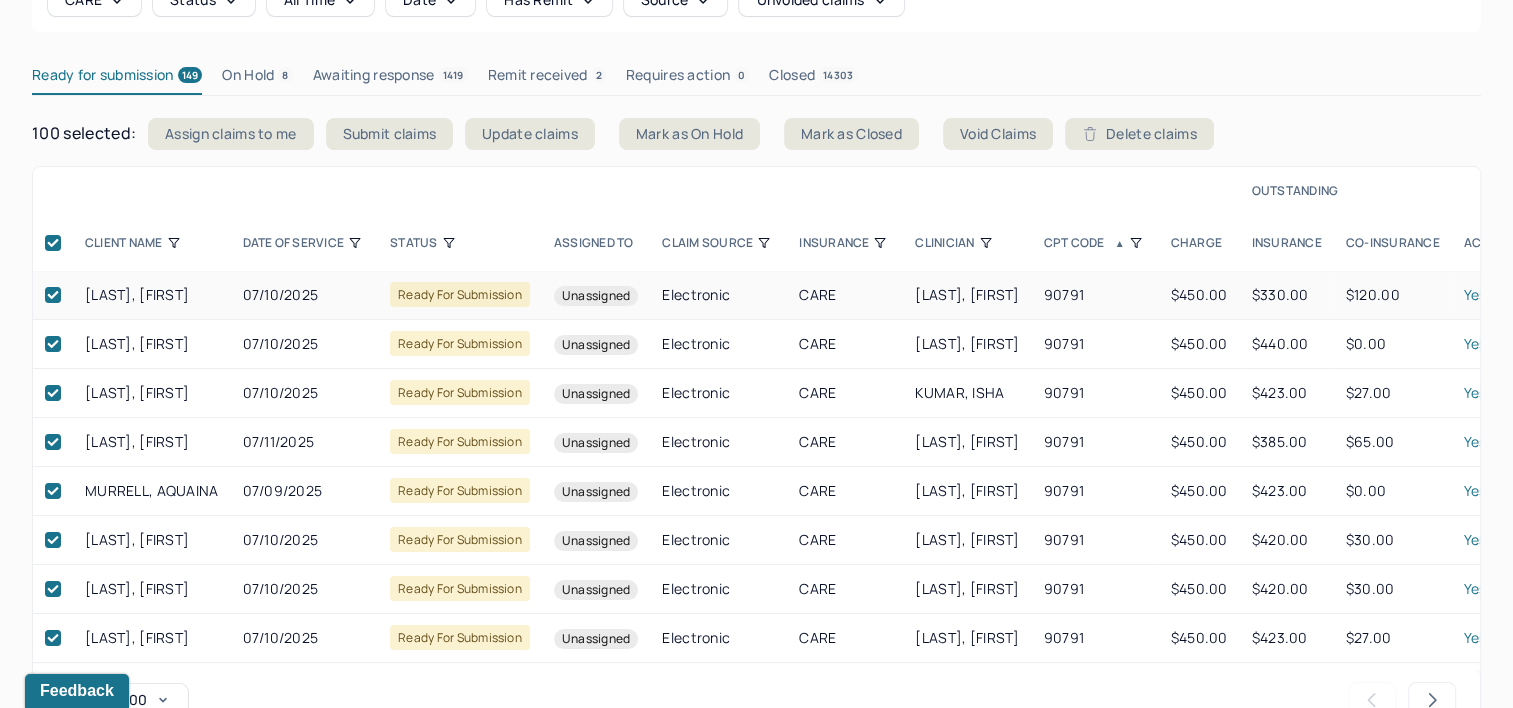 click 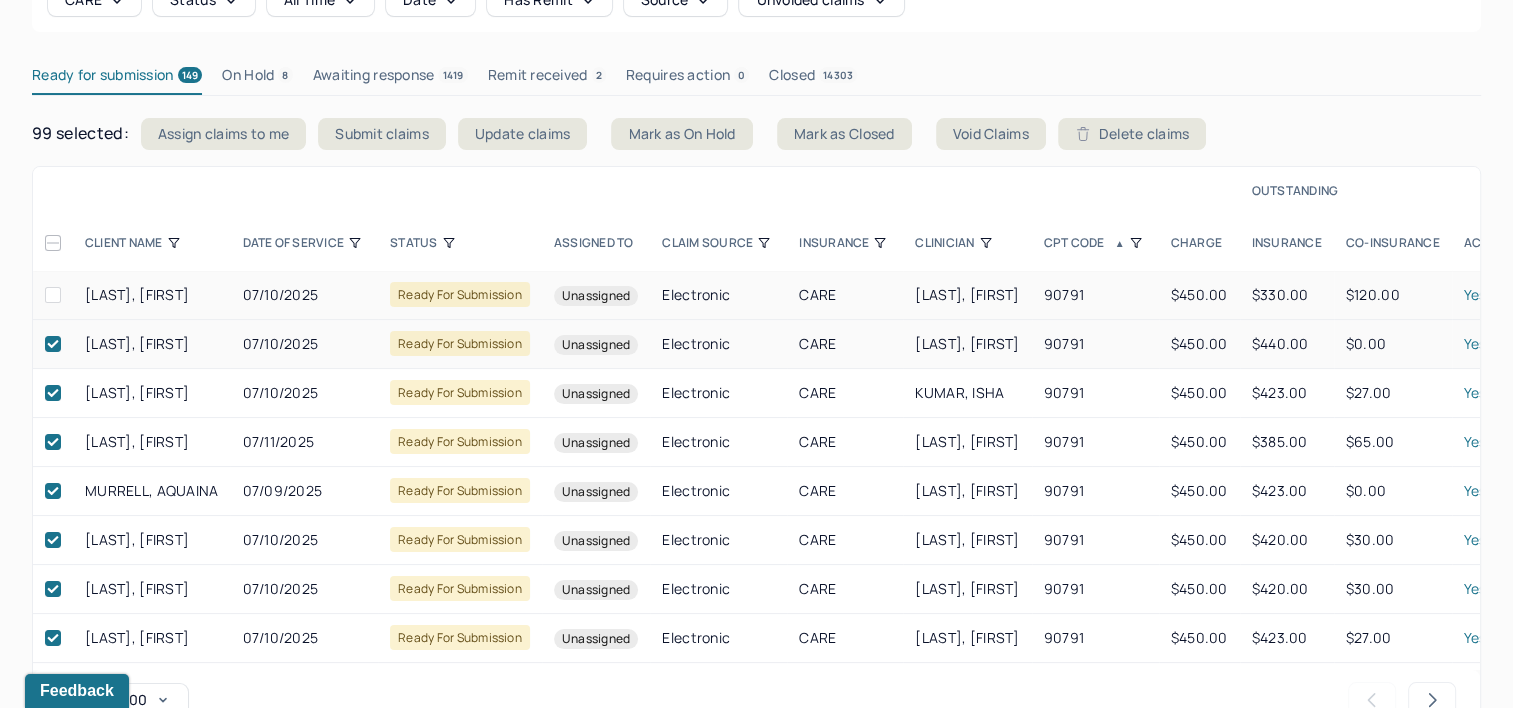click 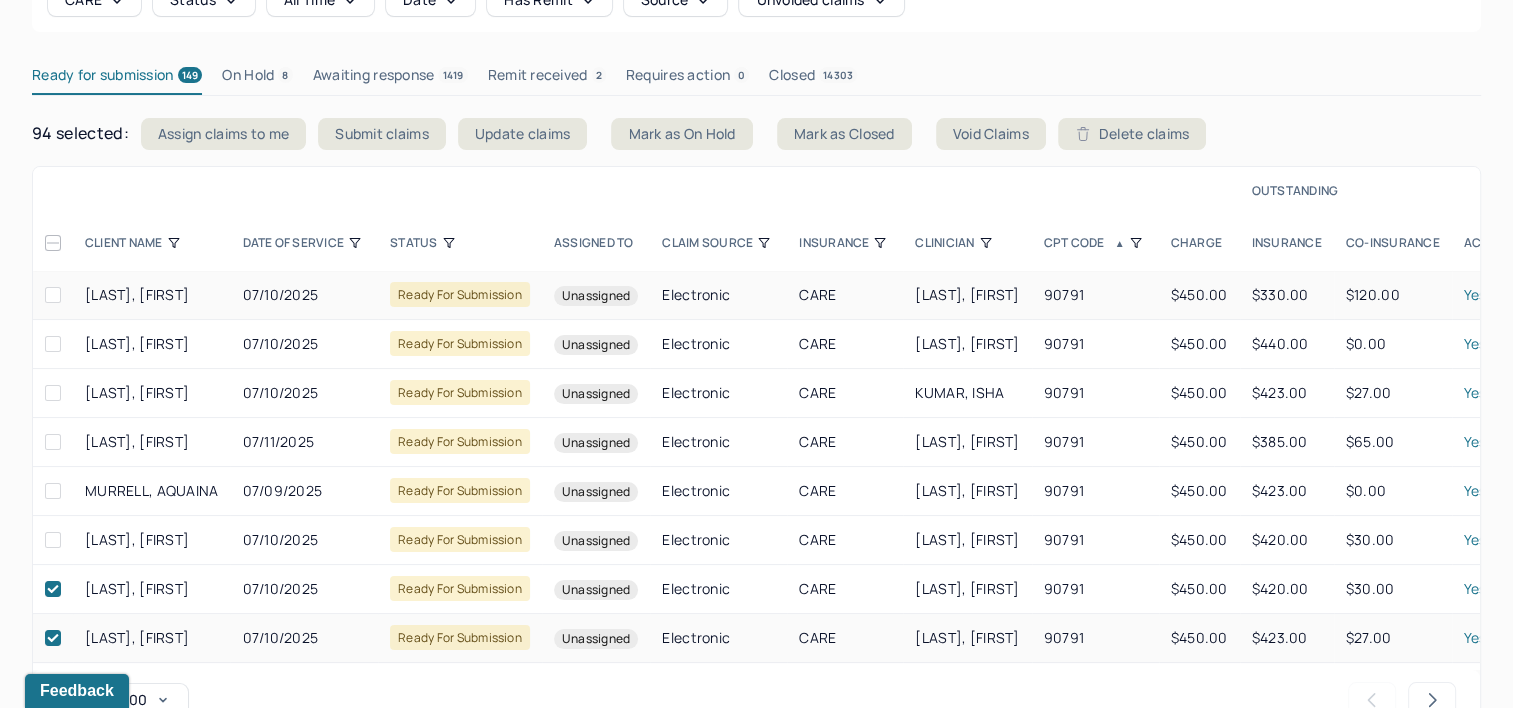drag, startPoint x: 52, startPoint y: 588, endPoint x: 55, endPoint y: 648, distance: 60.074955 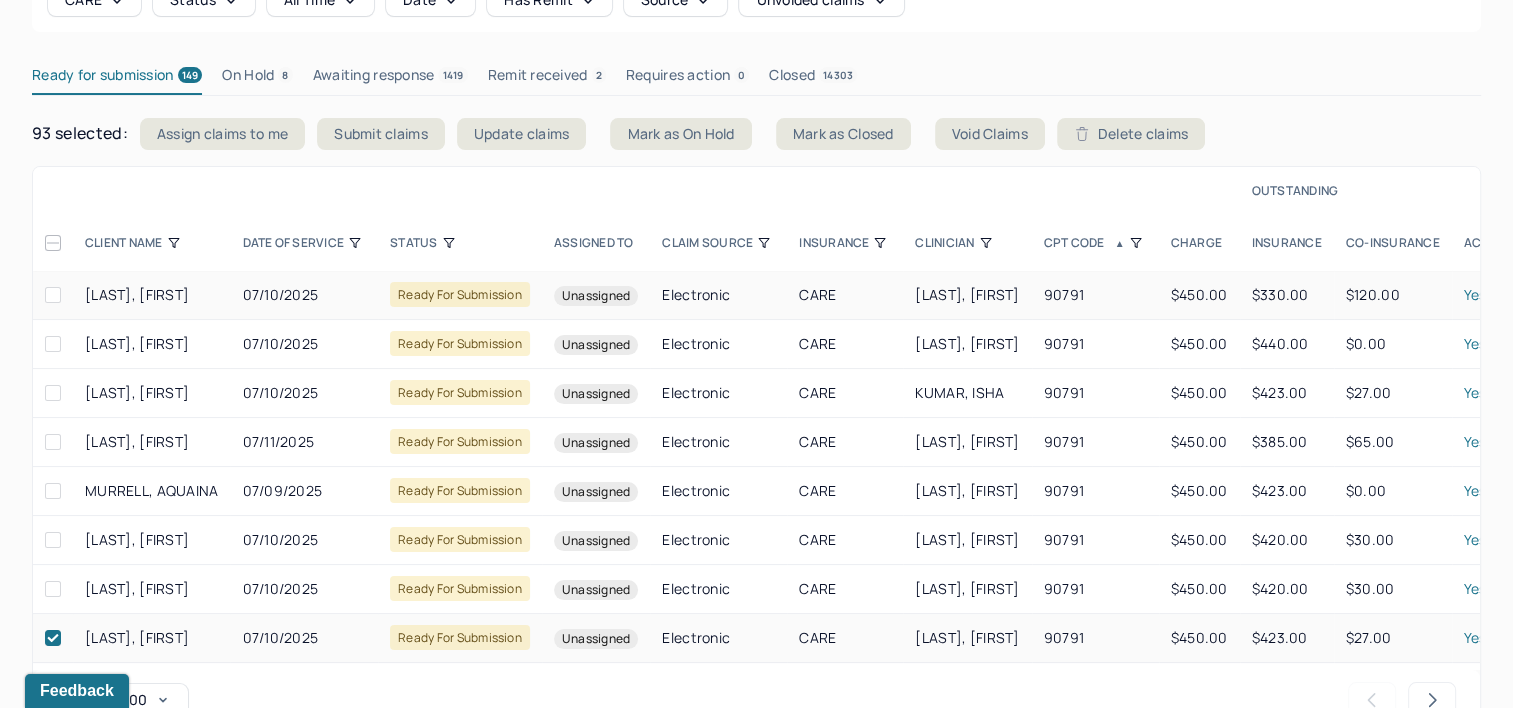 click 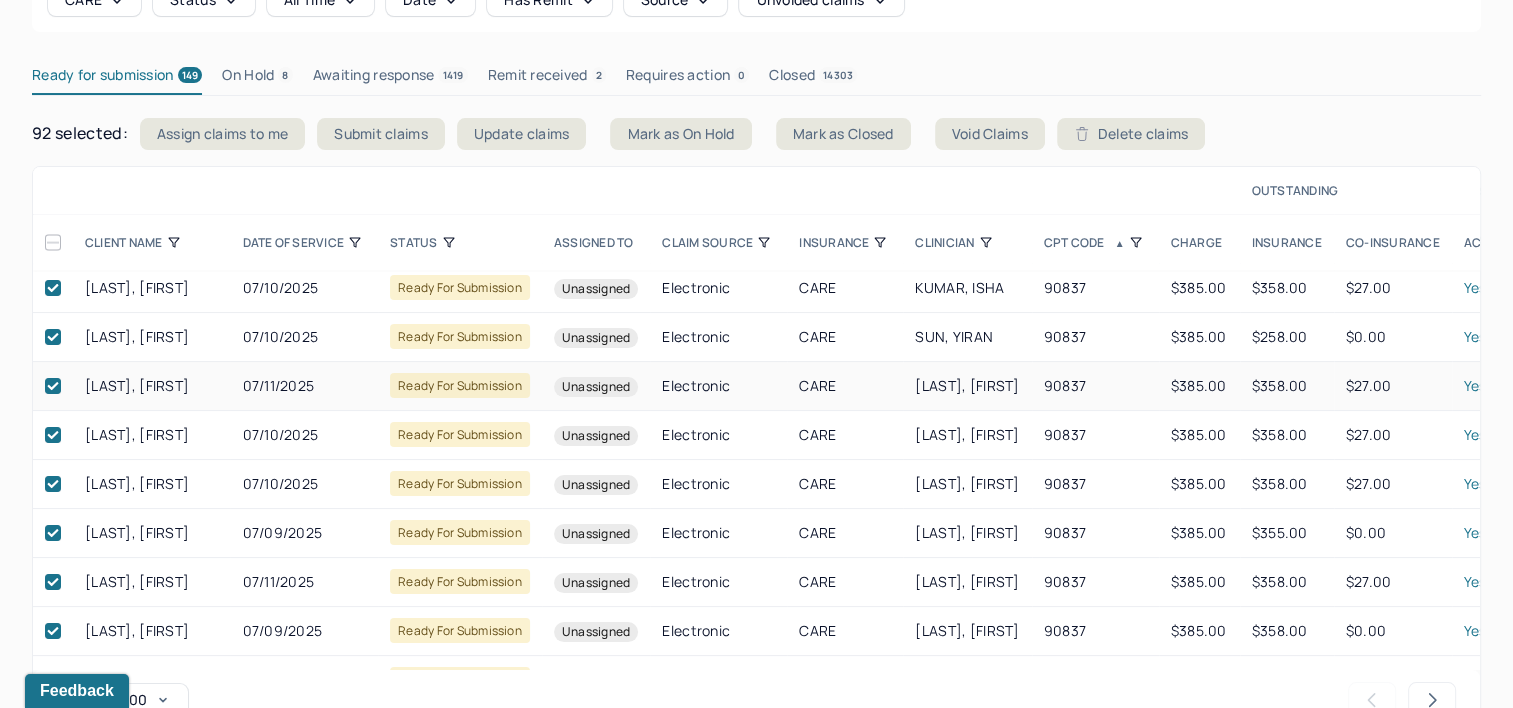 scroll, scrollTop: 4495, scrollLeft: 0, axis: vertical 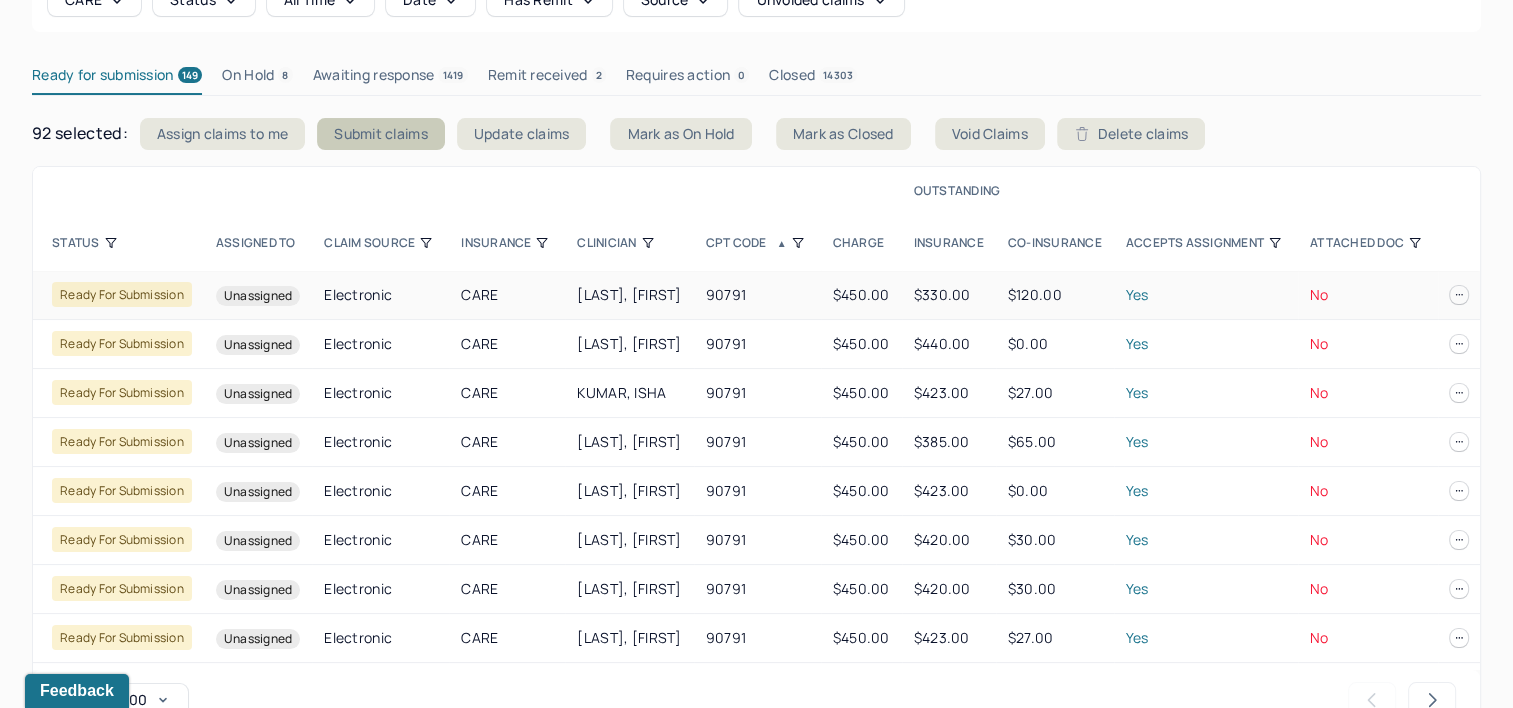 click on "Submit claims" at bounding box center (381, 134) 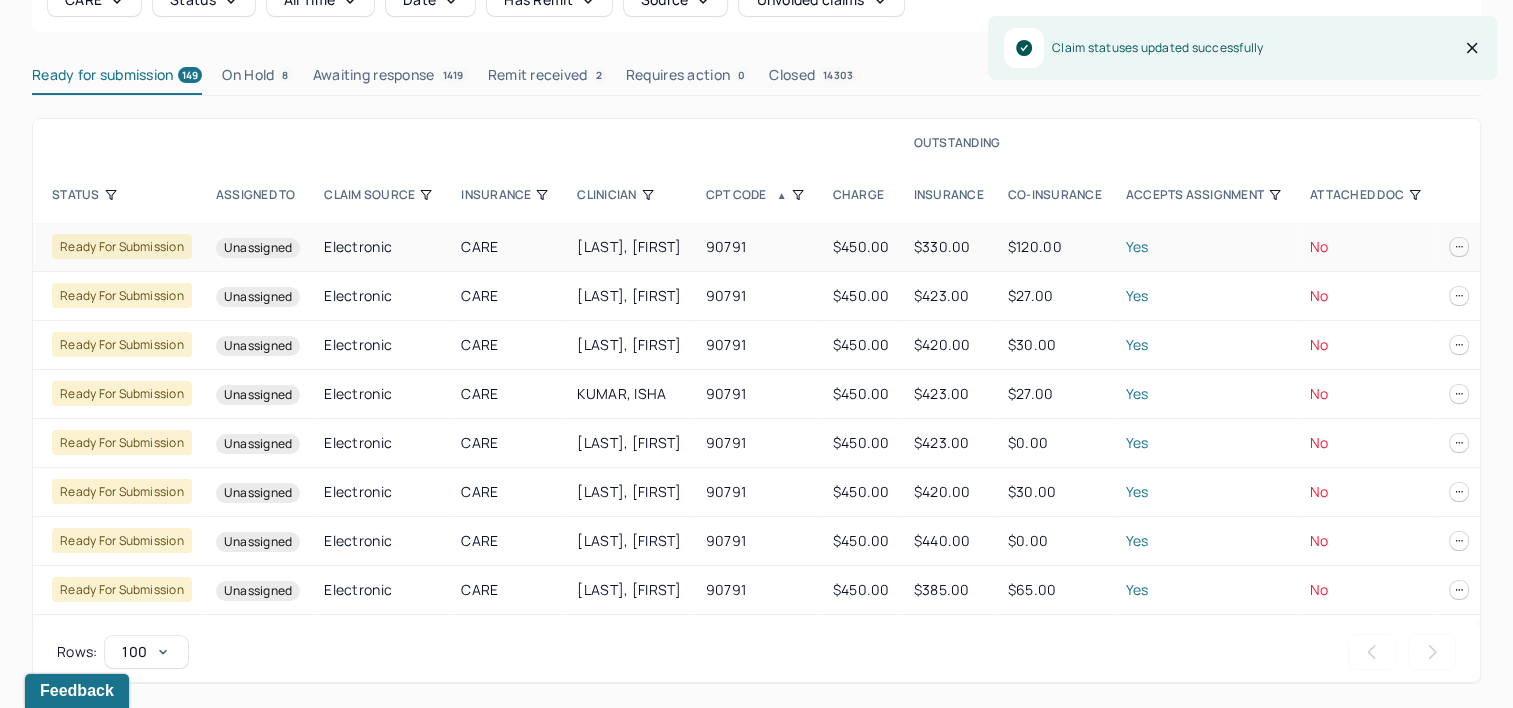 scroll, scrollTop: 0, scrollLeft: 0, axis: both 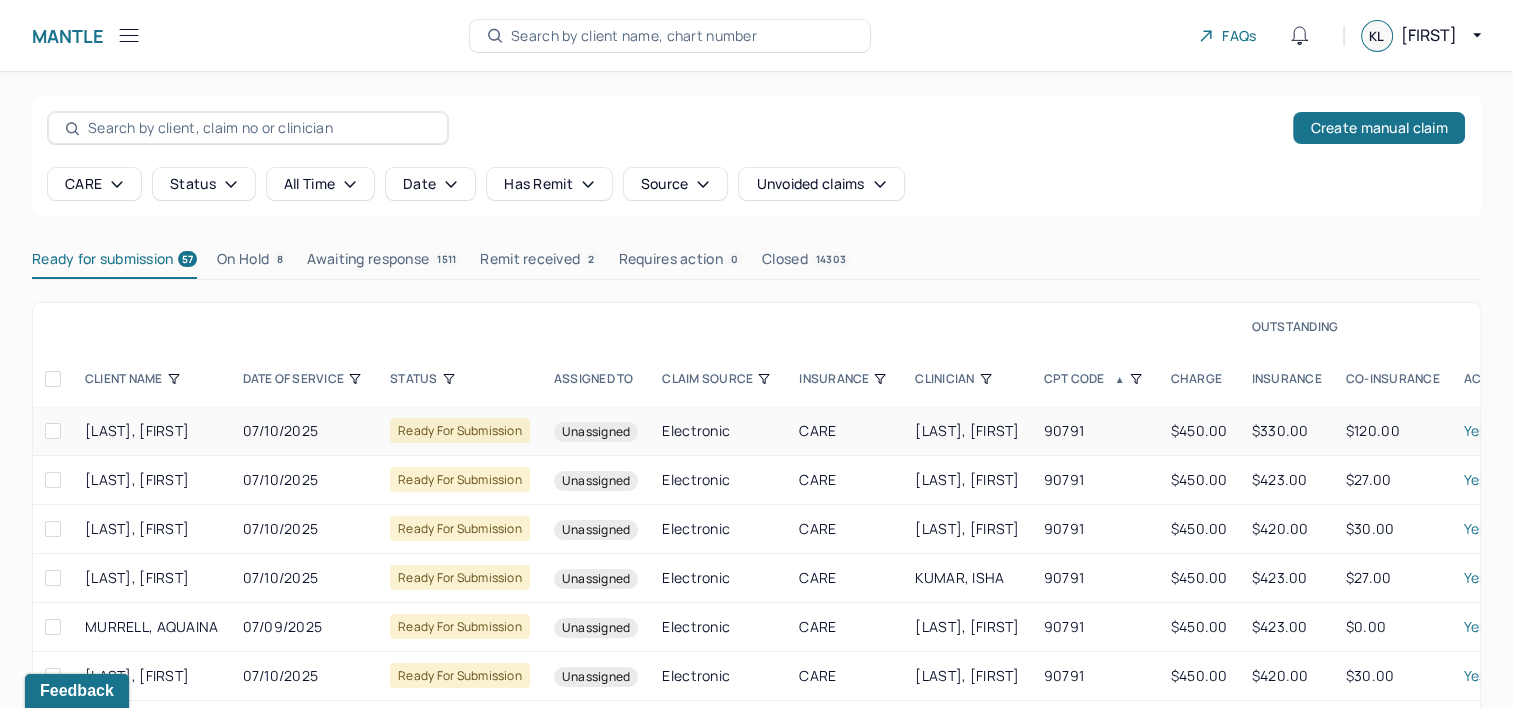 click at bounding box center [53, 379] 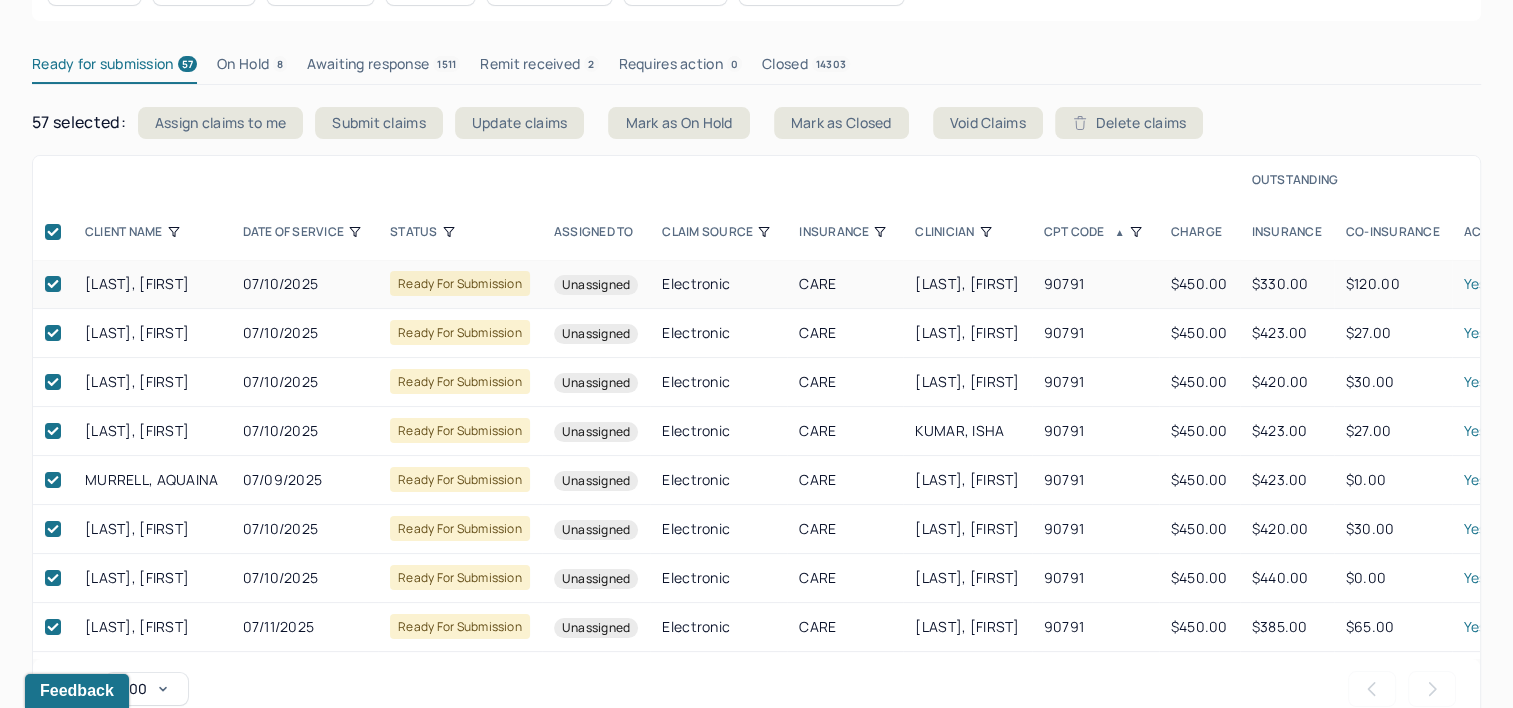 scroll, scrollTop: 200, scrollLeft: 0, axis: vertical 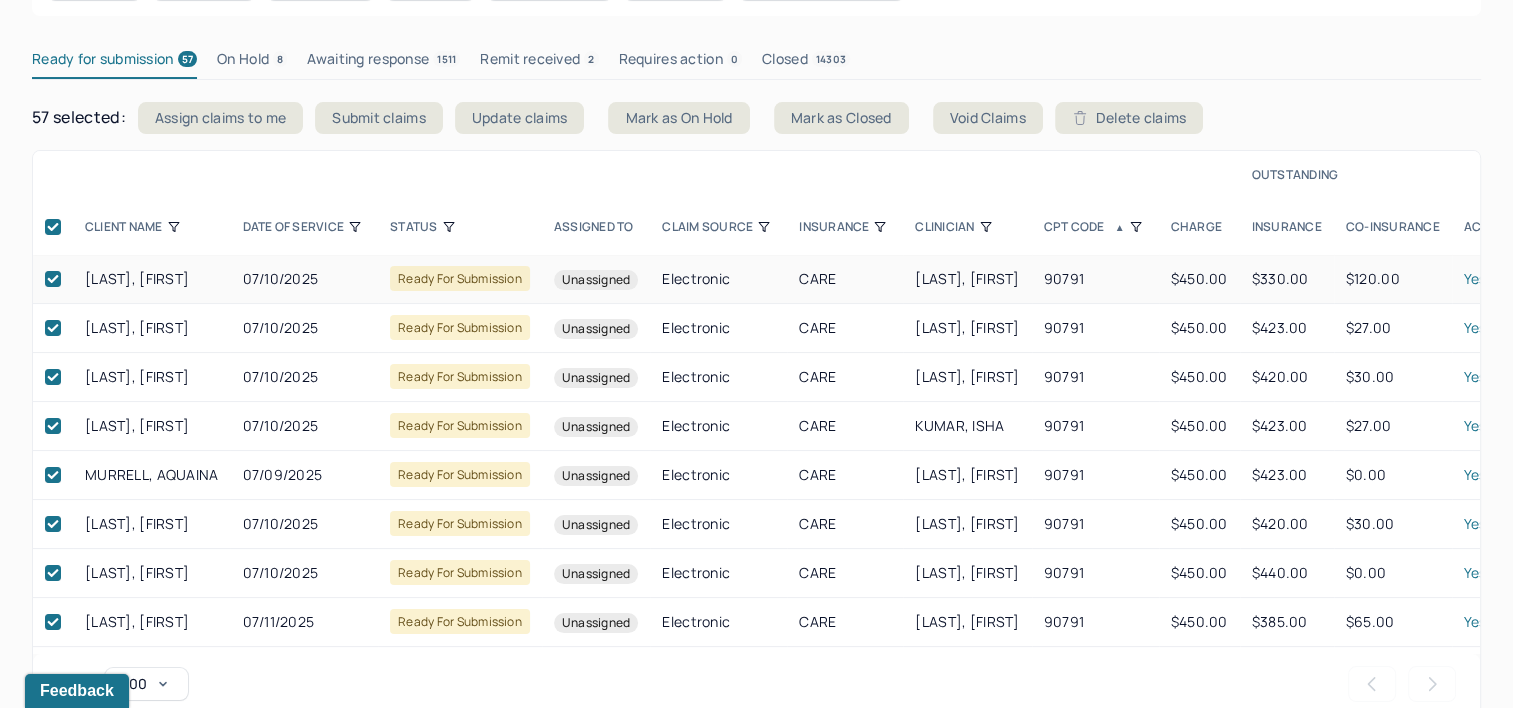 click 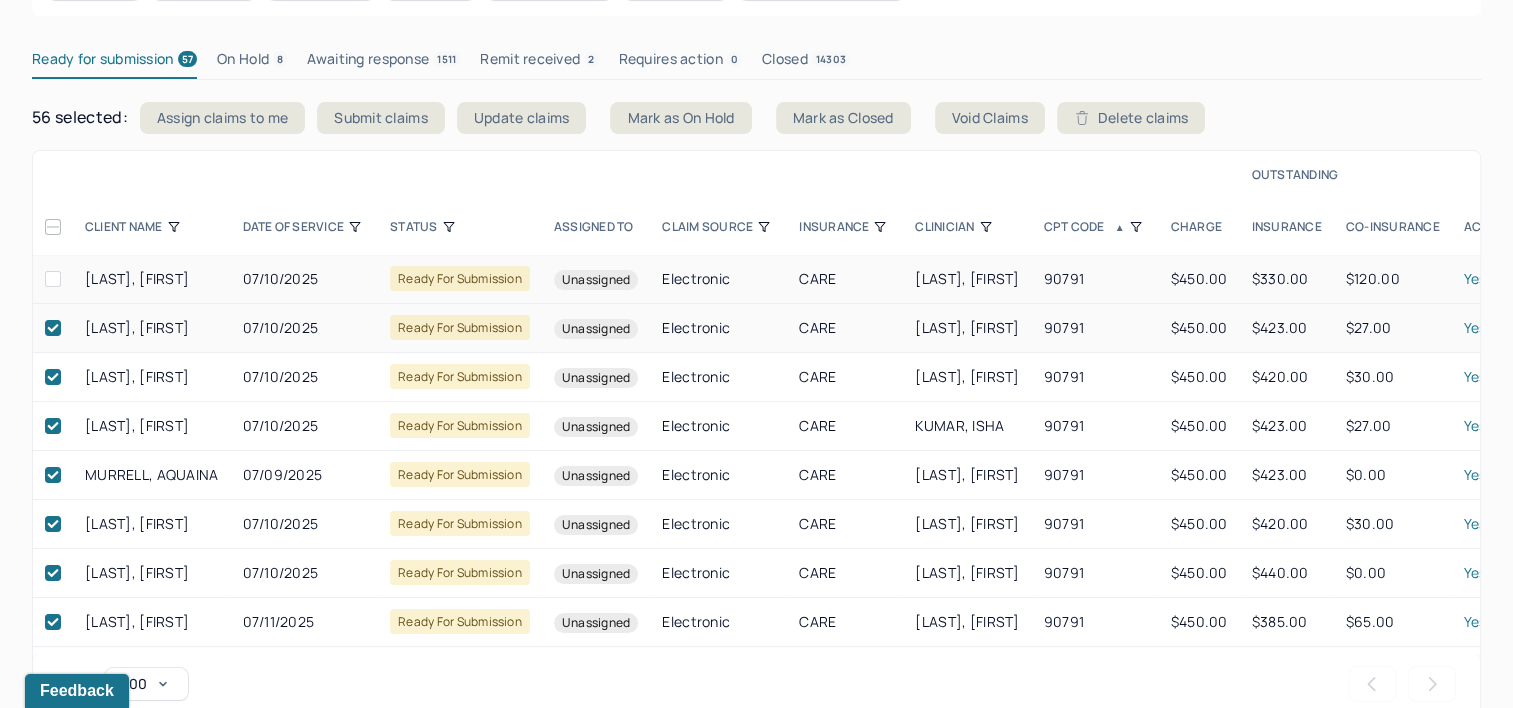click 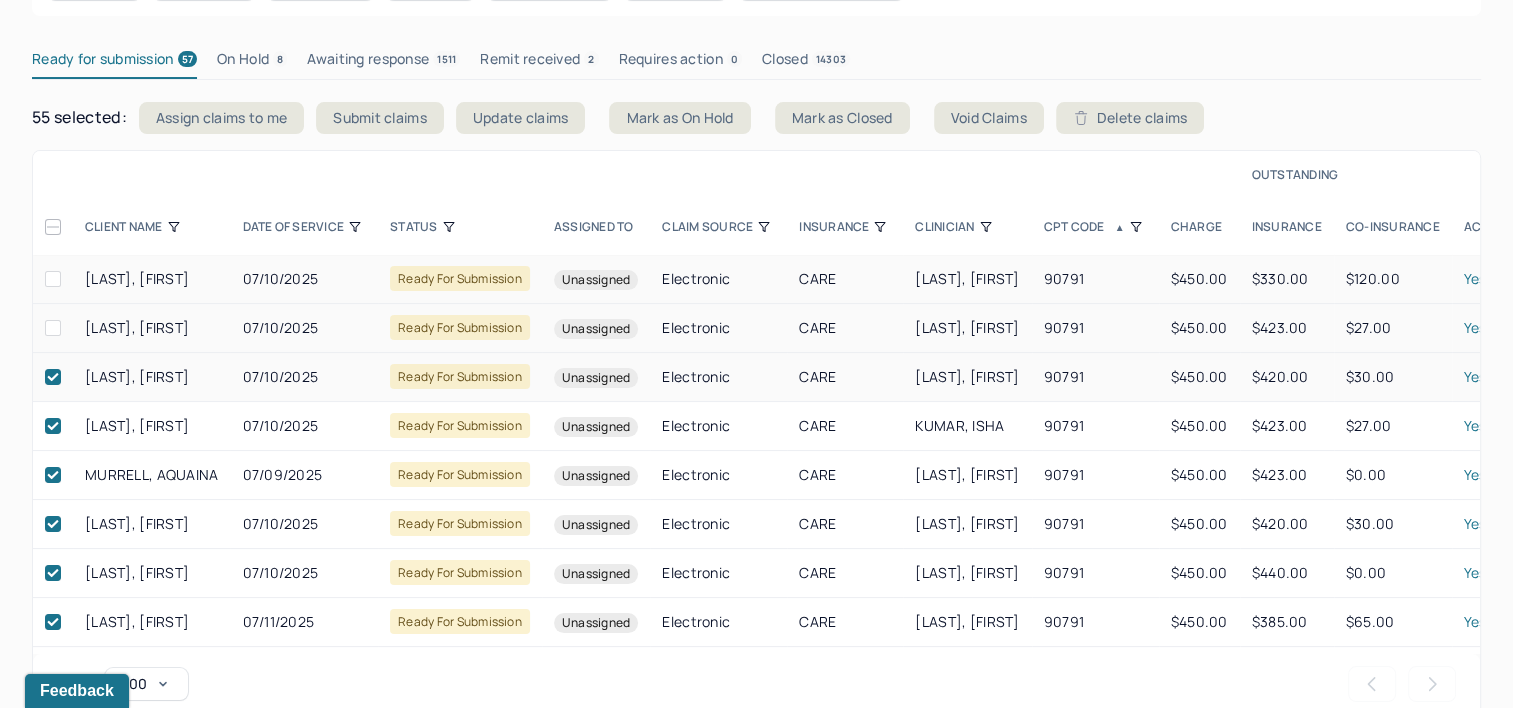 click 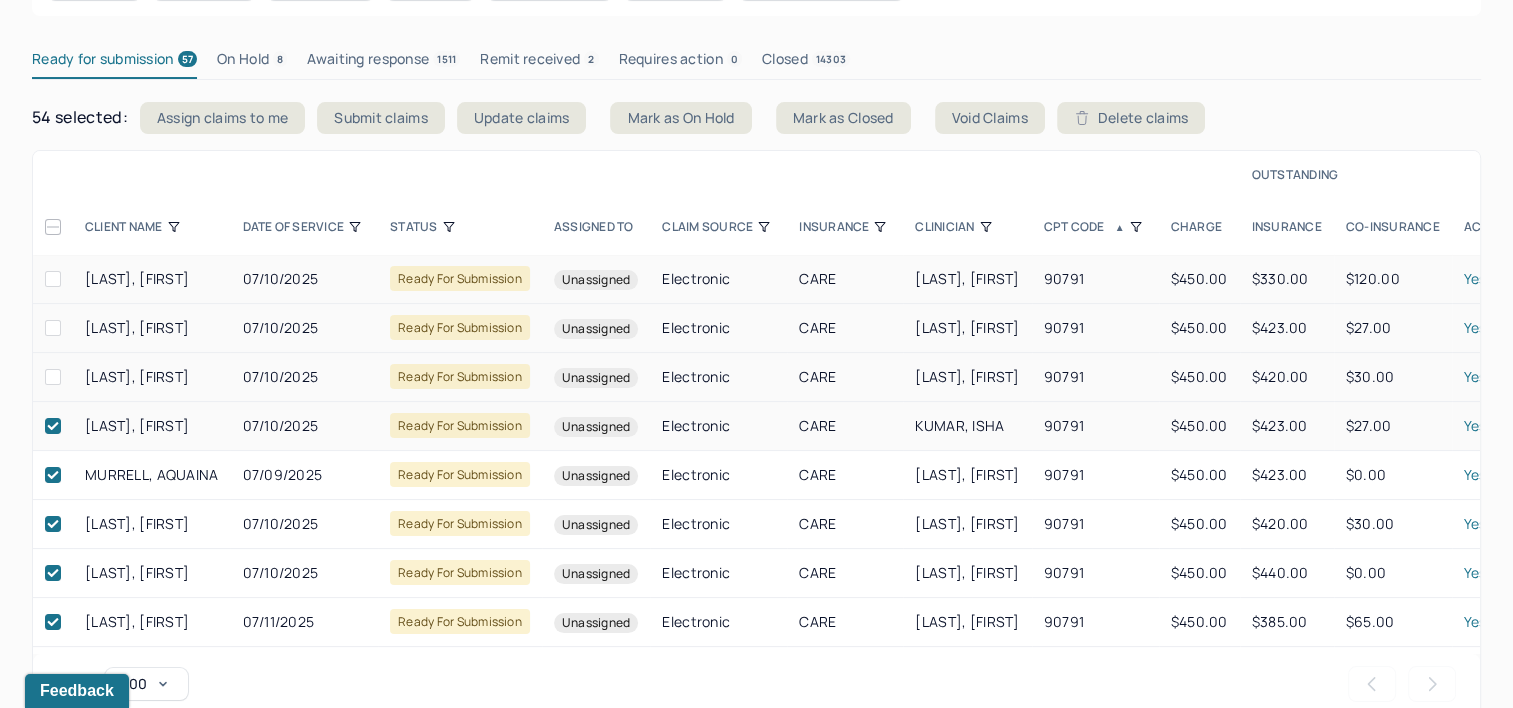 click 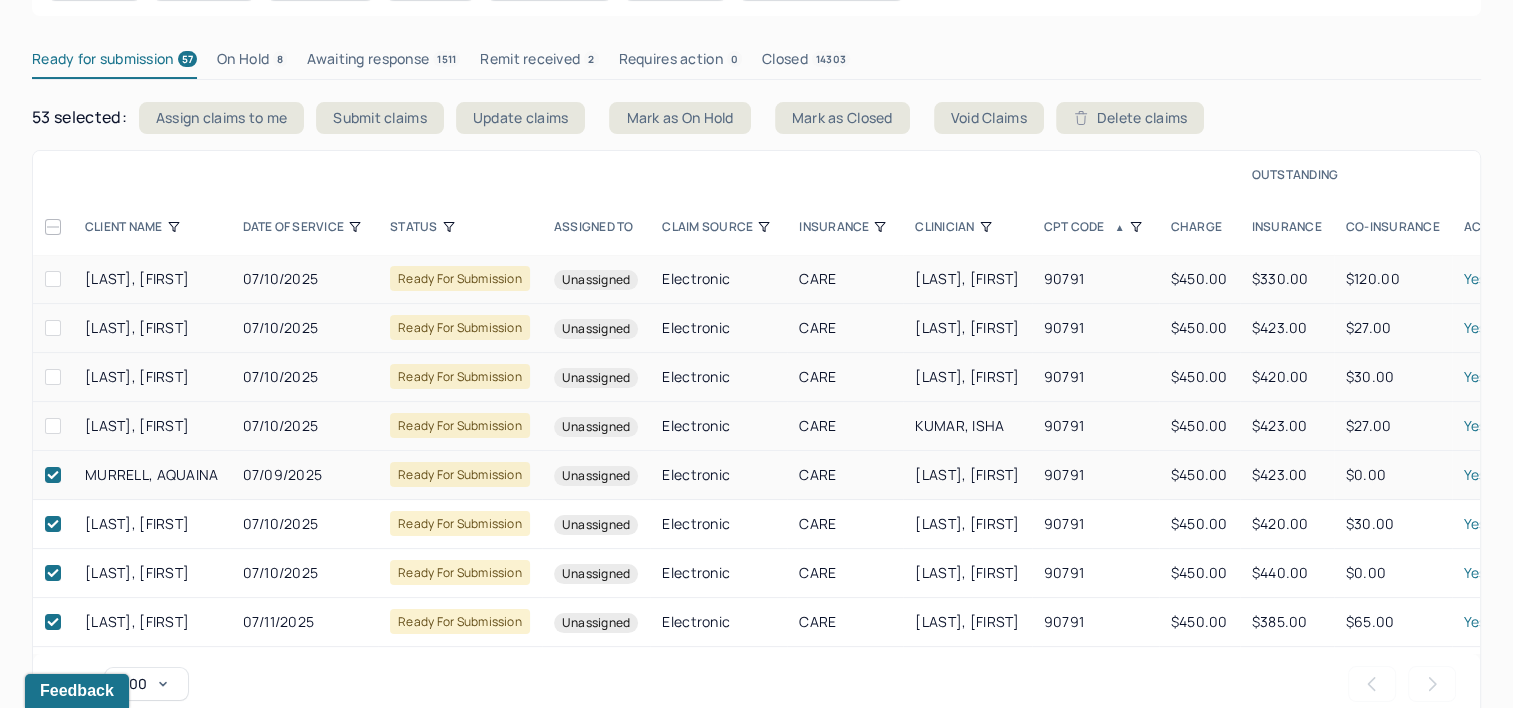 click 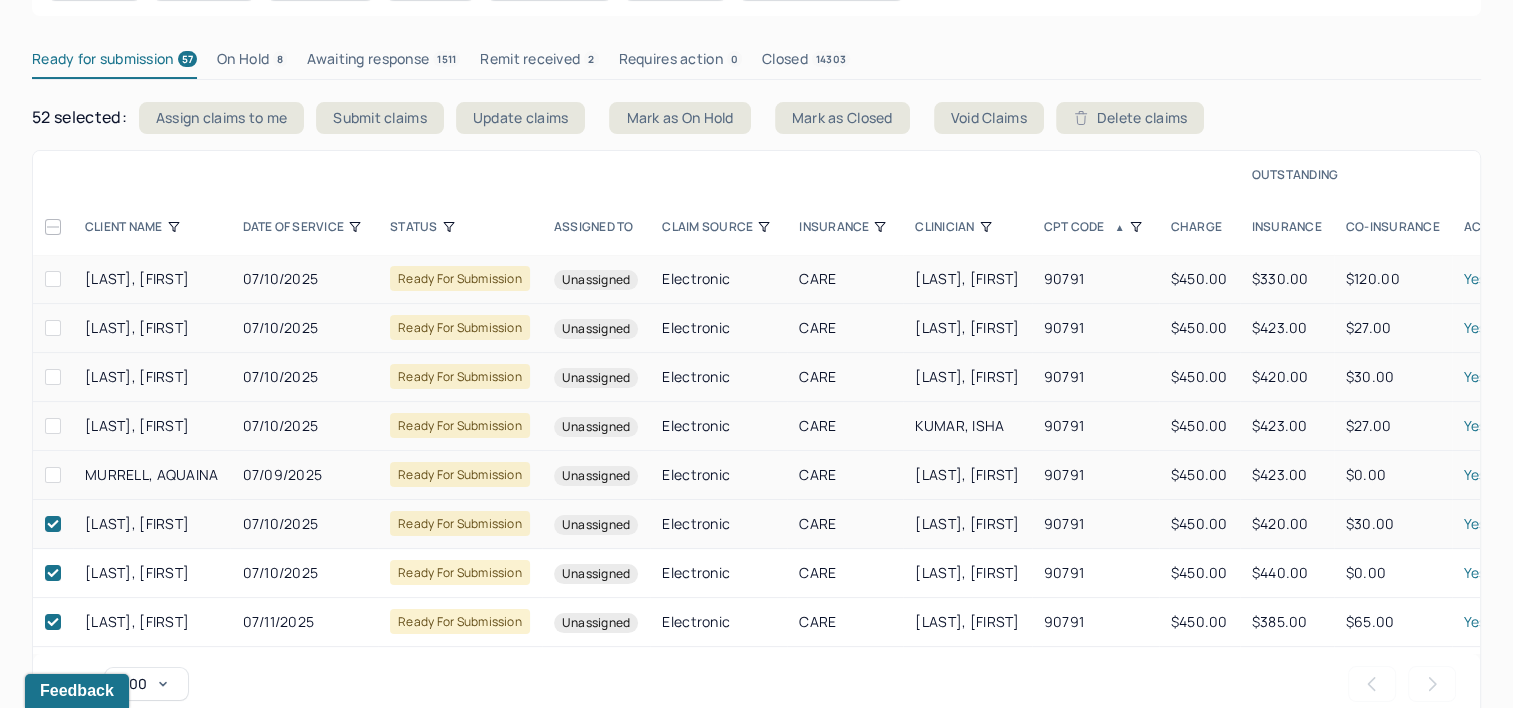 click 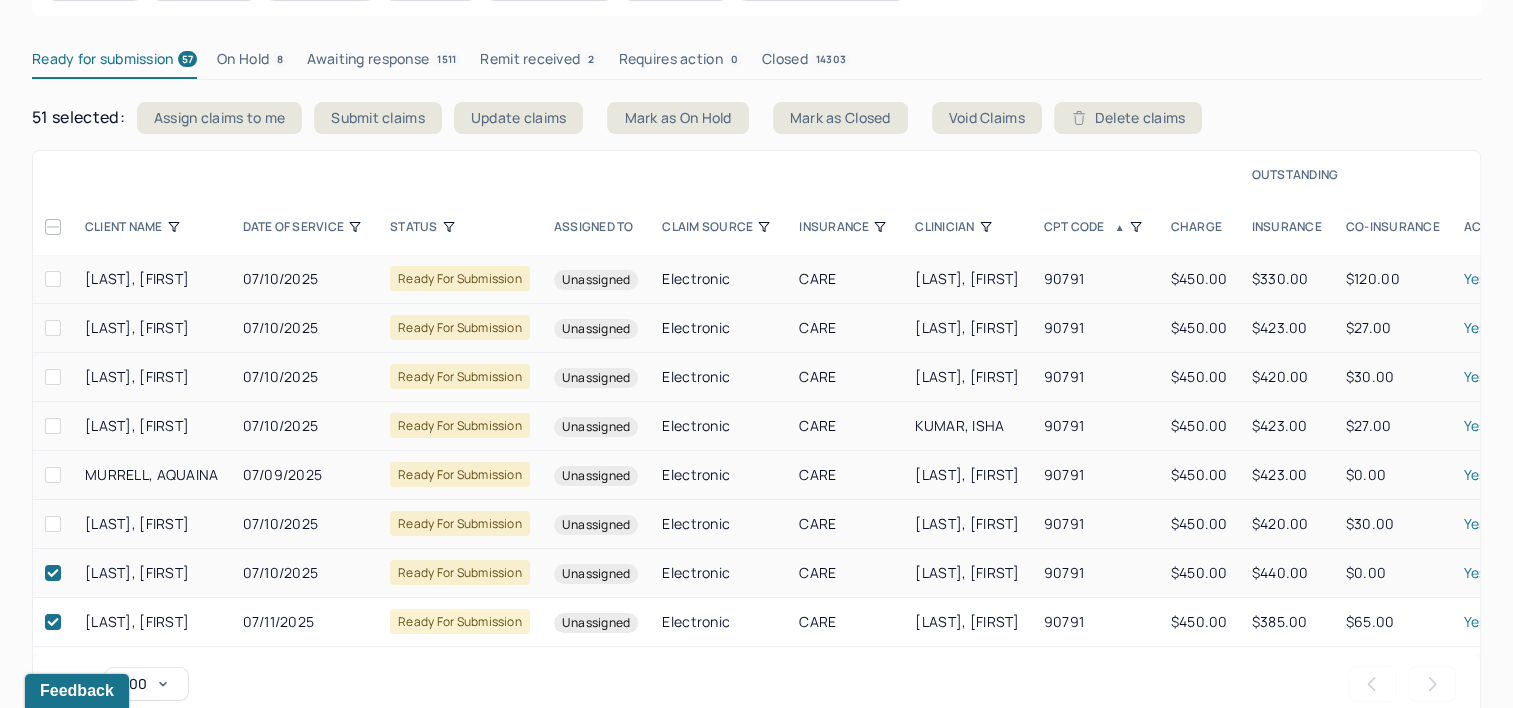 click 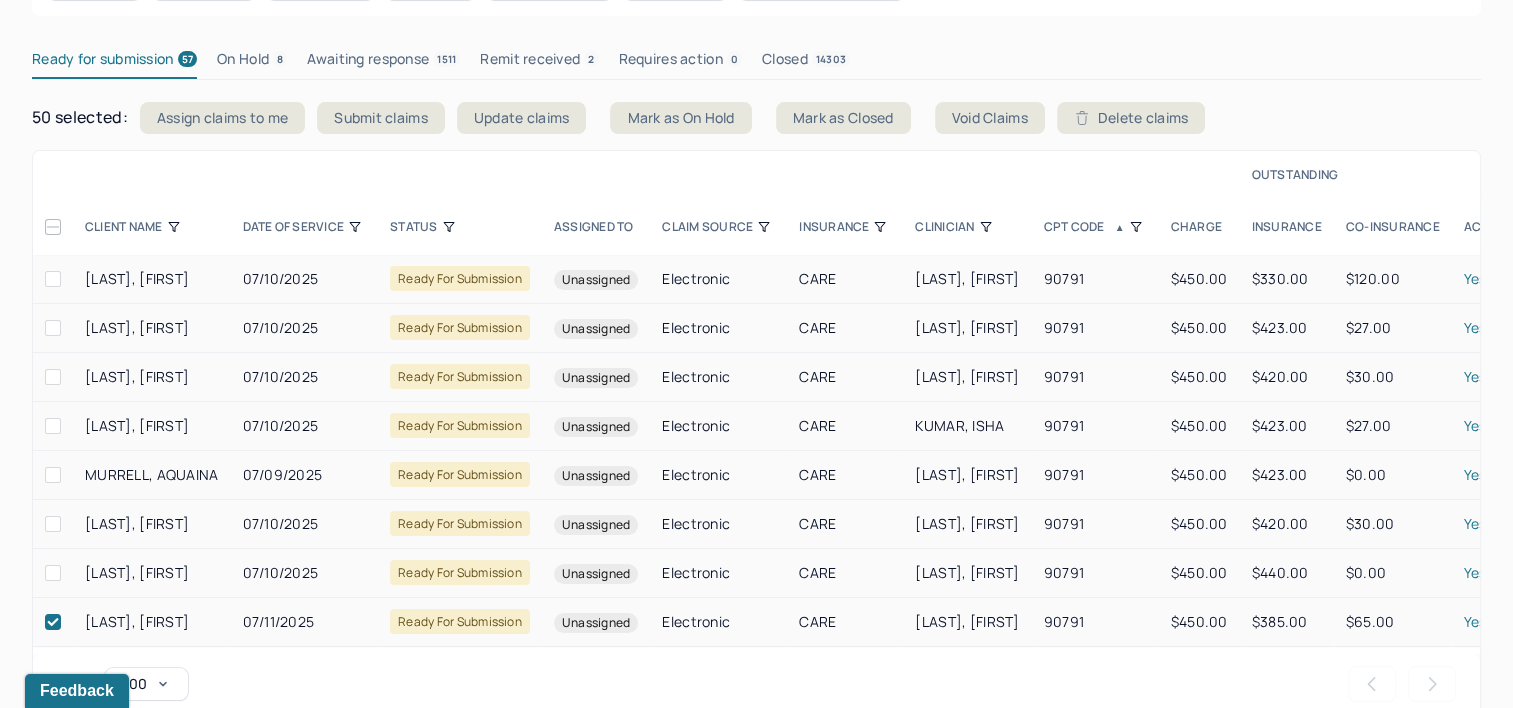 drag, startPoint x: 54, startPoint y: 624, endPoint x: 61, endPoint y: 610, distance: 15.652476 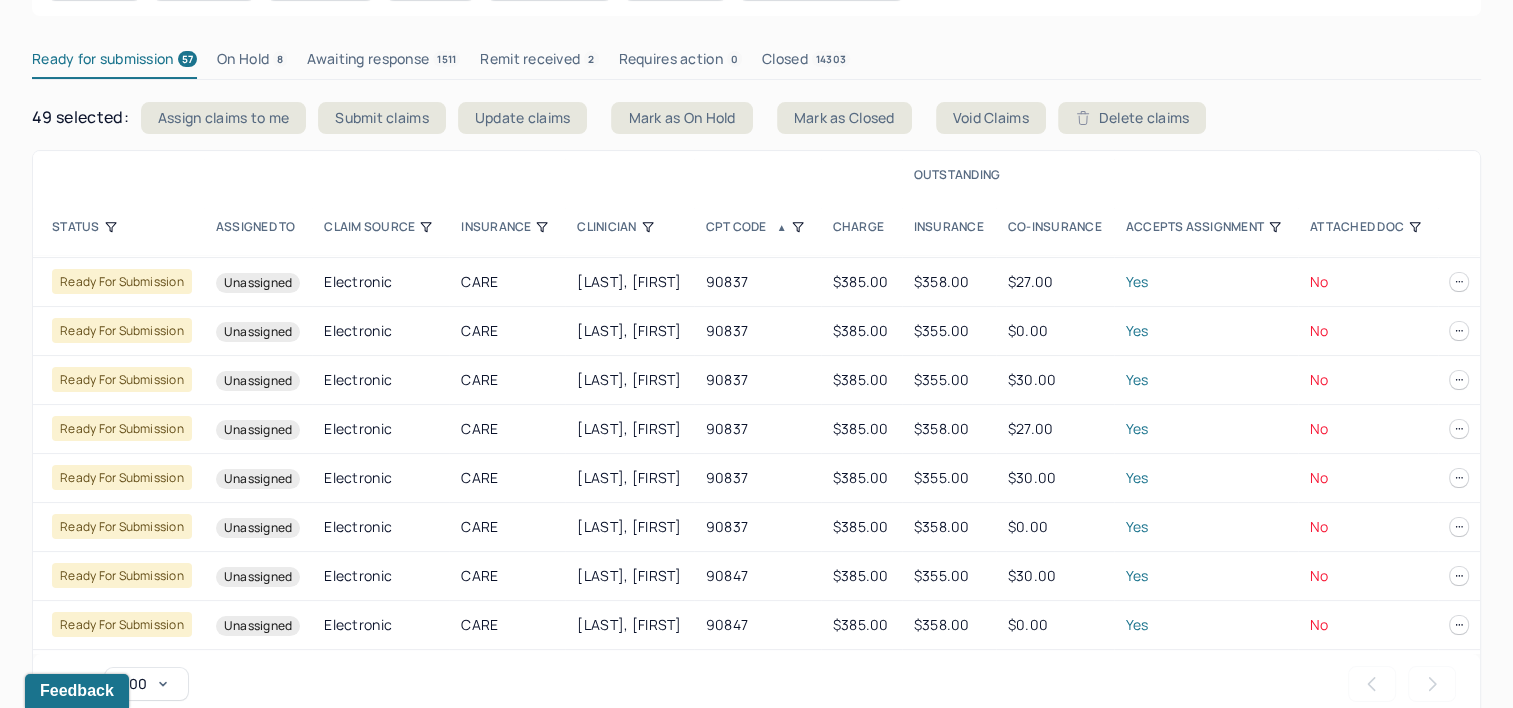 scroll, scrollTop: 2396, scrollLeft: 451, axis: both 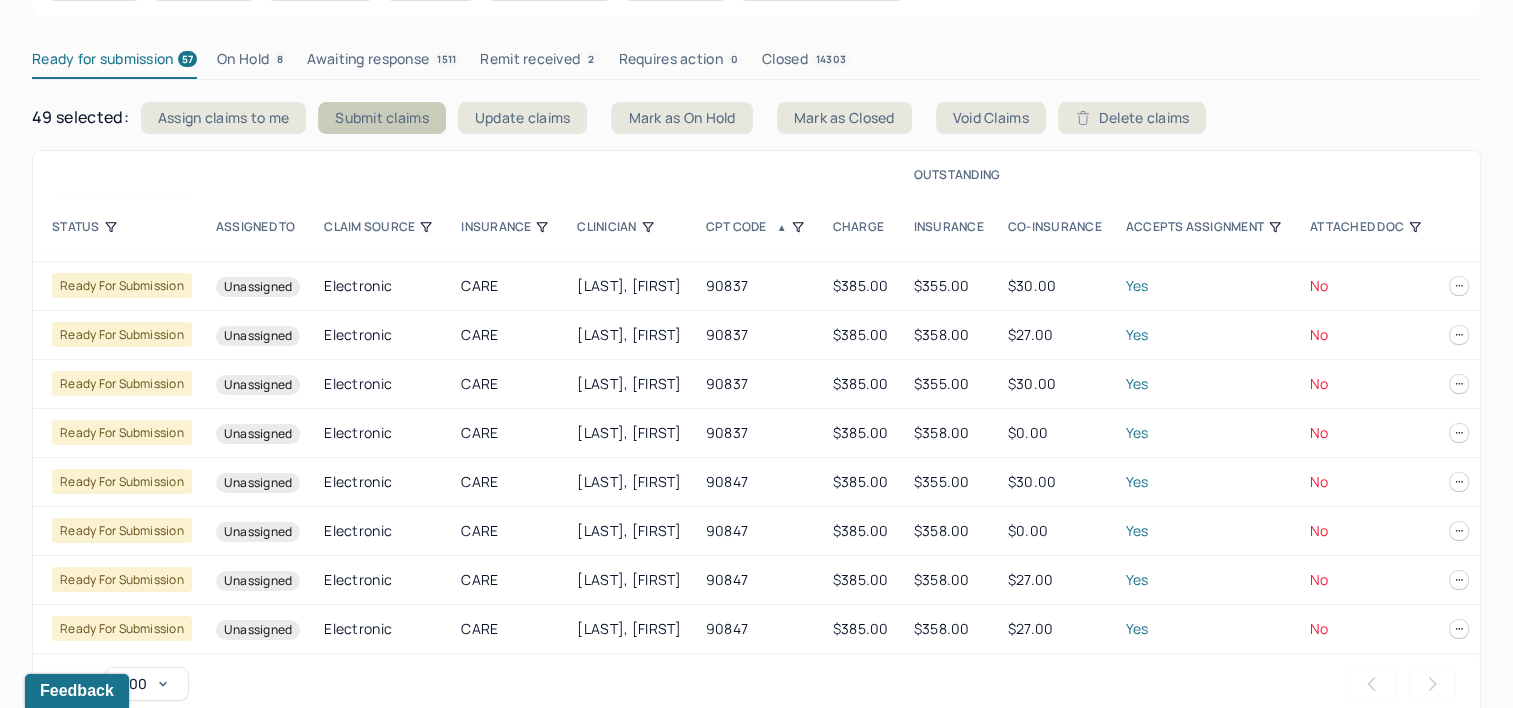 click on "Submit claims" at bounding box center [382, 118] 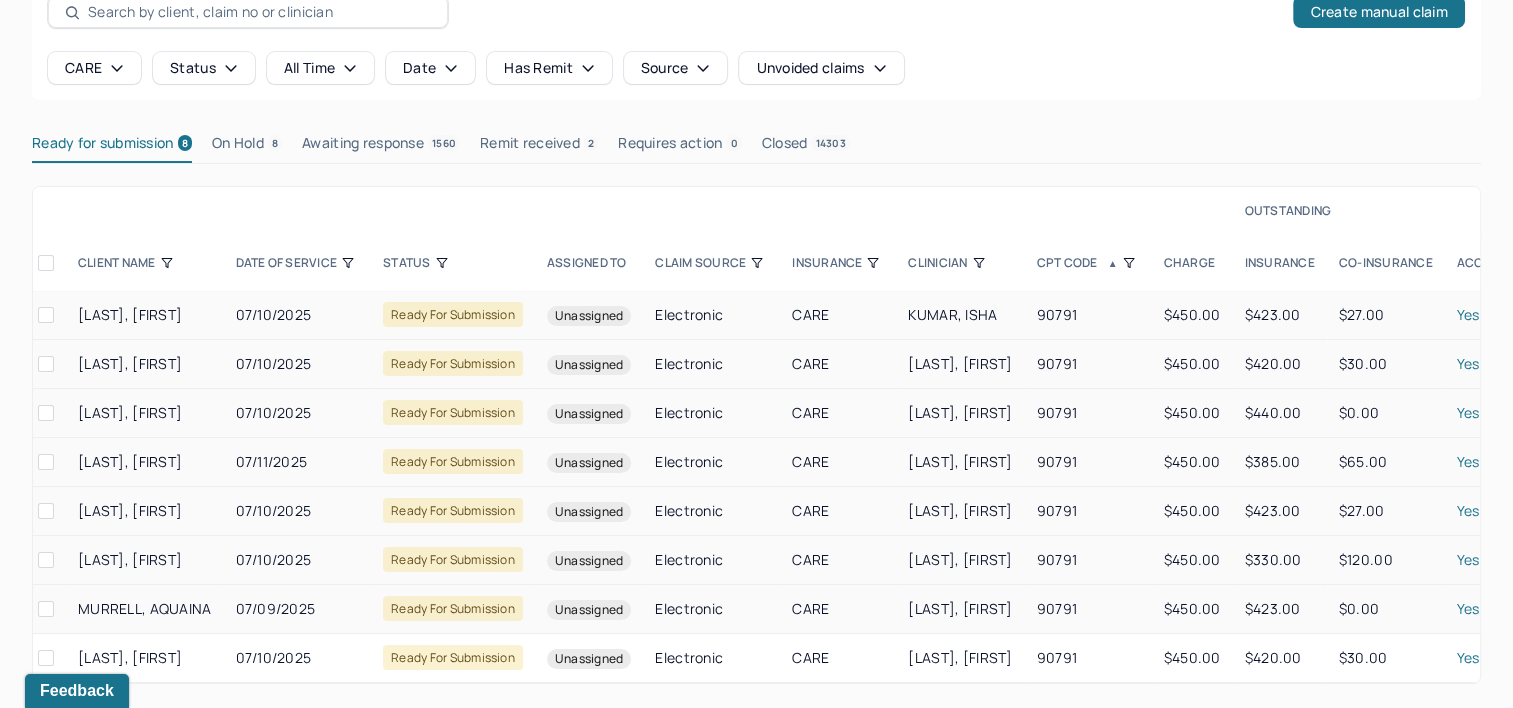 scroll, scrollTop: 0, scrollLeft: 0, axis: both 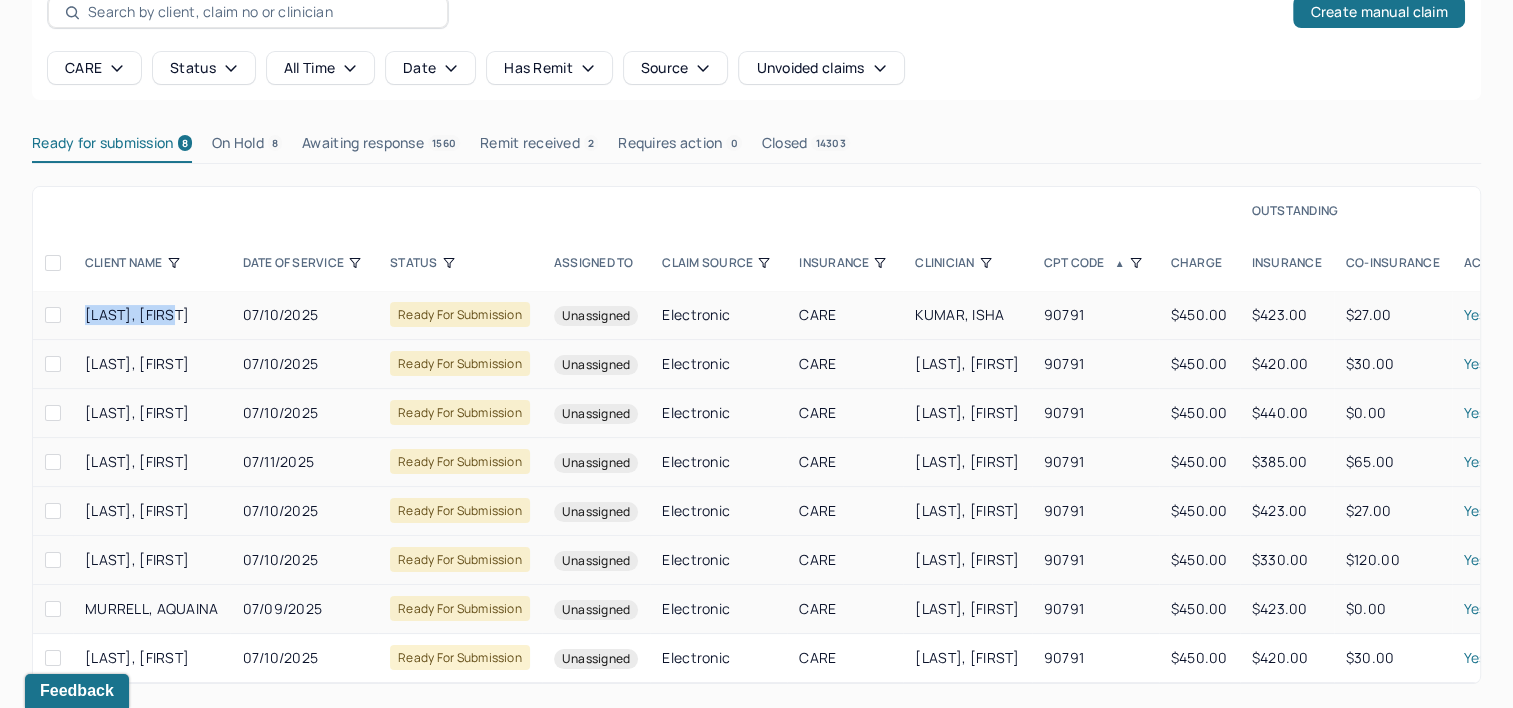 drag, startPoint x: 81, startPoint y: 305, endPoint x: 184, endPoint y: 320, distance: 104.0865 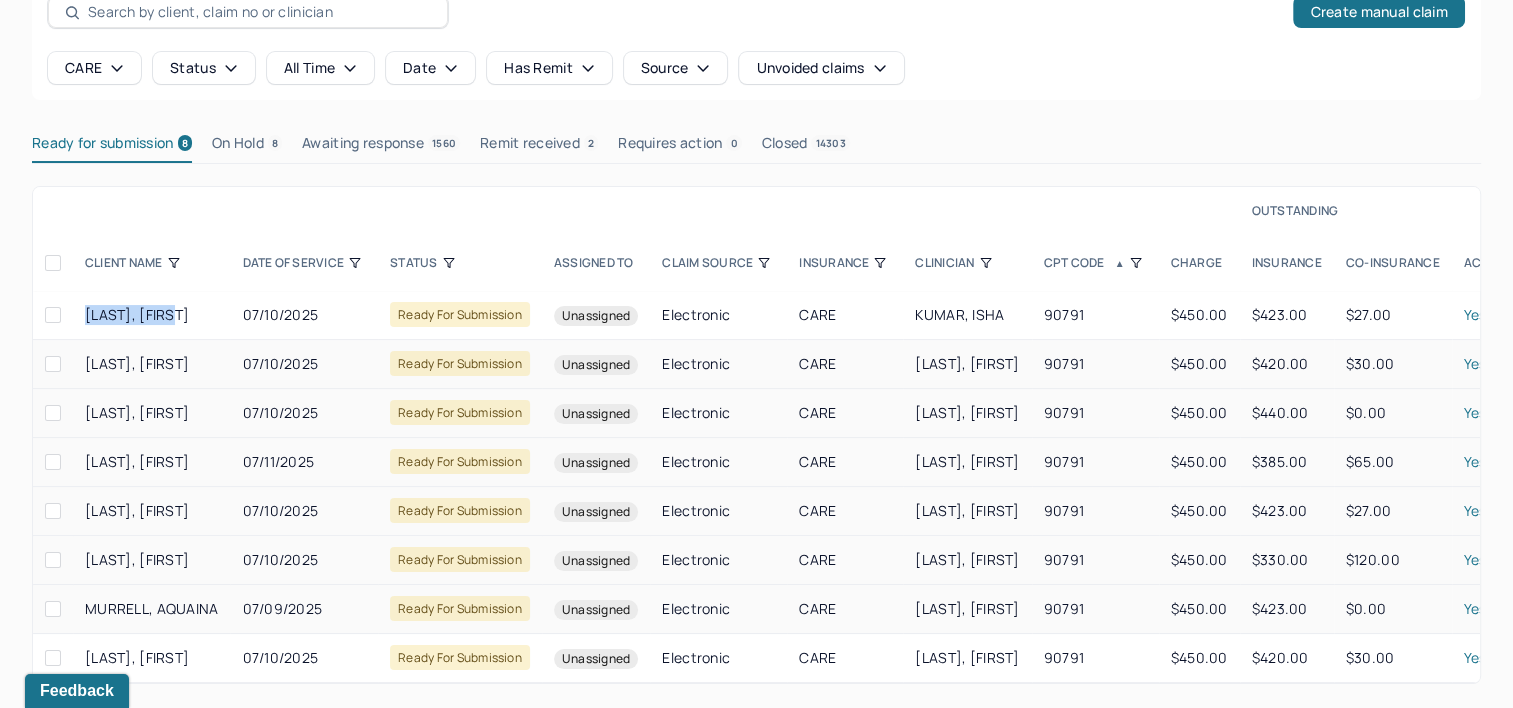 click at bounding box center [53, 315] 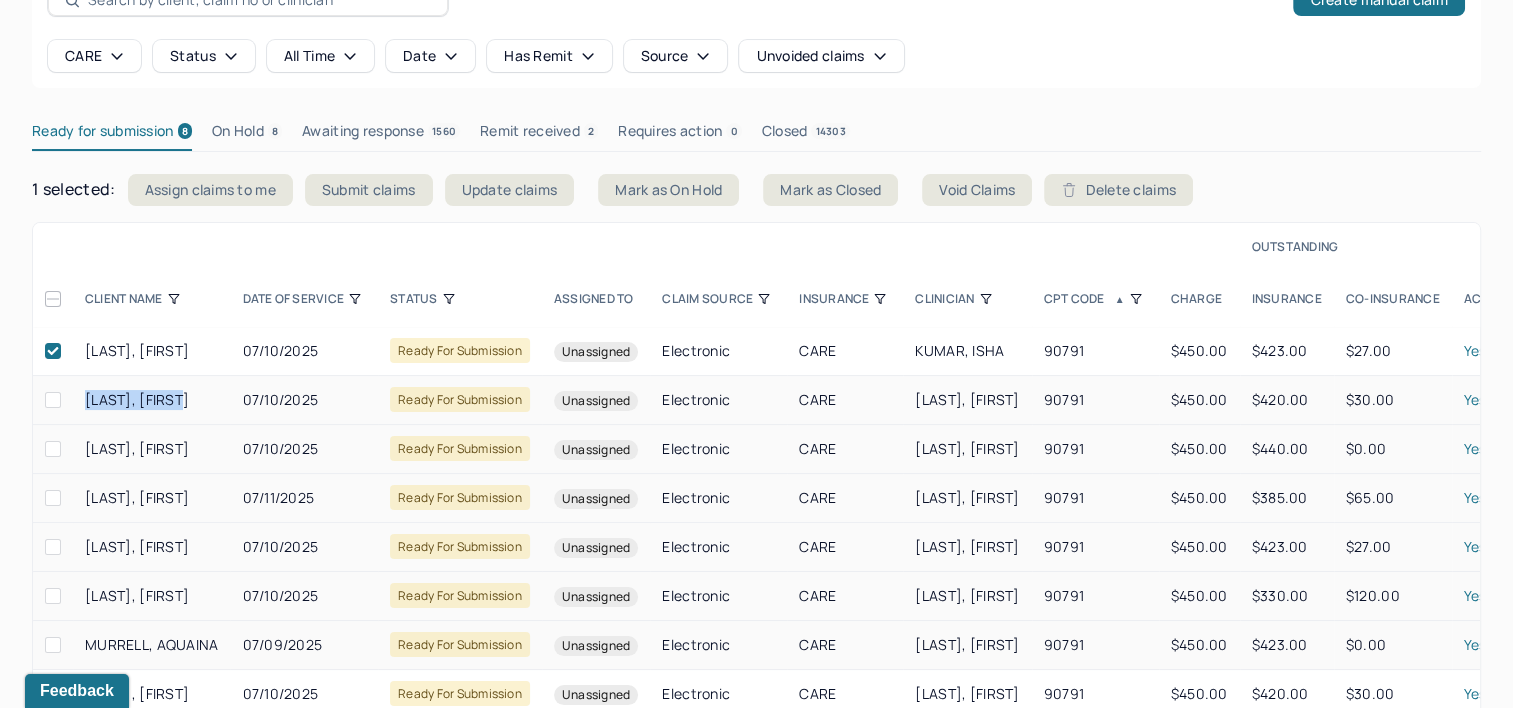 drag, startPoint x: 85, startPoint y: 396, endPoint x: 196, endPoint y: 397, distance: 111.0045 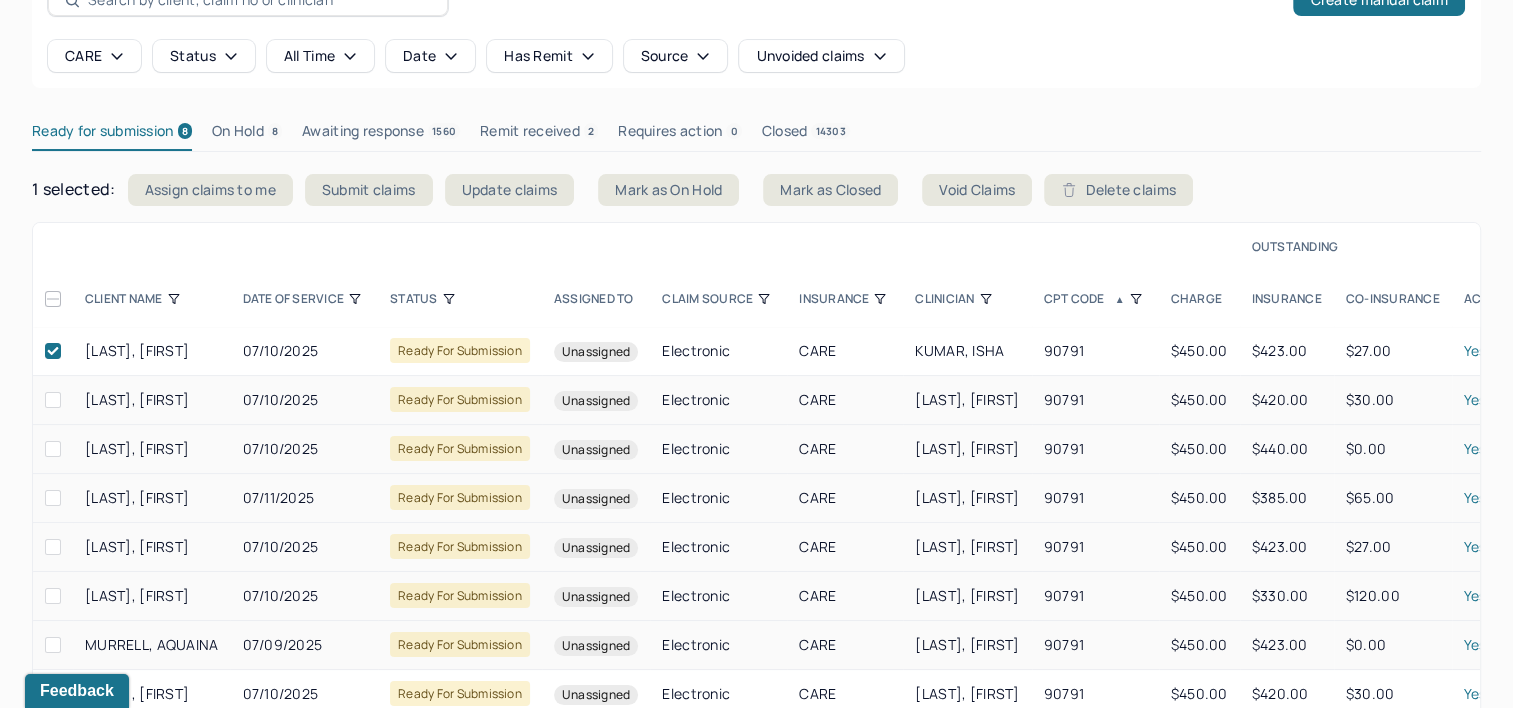 click at bounding box center [53, 400] 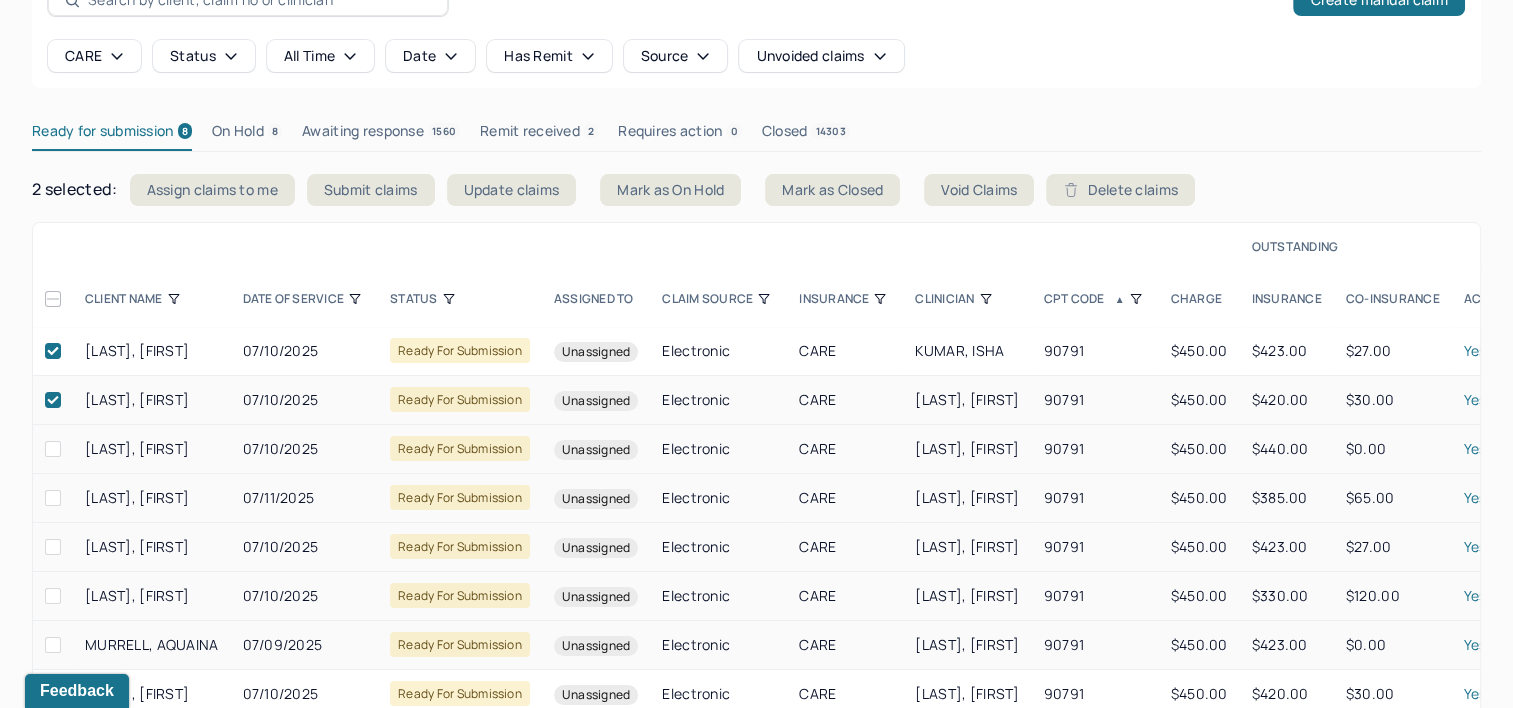 drag, startPoint x: 84, startPoint y: 447, endPoint x: 228, endPoint y: 456, distance: 144.28098 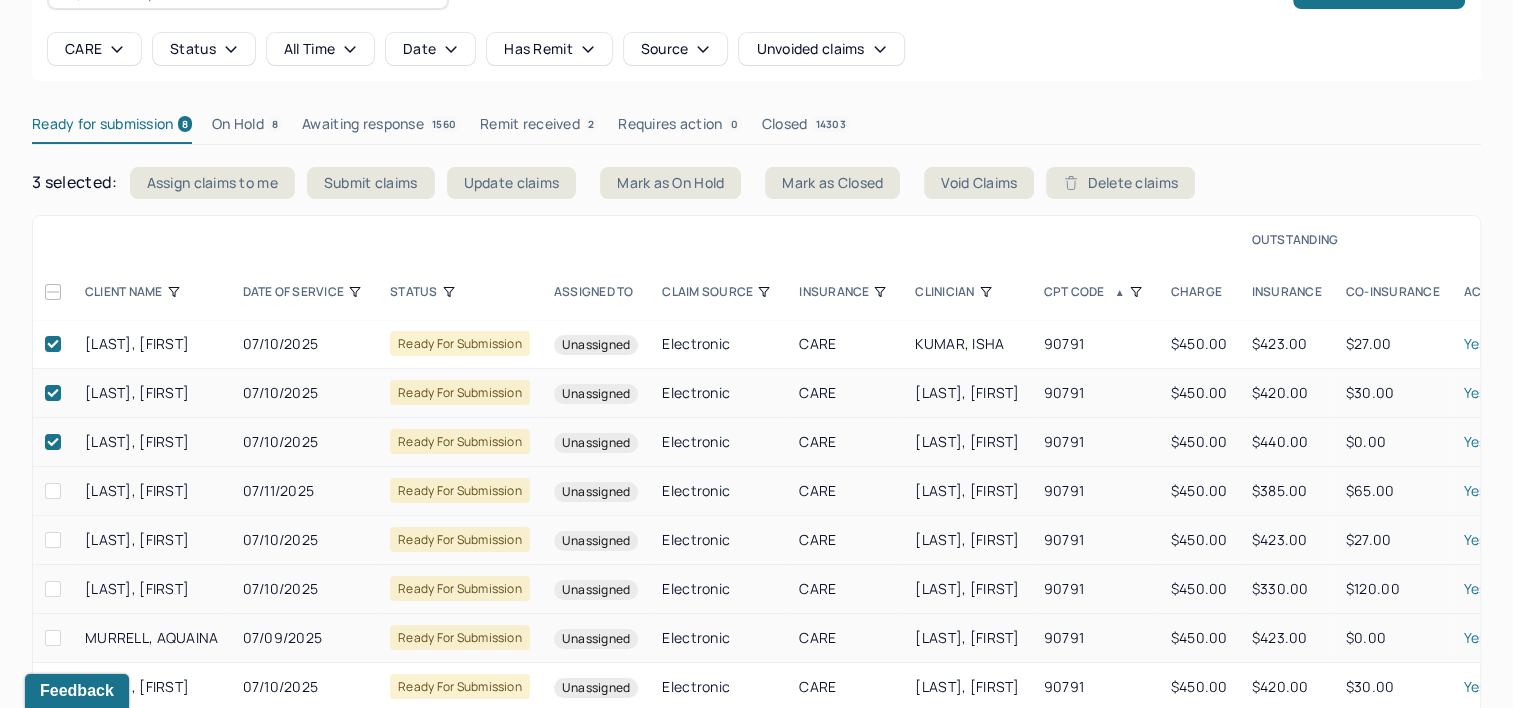 scroll, scrollTop: 176, scrollLeft: 0, axis: vertical 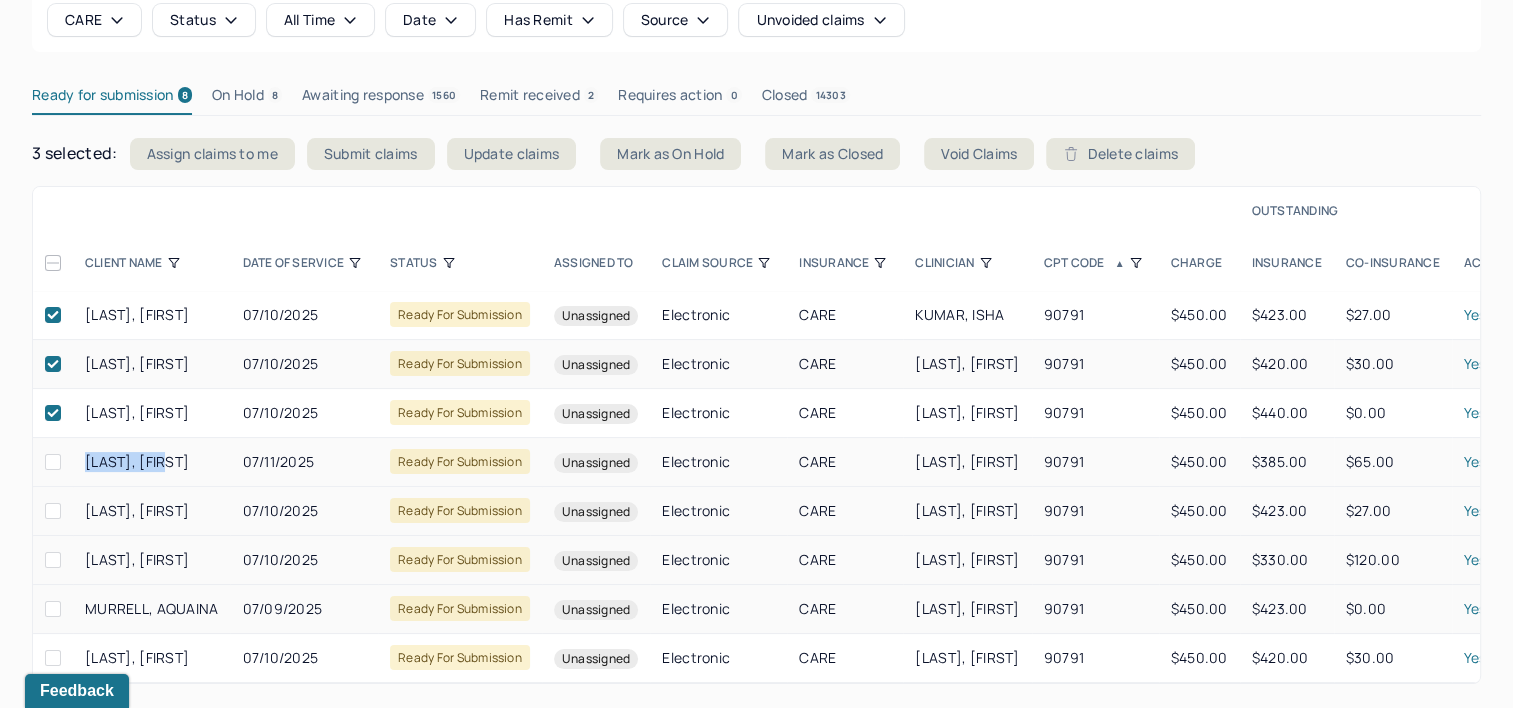 drag, startPoint x: 183, startPoint y: 452, endPoint x: 81, endPoint y: 452, distance: 102 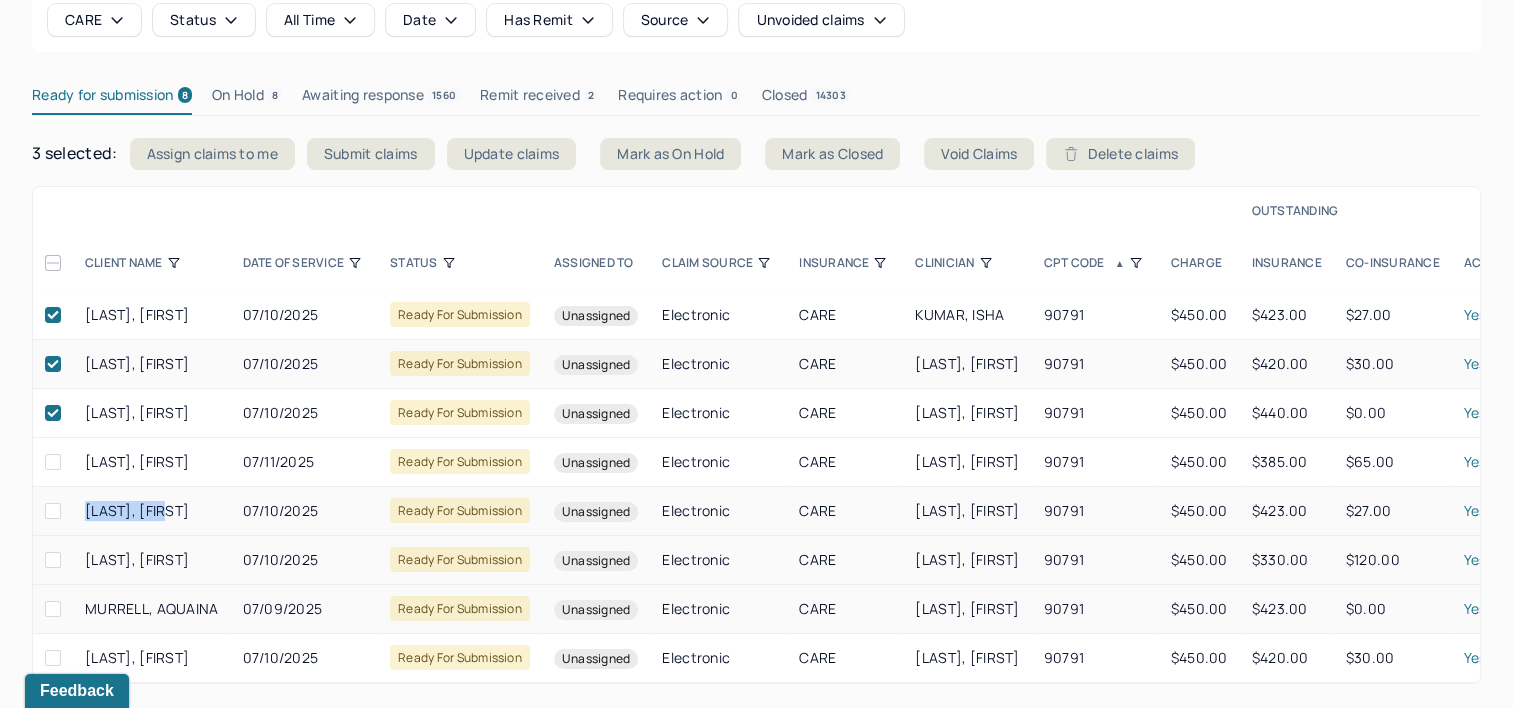 drag, startPoint x: 85, startPoint y: 494, endPoint x: 175, endPoint y: 500, distance: 90.199776 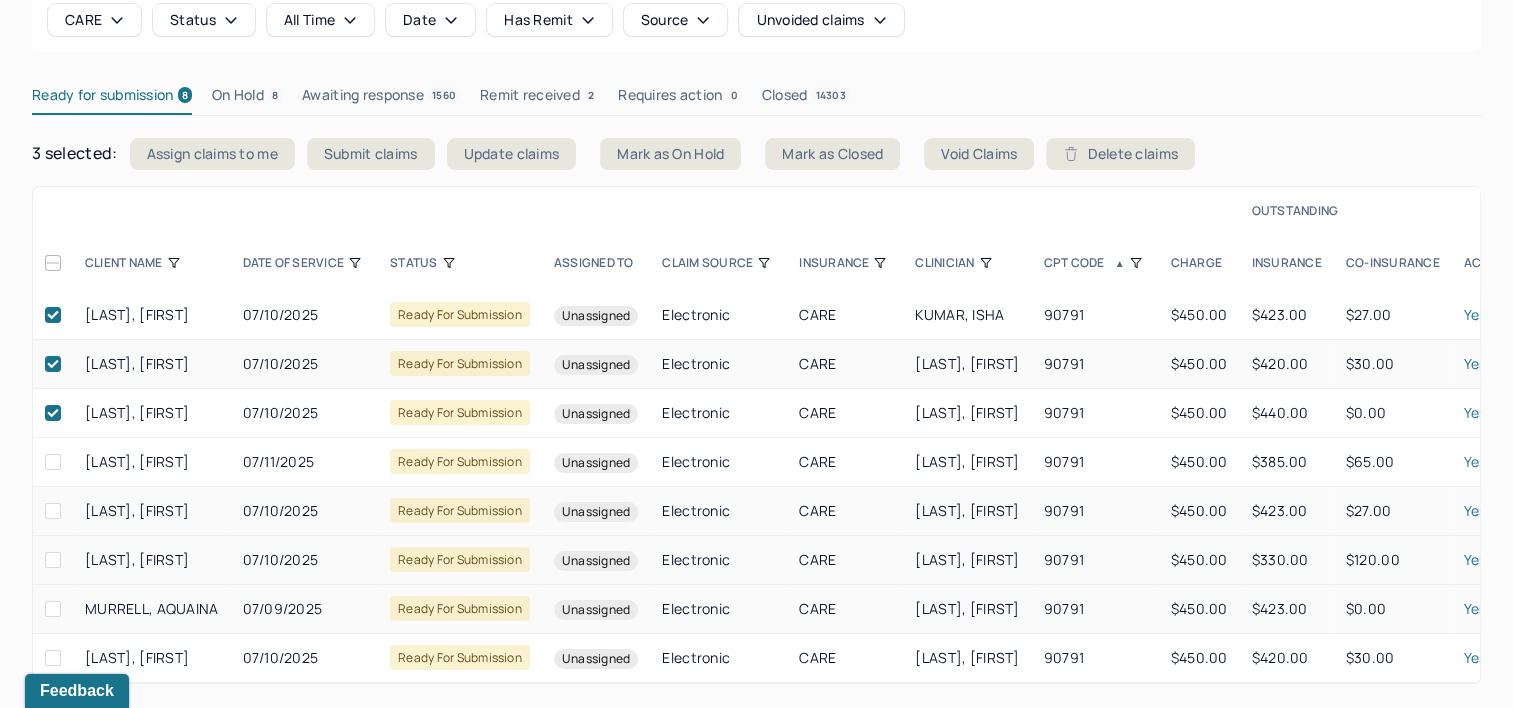 drag, startPoint x: 87, startPoint y: 544, endPoint x: 201, endPoint y: 544, distance: 114 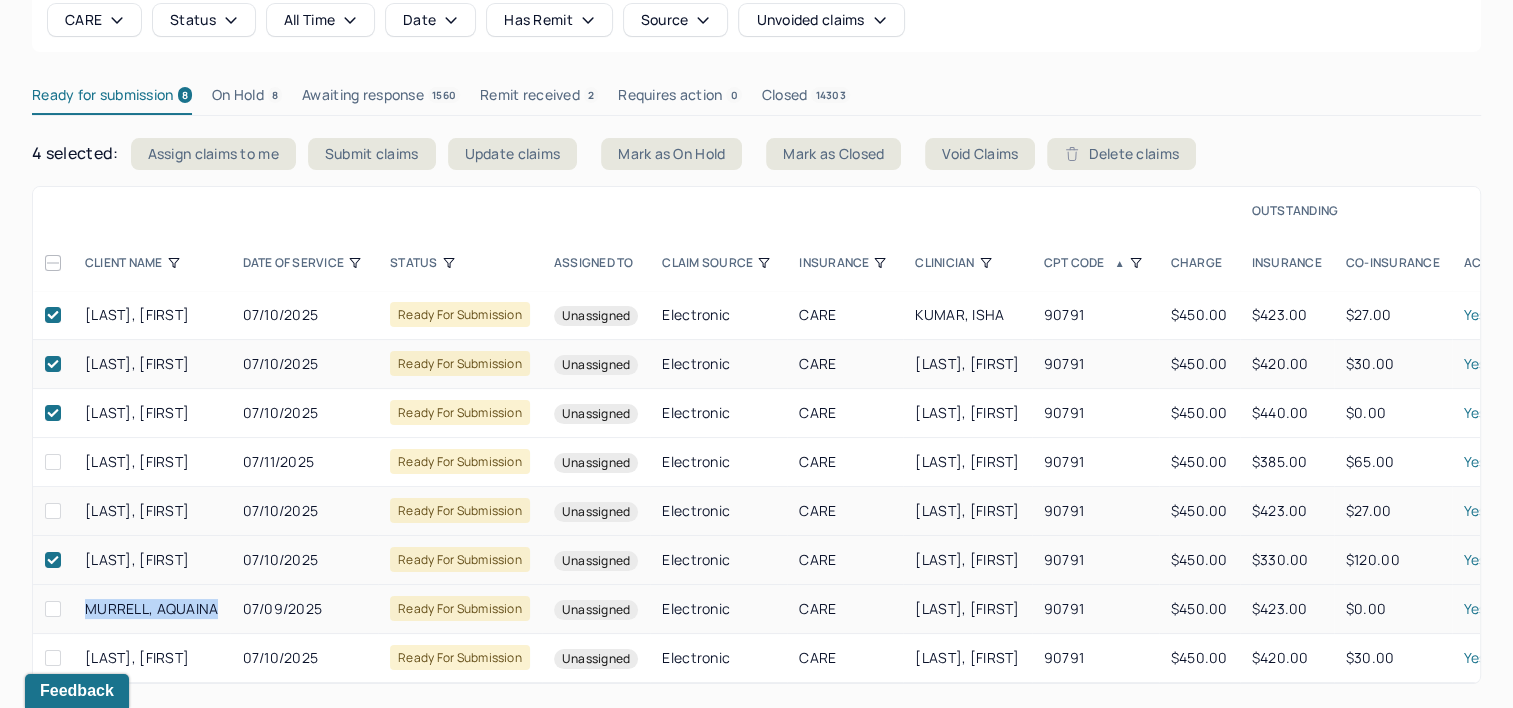 drag, startPoint x: 88, startPoint y: 596, endPoint x: 216, endPoint y: 604, distance: 128.24976 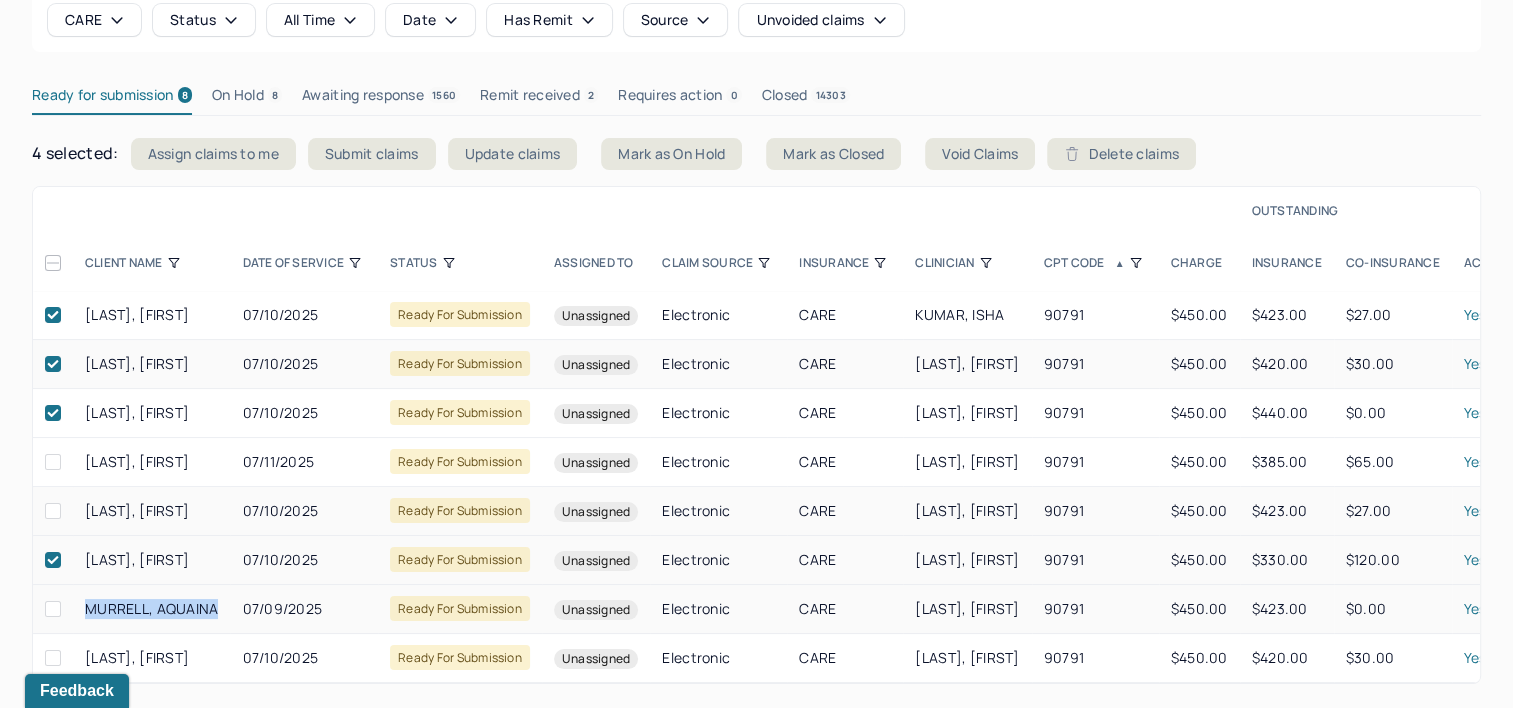 copy on "MURRELL, AQUAINA" 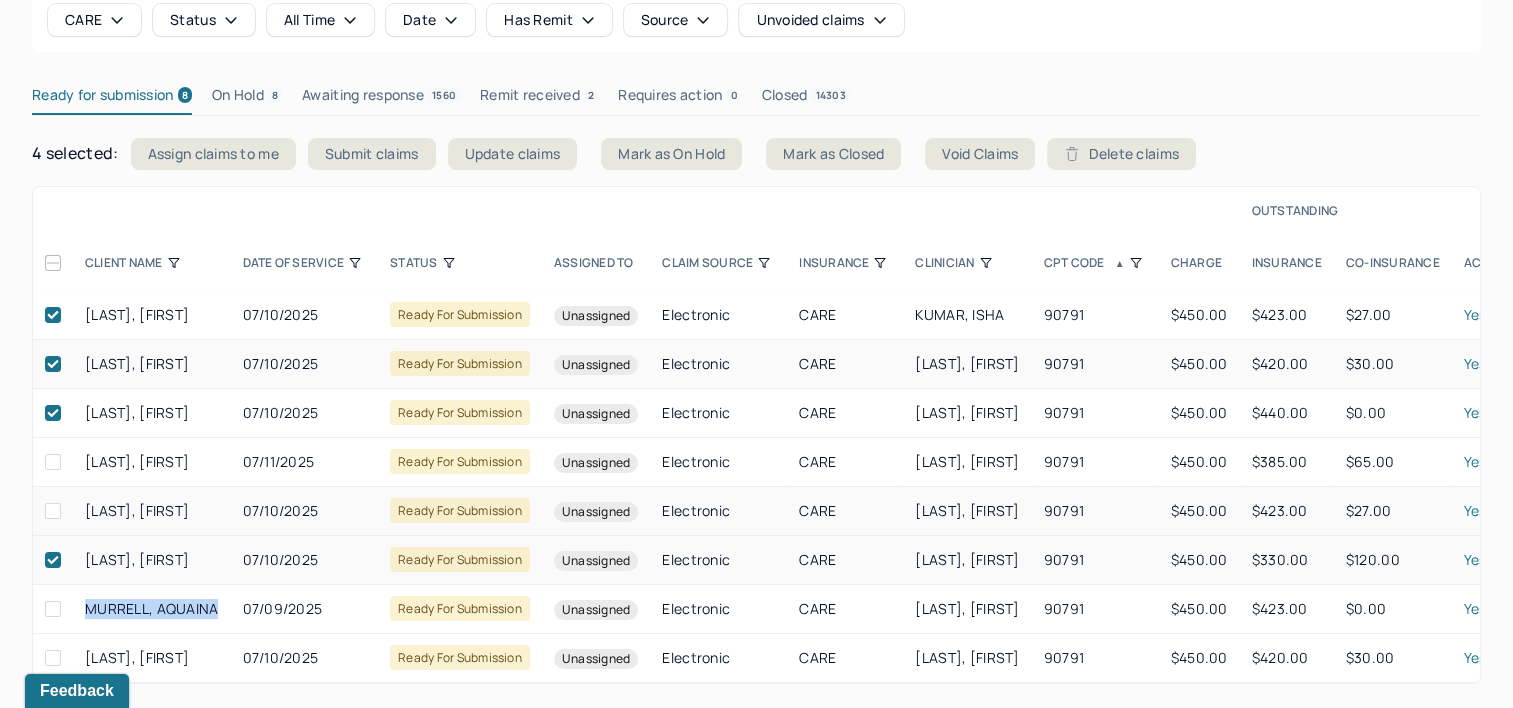 click at bounding box center [53, 609] 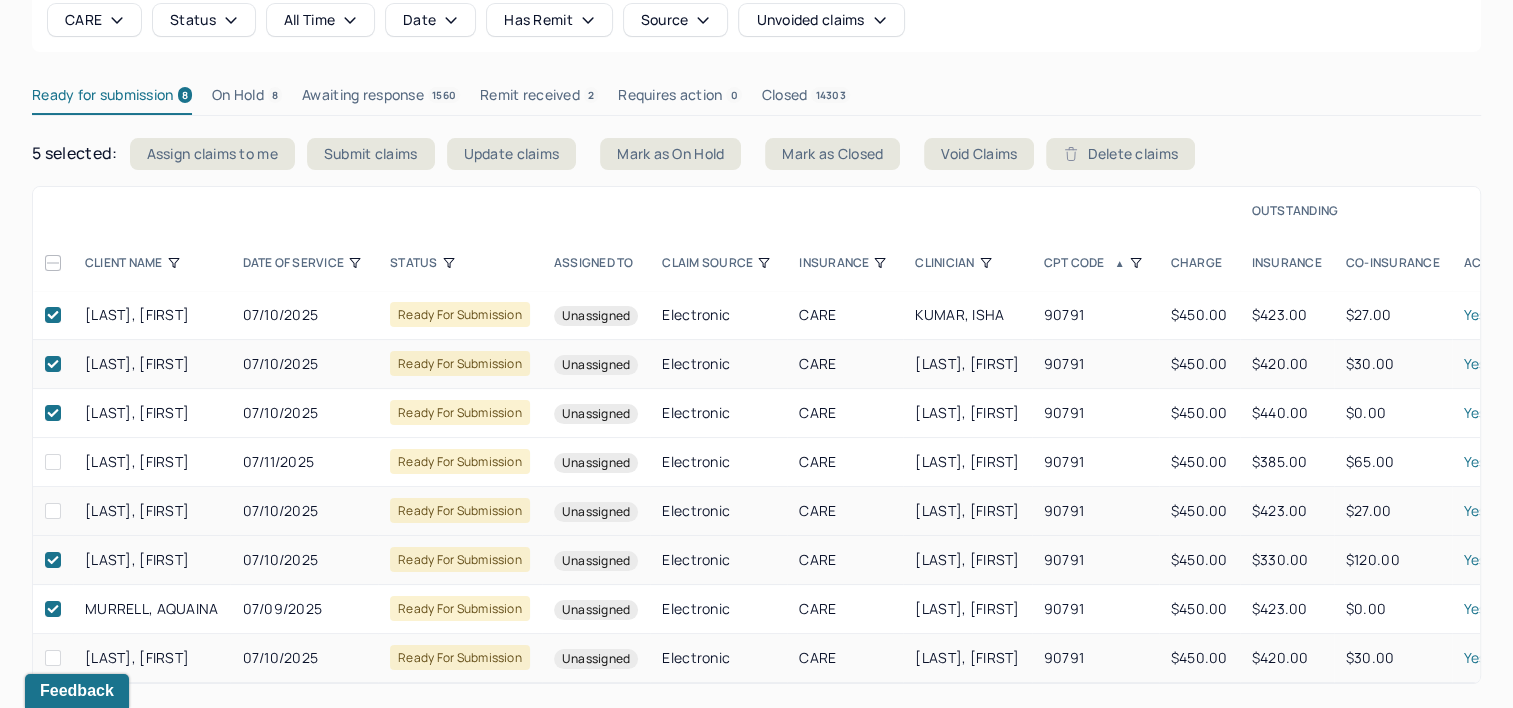 drag, startPoint x: 84, startPoint y: 645, endPoint x: 278, endPoint y: 651, distance: 194.09276 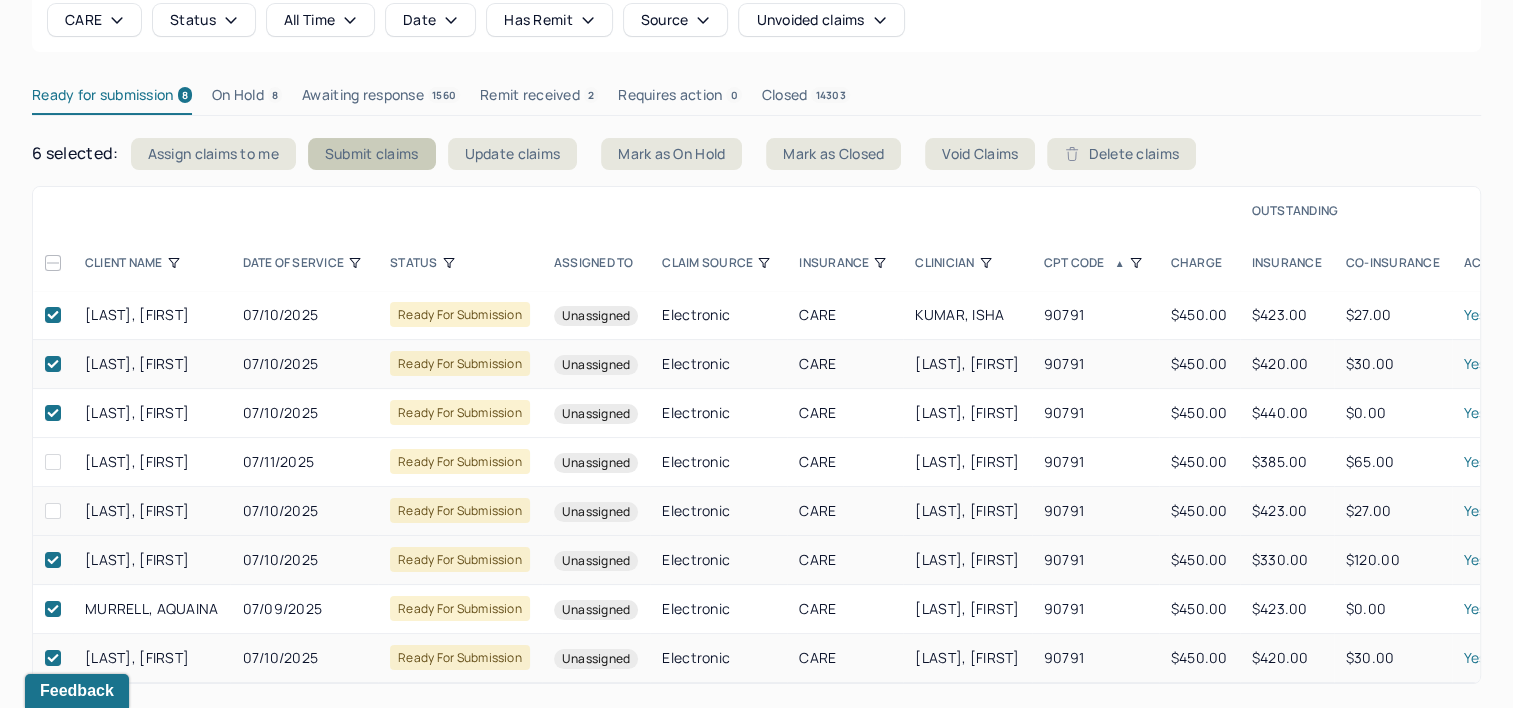 click on "Submit claims" at bounding box center (372, 154) 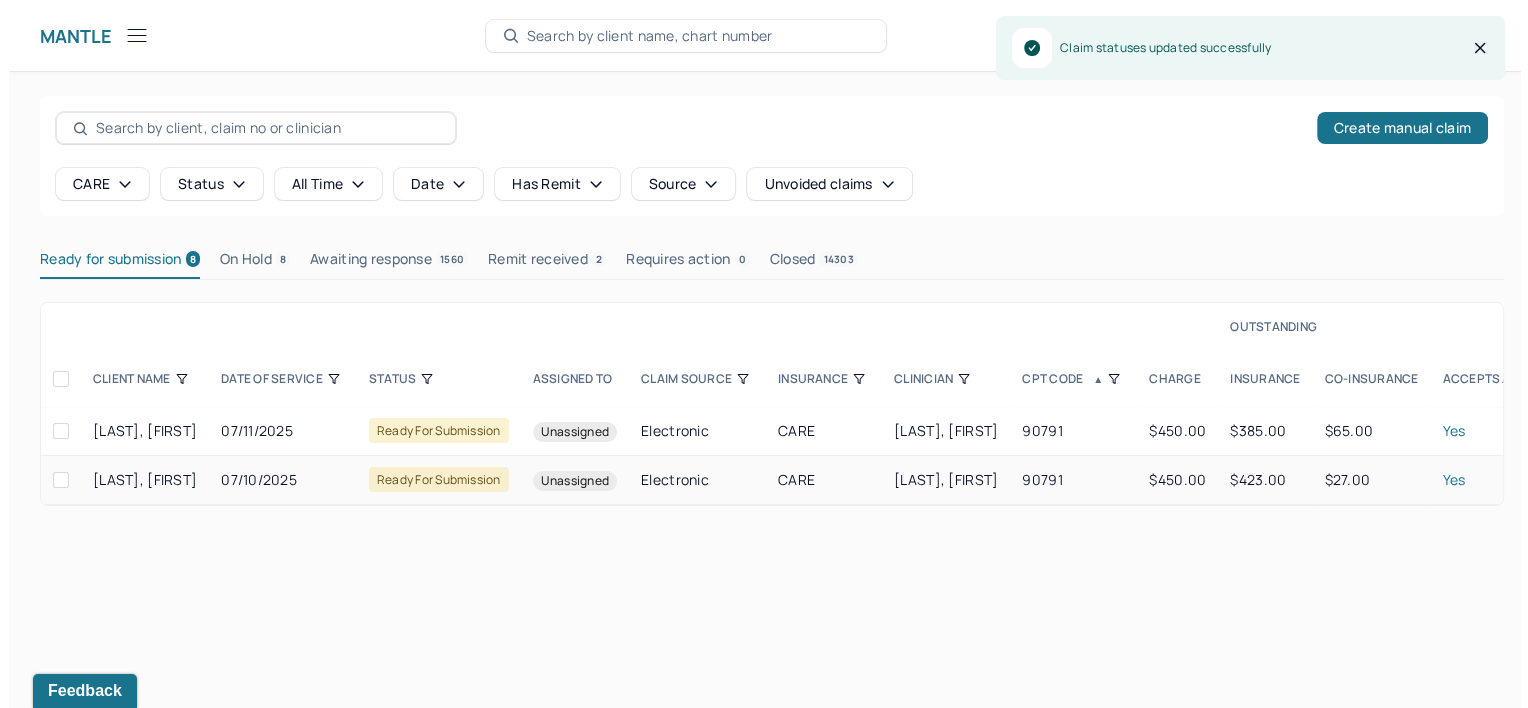 scroll, scrollTop: 0, scrollLeft: 0, axis: both 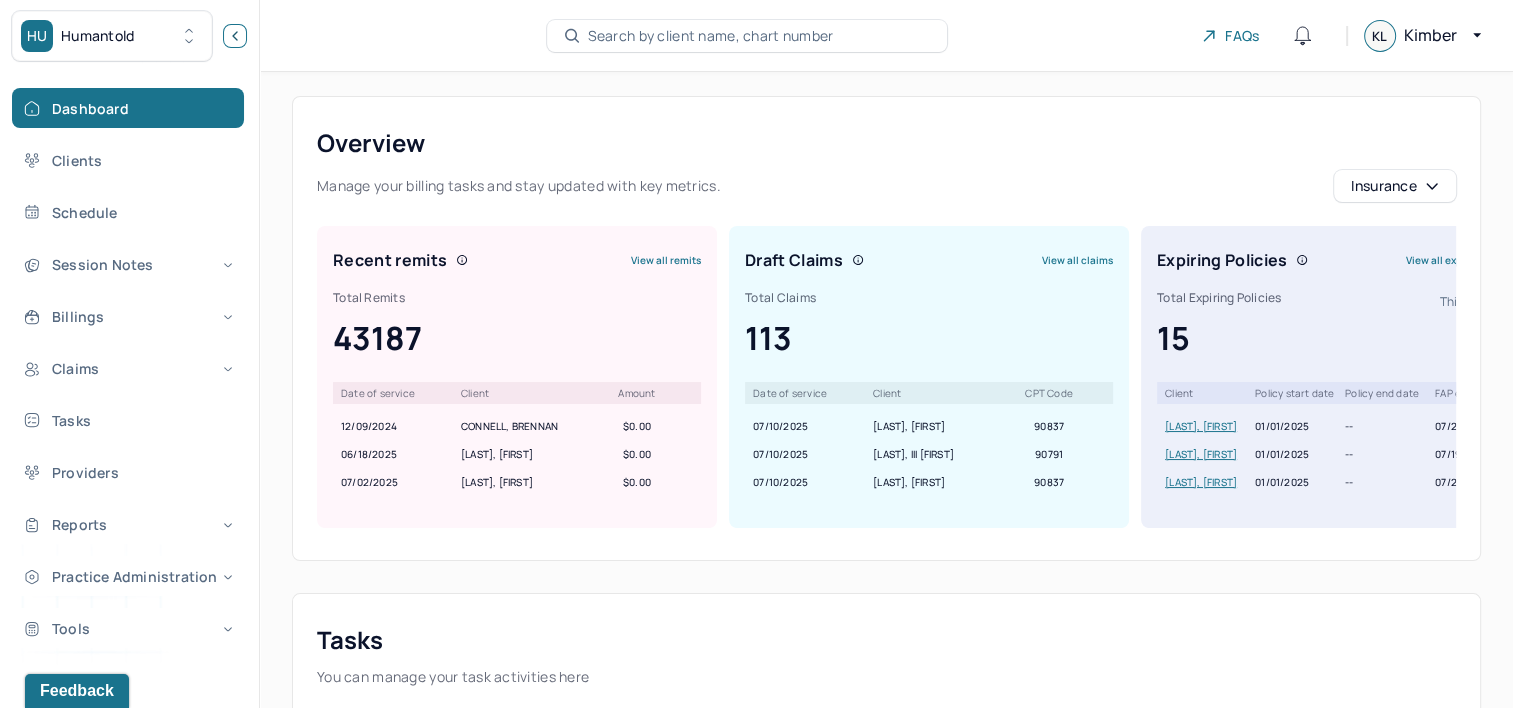 click 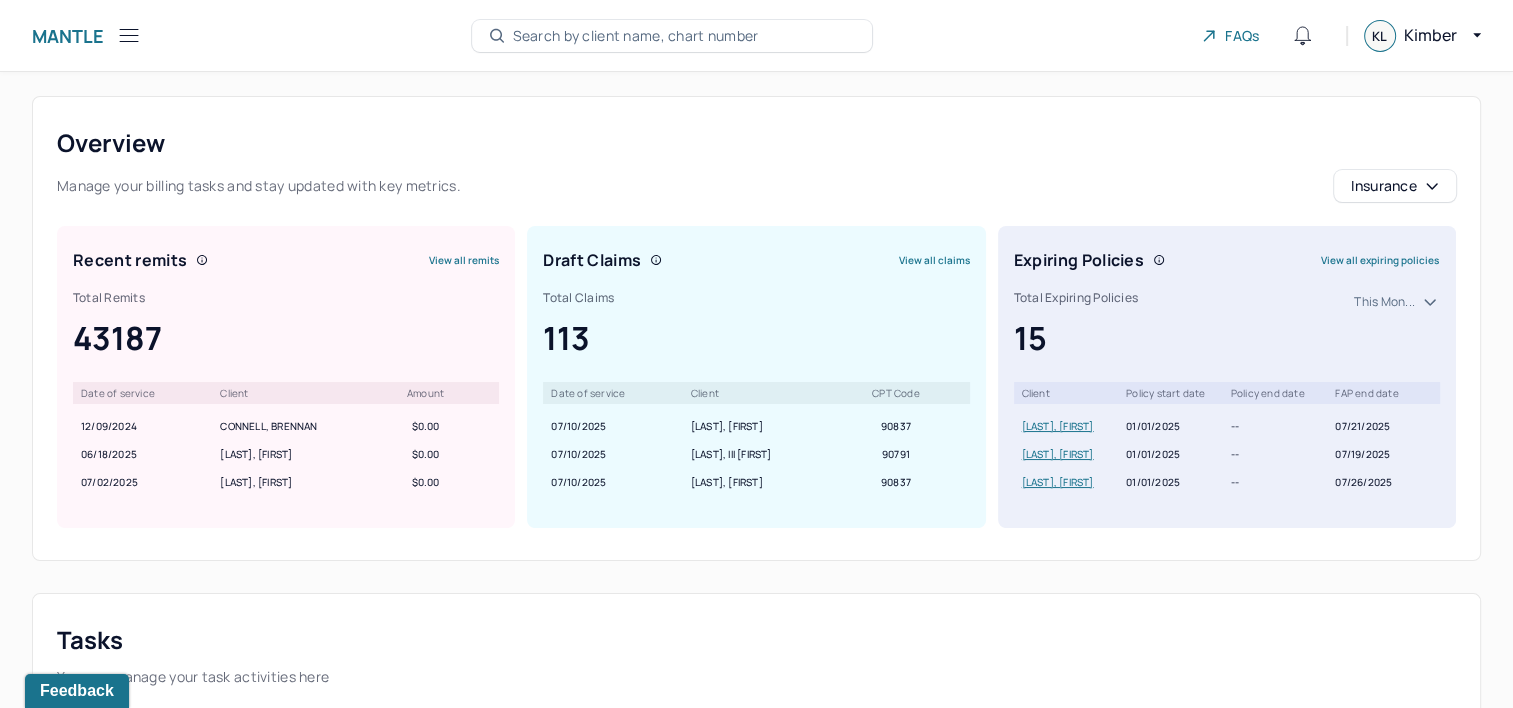 type 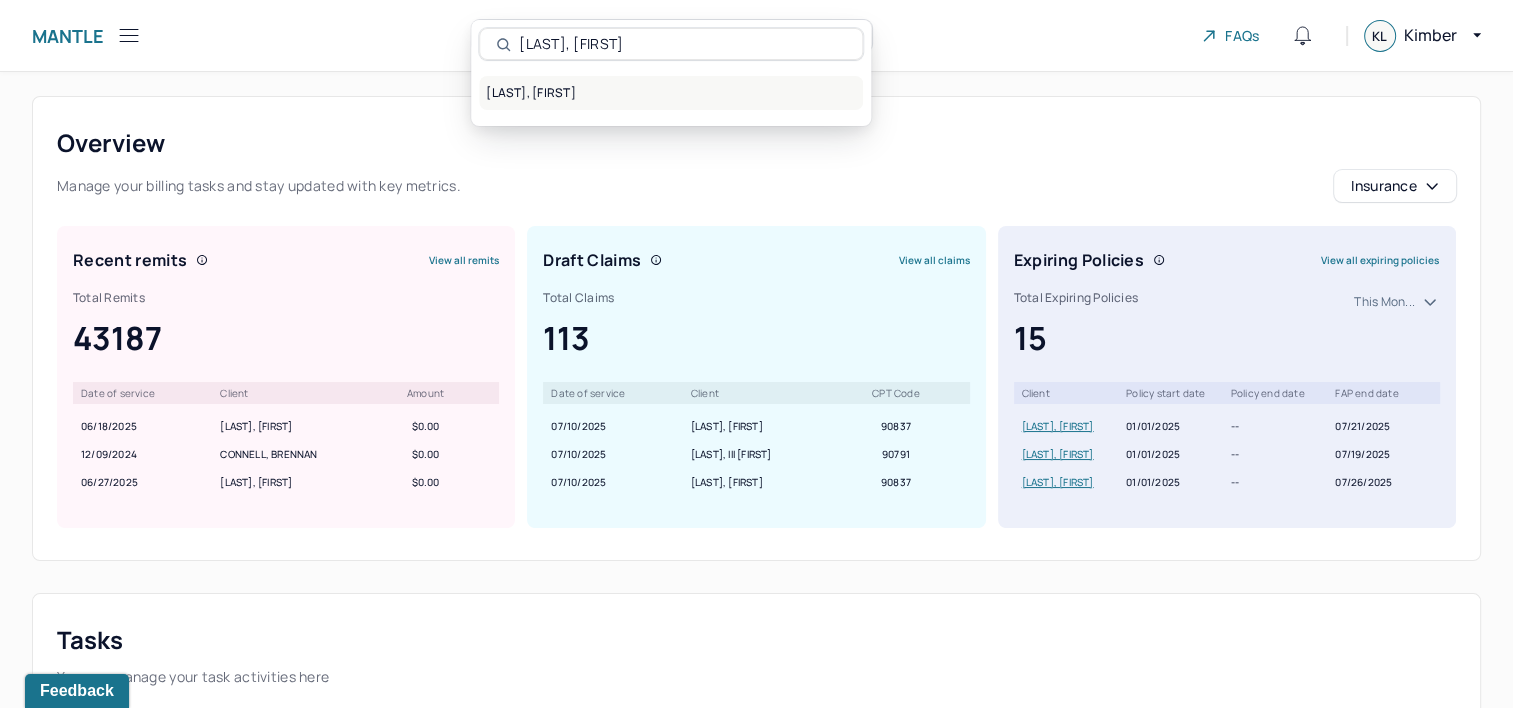 type on "[LAST], [FIRST]" 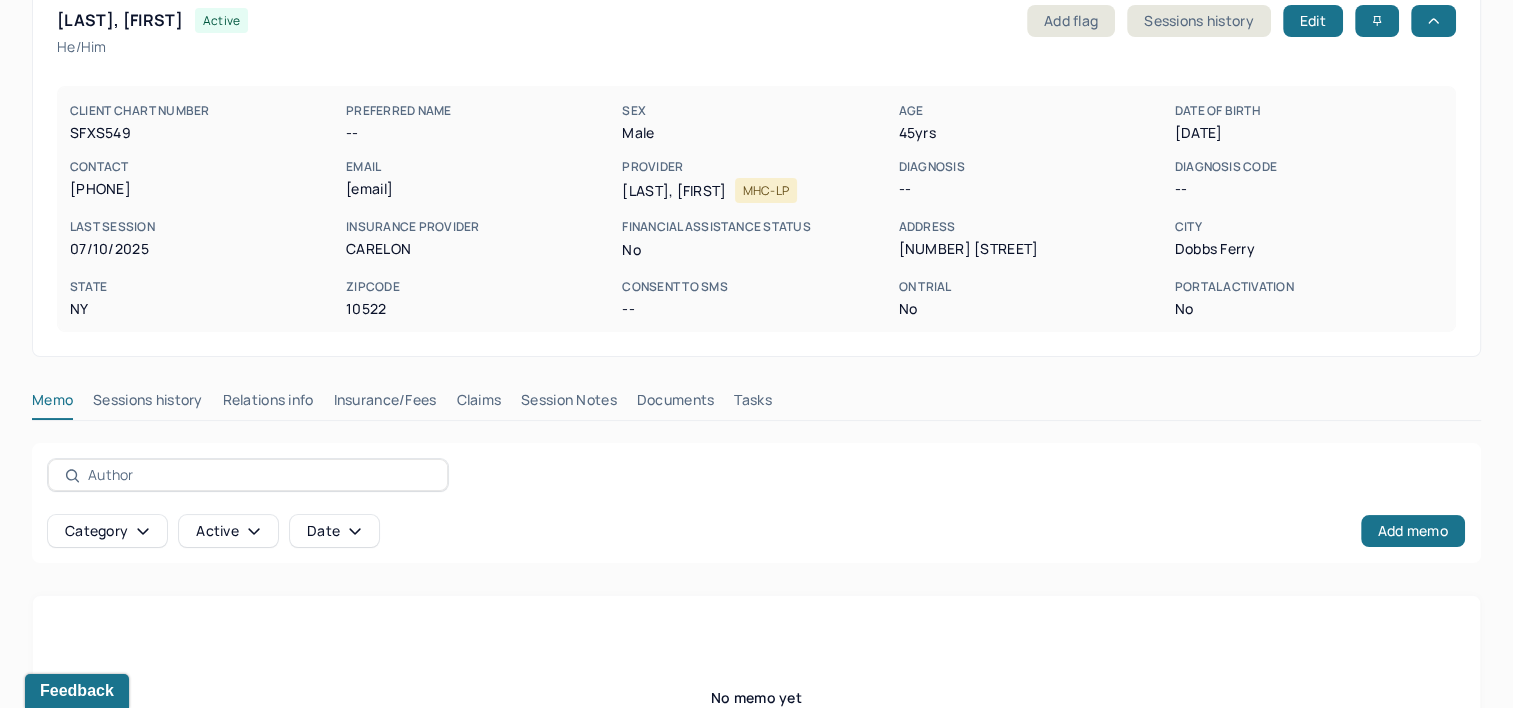 scroll, scrollTop: 291, scrollLeft: 0, axis: vertical 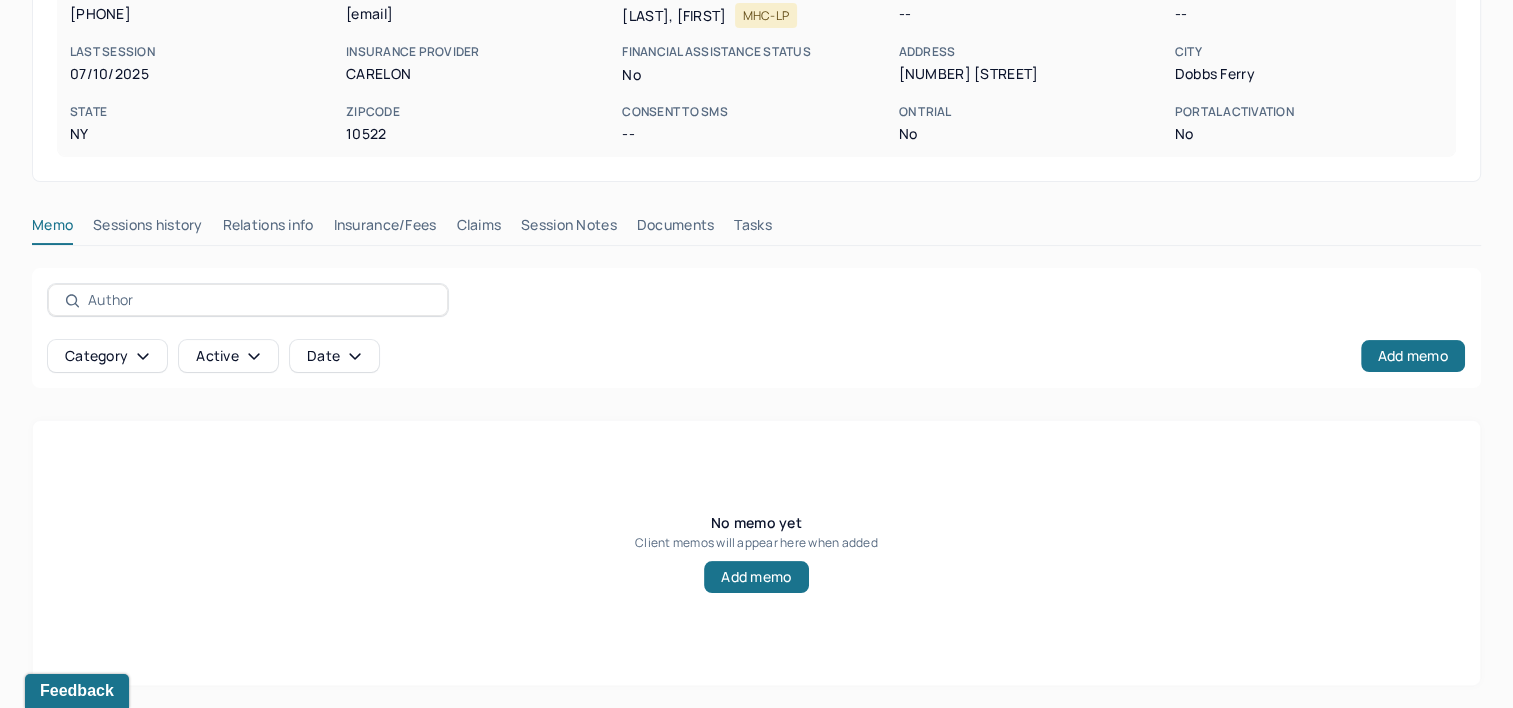 click on "Claims" at bounding box center [478, 229] 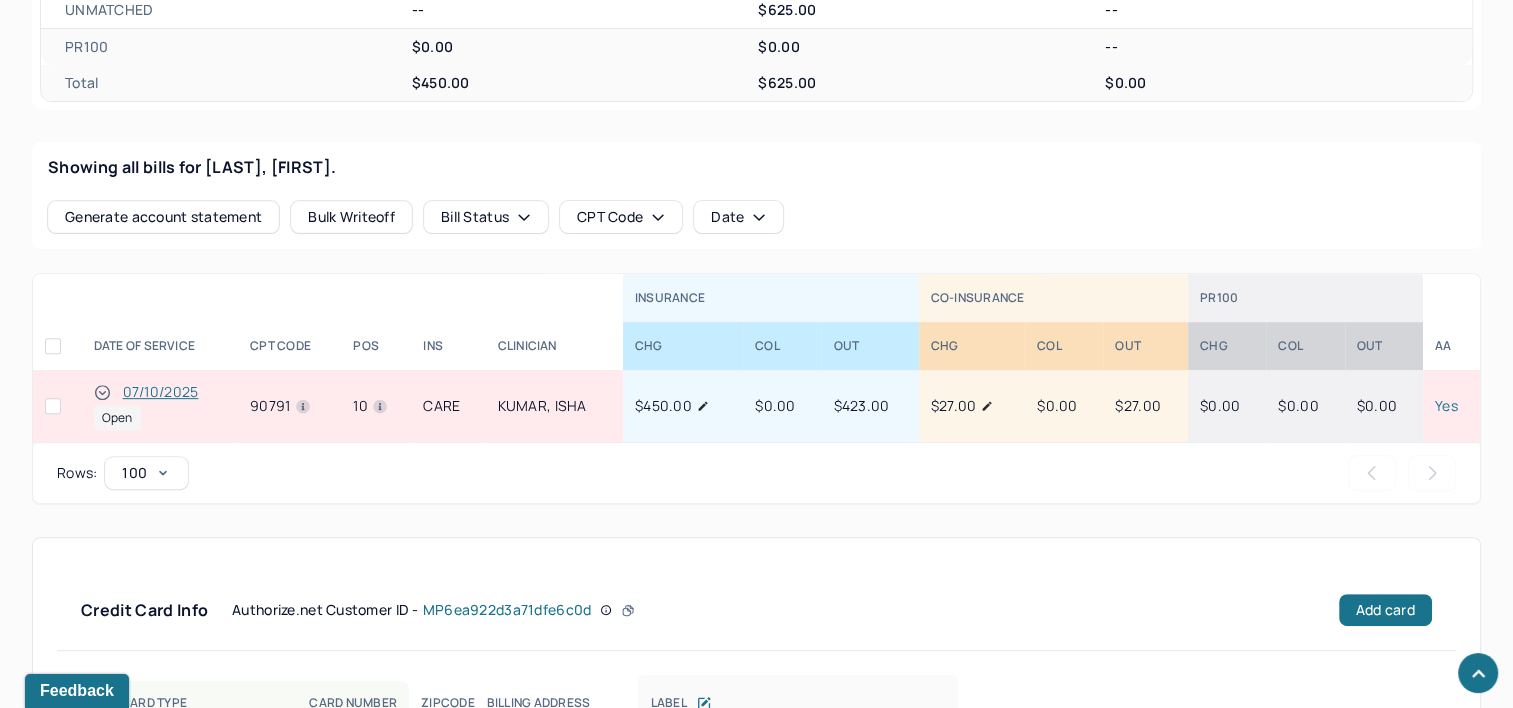 scroll, scrollTop: 732, scrollLeft: 0, axis: vertical 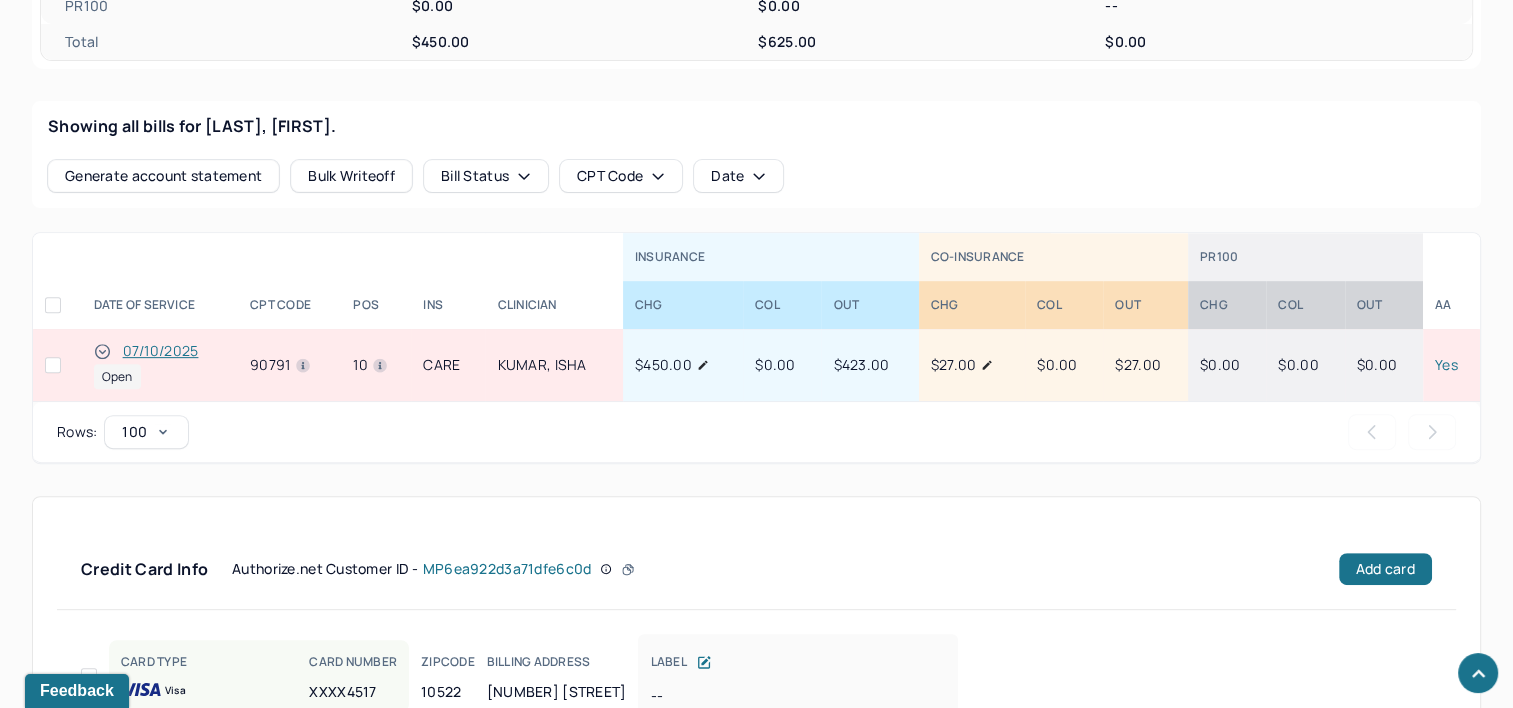 type 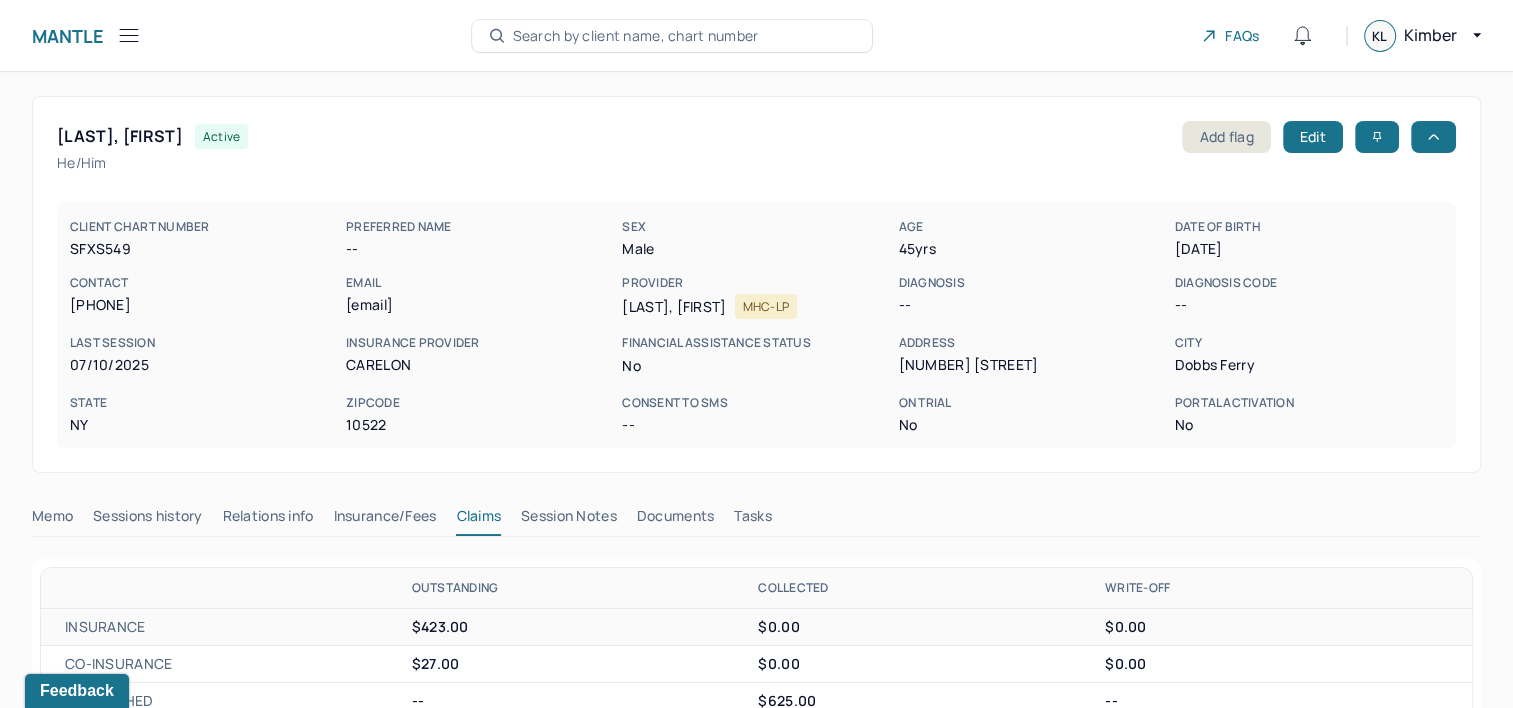 scroll, scrollTop: 0, scrollLeft: 0, axis: both 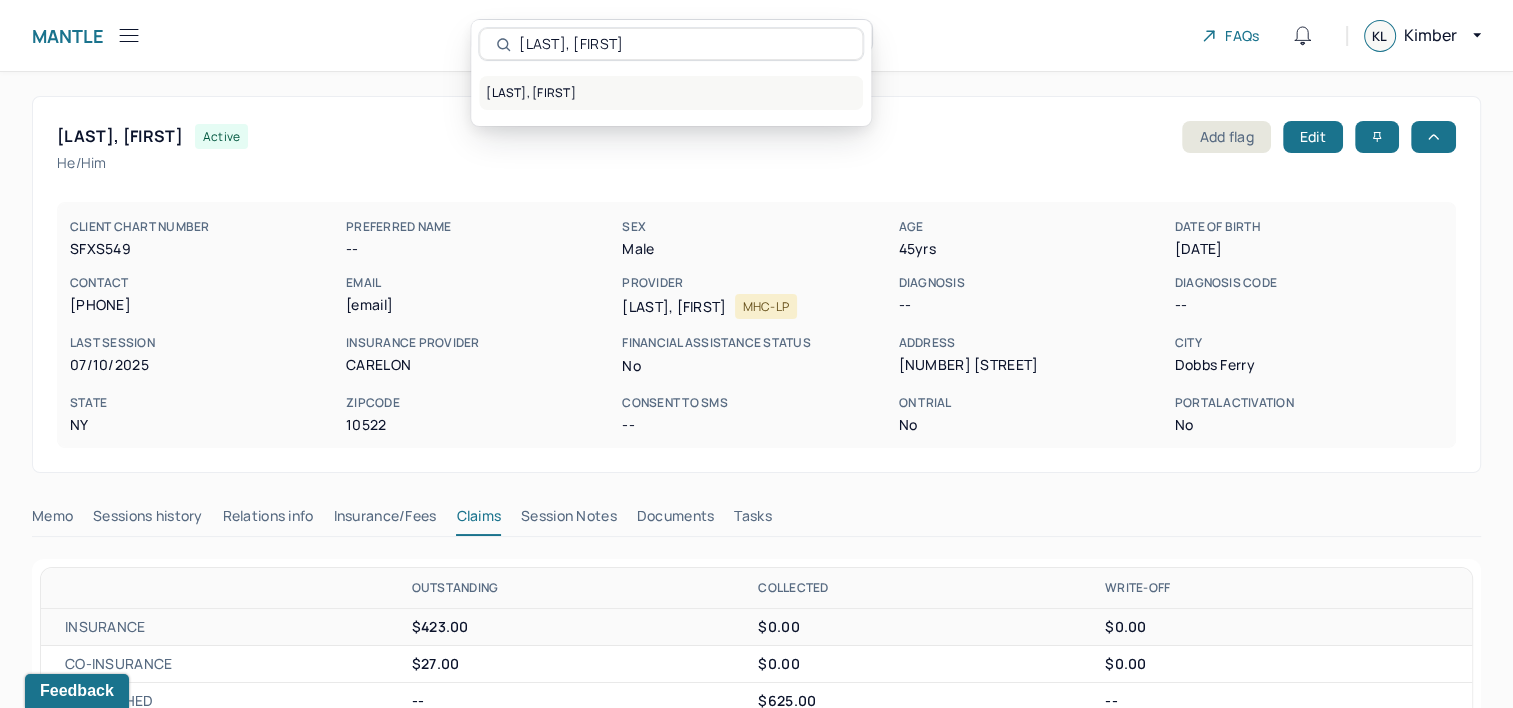 type on "[LAST], [FIRST]" 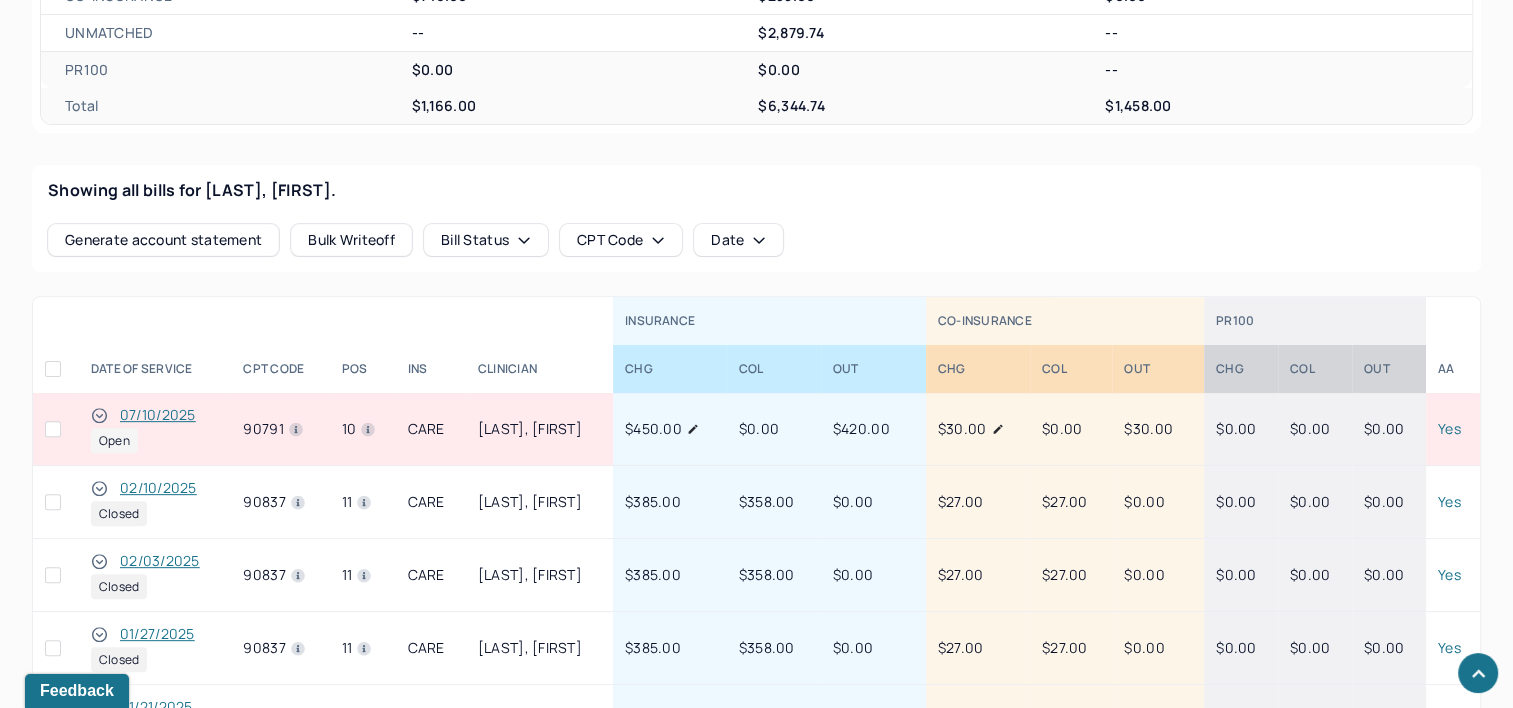 scroll, scrollTop: 700, scrollLeft: 0, axis: vertical 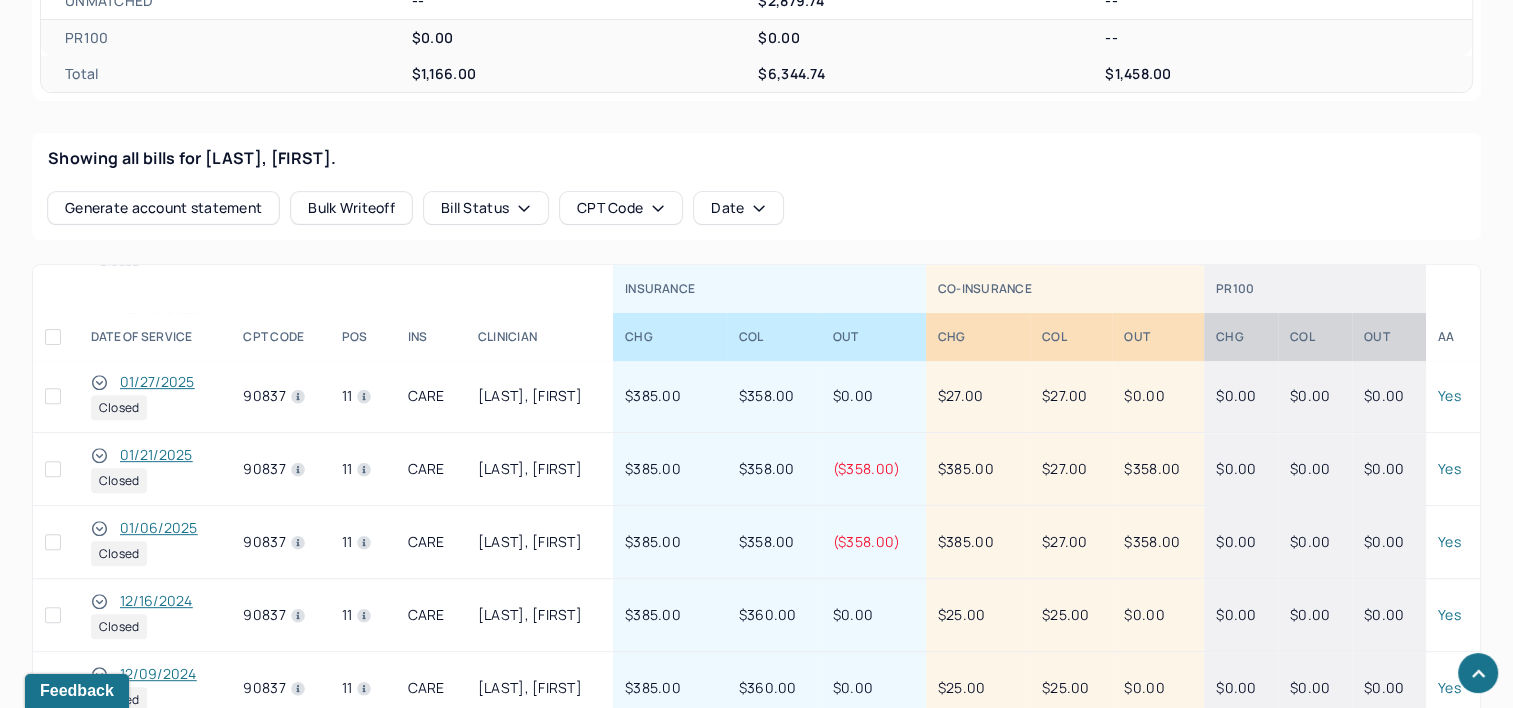 type 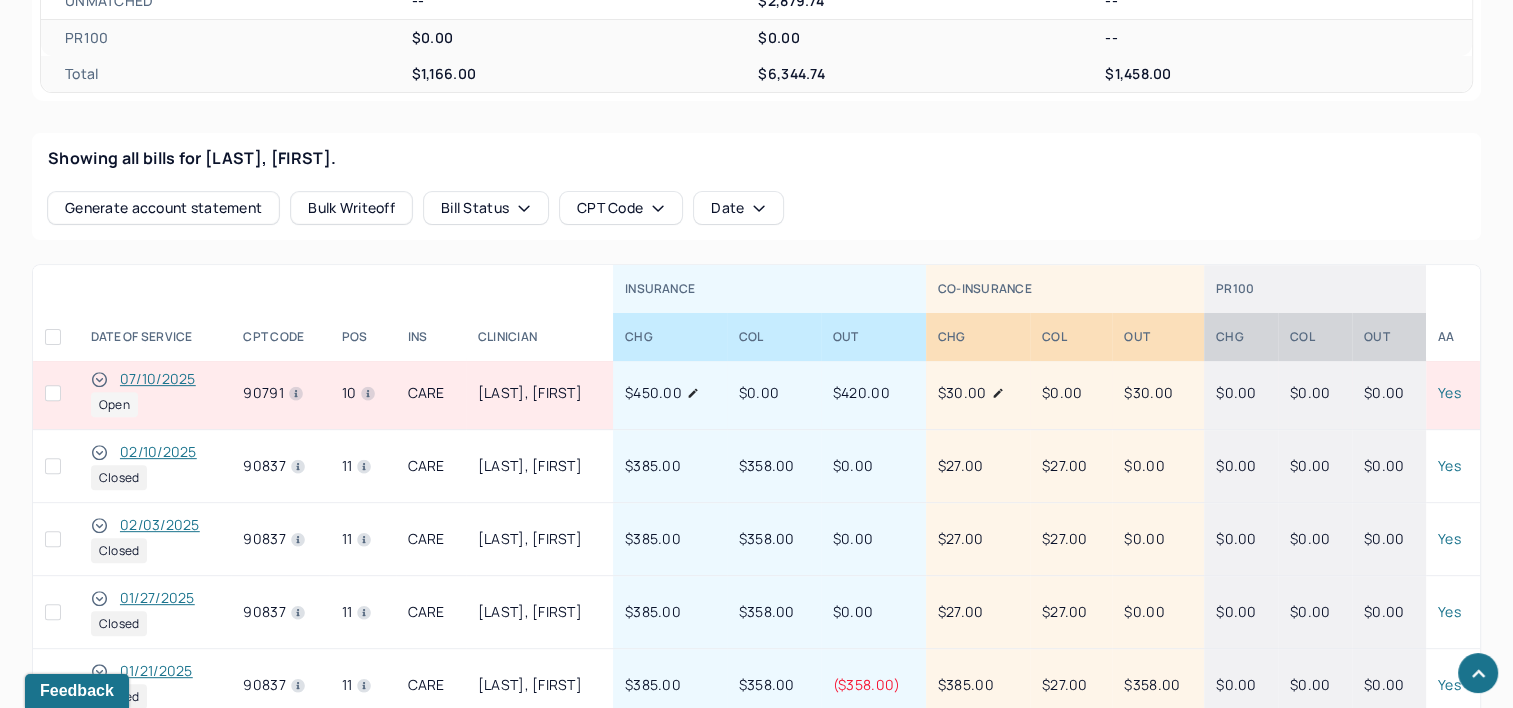 scroll, scrollTop: 0, scrollLeft: 0, axis: both 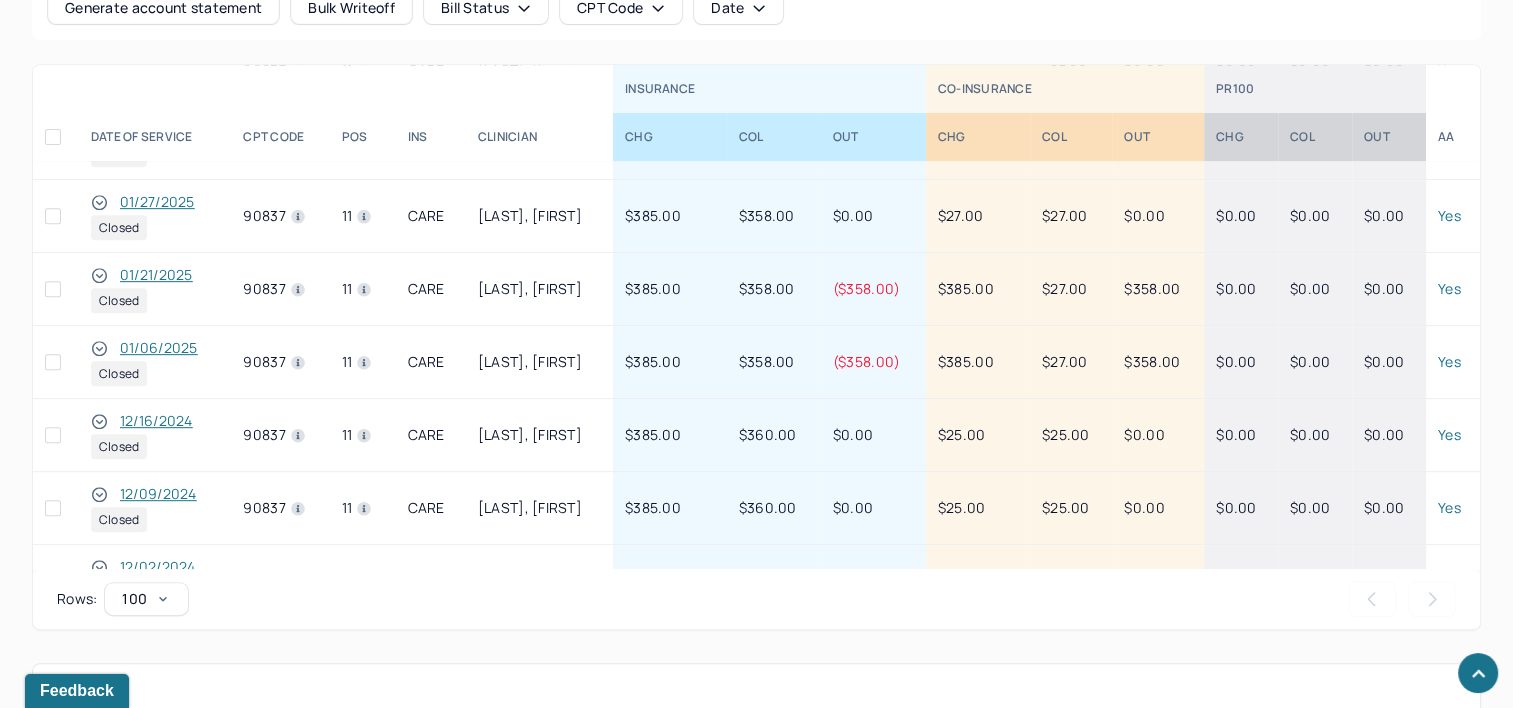 click 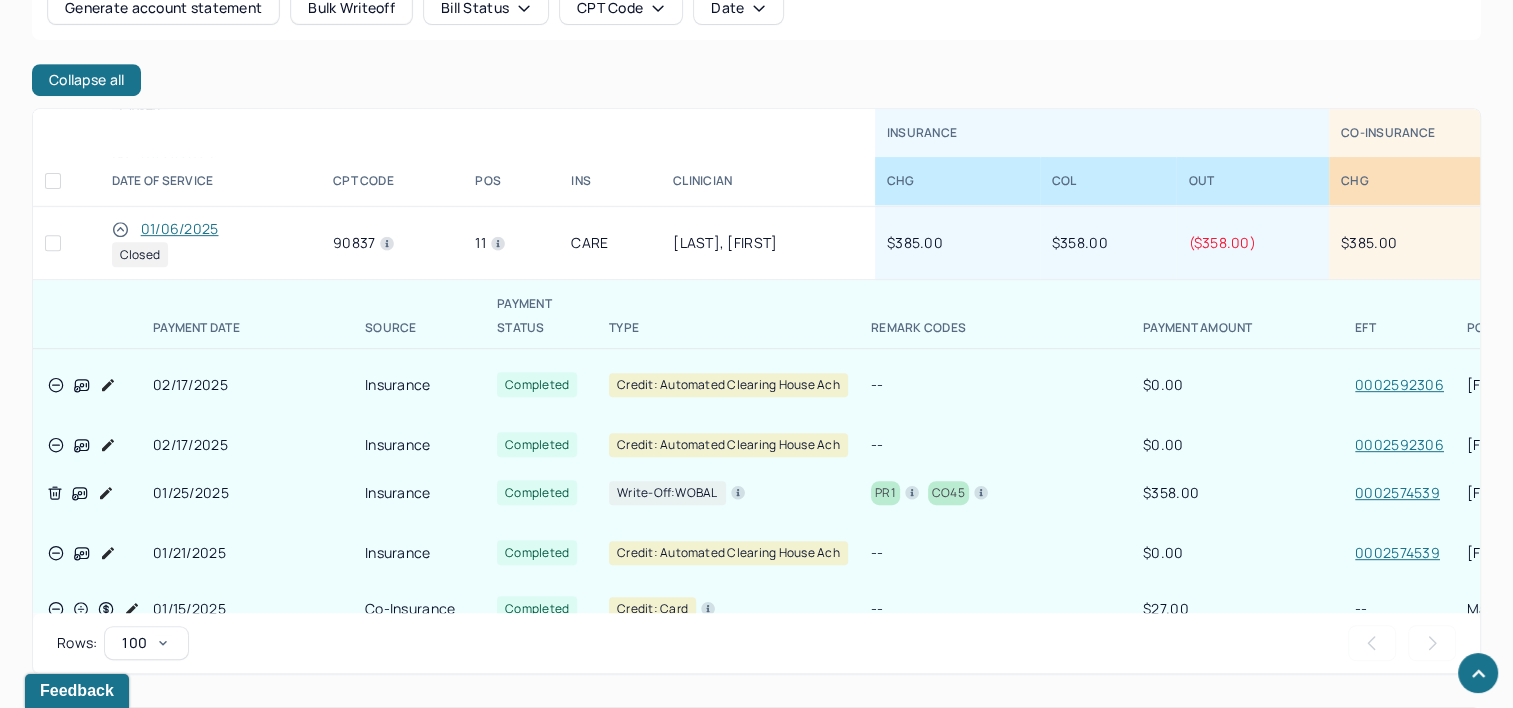 scroll, scrollTop: 300, scrollLeft: 0, axis: vertical 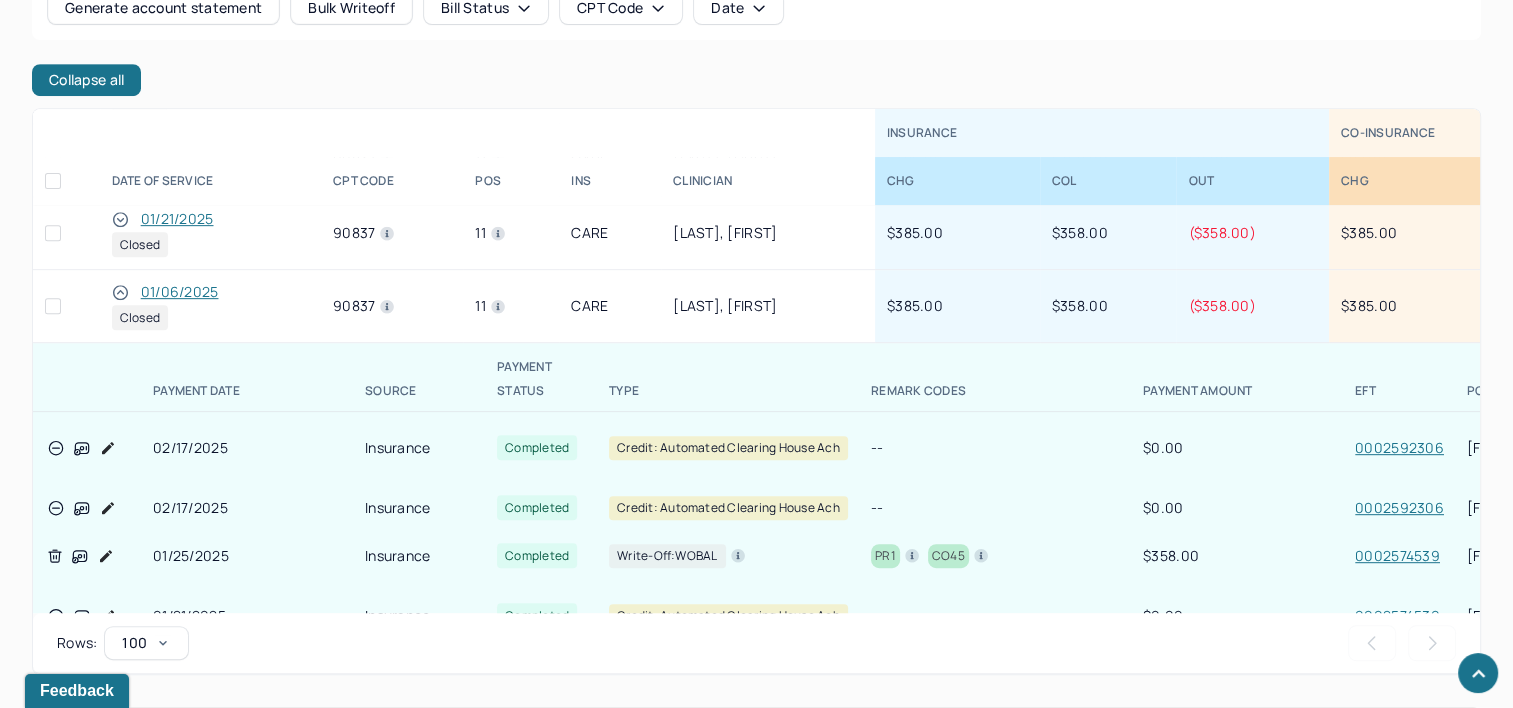 click on "01/06/2025" at bounding box center (180, 292) 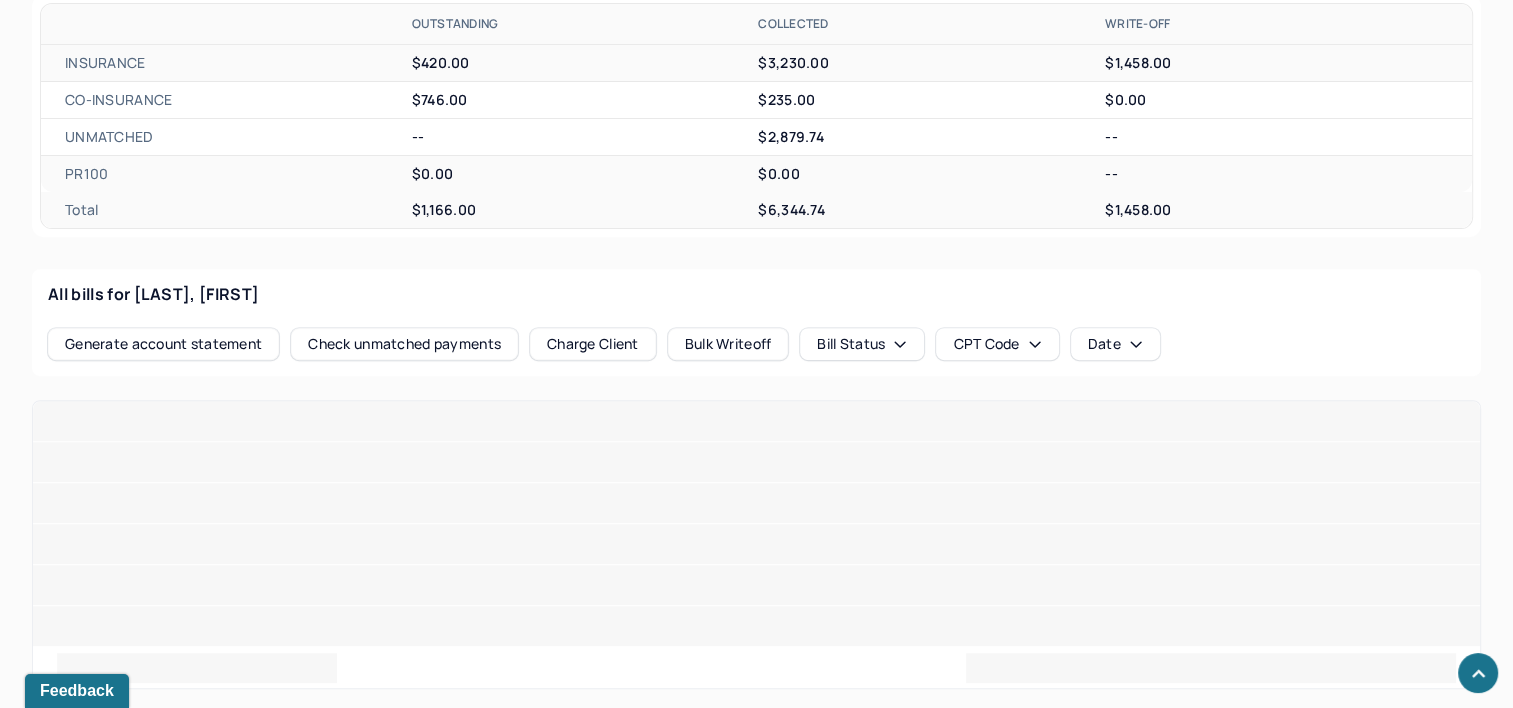 scroll, scrollTop: 900, scrollLeft: 0, axis: vertical 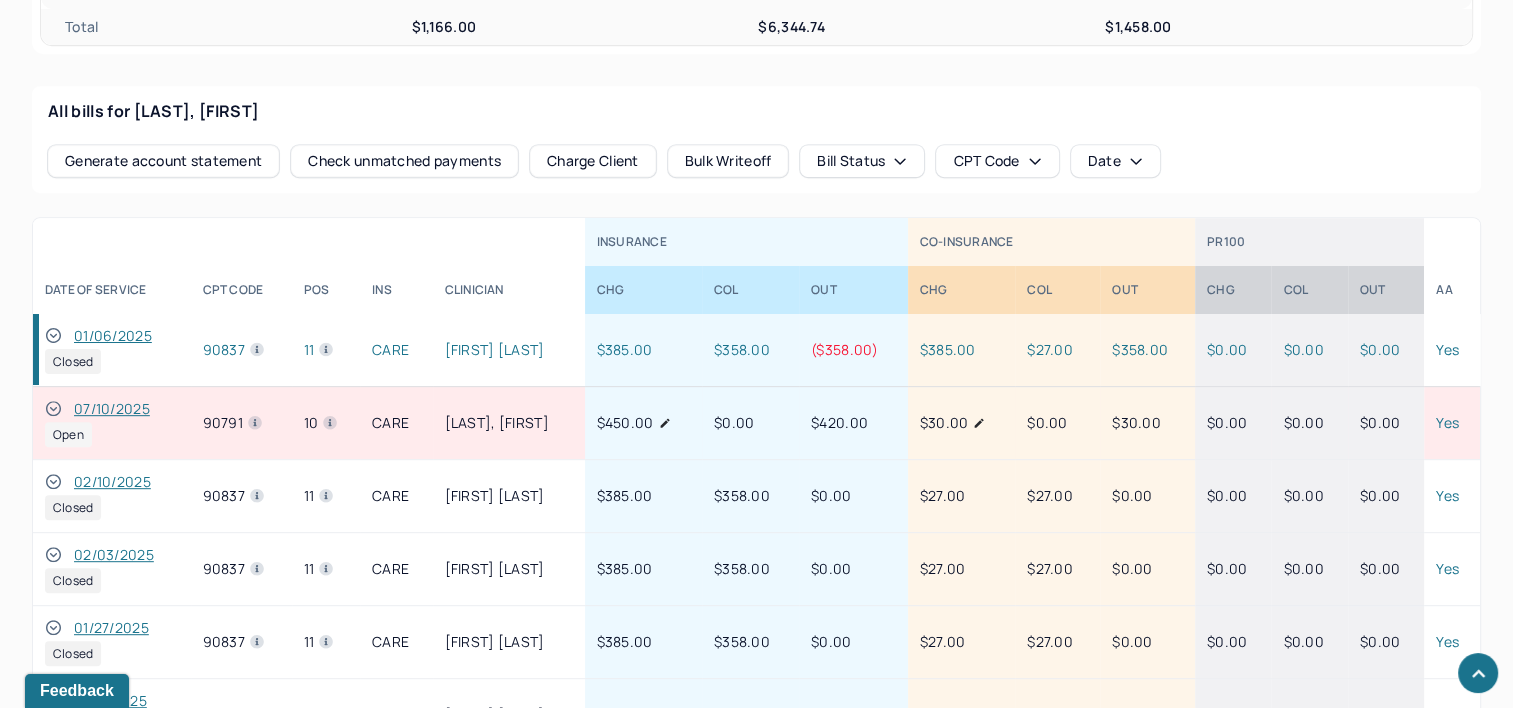 click on "01/06/2025" at bounding box center (113, 336) 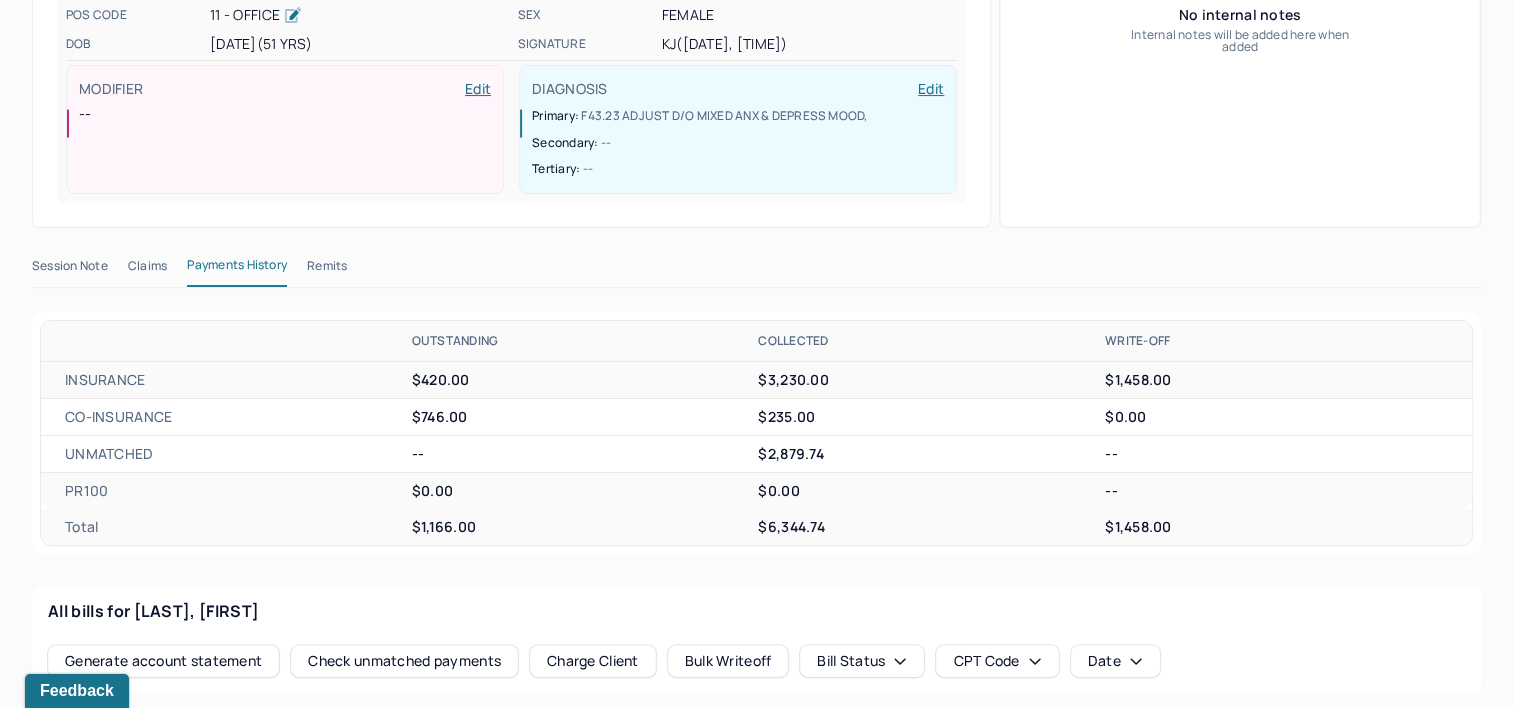 click on "Remits" at bounding box center [327, 270] 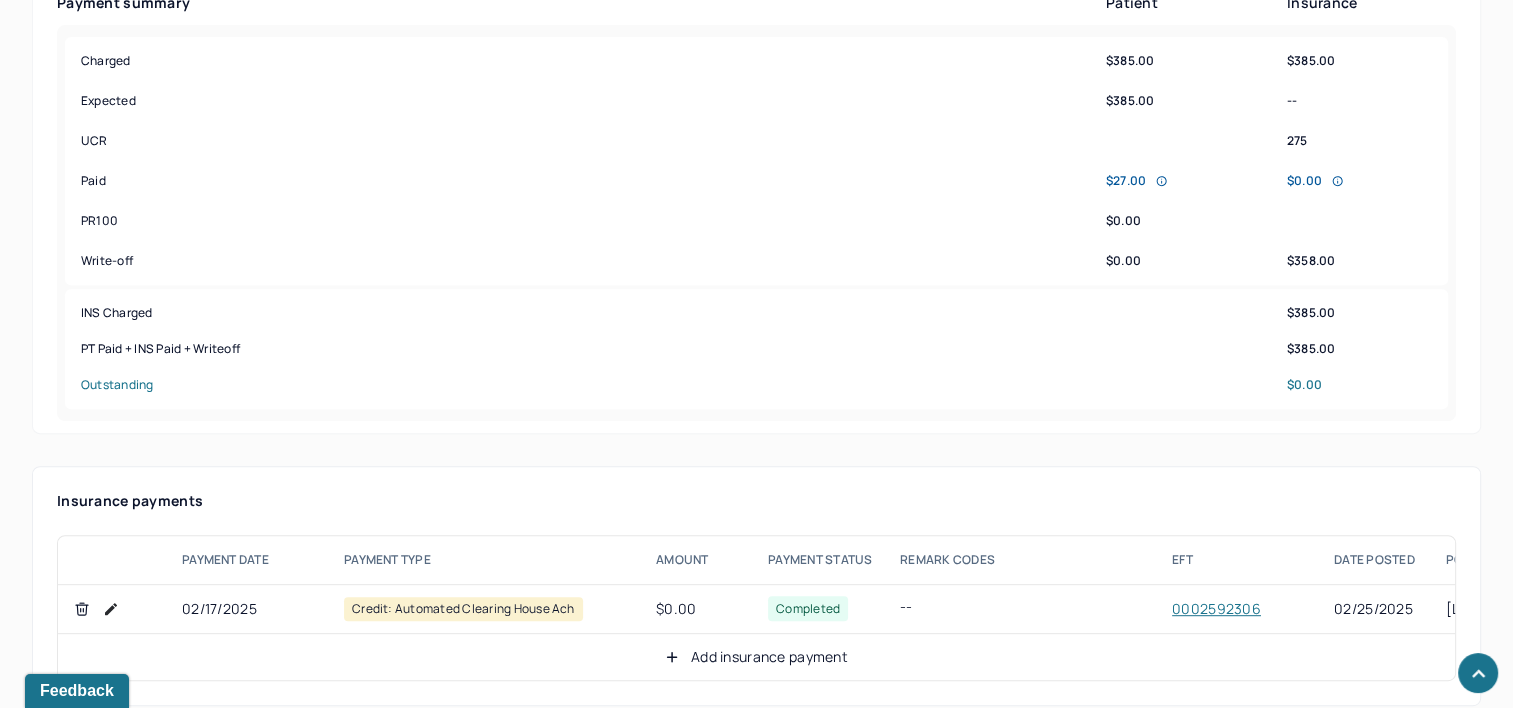 scroll, scrollTop: 900, scrollLeft: 0, axis: vertical 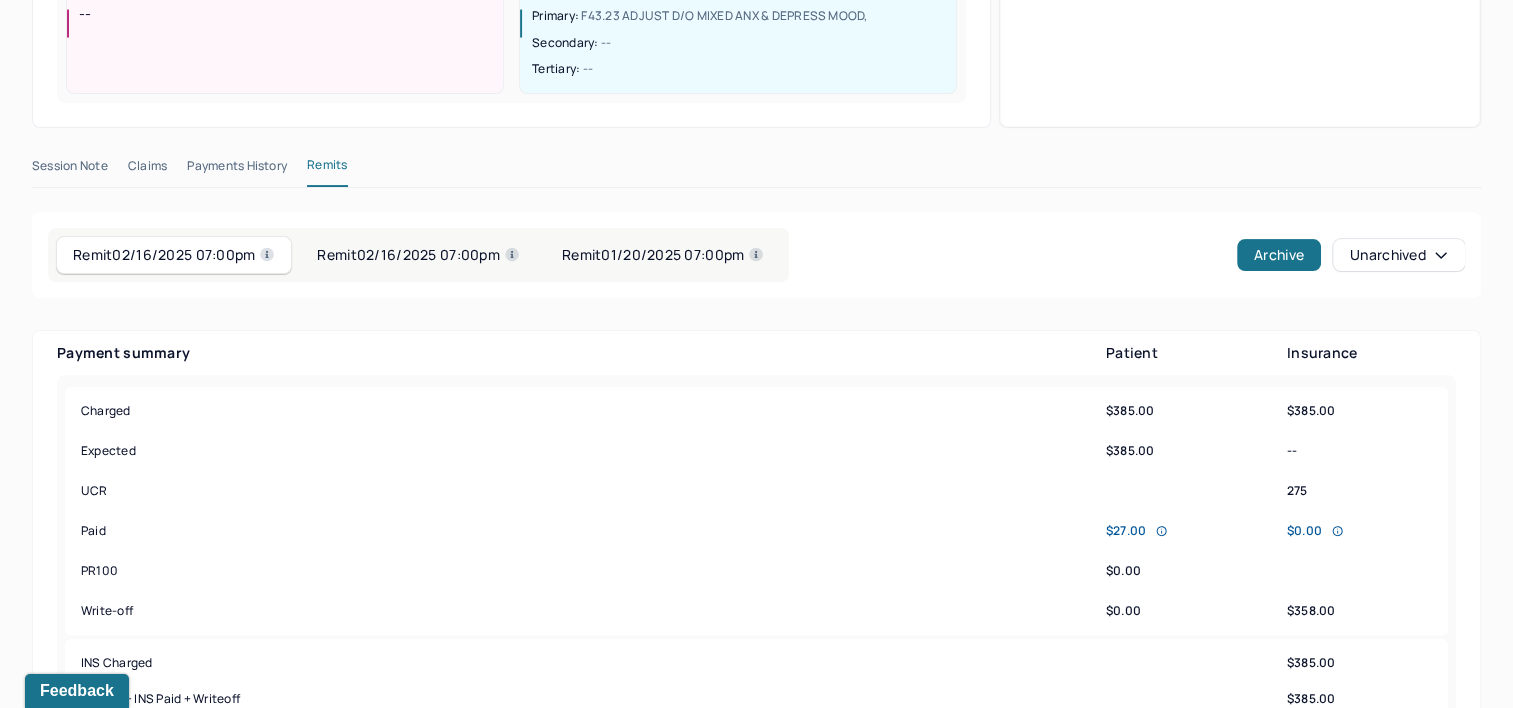 click on "Remit 02/16/2025 07:00pm" at bounding box center (418, 255) 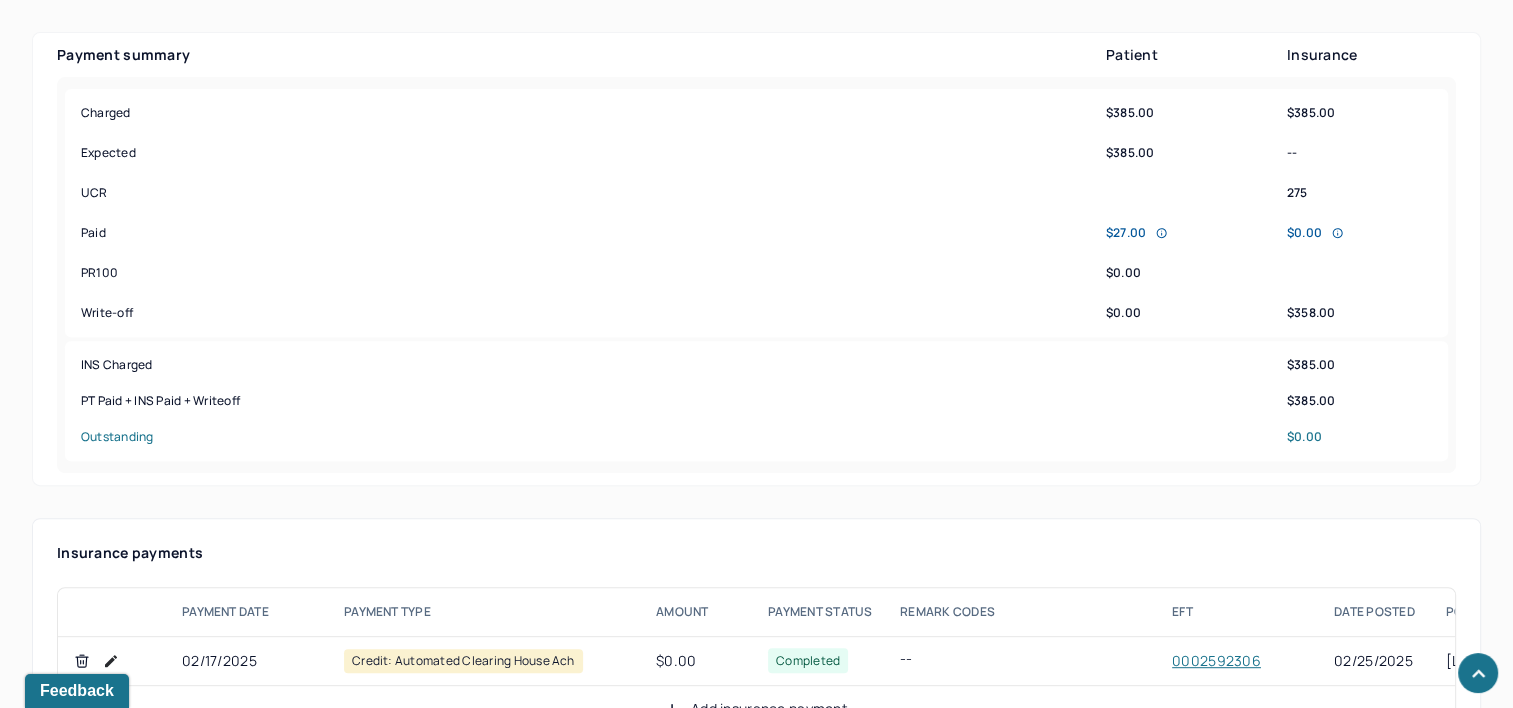 scroll, scrollTop: 300, scrollLeft: 0, axis: vertical 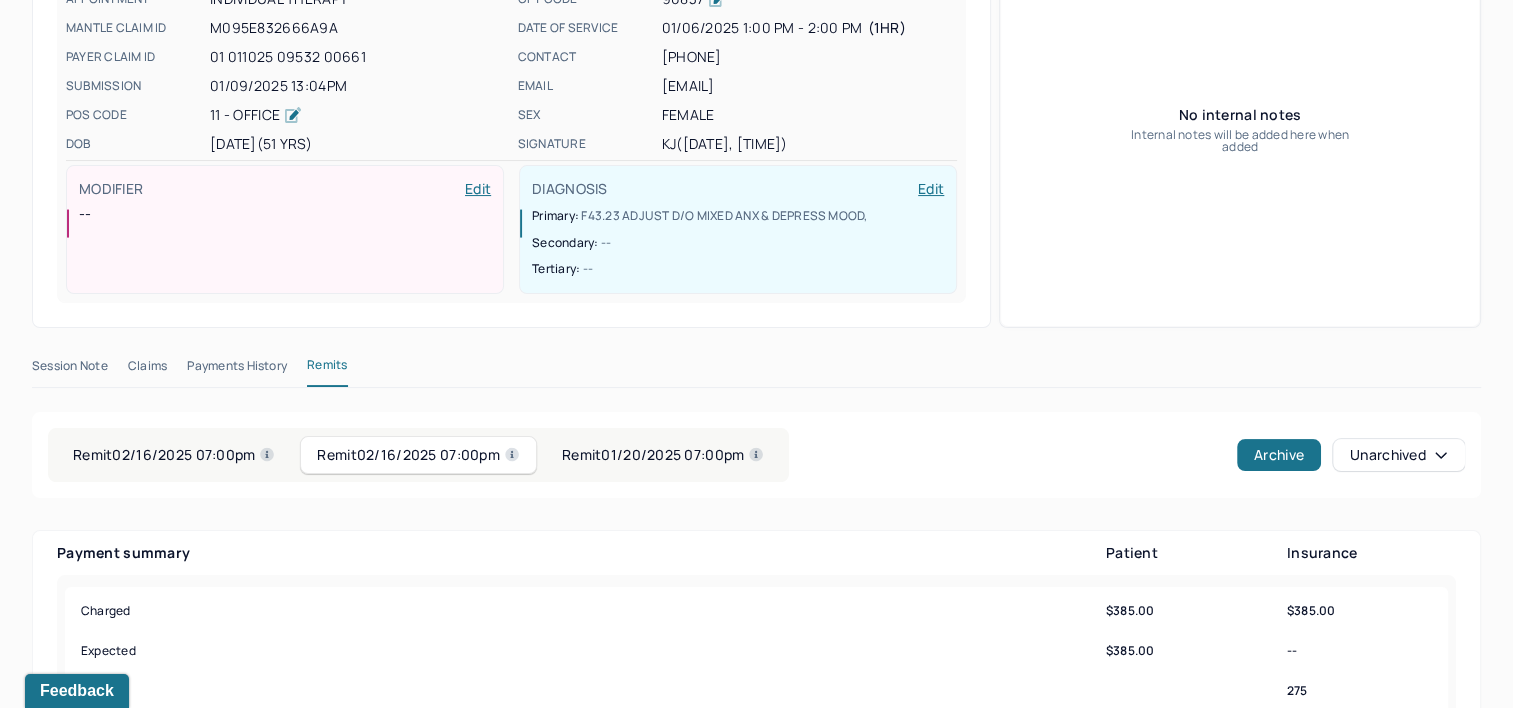 click on "Remit 01/20/2025 07:00pm" at bounding box center (663, 455) 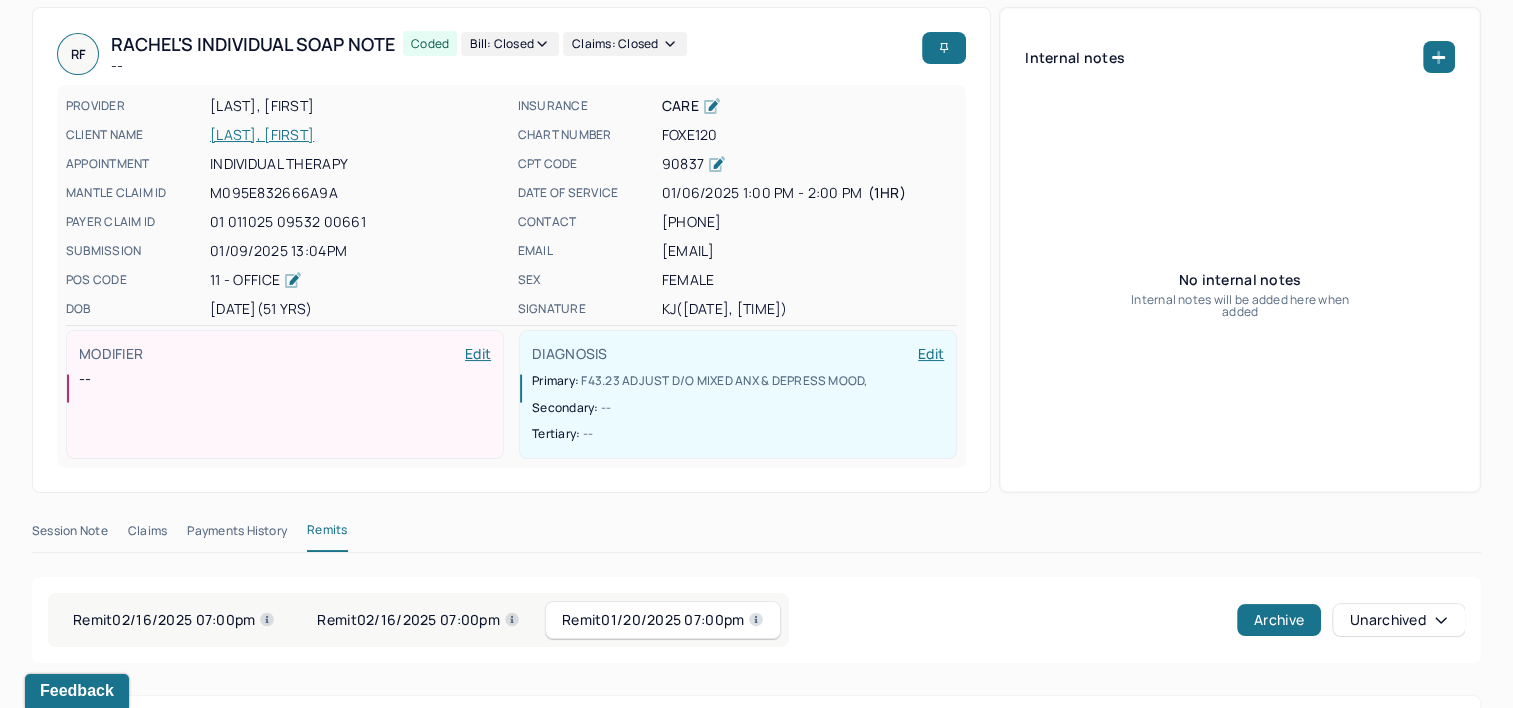 scroll, scrollTop: 100, scrollLeft: 0, axis: vertical 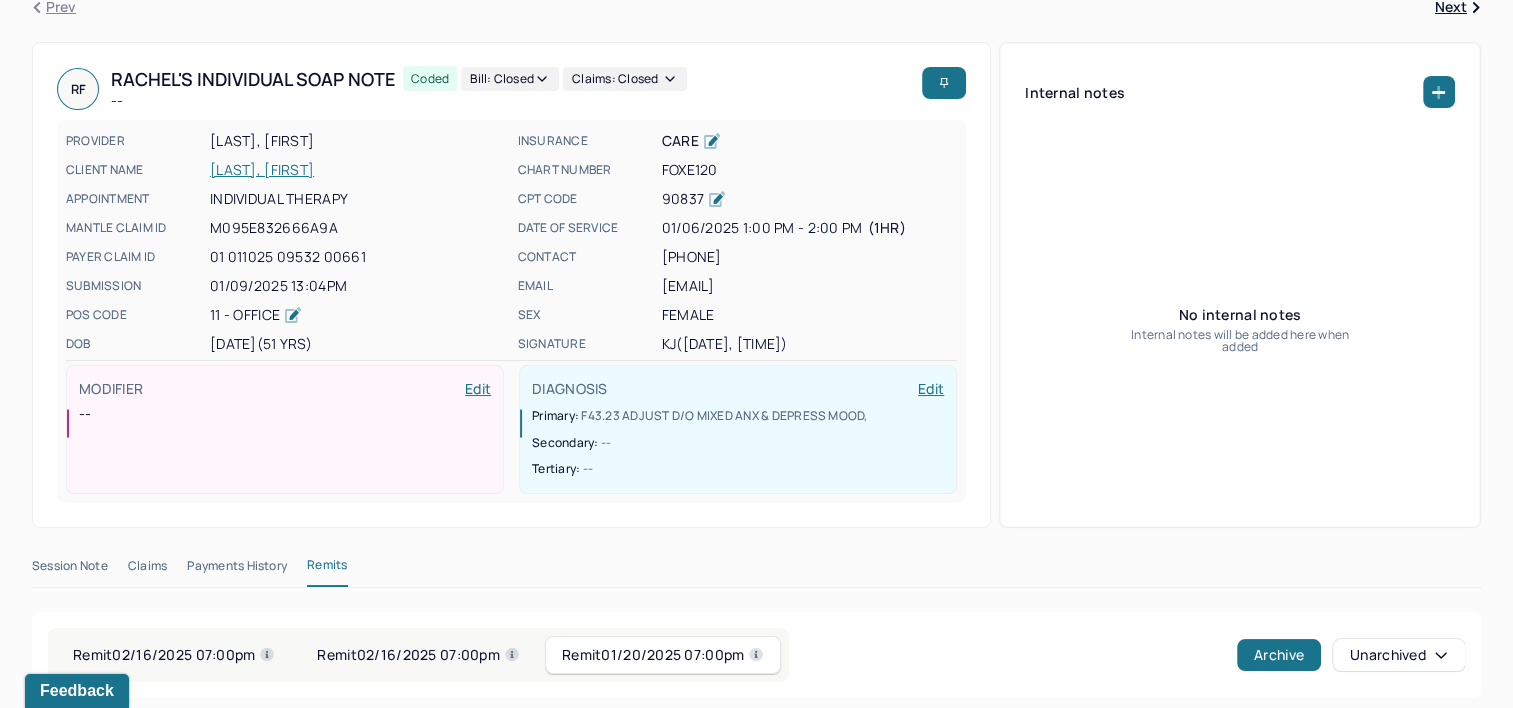 click on "Payments History" at bounding box center [237, 570] 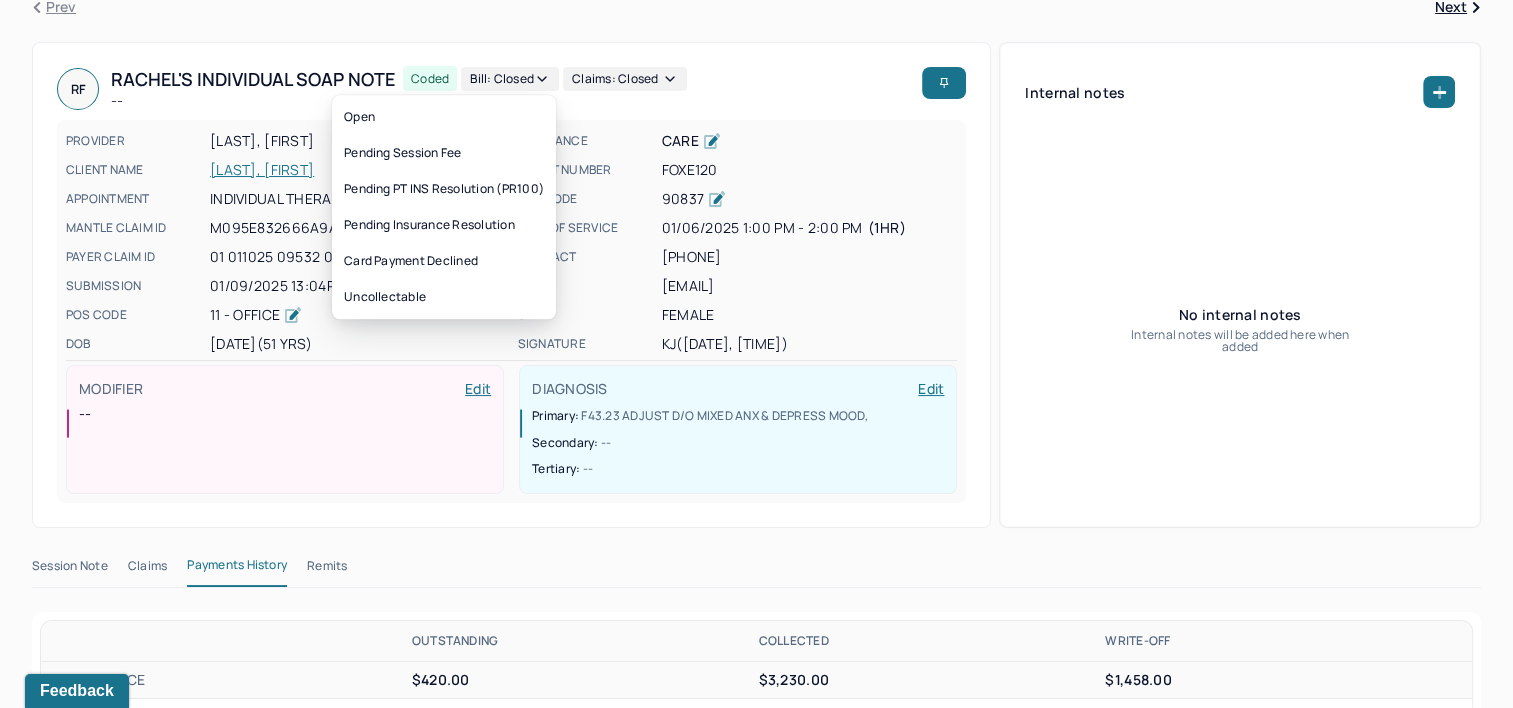 click on "Bill: Closed" at bounding box center (510, 79) 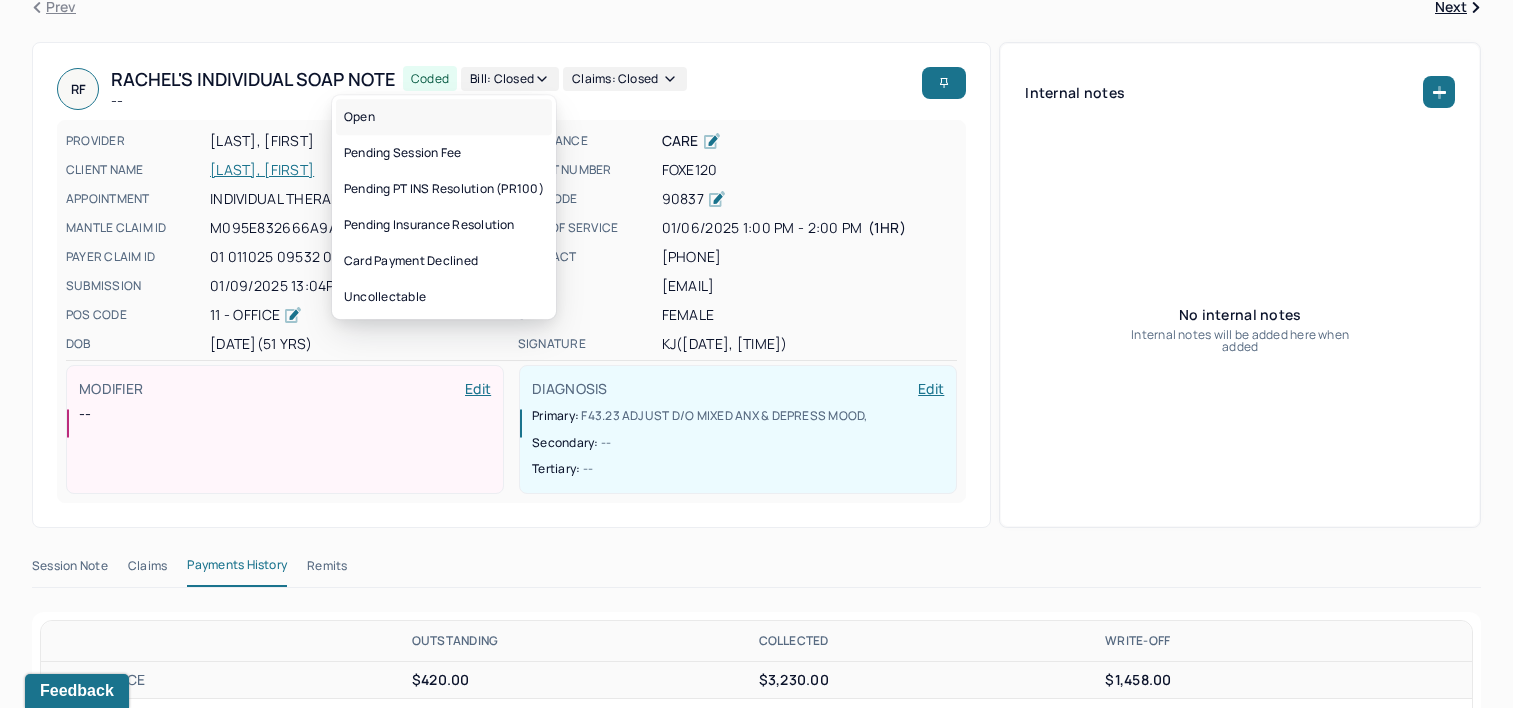 click on "Open" at bounding box center [444, 117] 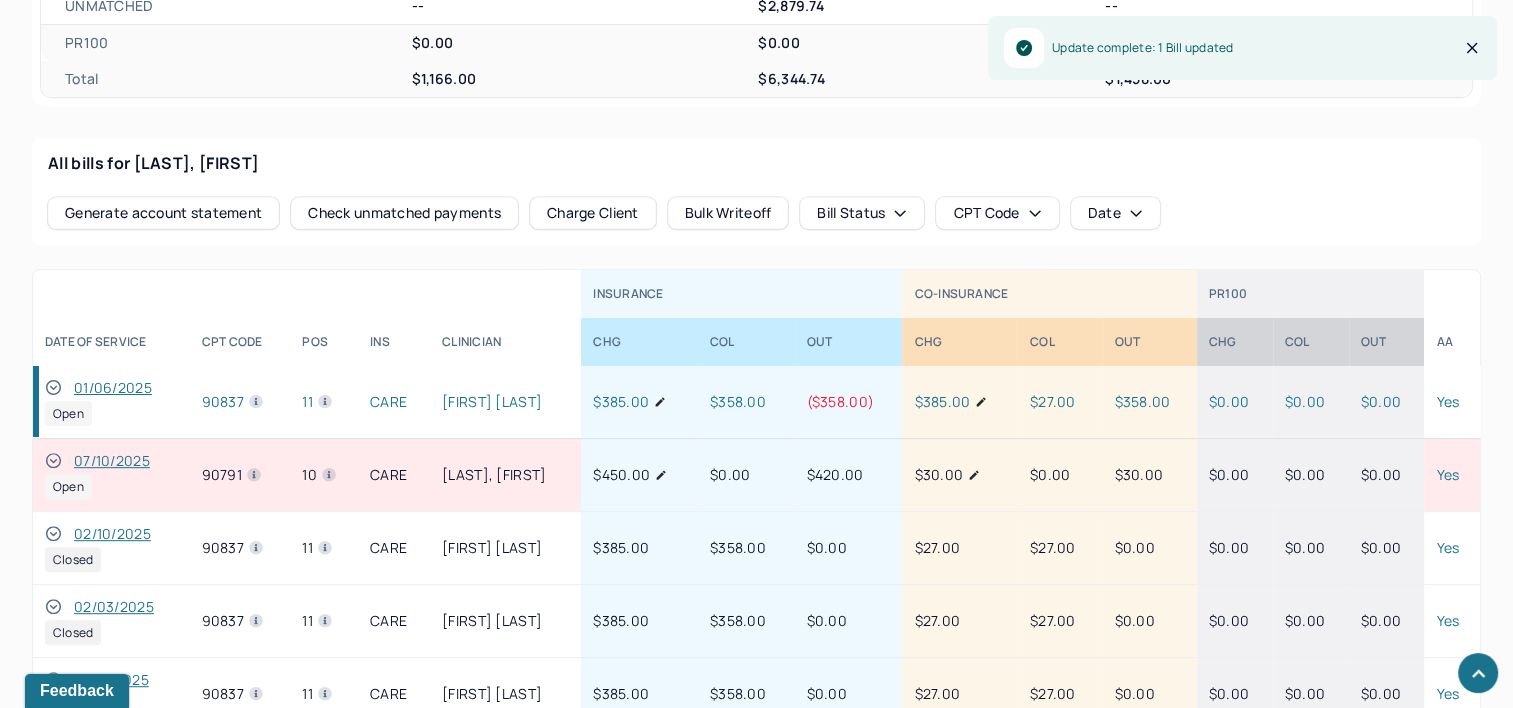 scroll, scrollTop: 900, scrollLeft: 0, axis: vertical 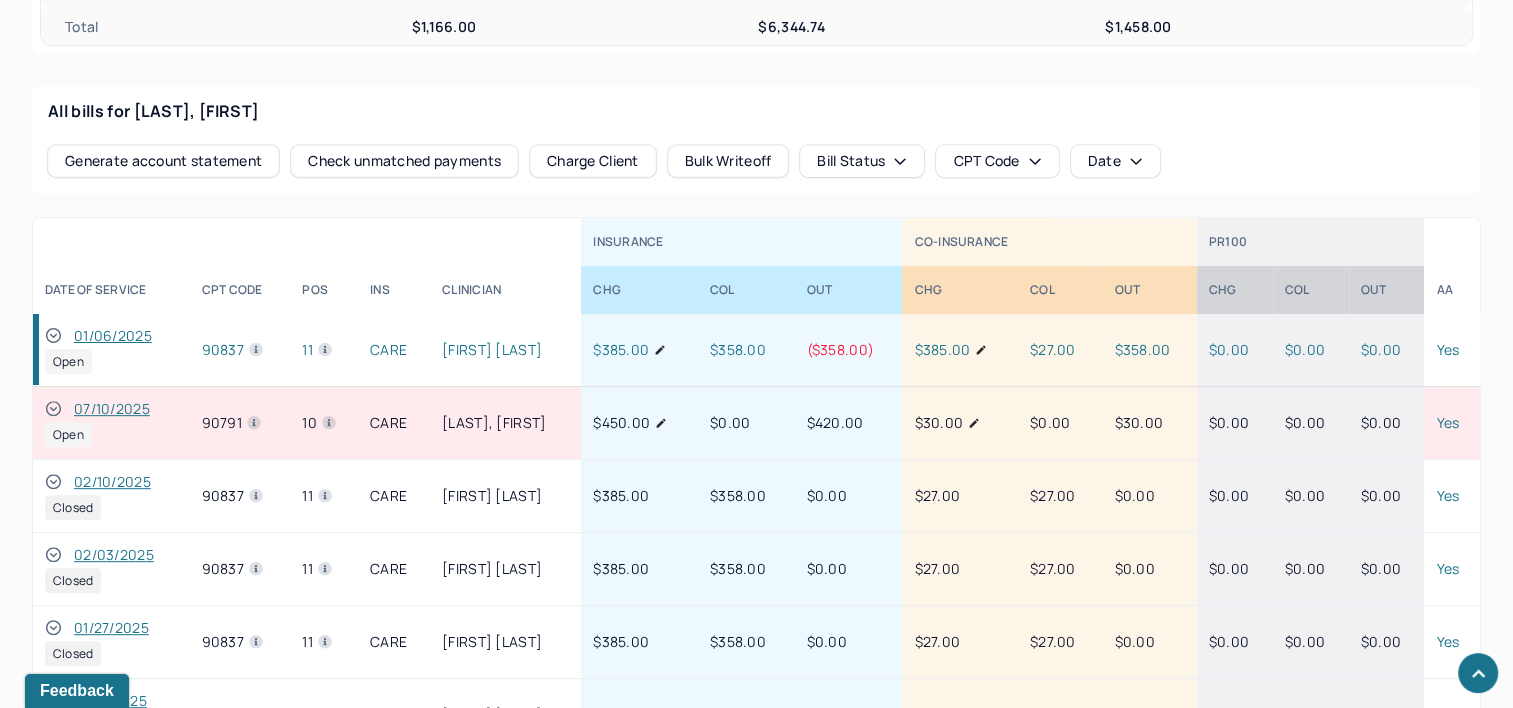 click 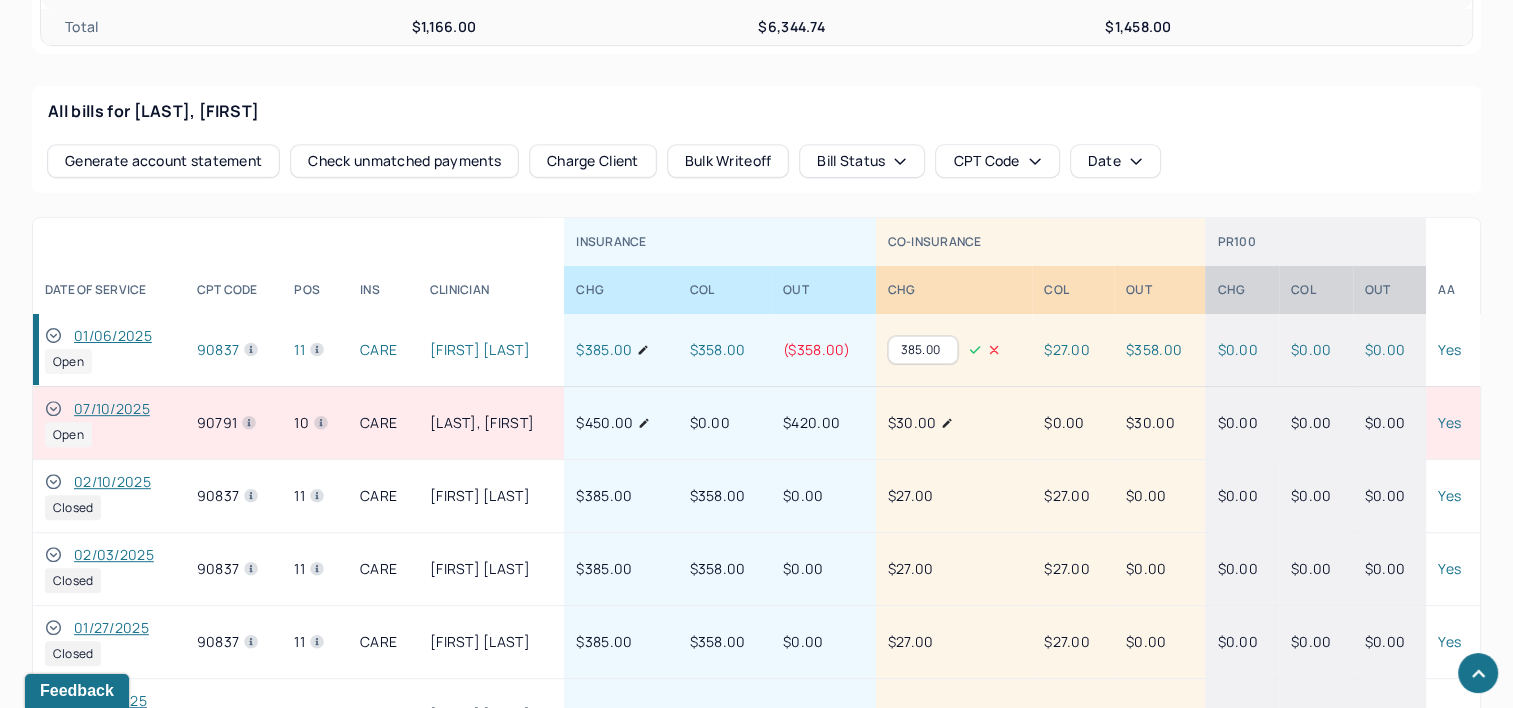 click on "385.00" at bounding box center (923, 350) 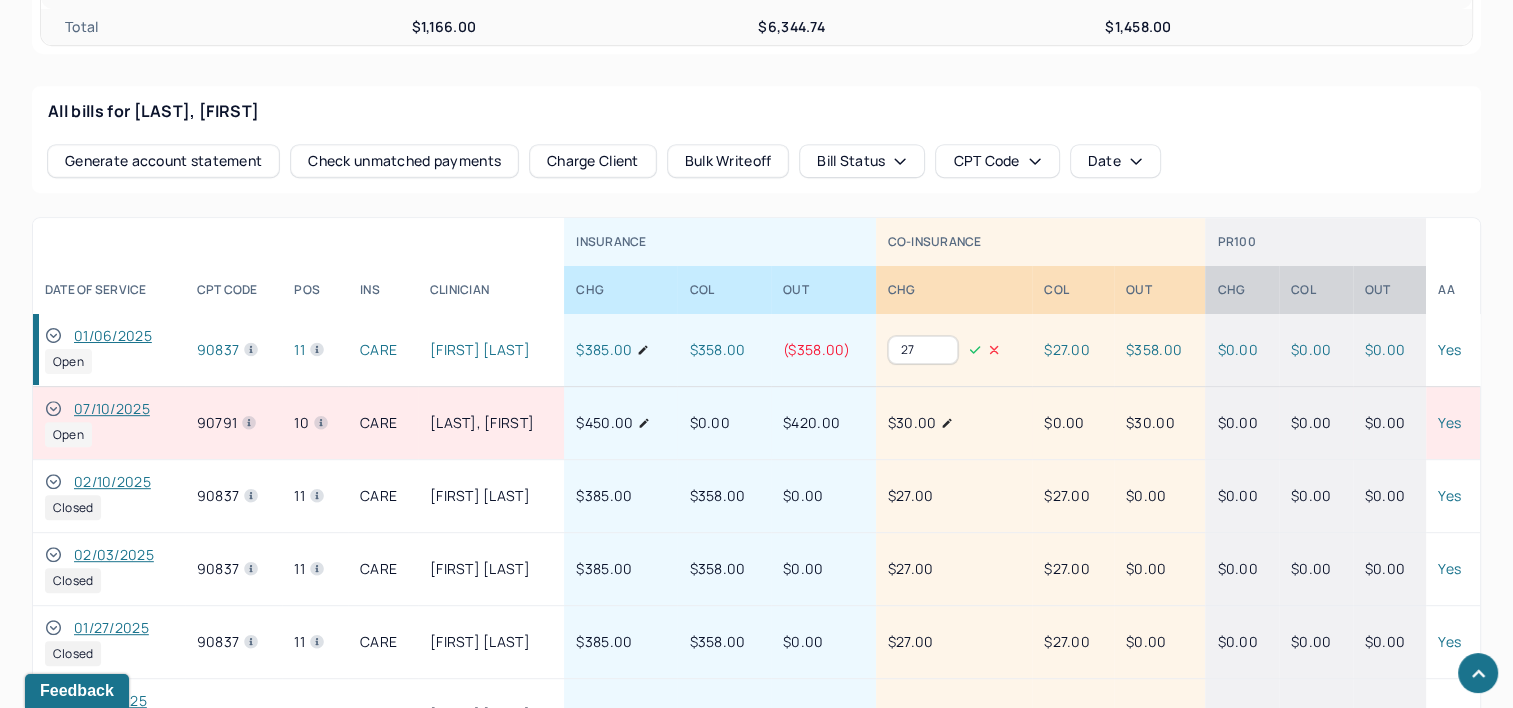type on "27" 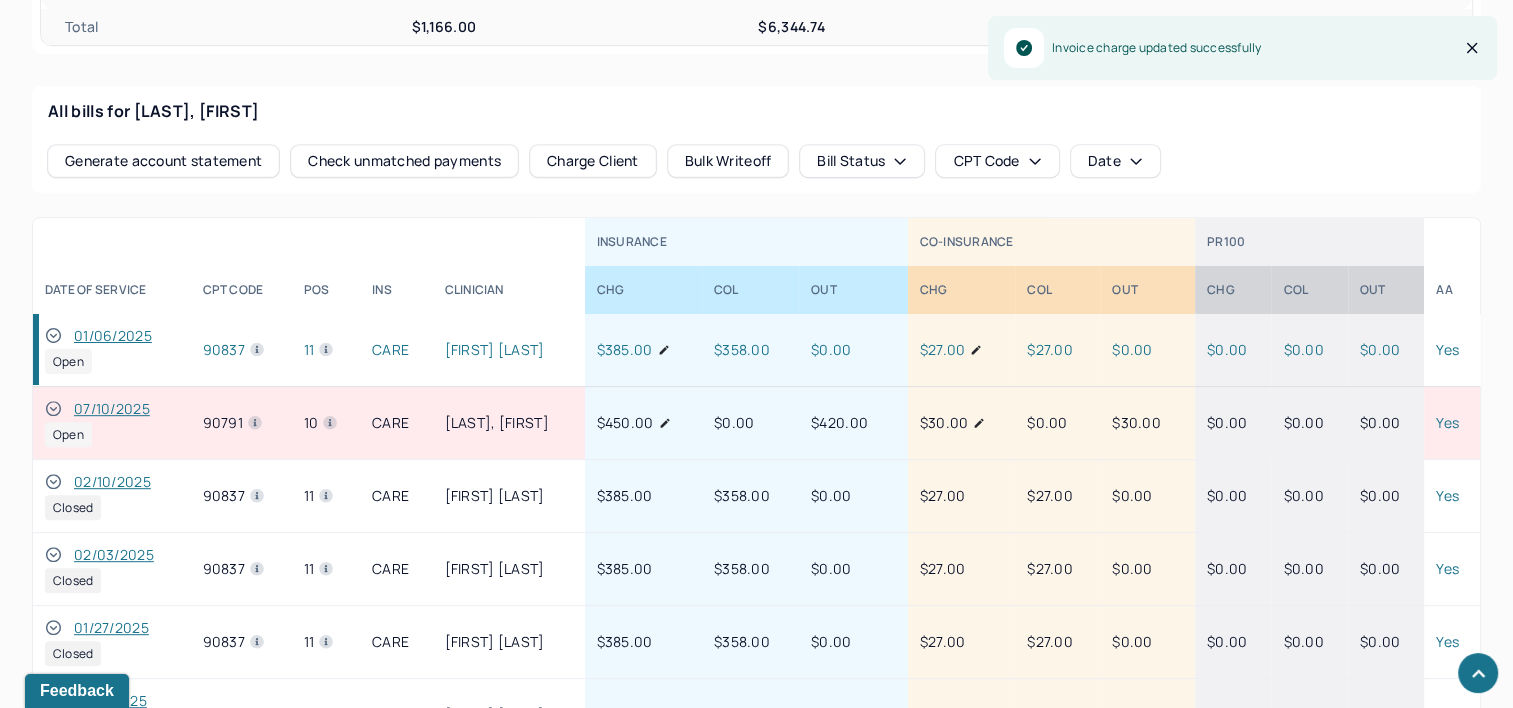 click on "01/06/2025" at bounding box center [113, 336] 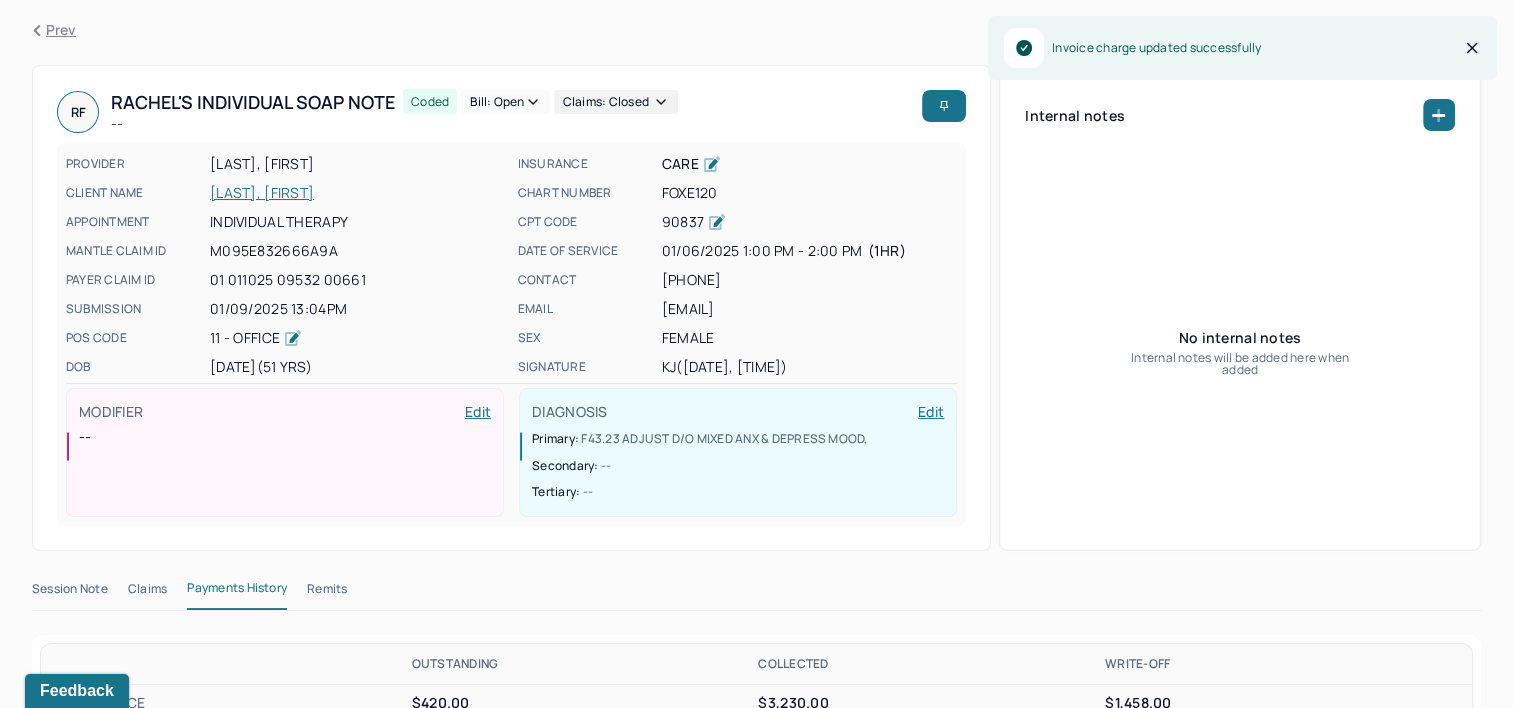 scroll, scrollTop: 0, scrollLeft: 0, axis: both 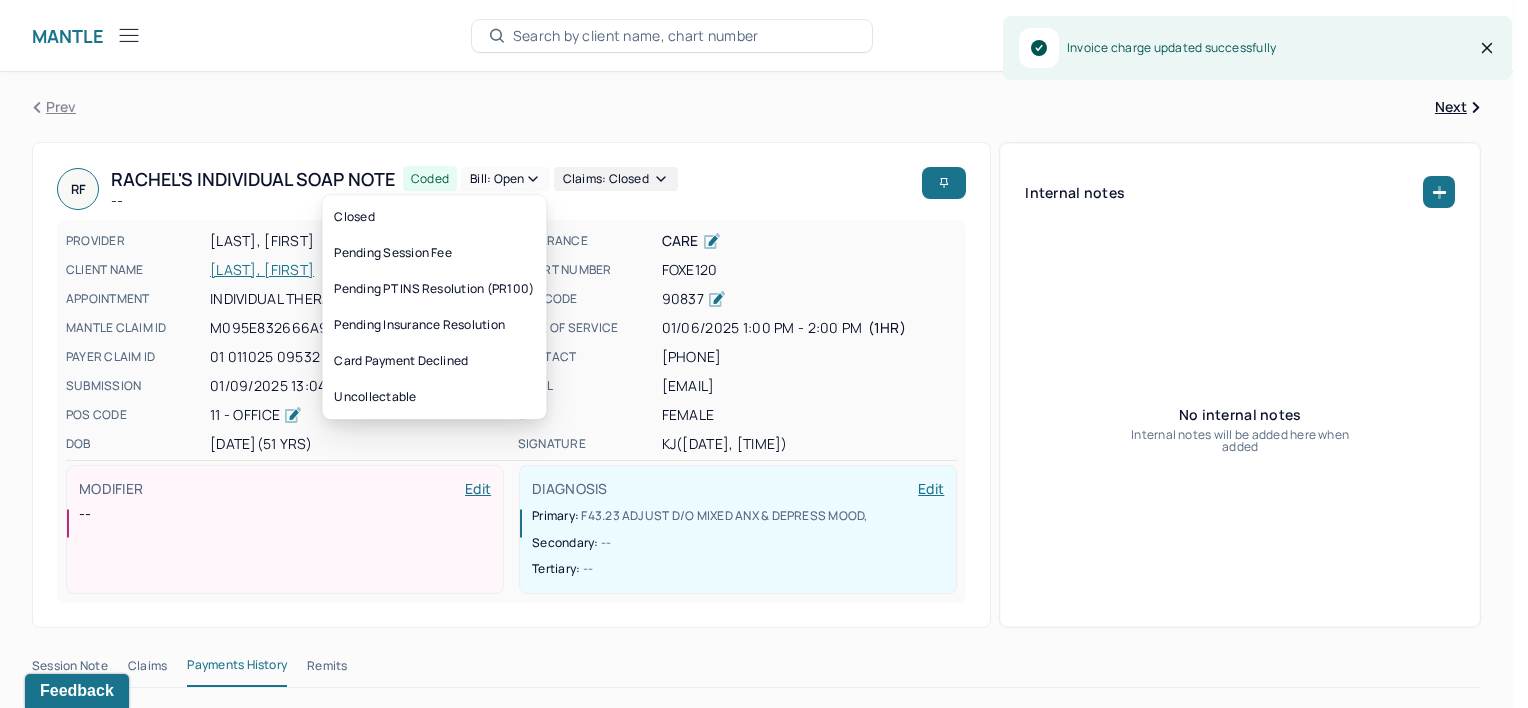 click 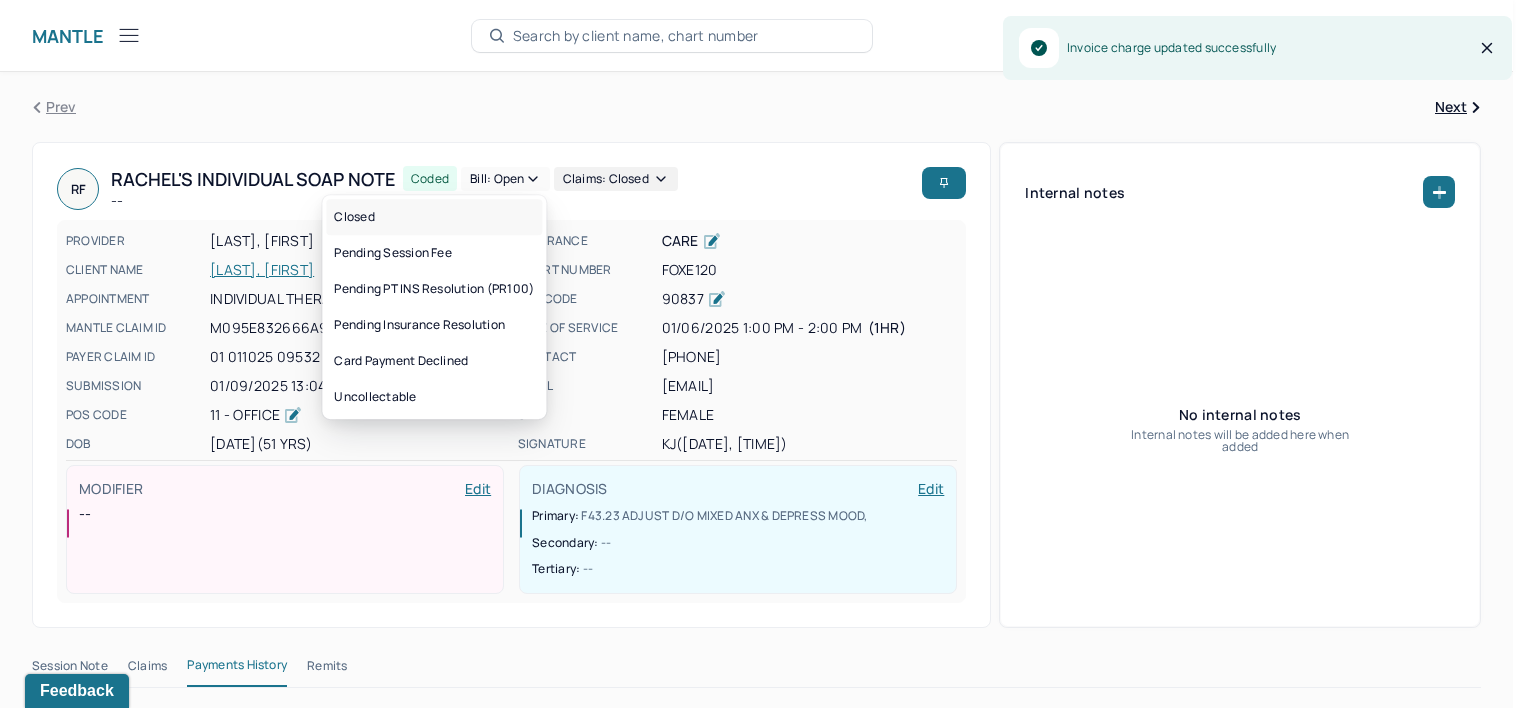 click on "Closed" at bounding box center (434, 217) 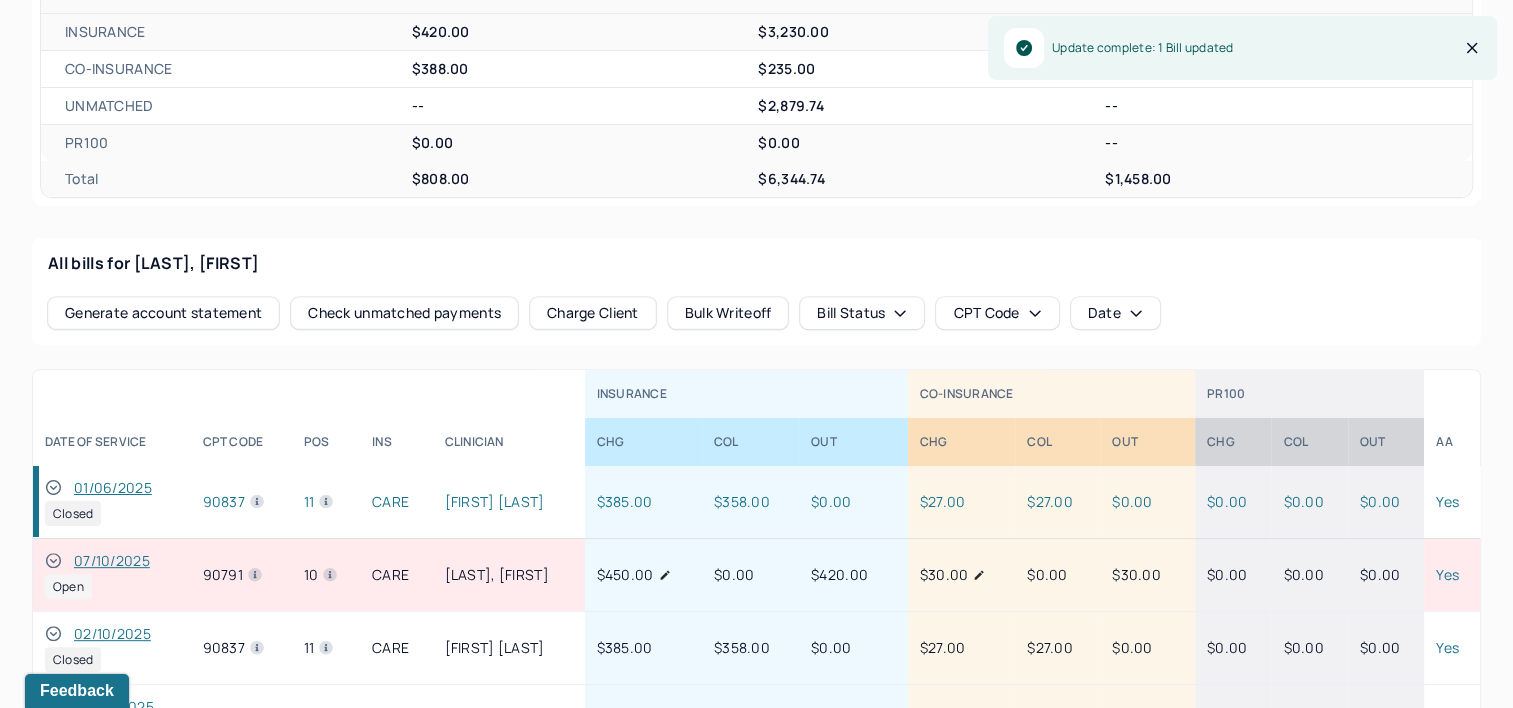 scroll, scrollTop: 900, scrollLeft: 0, axis: vertical 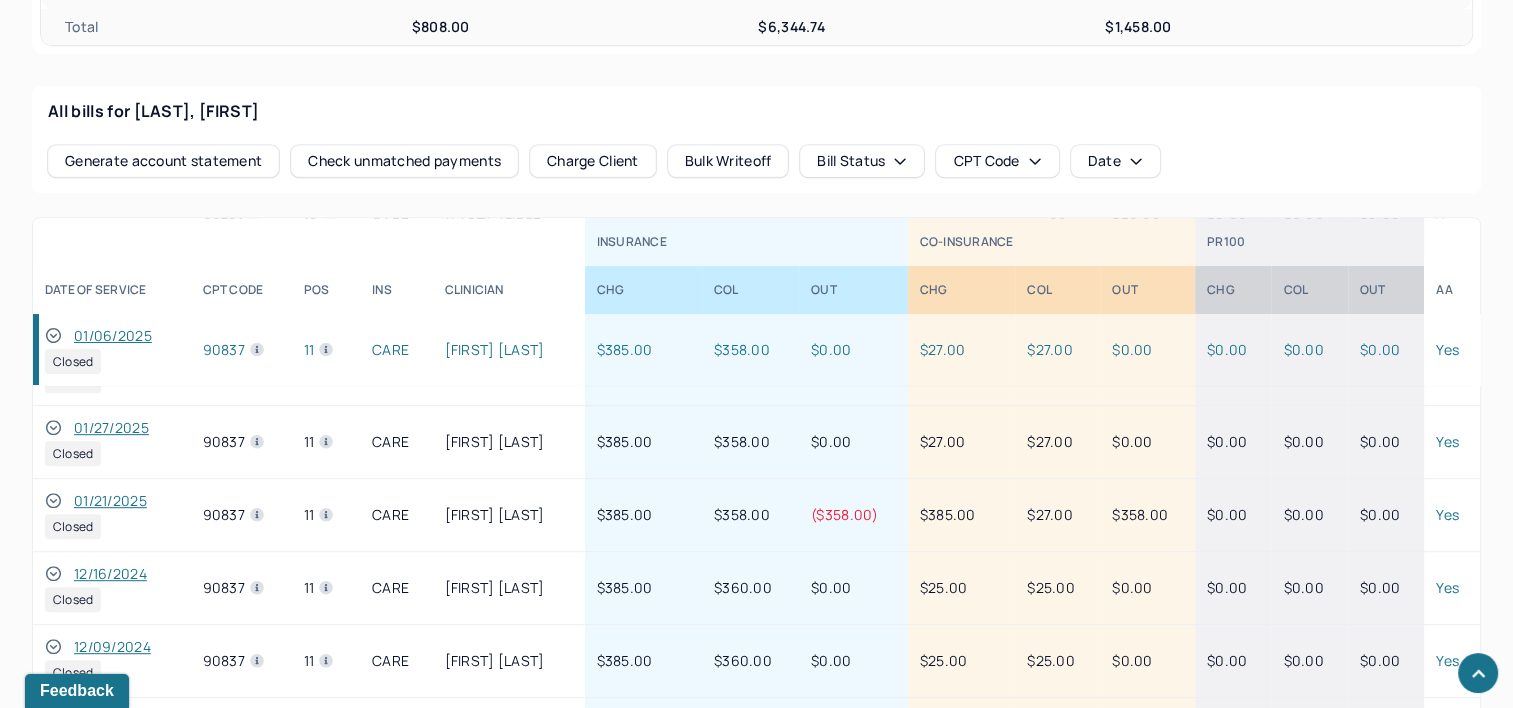 click on "01/21/2025" at bounding box center (110, 501) 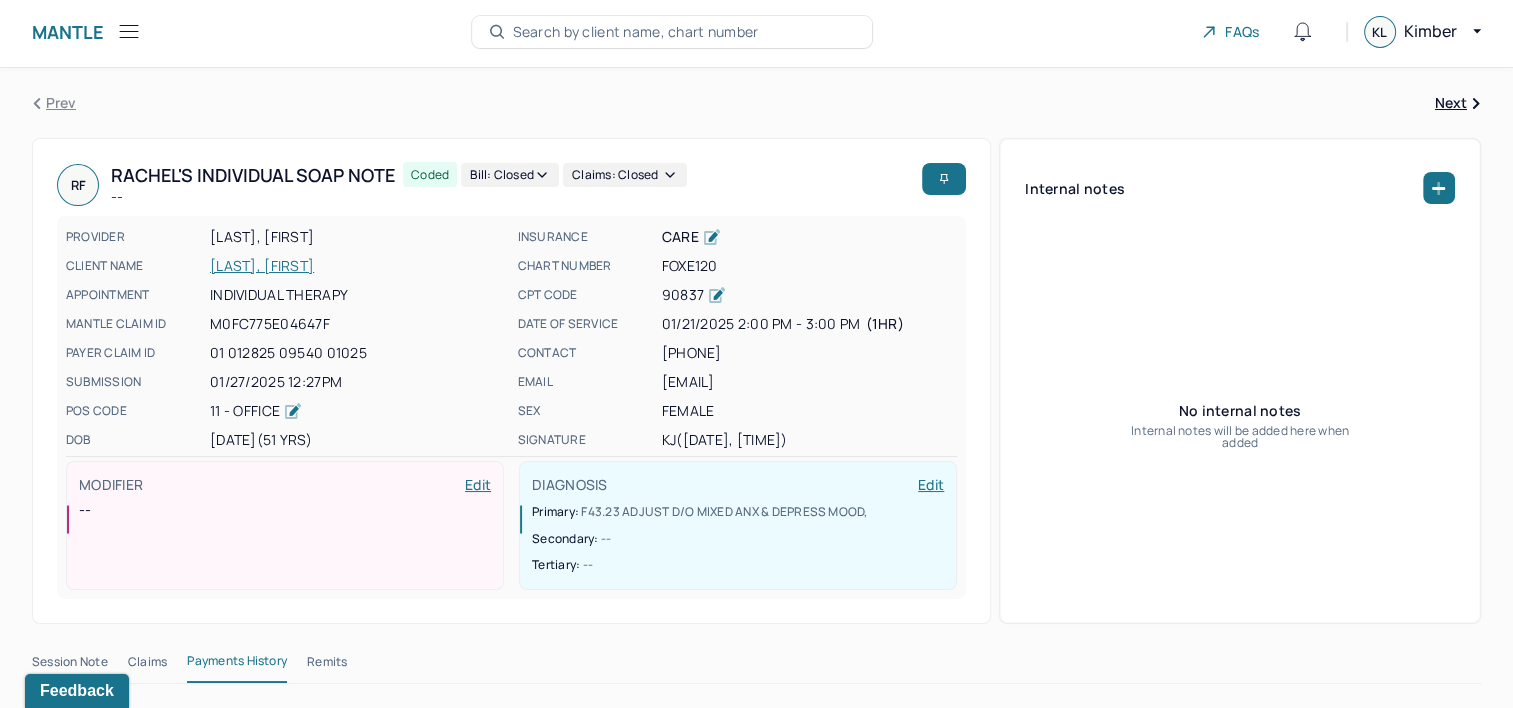 scroll, scrollTop: 0, scrollLeft: 0, axis: both 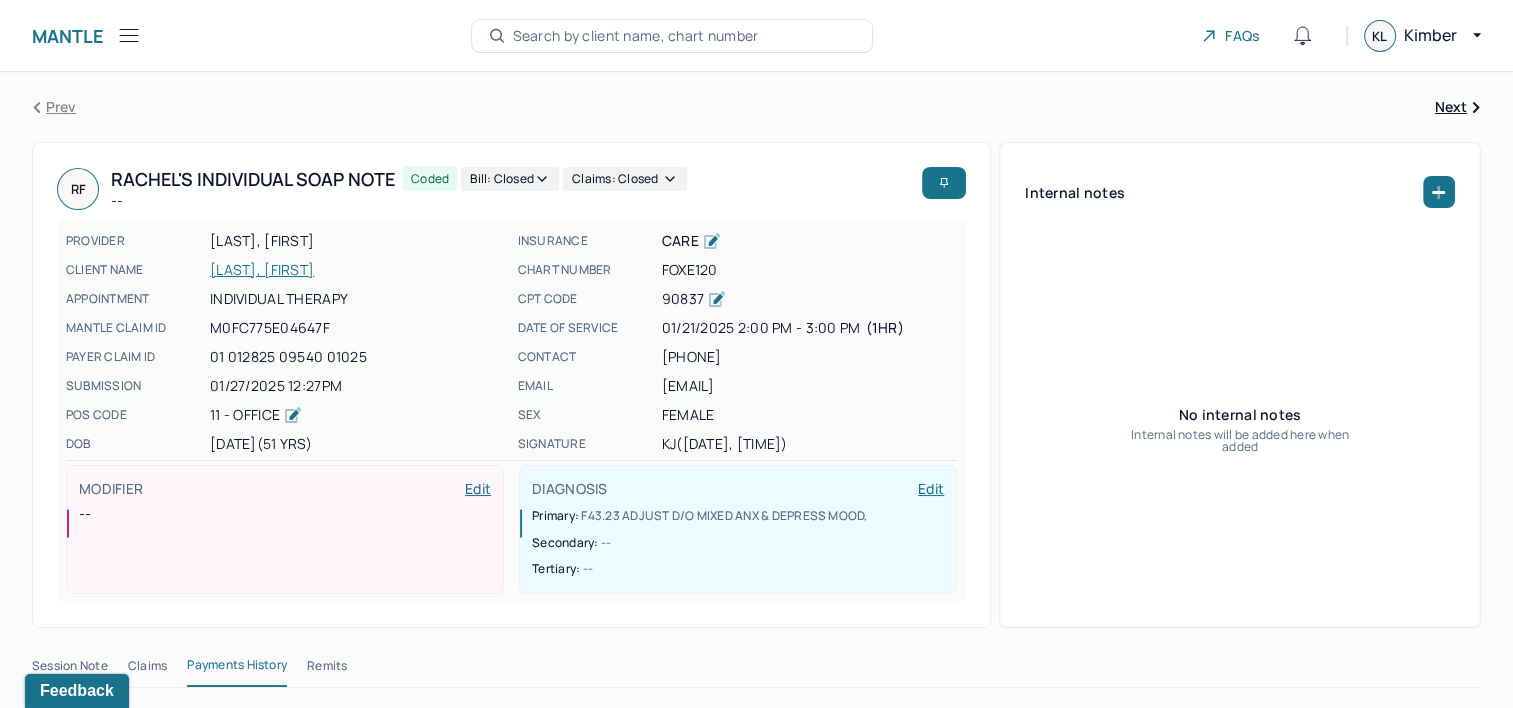 click on "Bill: Closed" at bounding box center [510, 179] 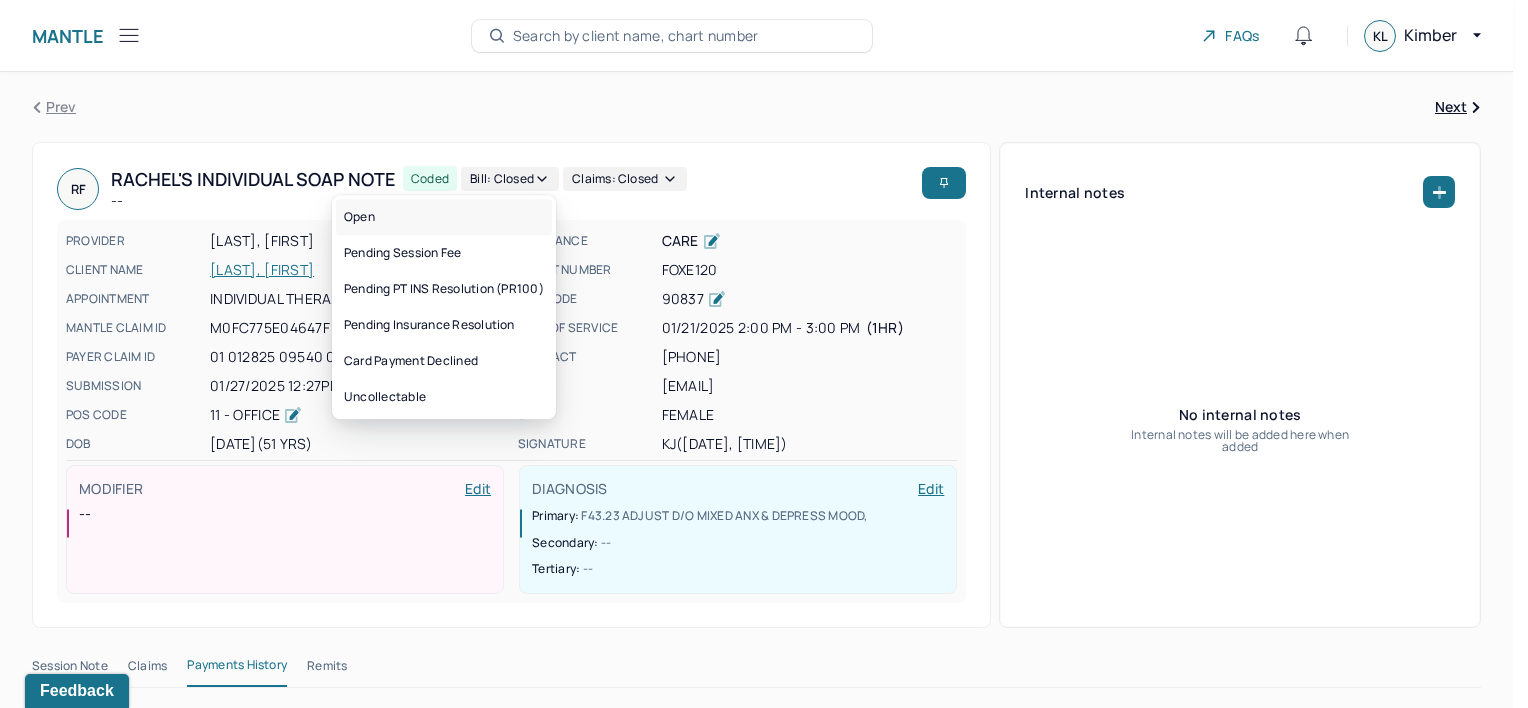 click on "Open" at bounding box center [444, 217] 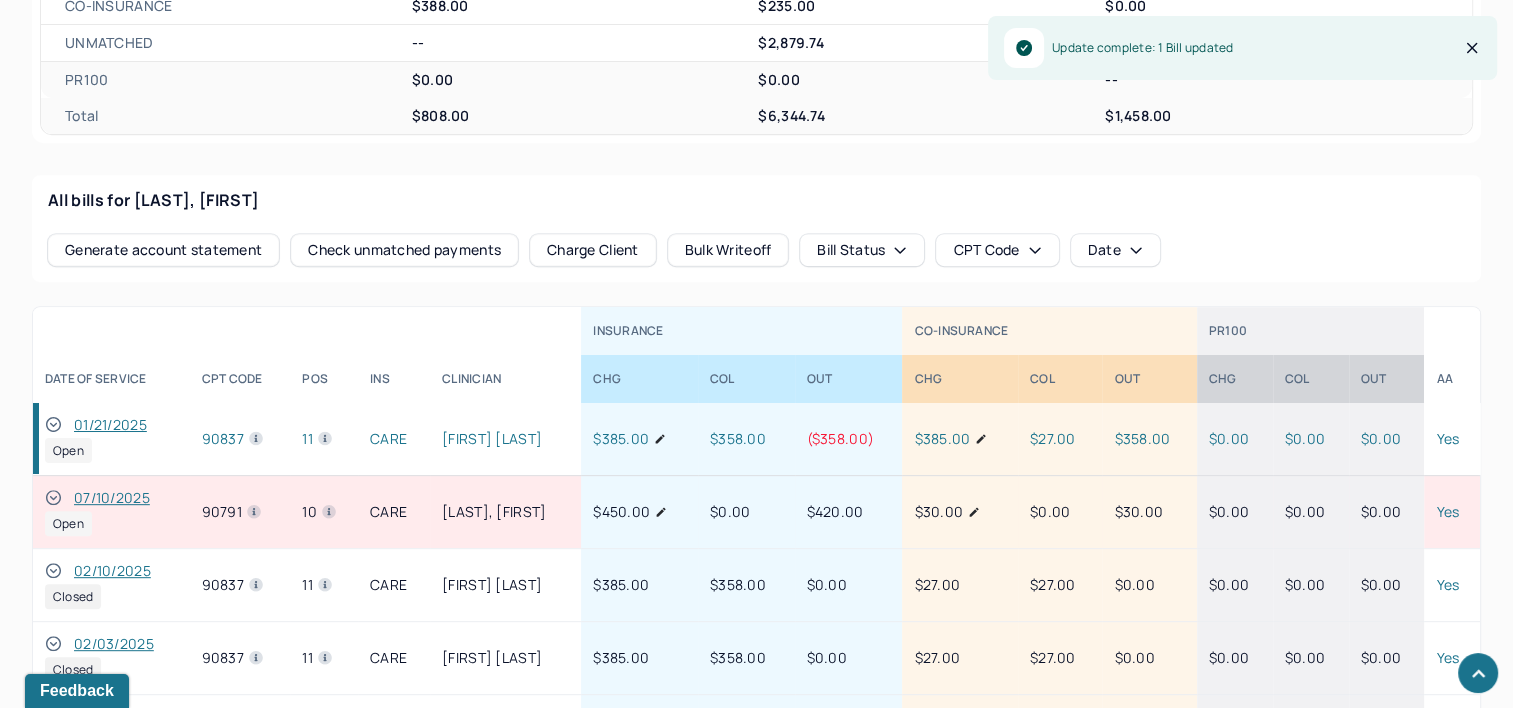 scroll, scrollTop: 900, scrollLeft: 0, axis: vertical 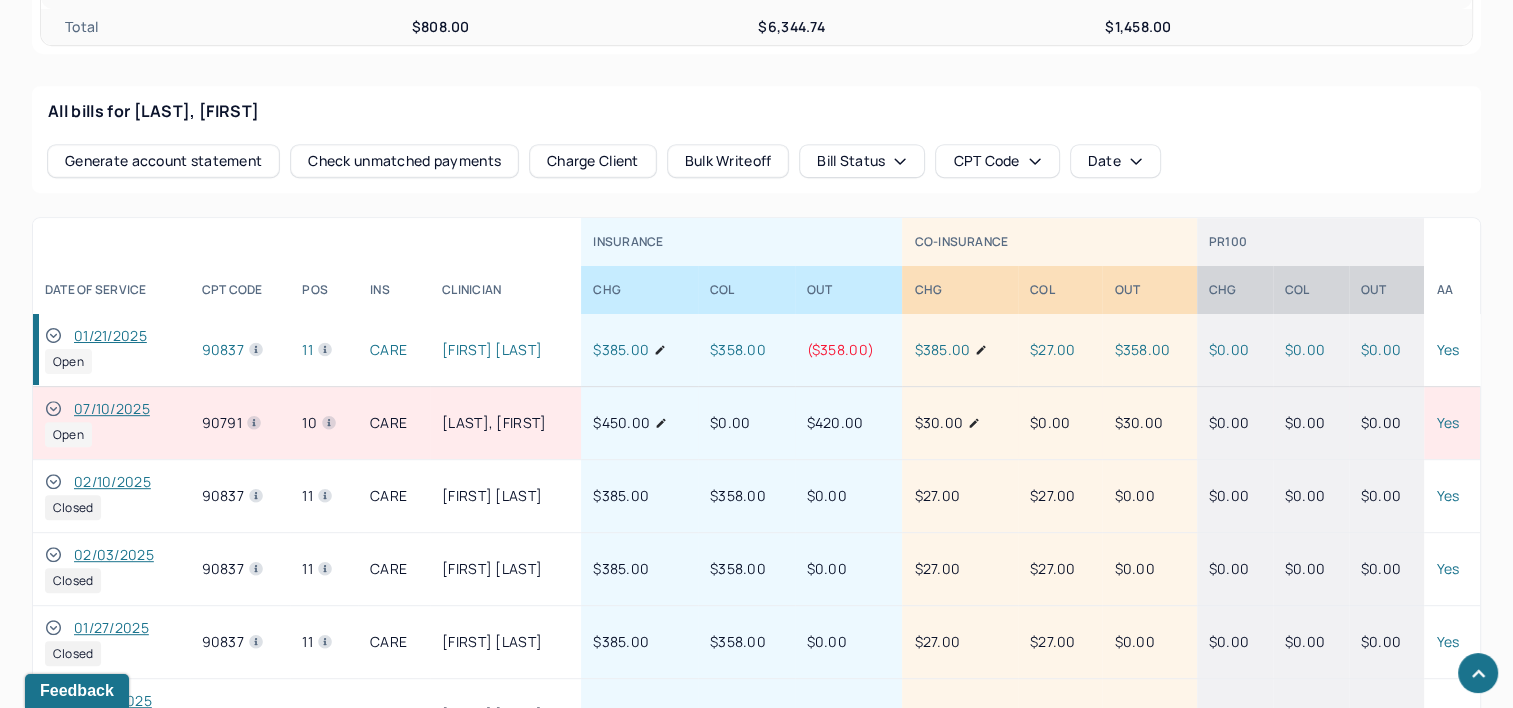 click 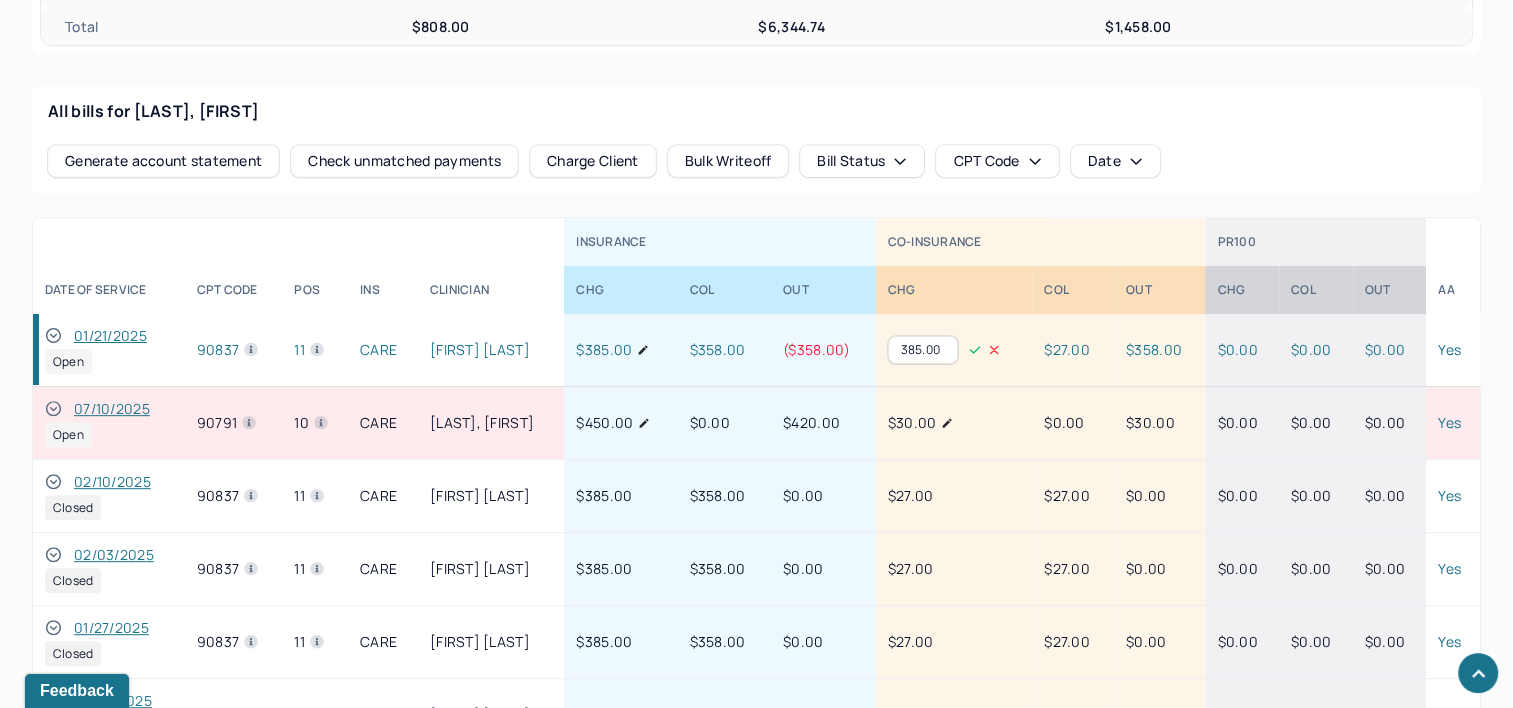 click on "385.00" at bounding box center (923, 350) 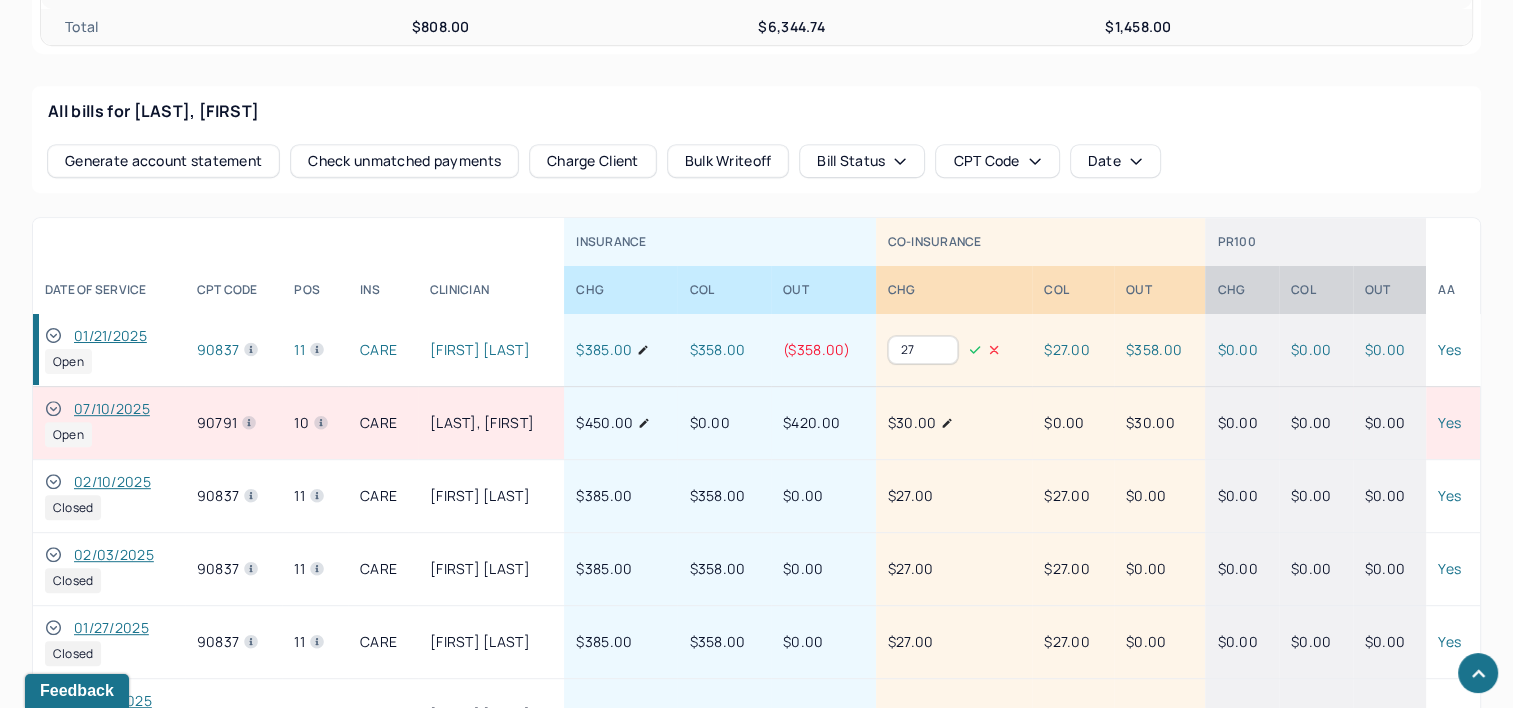 type on "27" 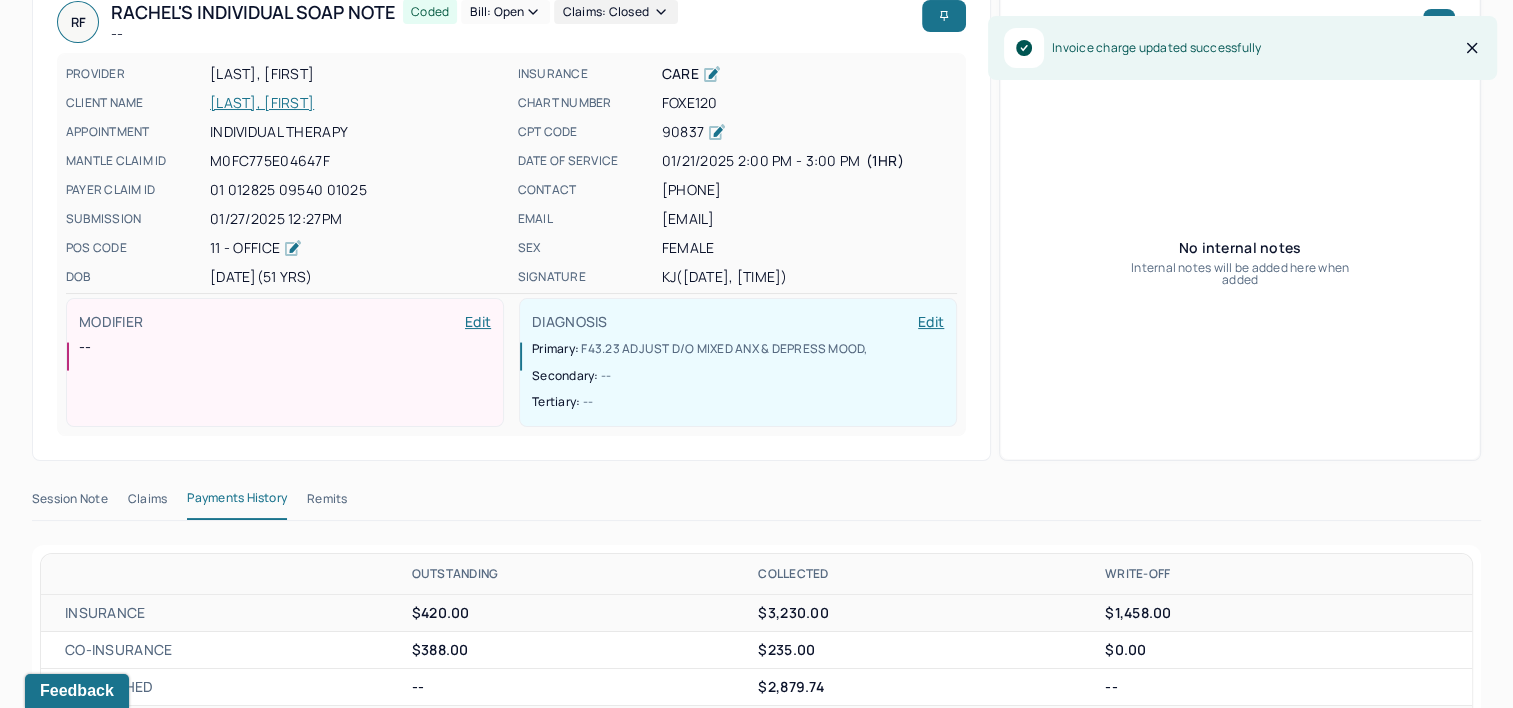 scroll, scrollTop: 0, scrollLeft: 0, axis: both 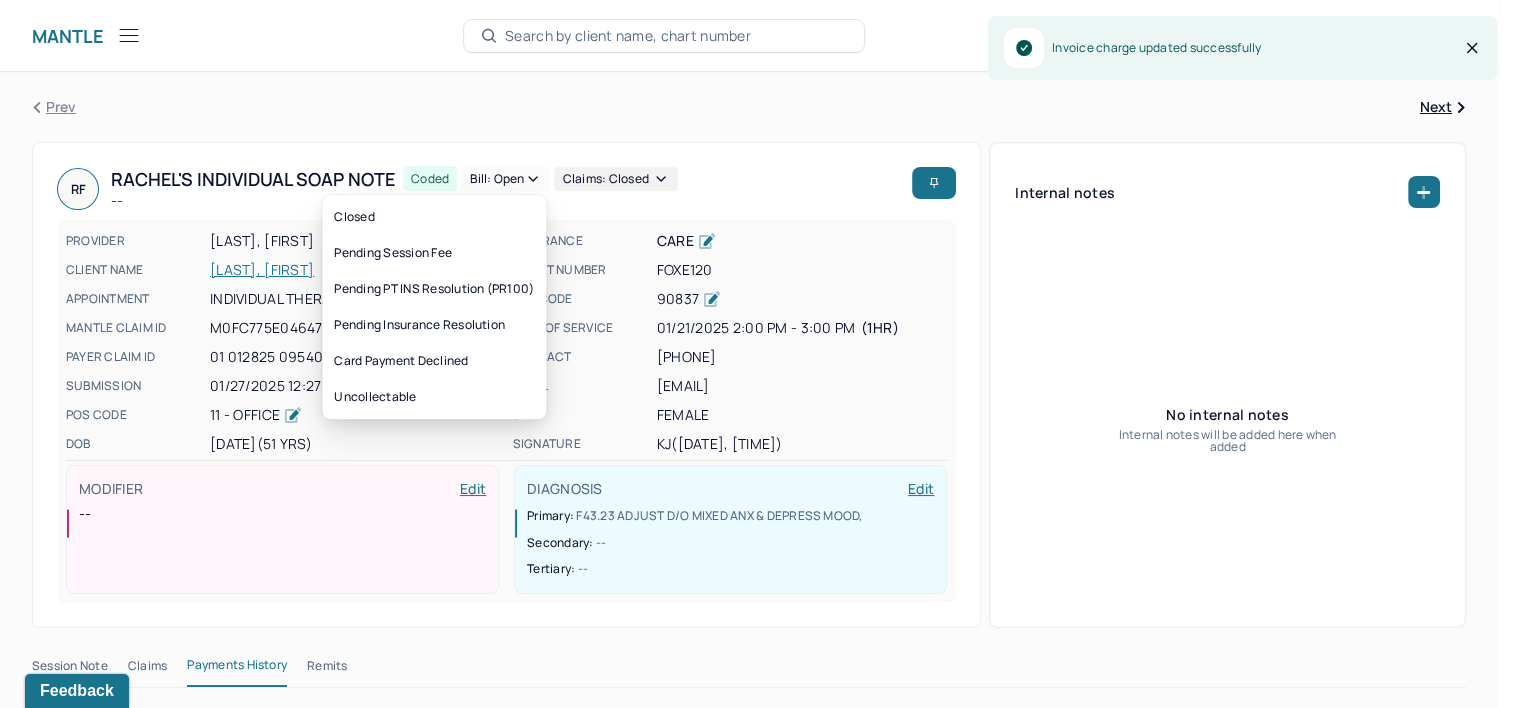 click on "Bill: Open" at bounding box center (505, 179) 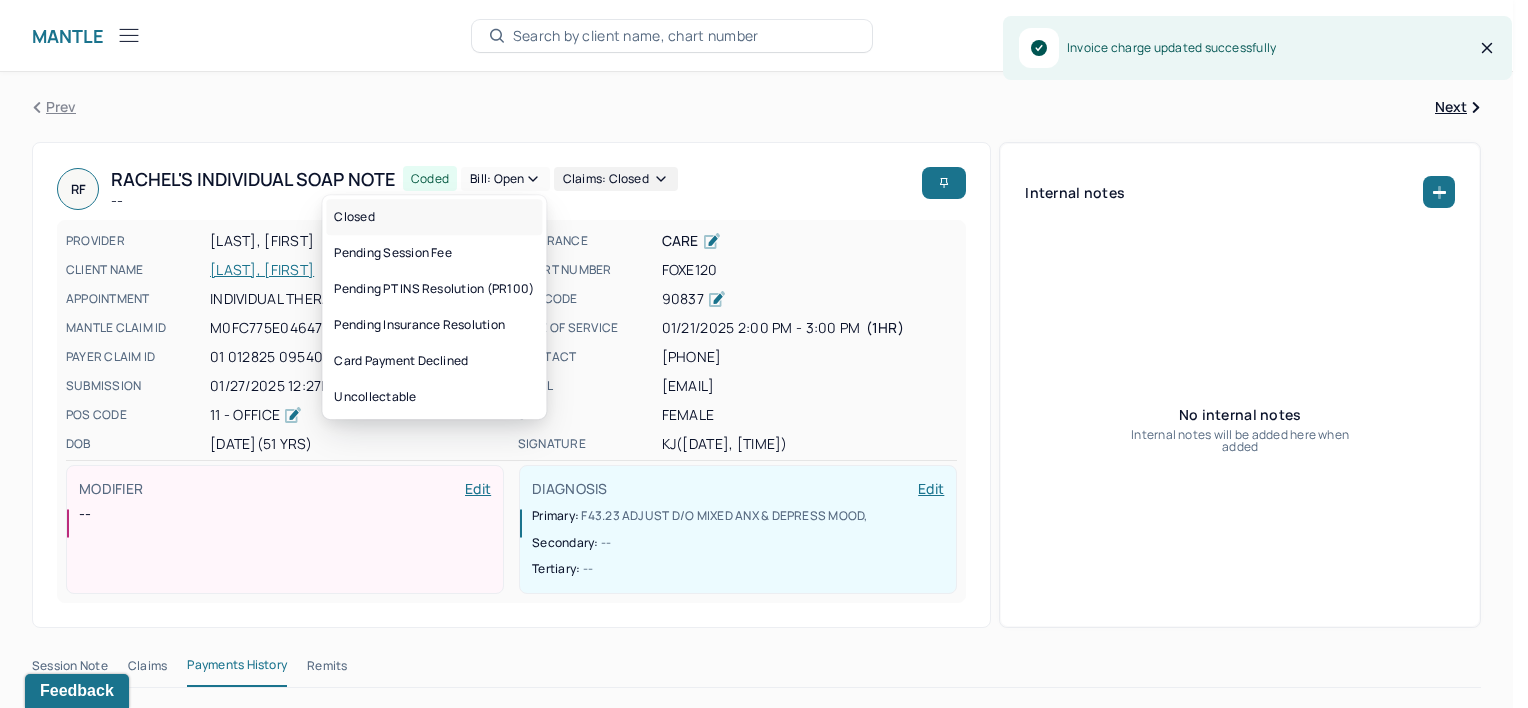 click on "Closed" at bounding box center [434, 217] 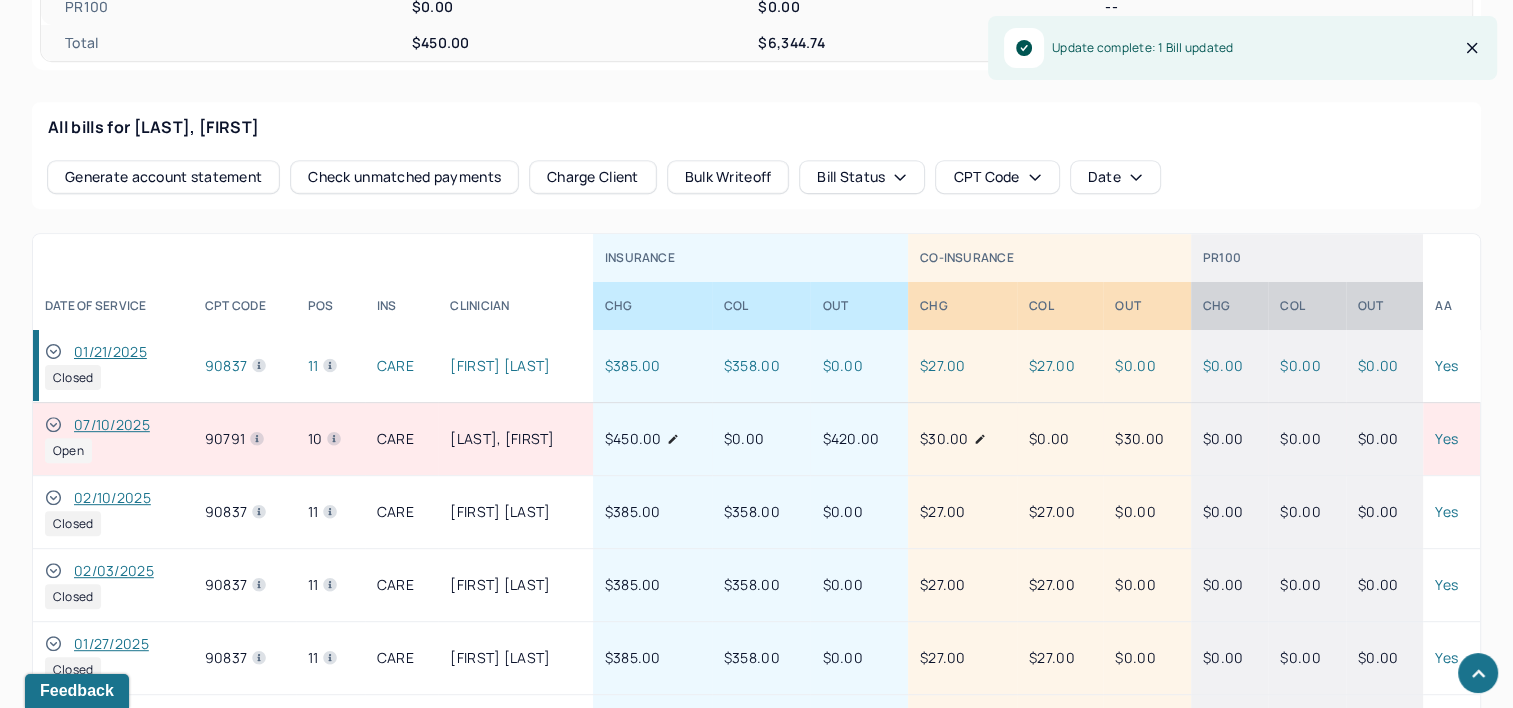 scroll, scrollTop: 900, scrollLeft: 0, axis: vertical 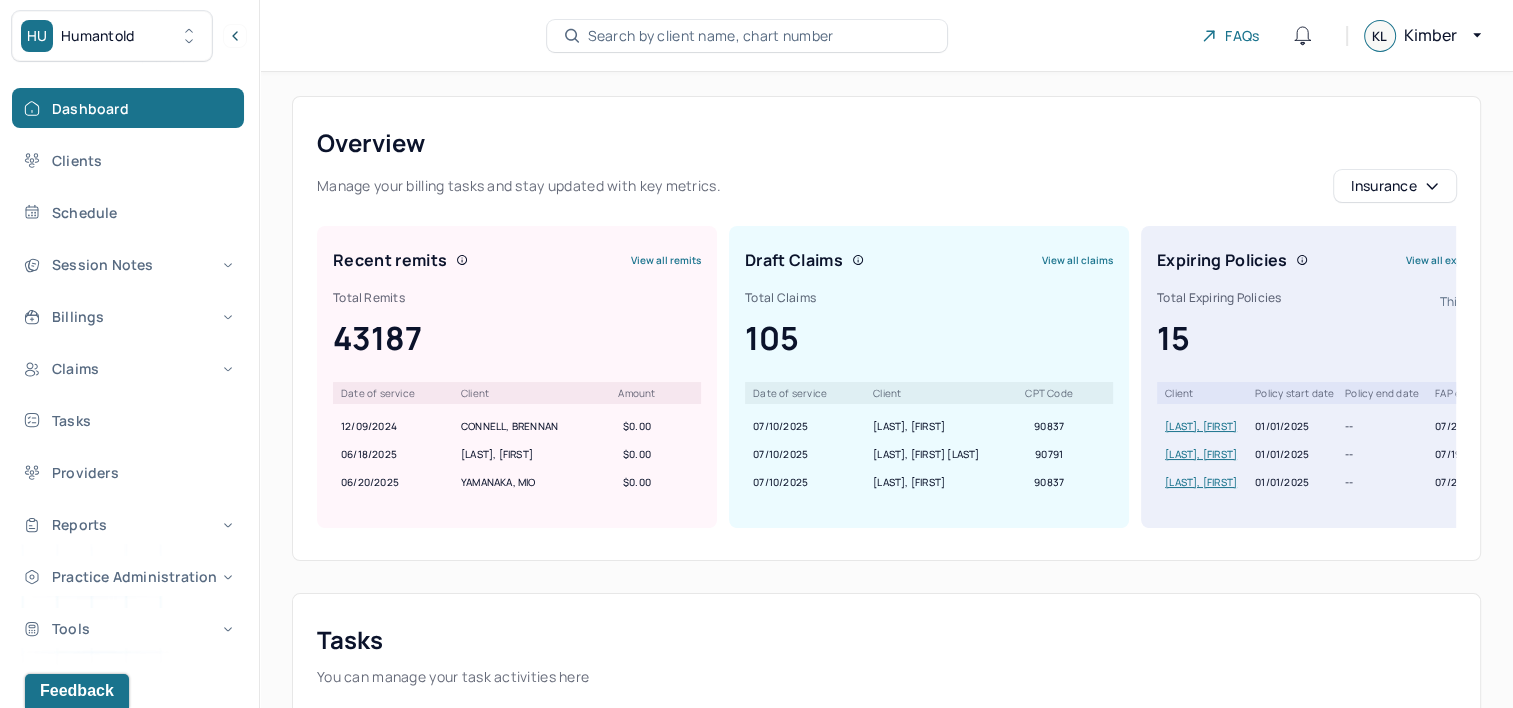 click on "Search by client name, chart number" at bounding box center [711, 36] 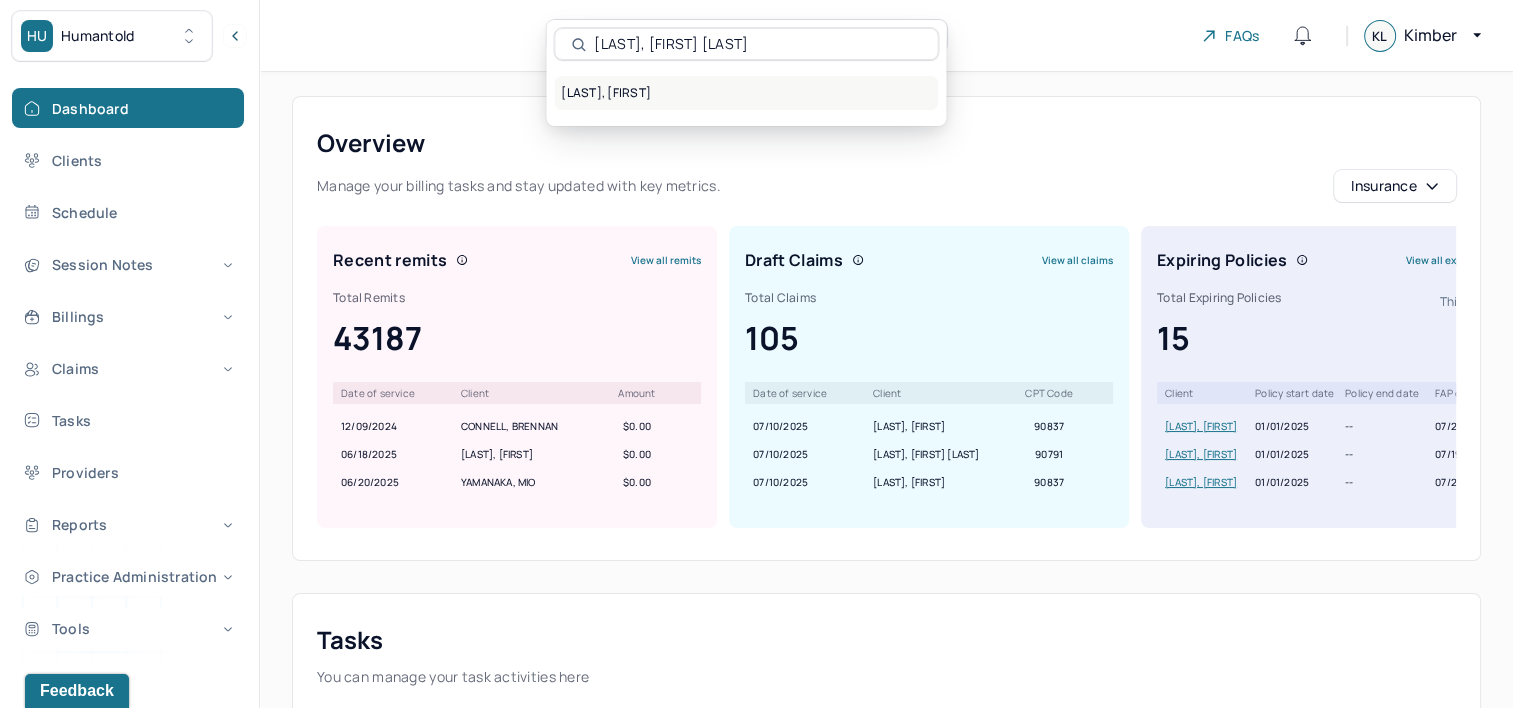 type on "[LAST], [FIRST] [LAST]" 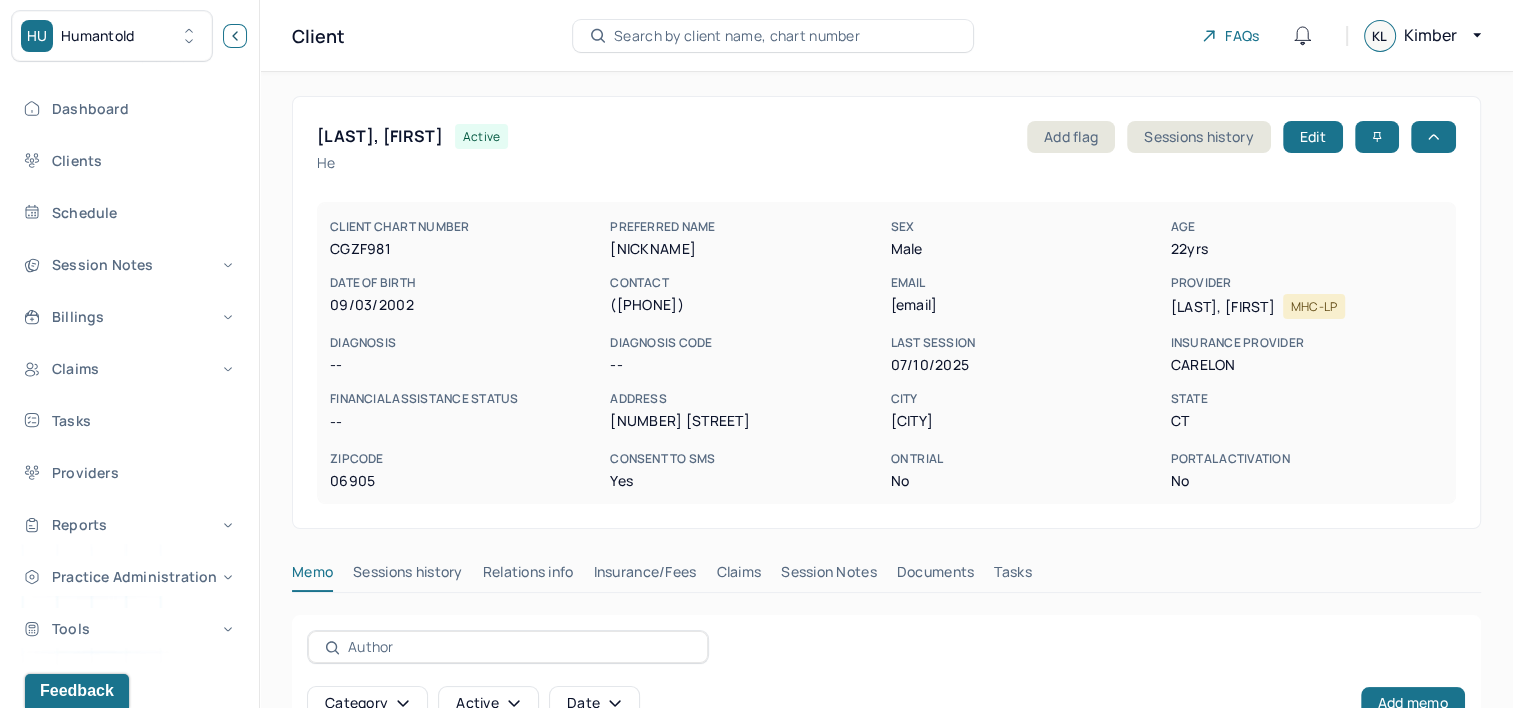 click at bounding box center (235, 36) 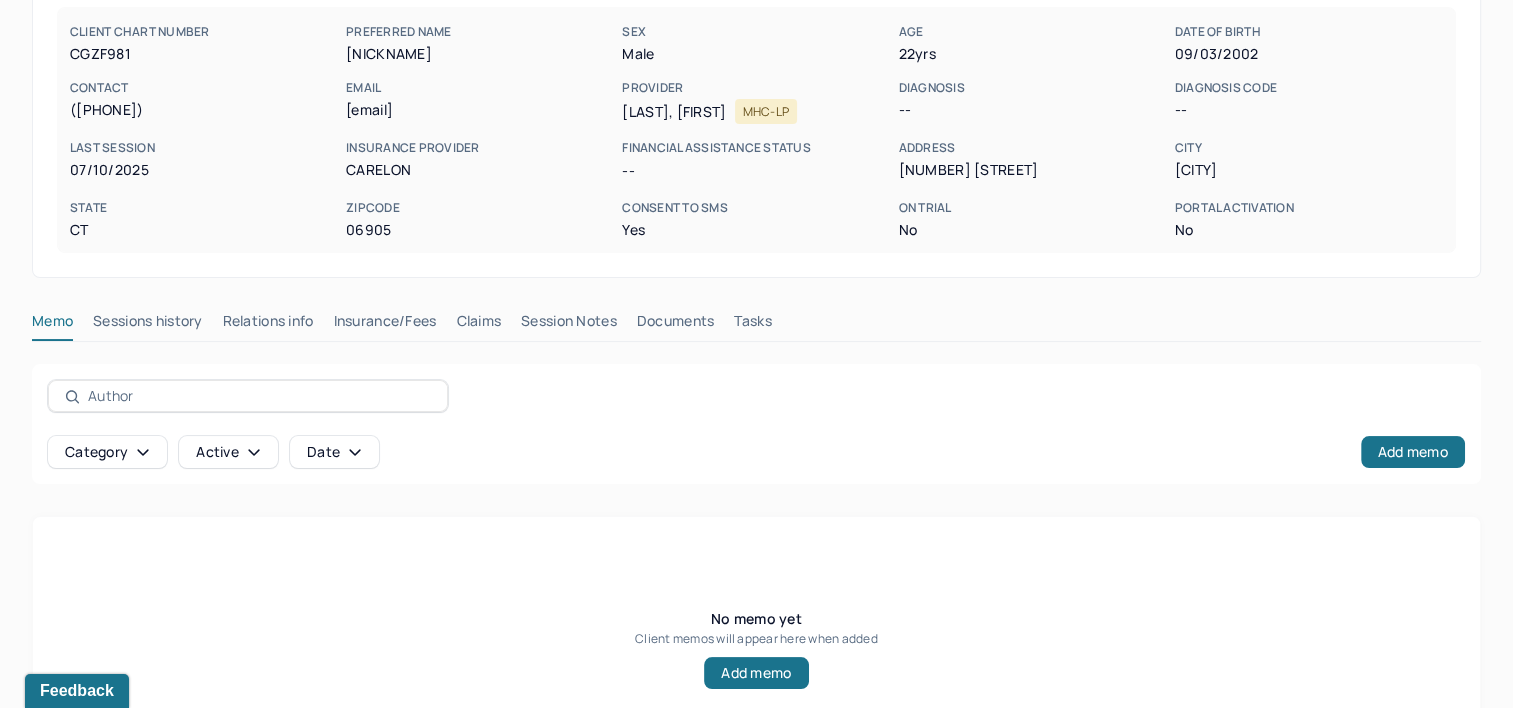 scroll, scrollTop: 200, scrollLeft: 0, axis: vertical 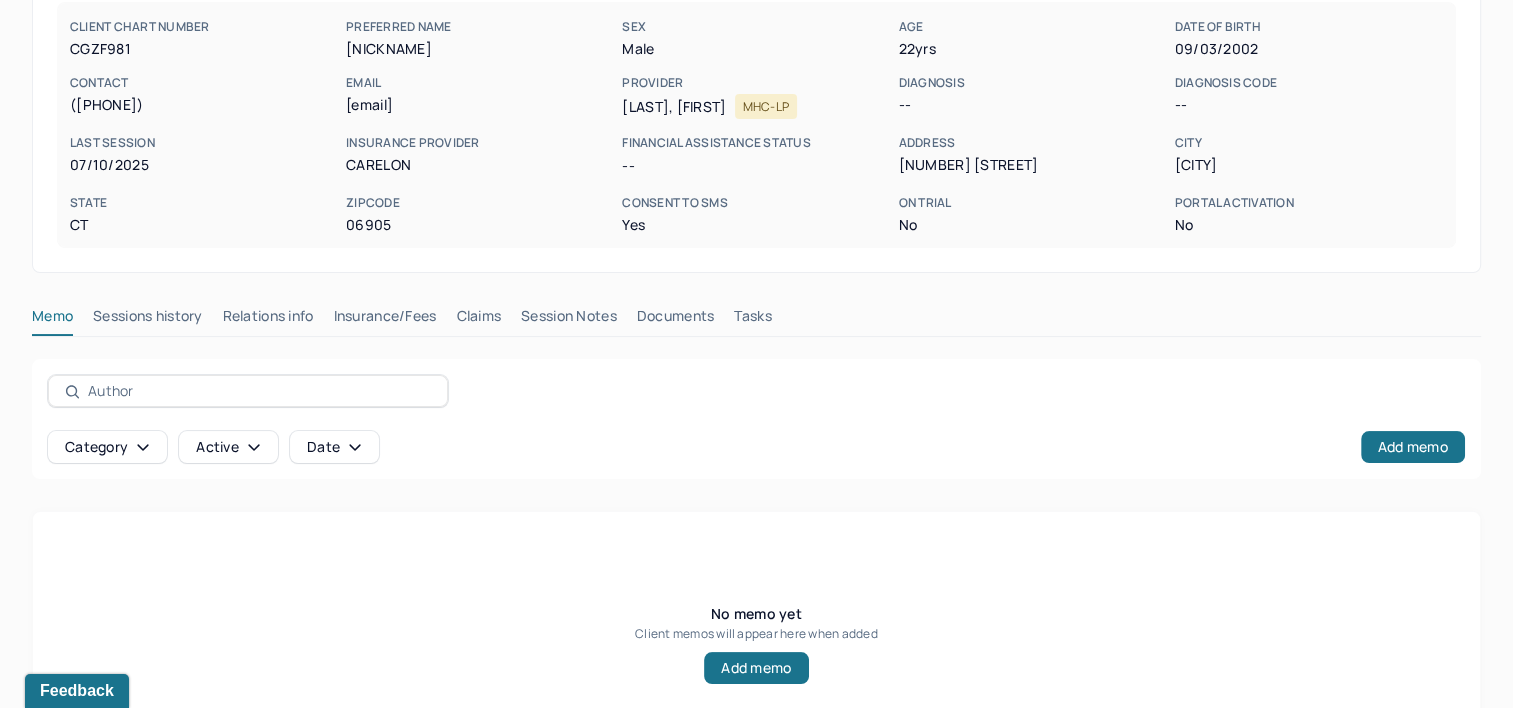 click on "Claims" at bounding box center [478, 320] 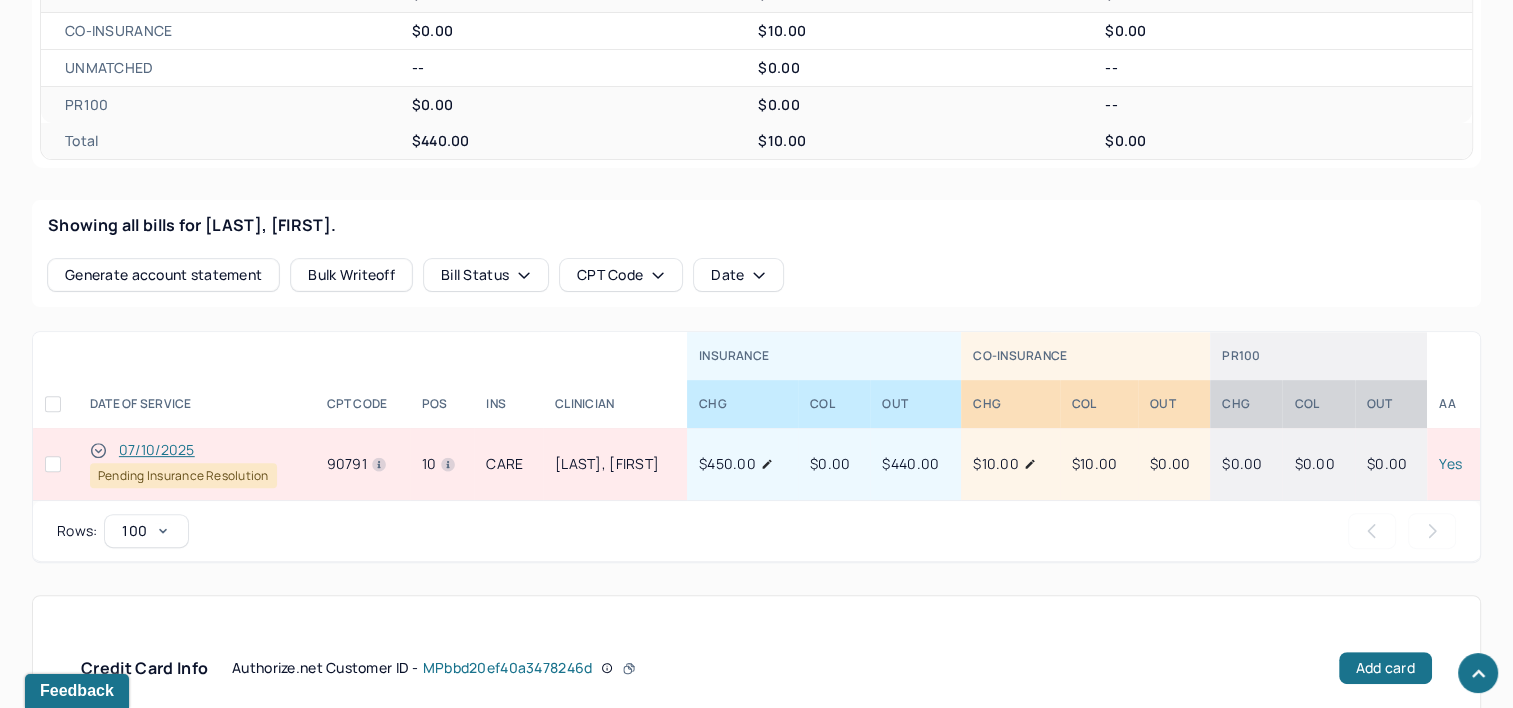 scroll, scrollTop: 700, scrollLeft: 0, axis: vertical 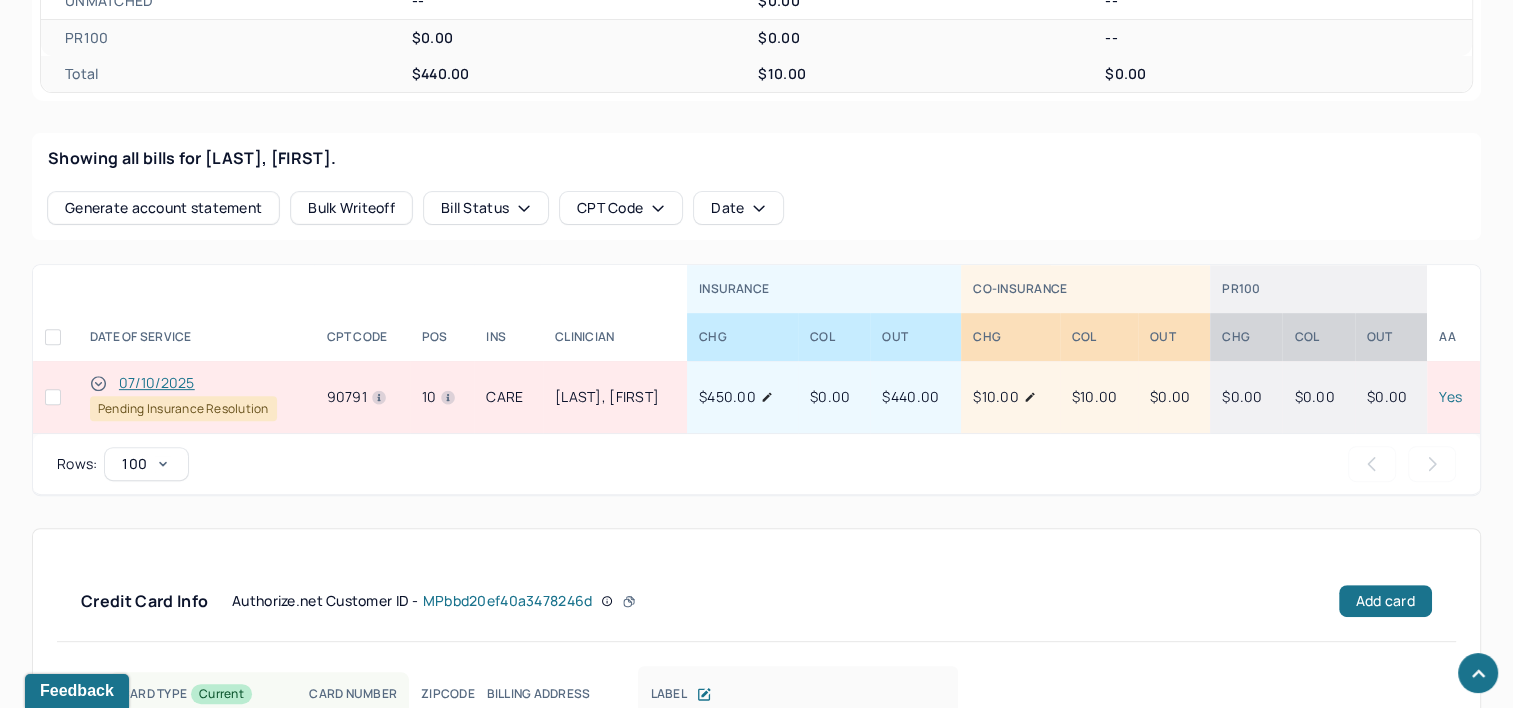 type 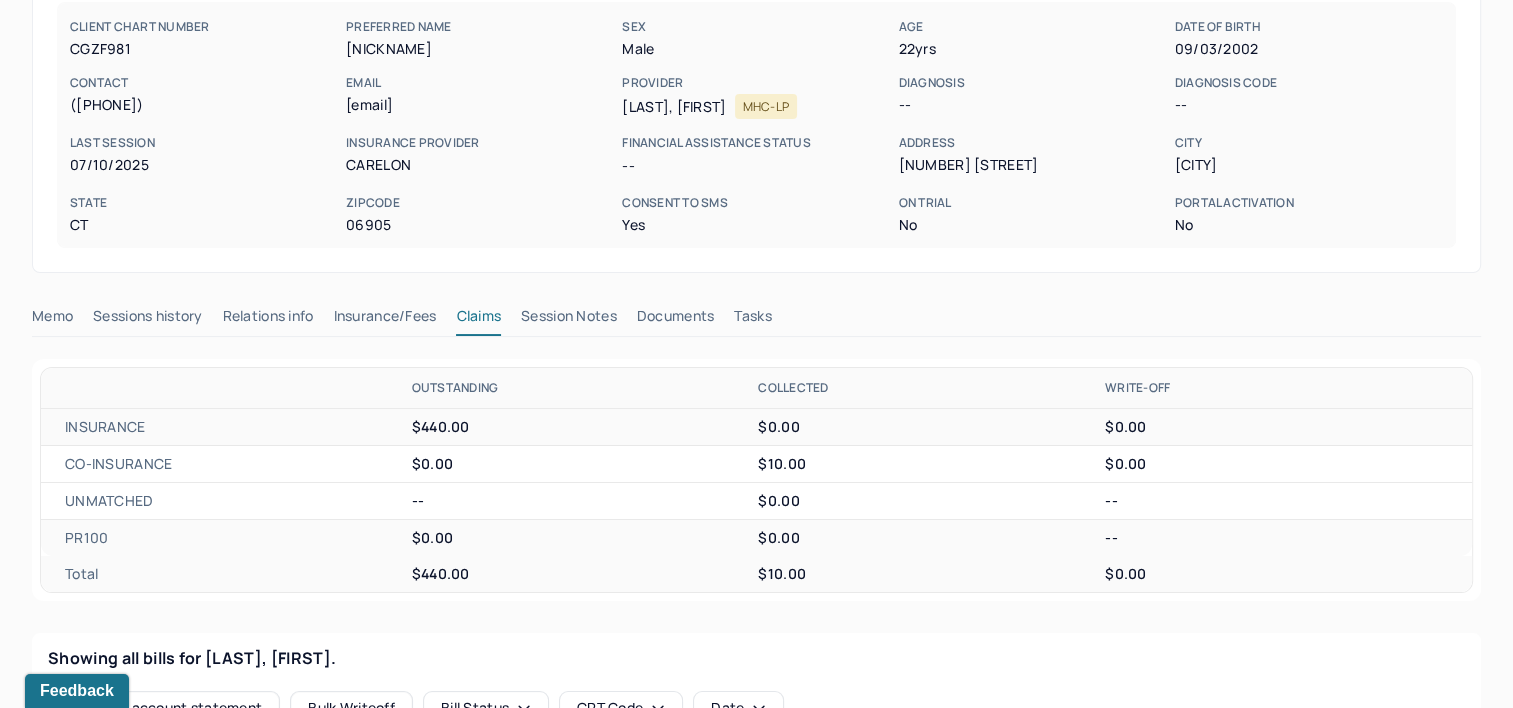 scroll, scrollTop: 0, scrollLeft: 0, axis: both 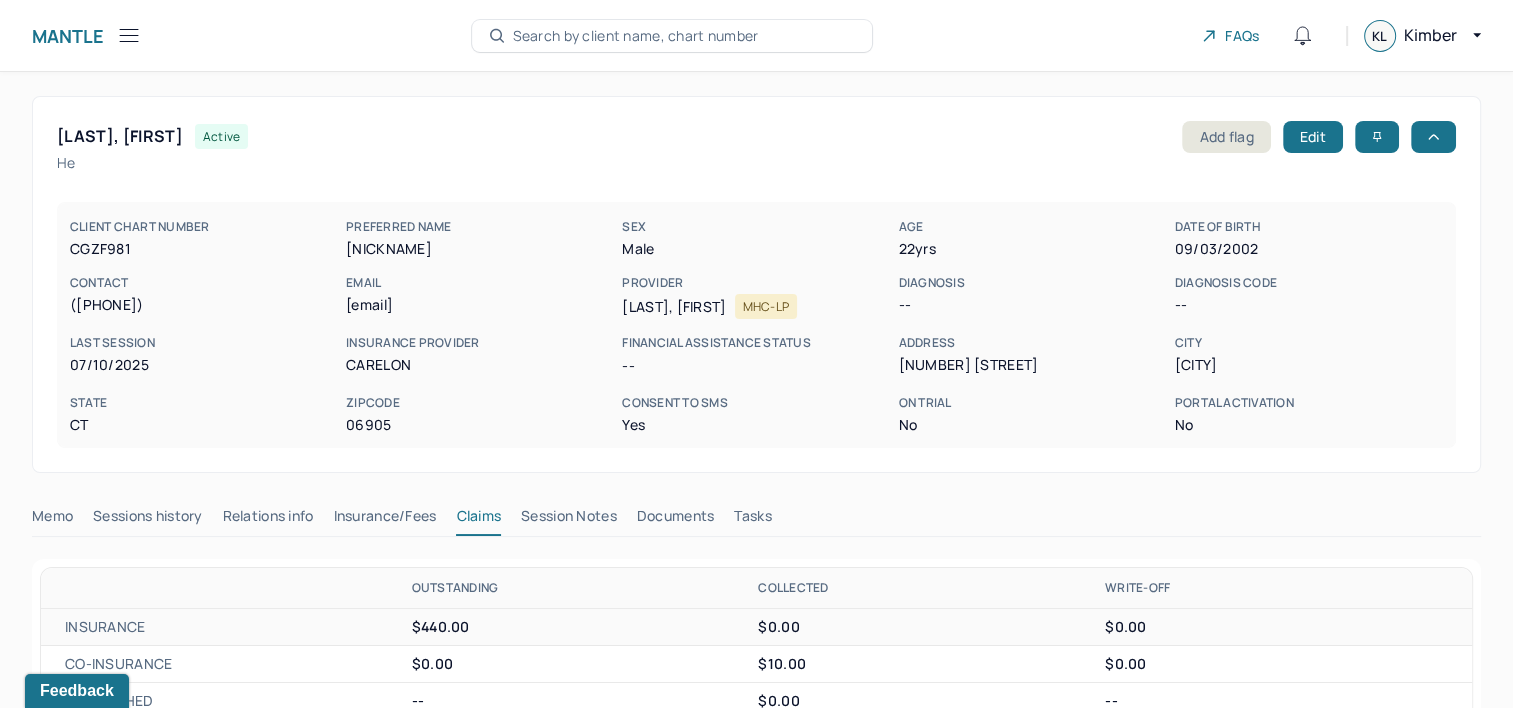 click on "Search by client name, chart number" at bounding box center (636, 36) 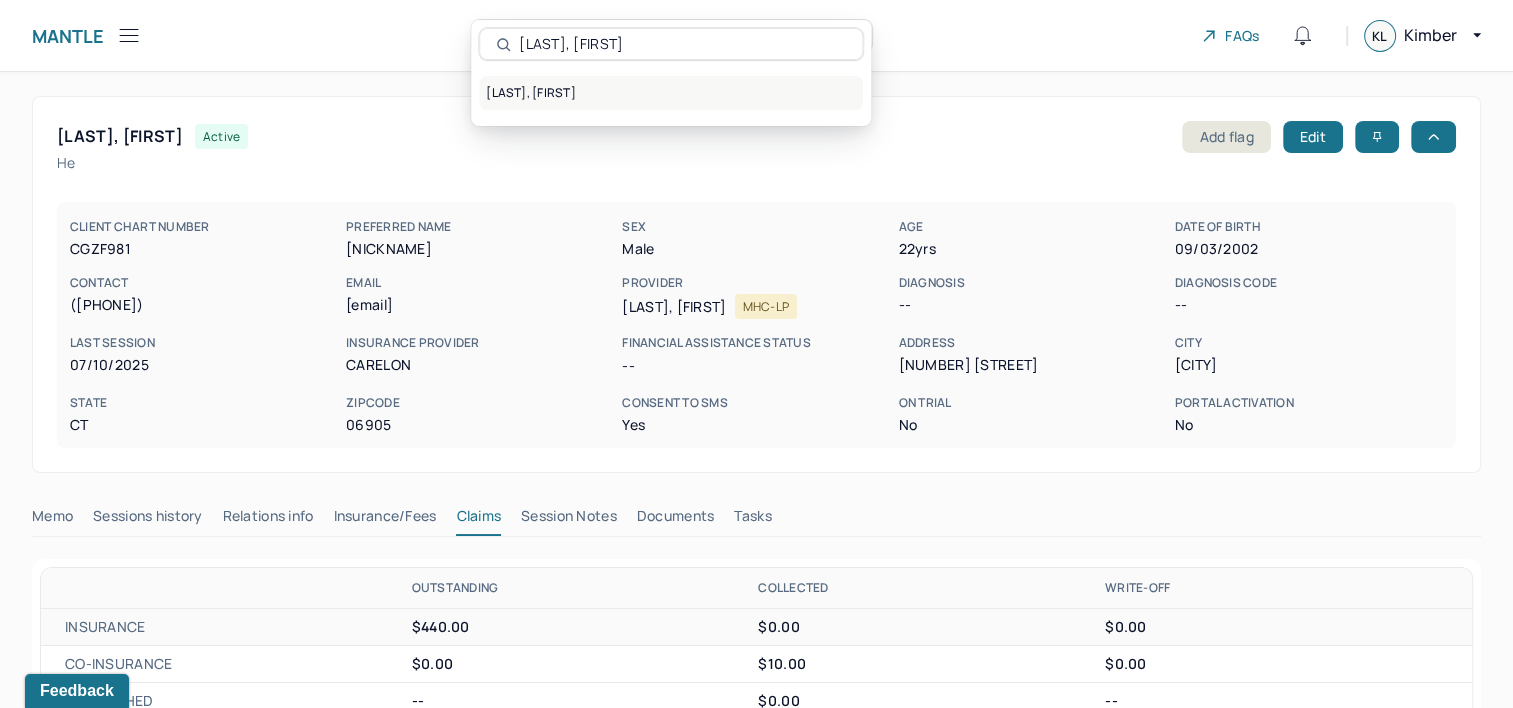 type on "[LAST], [FIRST]" 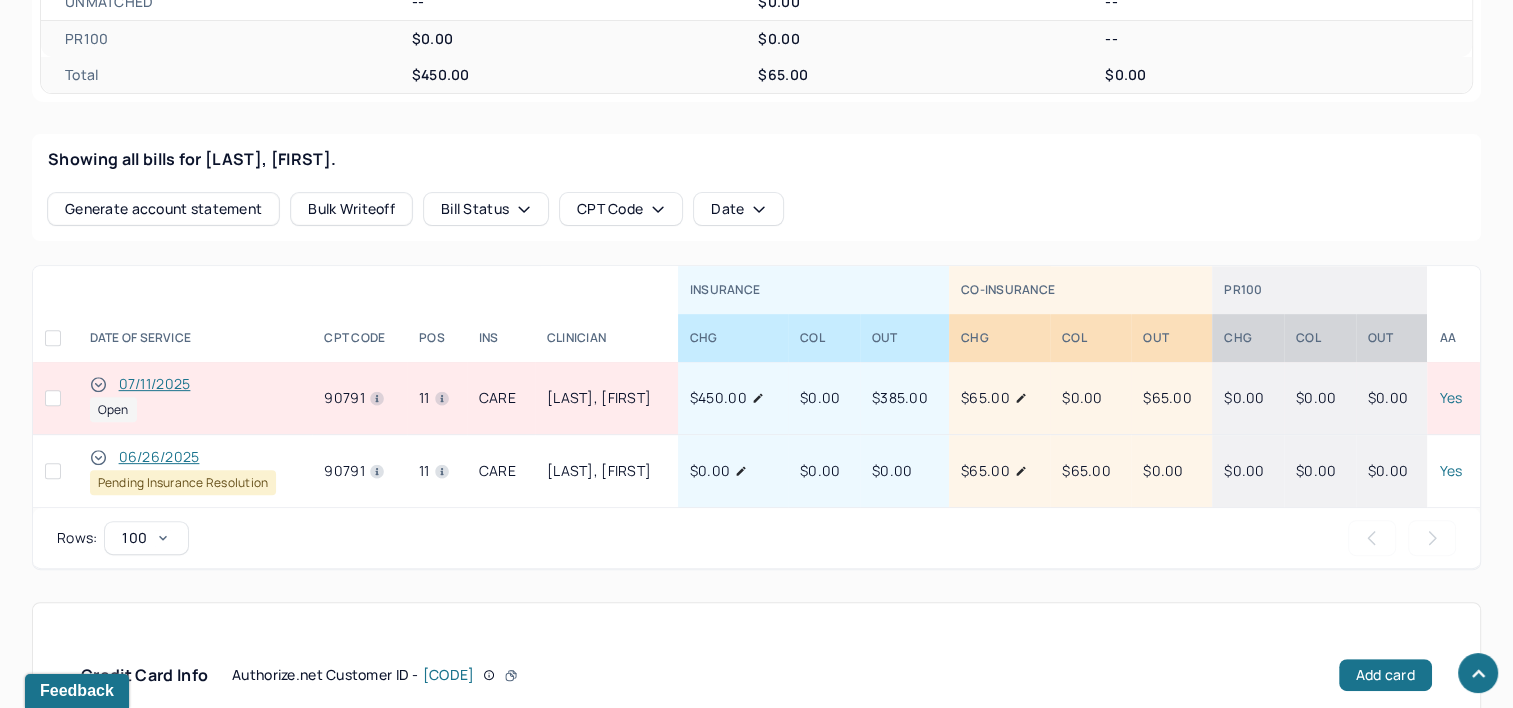scroll, scrollTop: 700, scrollLeft: 0, axis: vertical 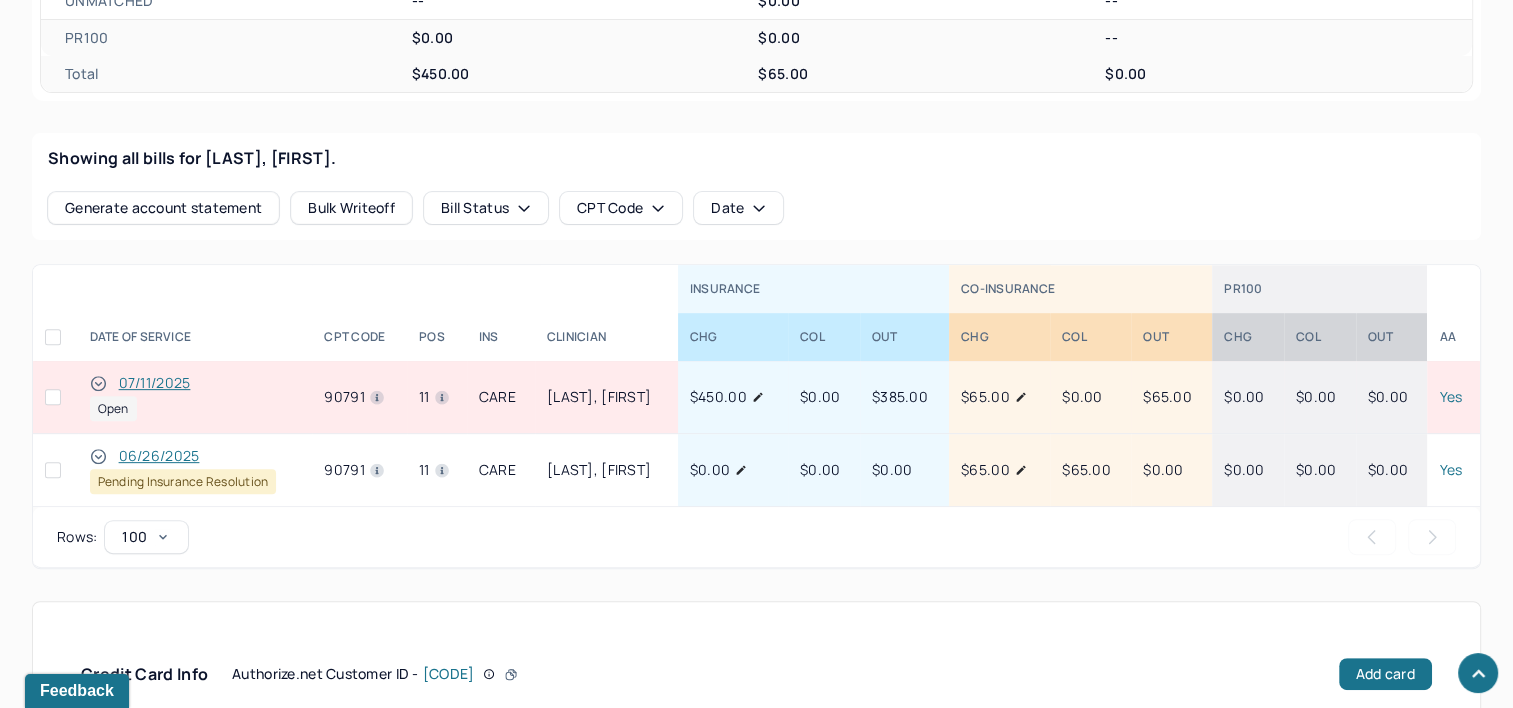 type 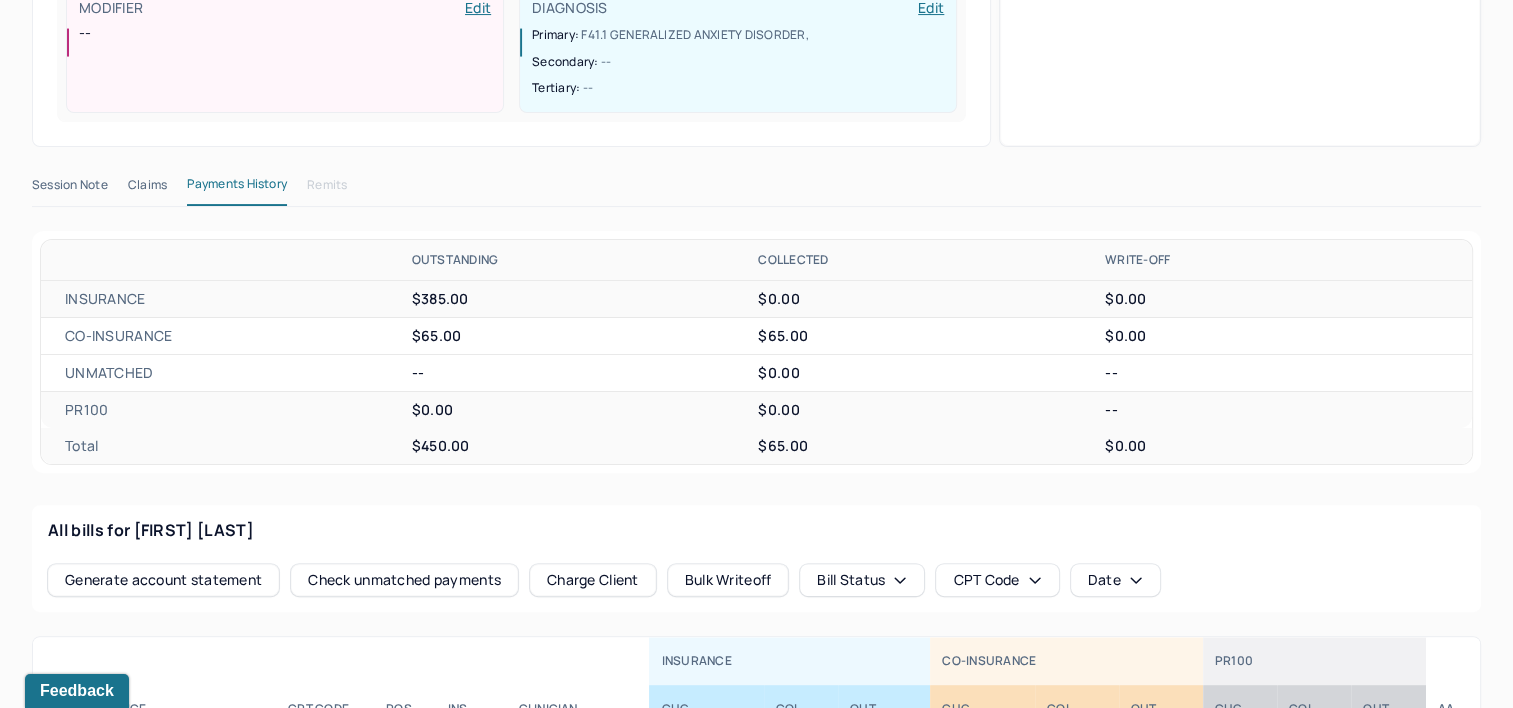 scroll, scrollTop: 200, scrollLeft: 0, axis: vertical 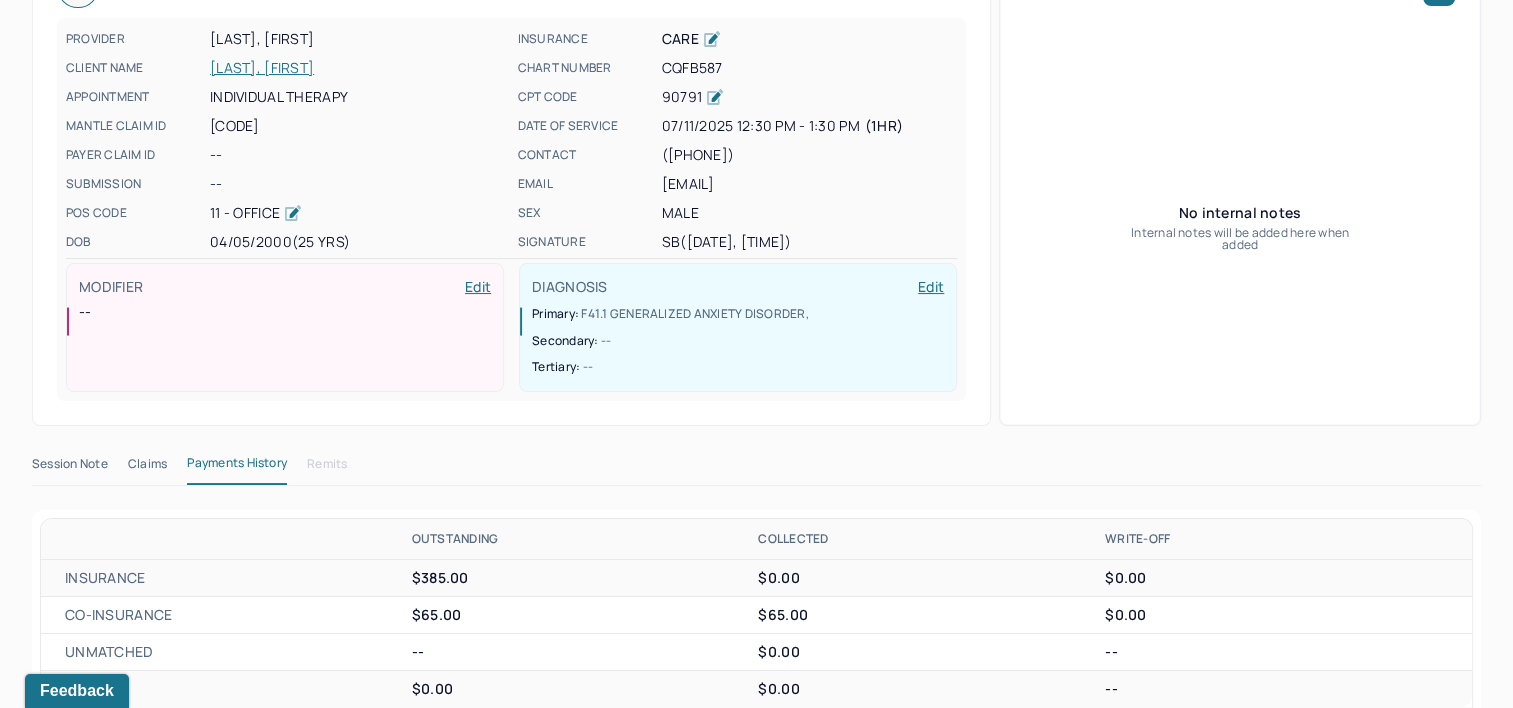 click on "Session Note" at bounding box center [70, 468] 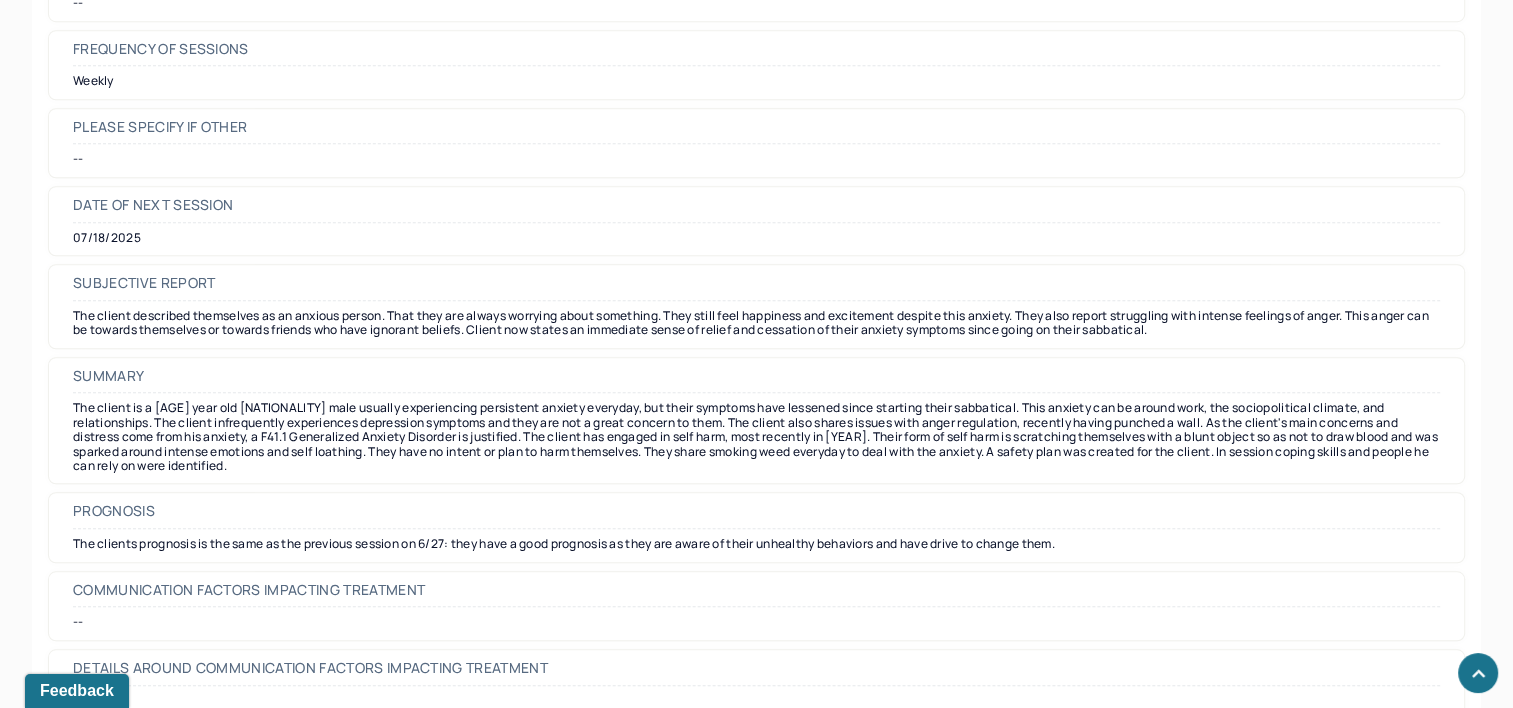 scroll, scrollTop: 9149, scrollLeft: 0, axis: vertical 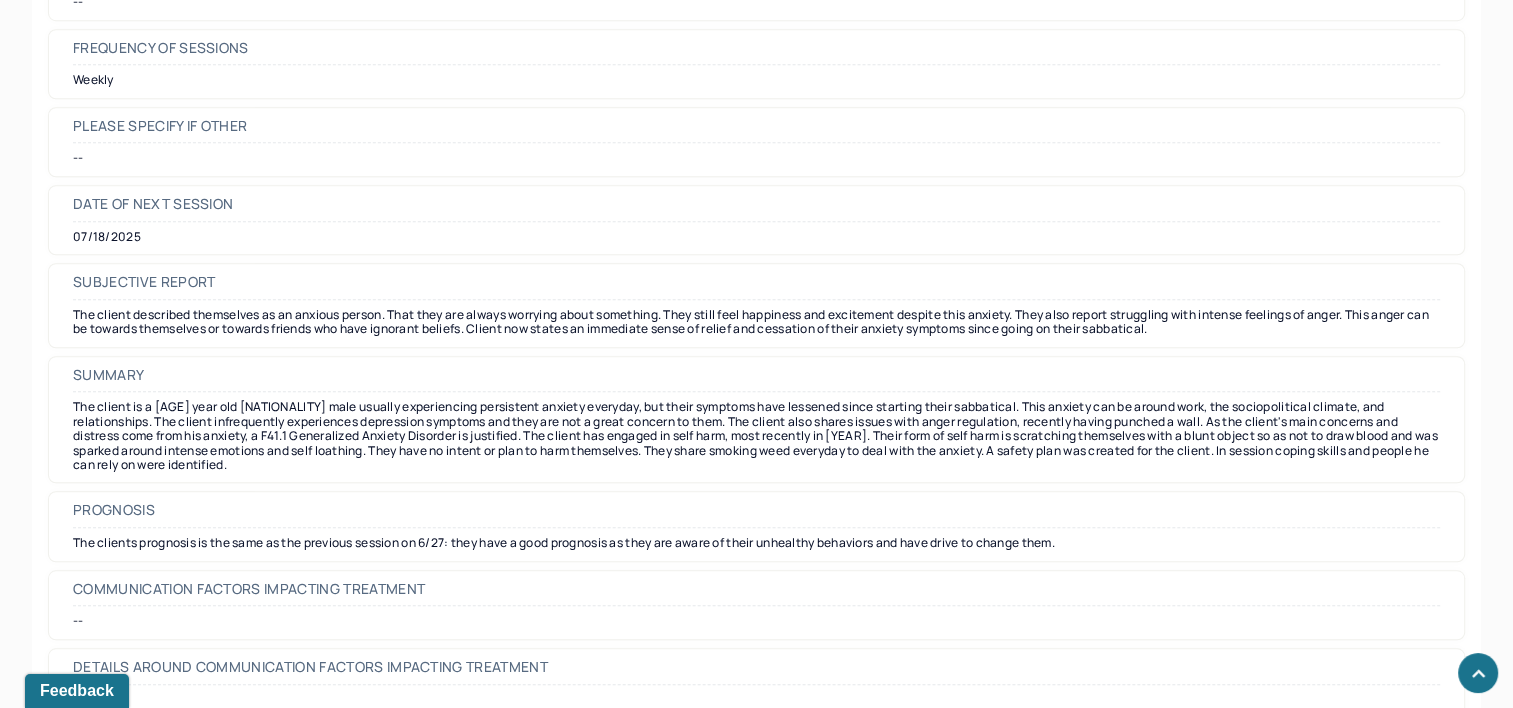 drag, startPoint x: 1487, startPoint y: 672, endPoint x: 1485, endPoint y: 689, distance: 17.117243 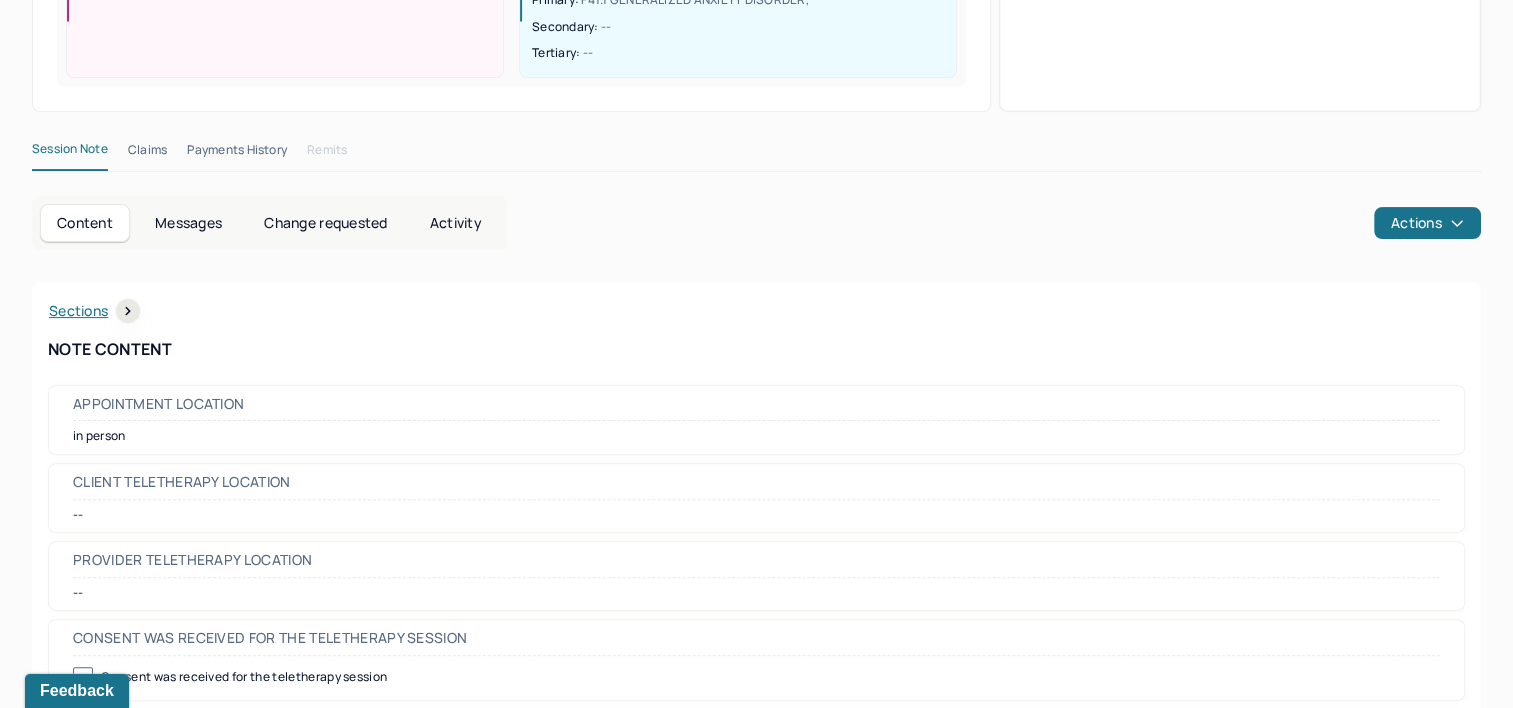 scroll, scrollTop: 0, scrollLeft: 0, axis: both 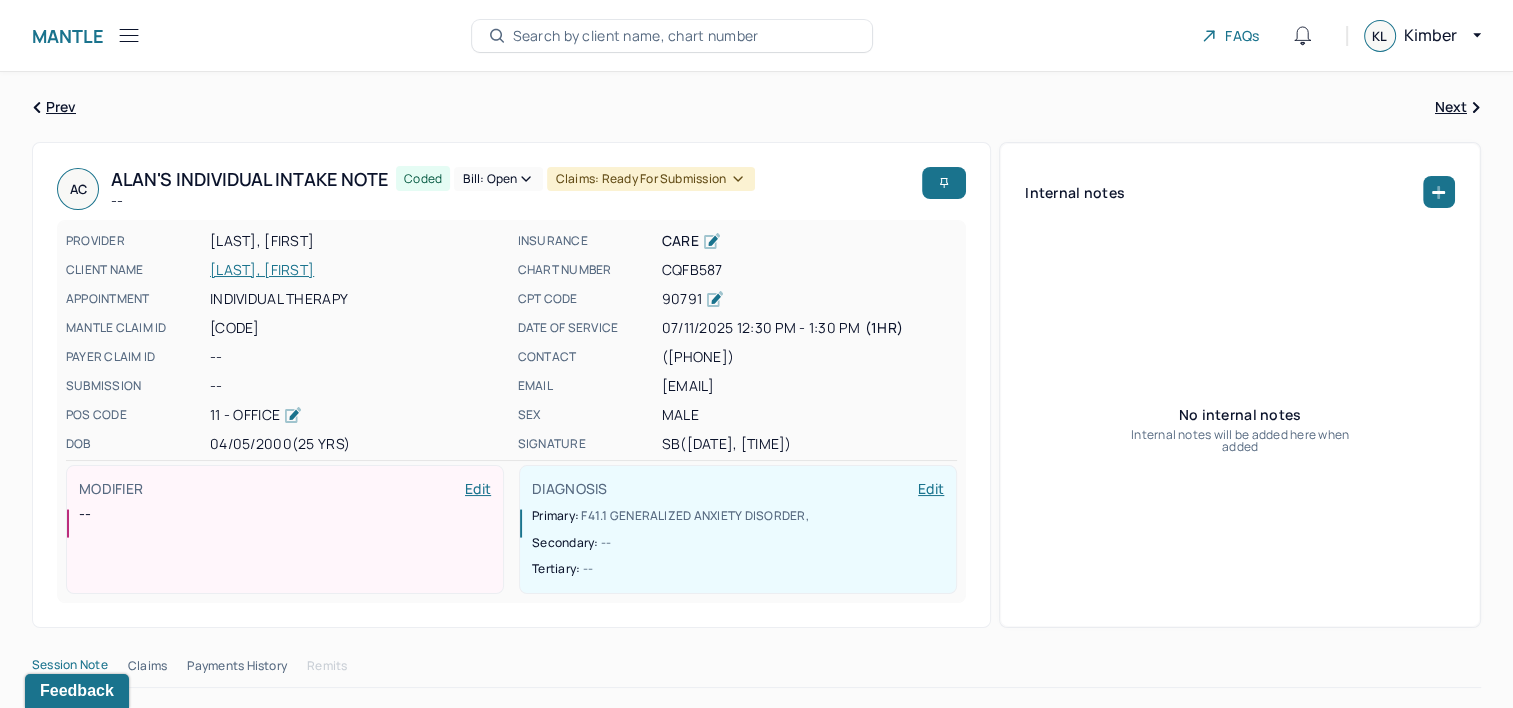 click 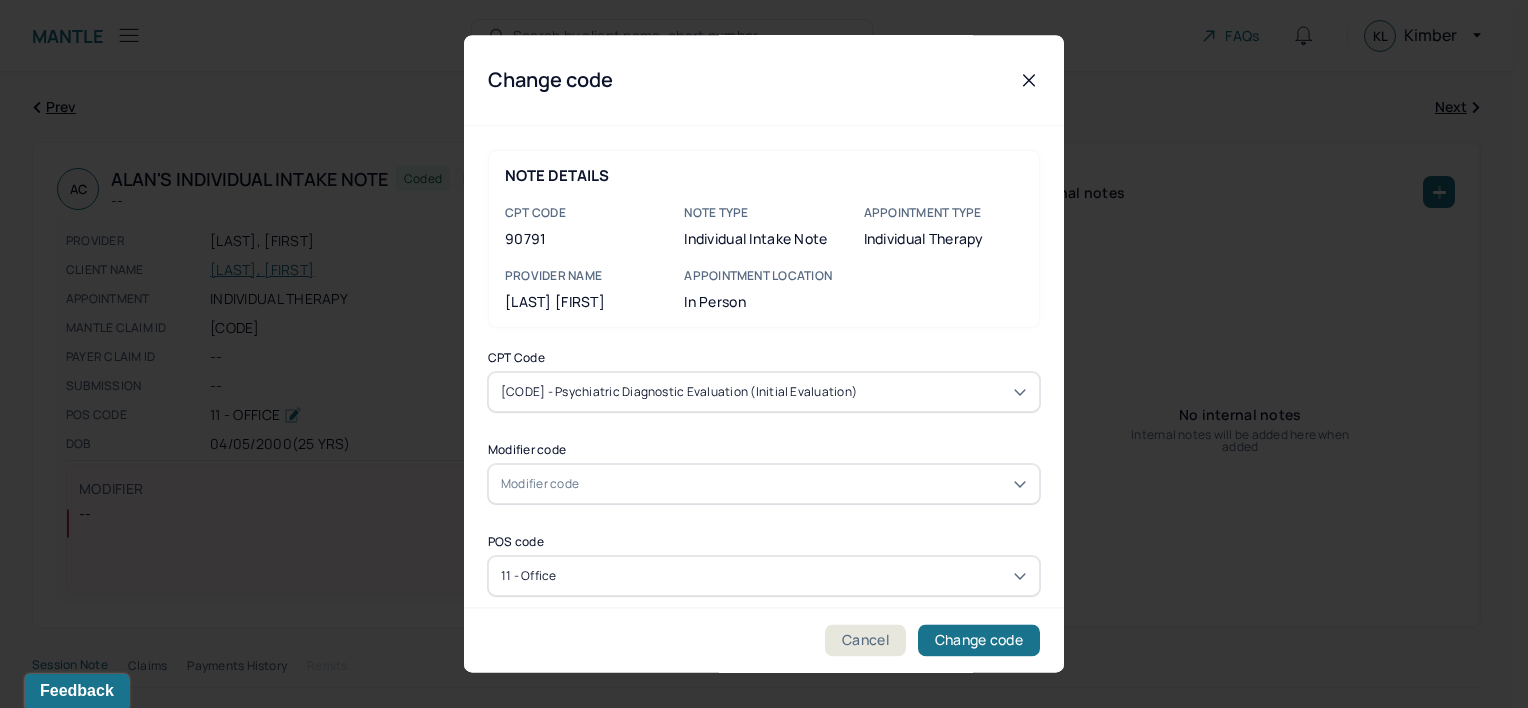 click on "[CODE] - Psychiatric diagnostic evaluation (Initial evaluation)" at bounding box center [679, 392] 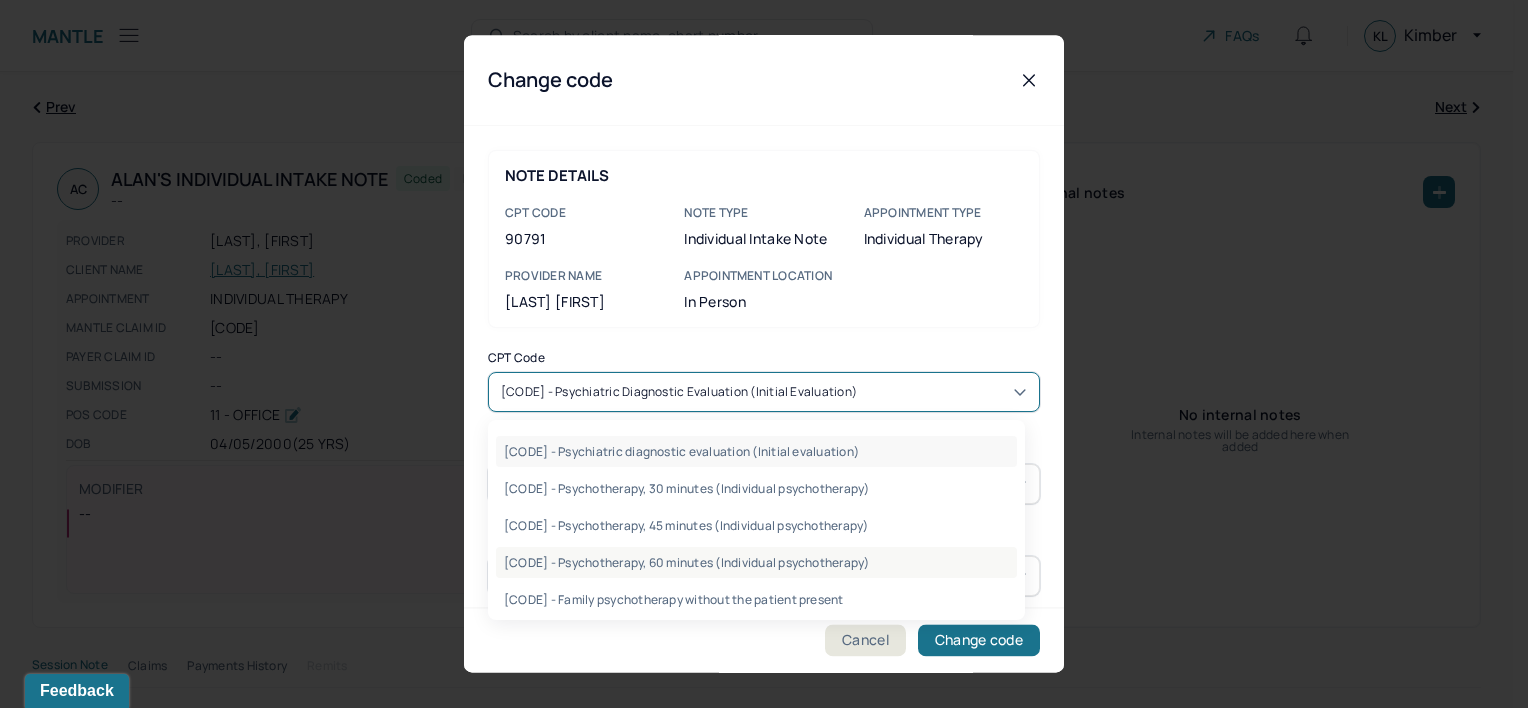 click on "90837 - Psychotherapy, 60 minutes (Individual psychotherapy)" at bounding box center [756, 562] 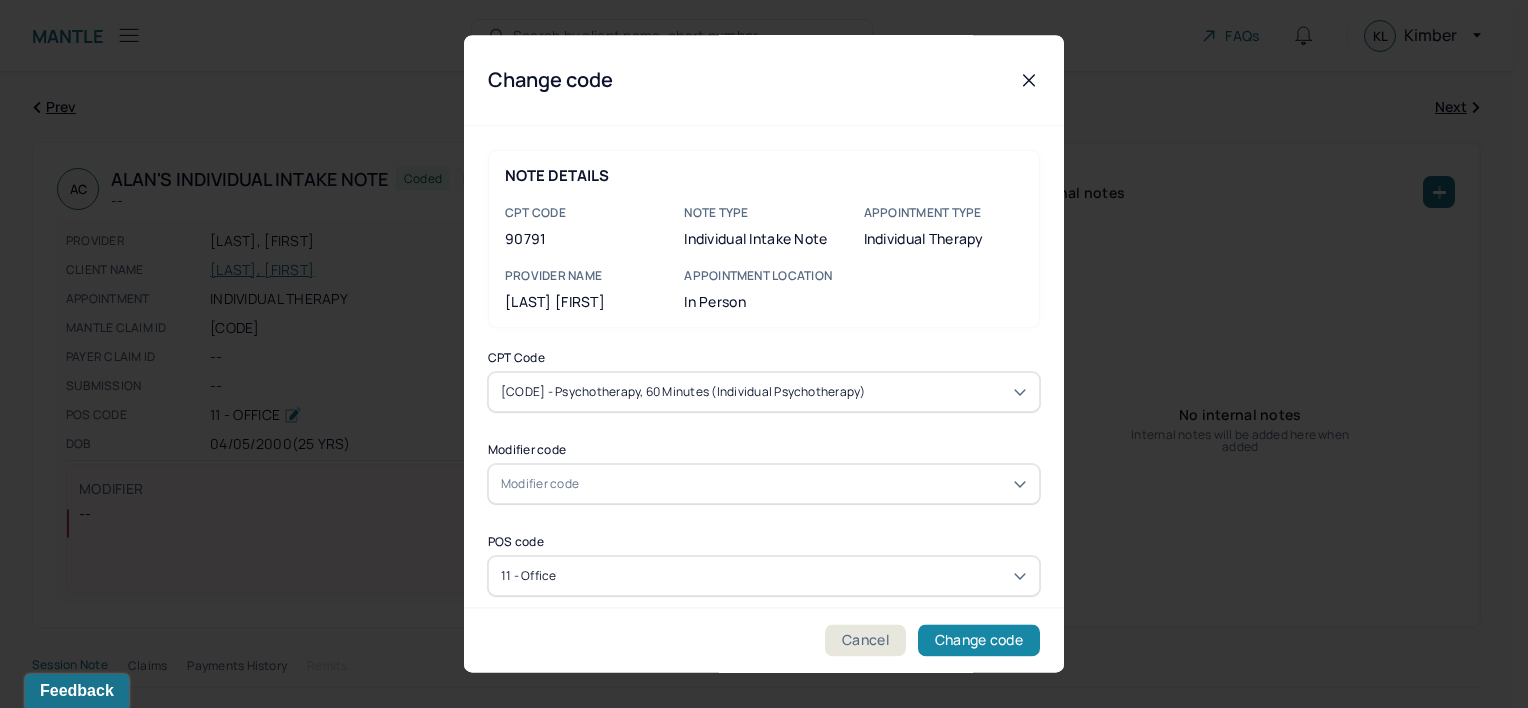 click on "Change code" at bounding box center [979, 641] 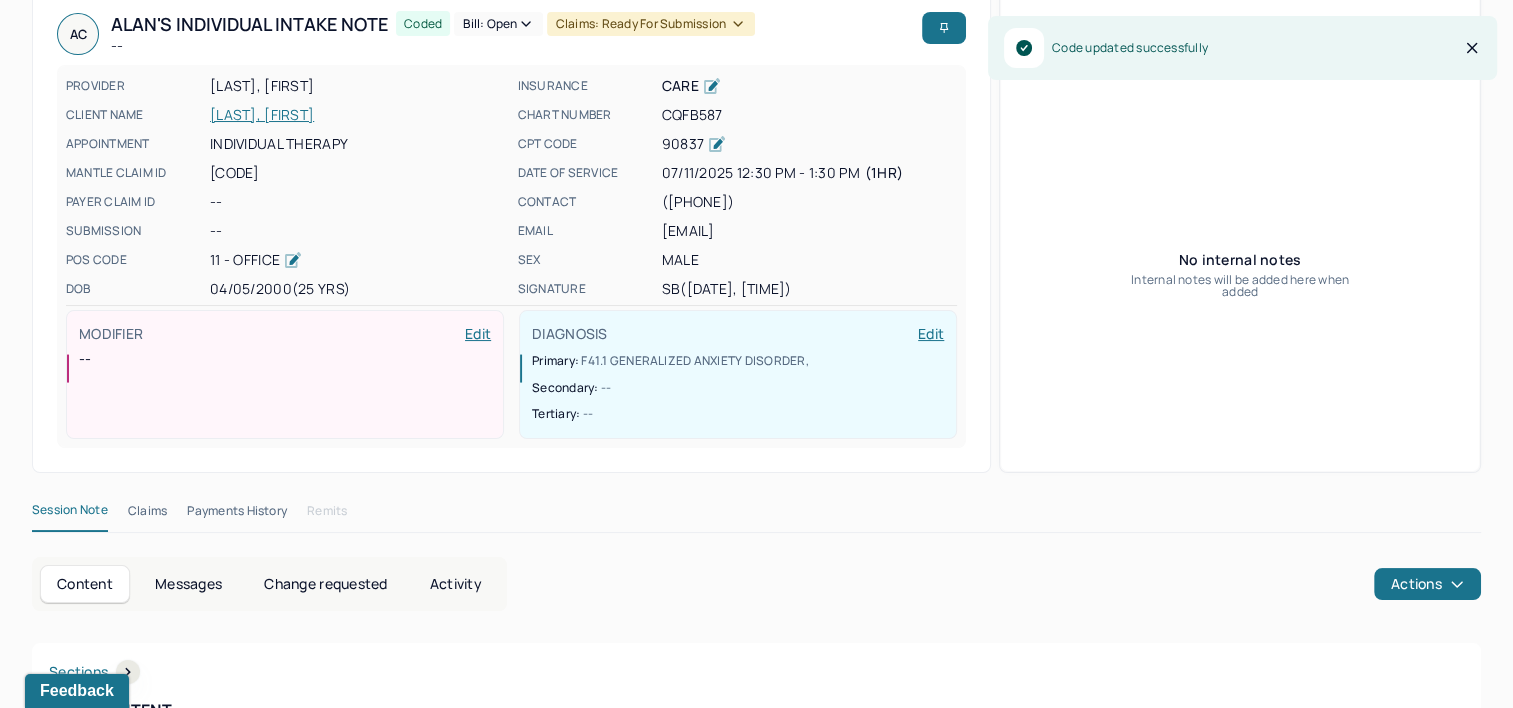 scroll, scrollTop: 400, scrollLeft: 0, axis: vertical 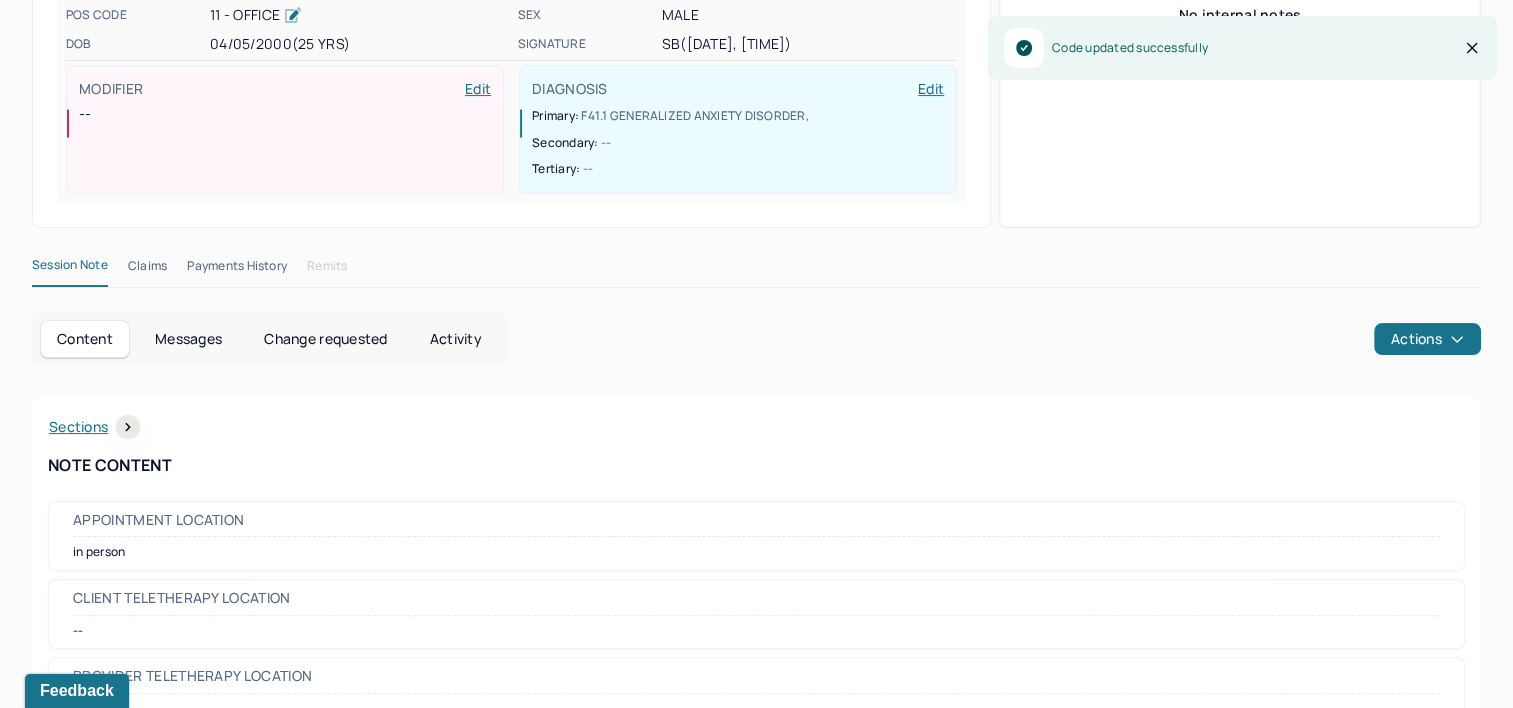 click on "Claims" at bounding box center (147, 270) 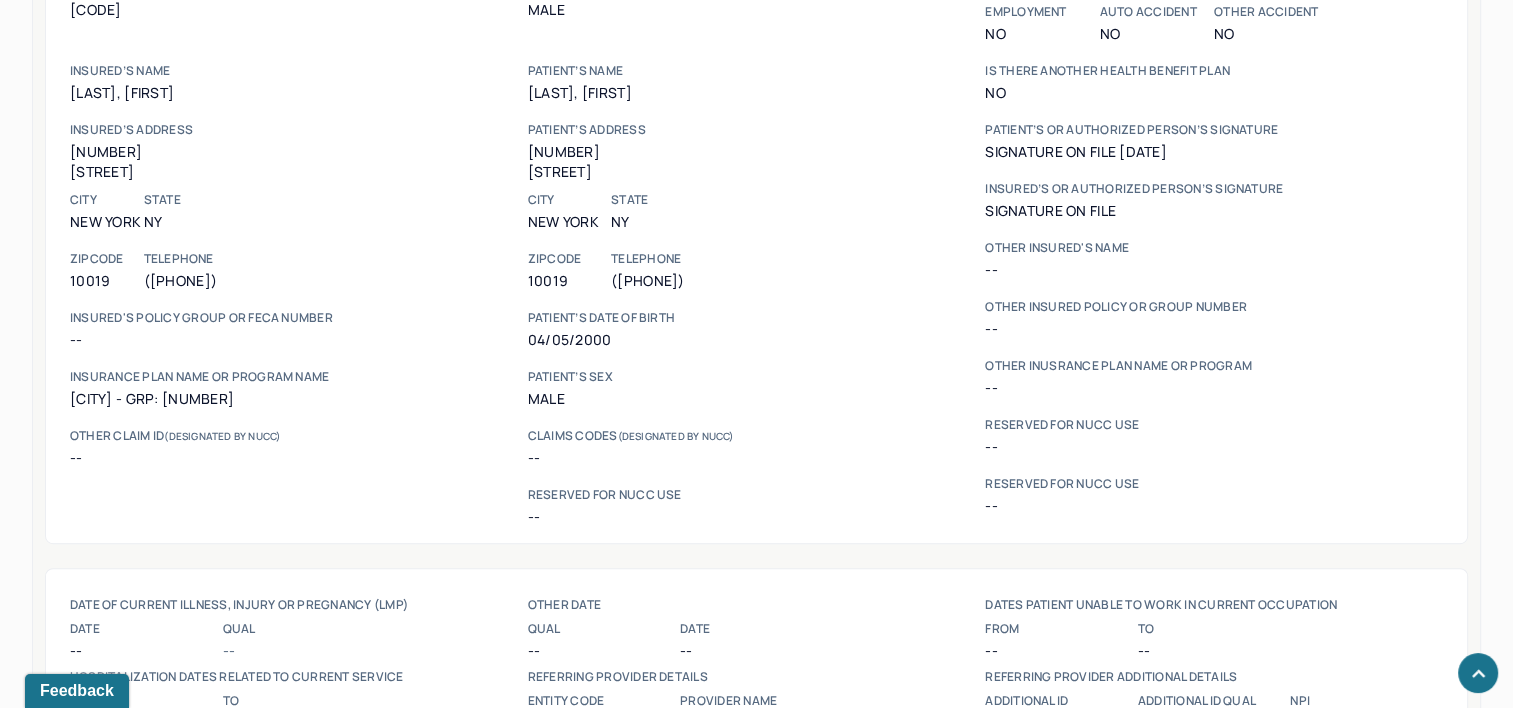 scroll, scrollTop: 400, scrollLeft: 0, axis: vertical 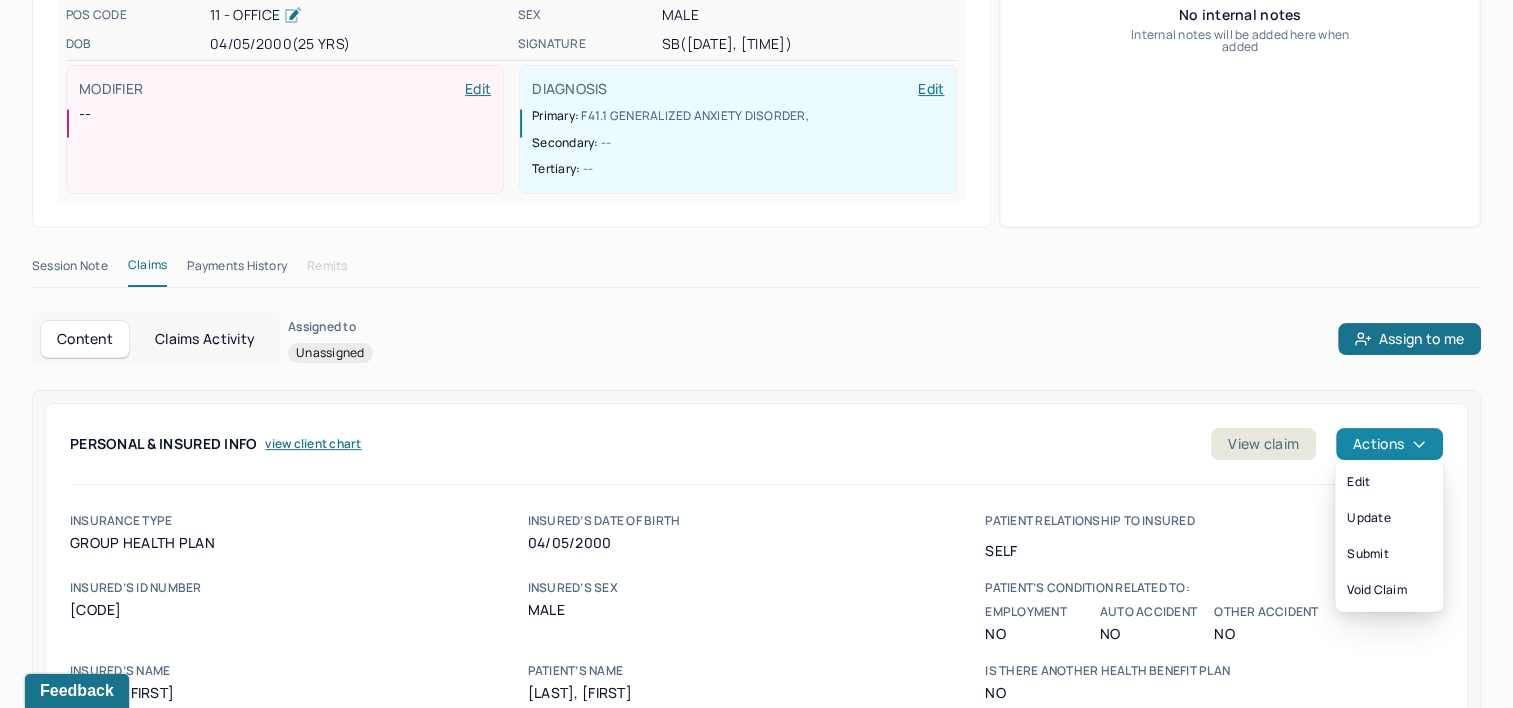 click on "Actions" at bounding box center (1389, 444) 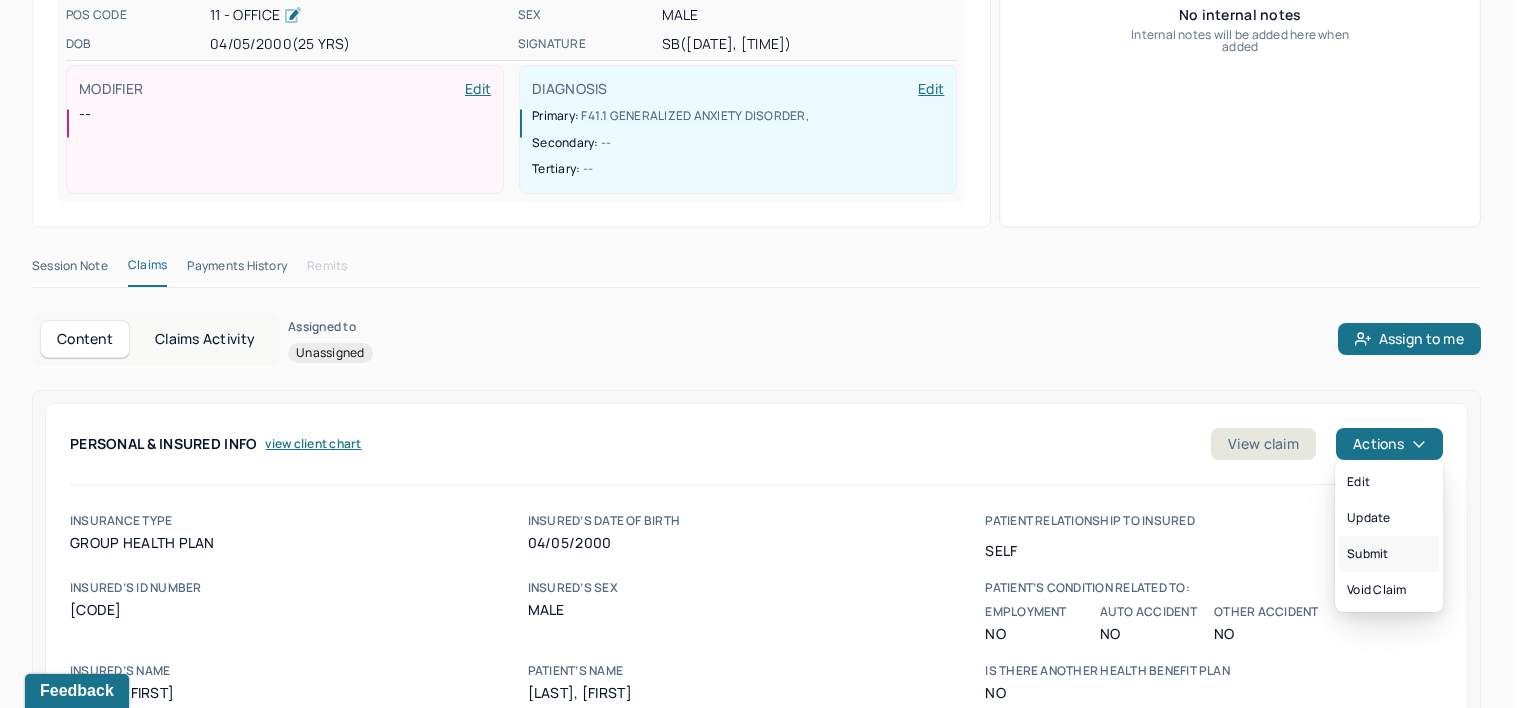 click on "Submit" at bounding box center (1389, 554) 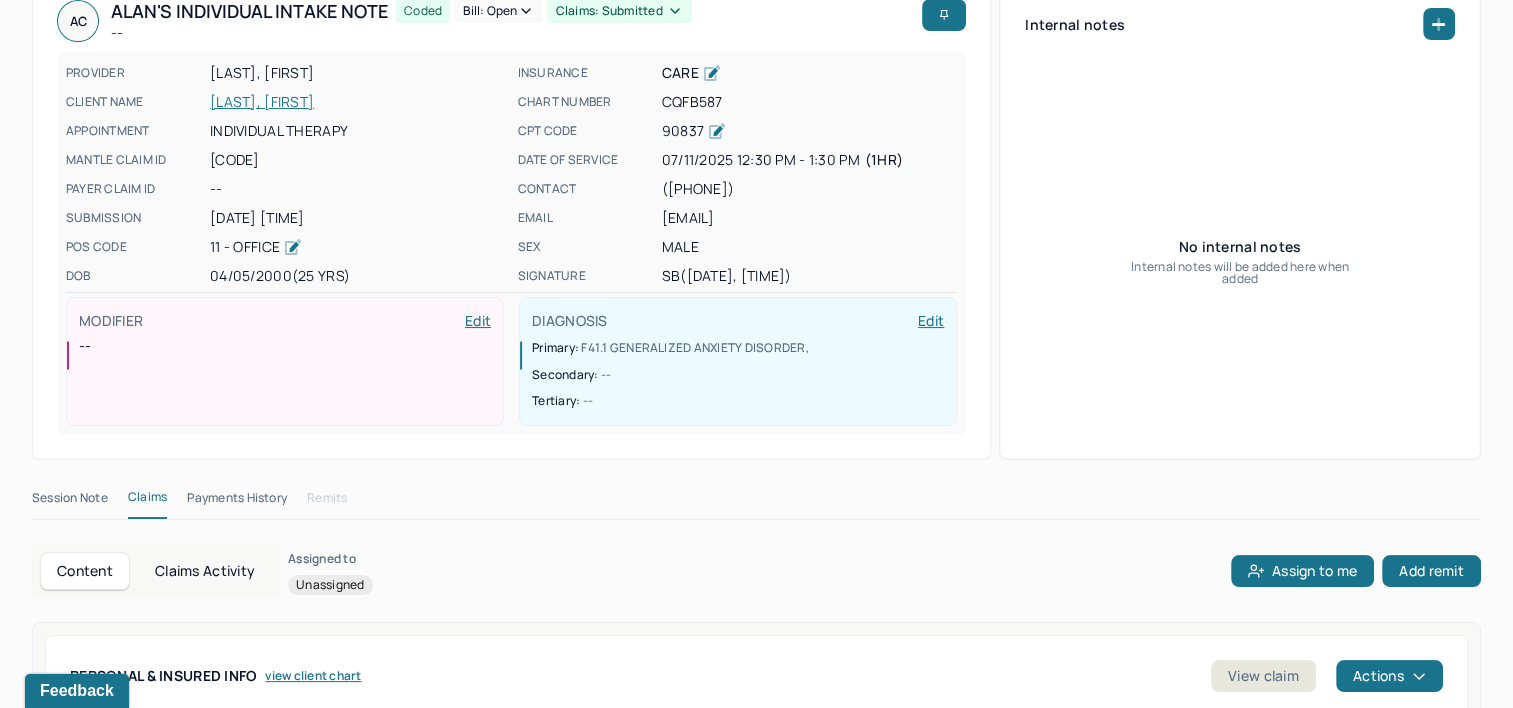 scroll, scrollTop: 0, scrollLeft: 0, axis: both 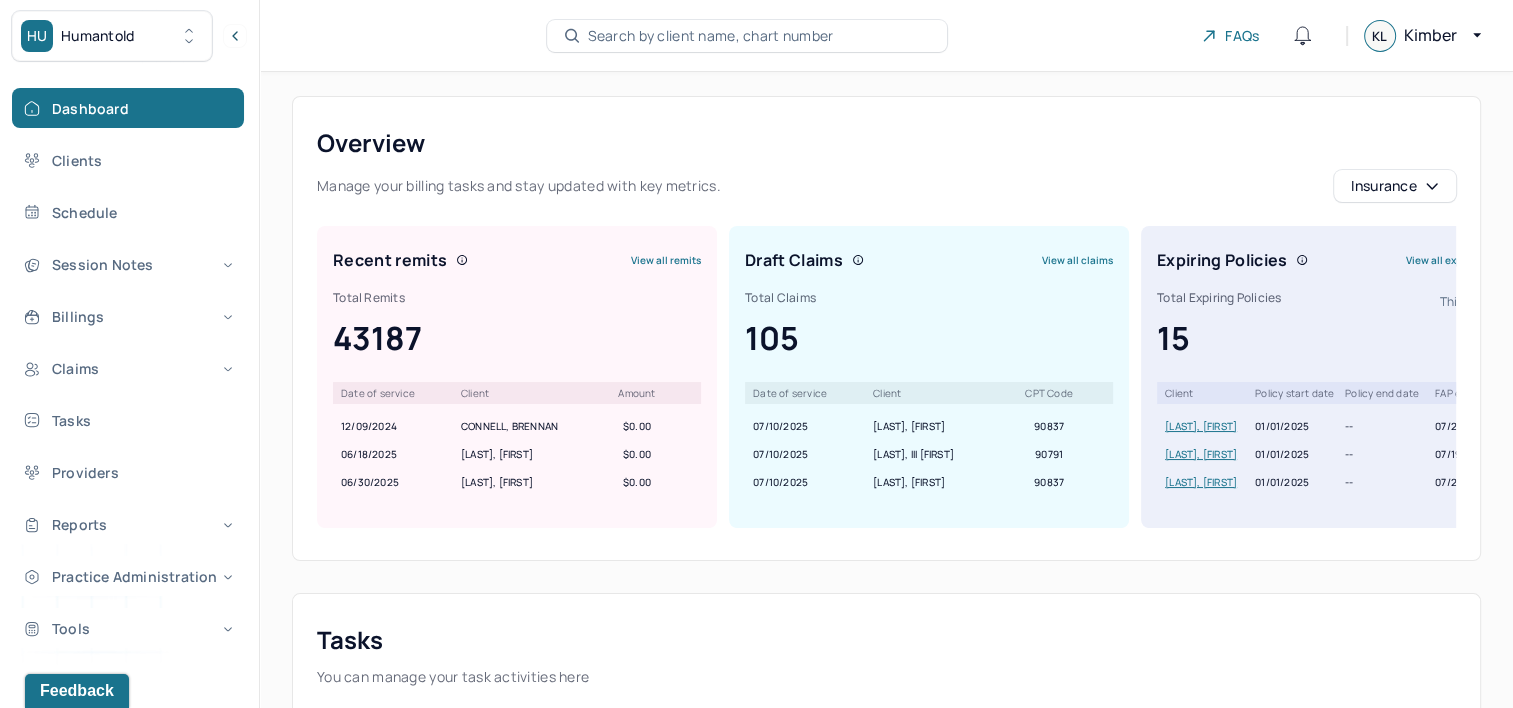 type 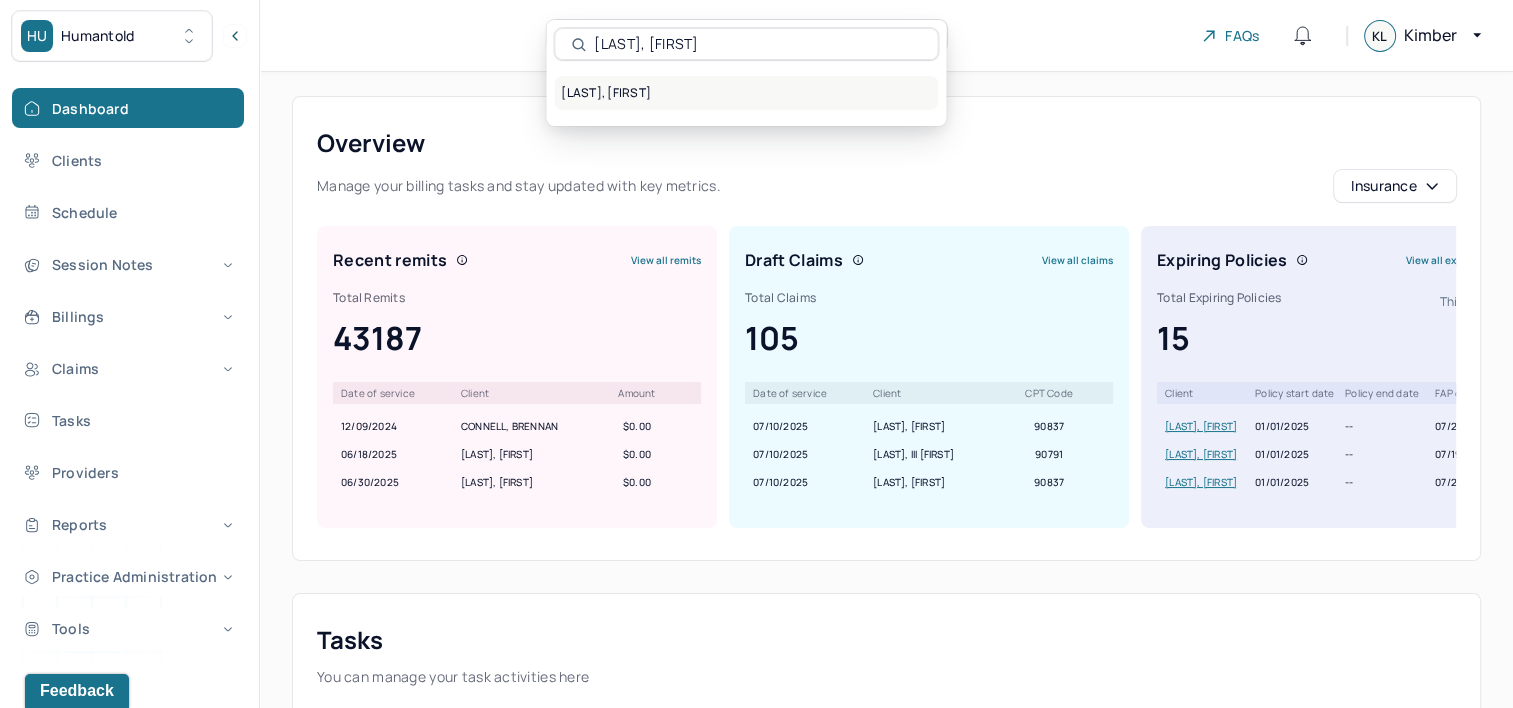 type on "[LAST], [FIRST]" 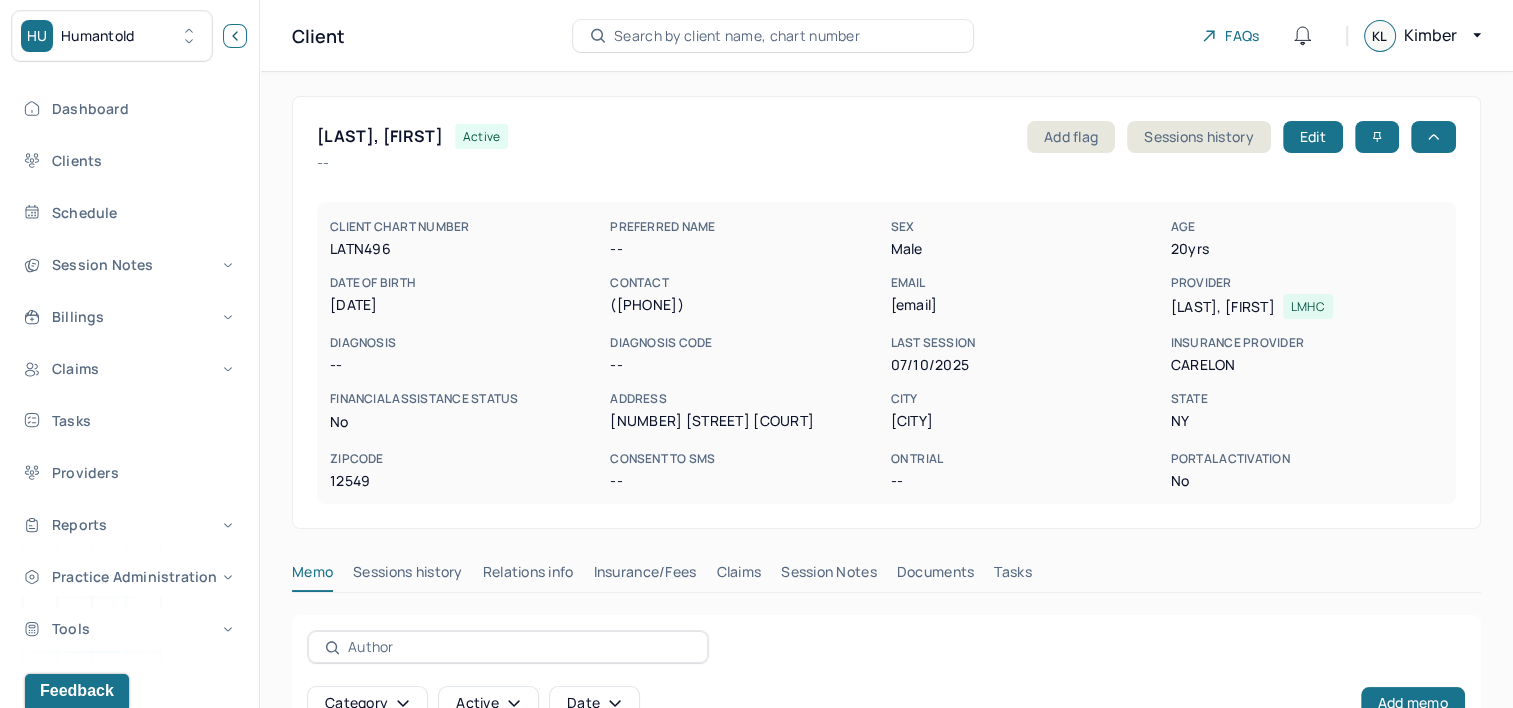 click at bounding box center (235, 36) 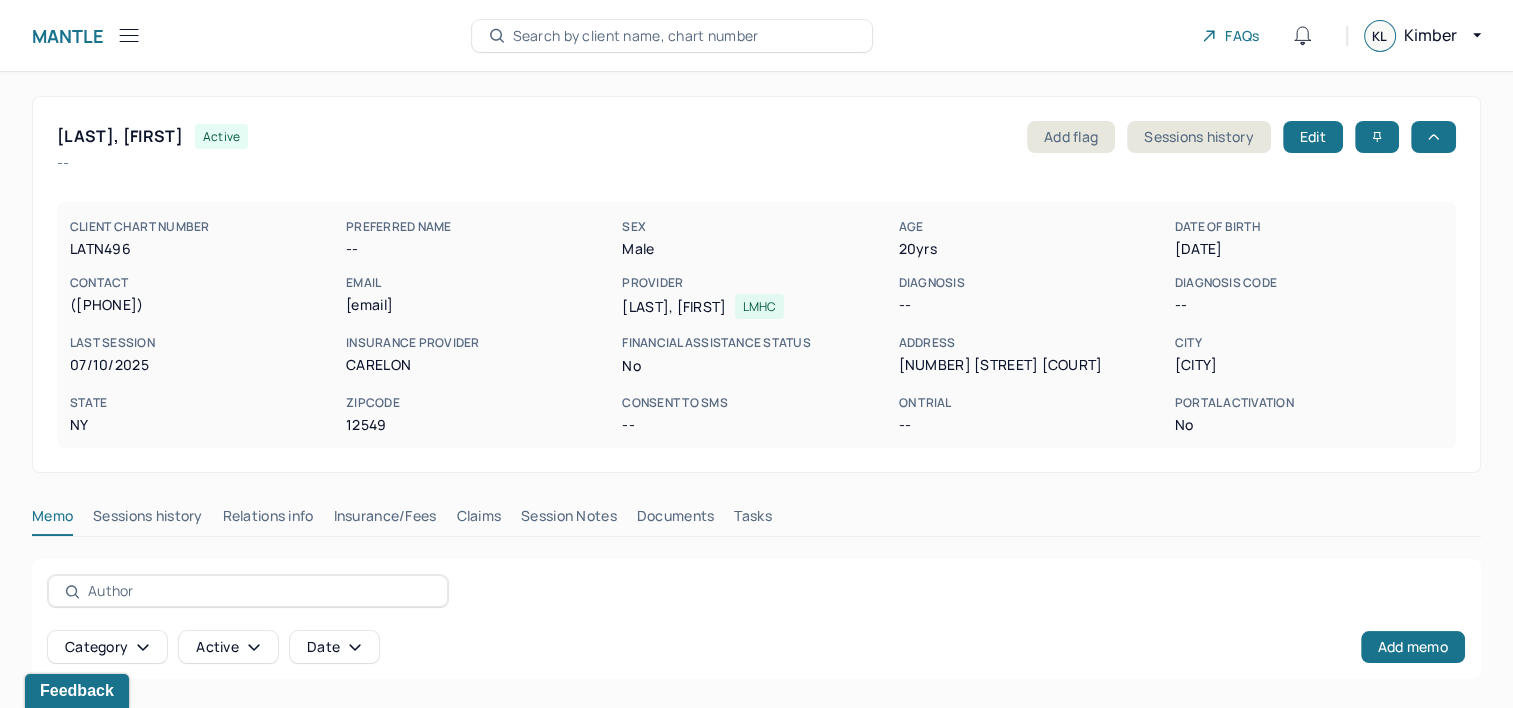 click on "Claims" at bounding box center [478, 520] 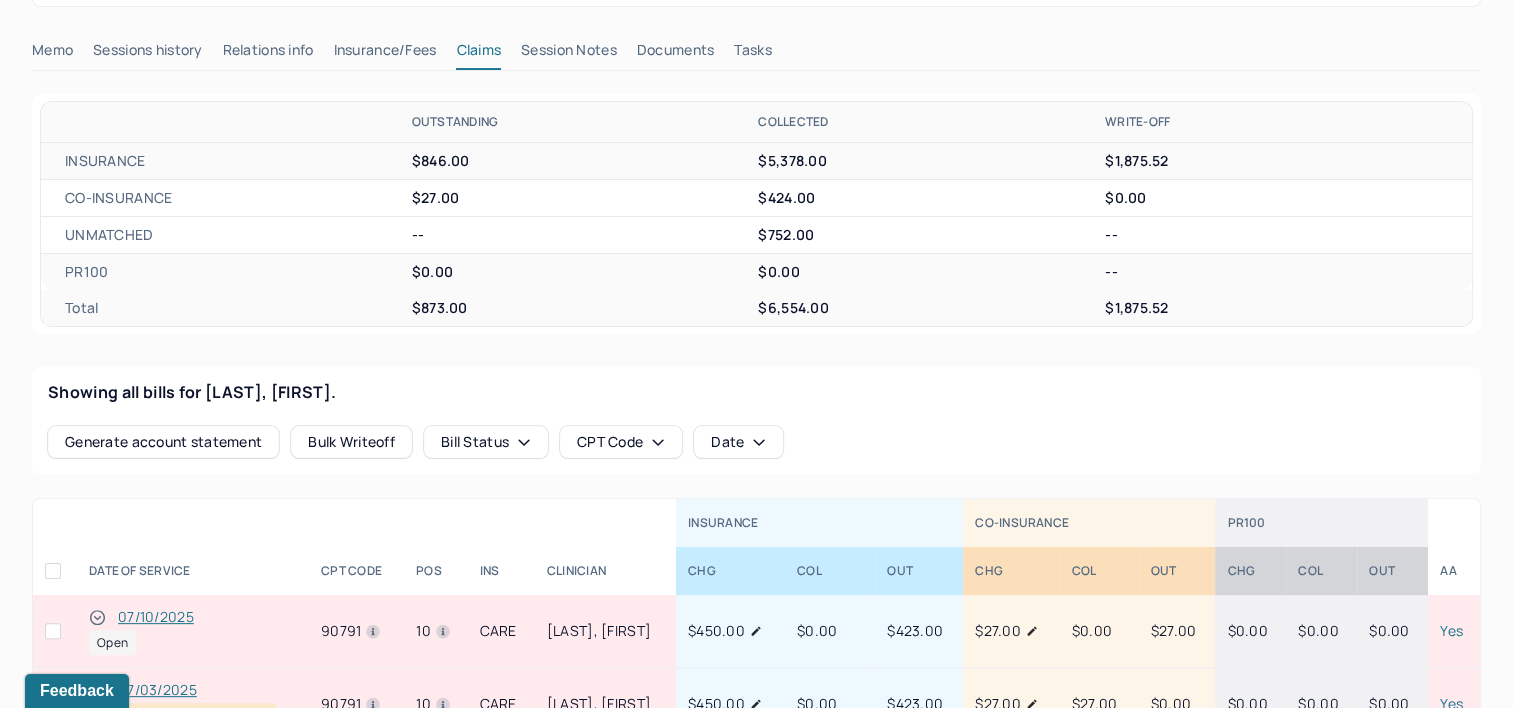 scroll, scrollTop: 700, scrollLeft: 0, axis: vertical 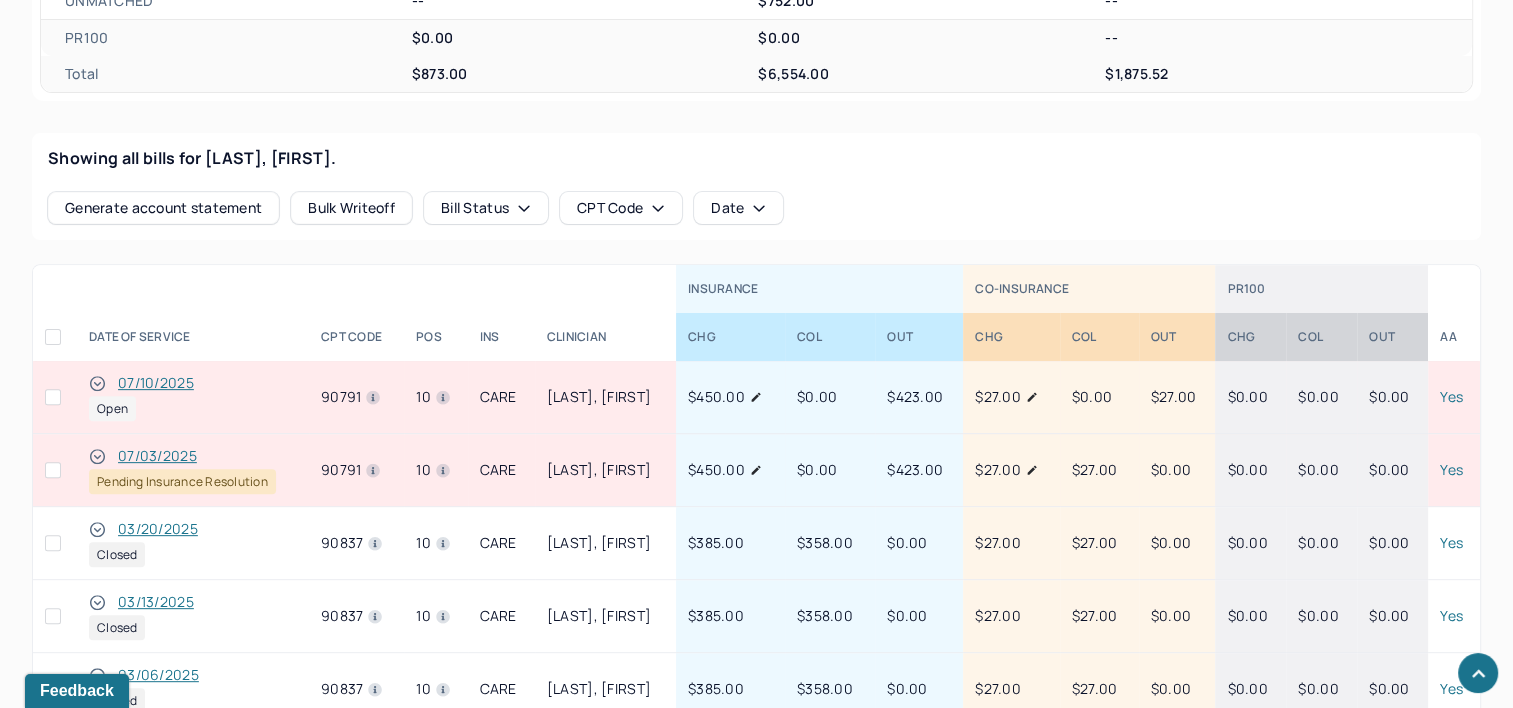 type 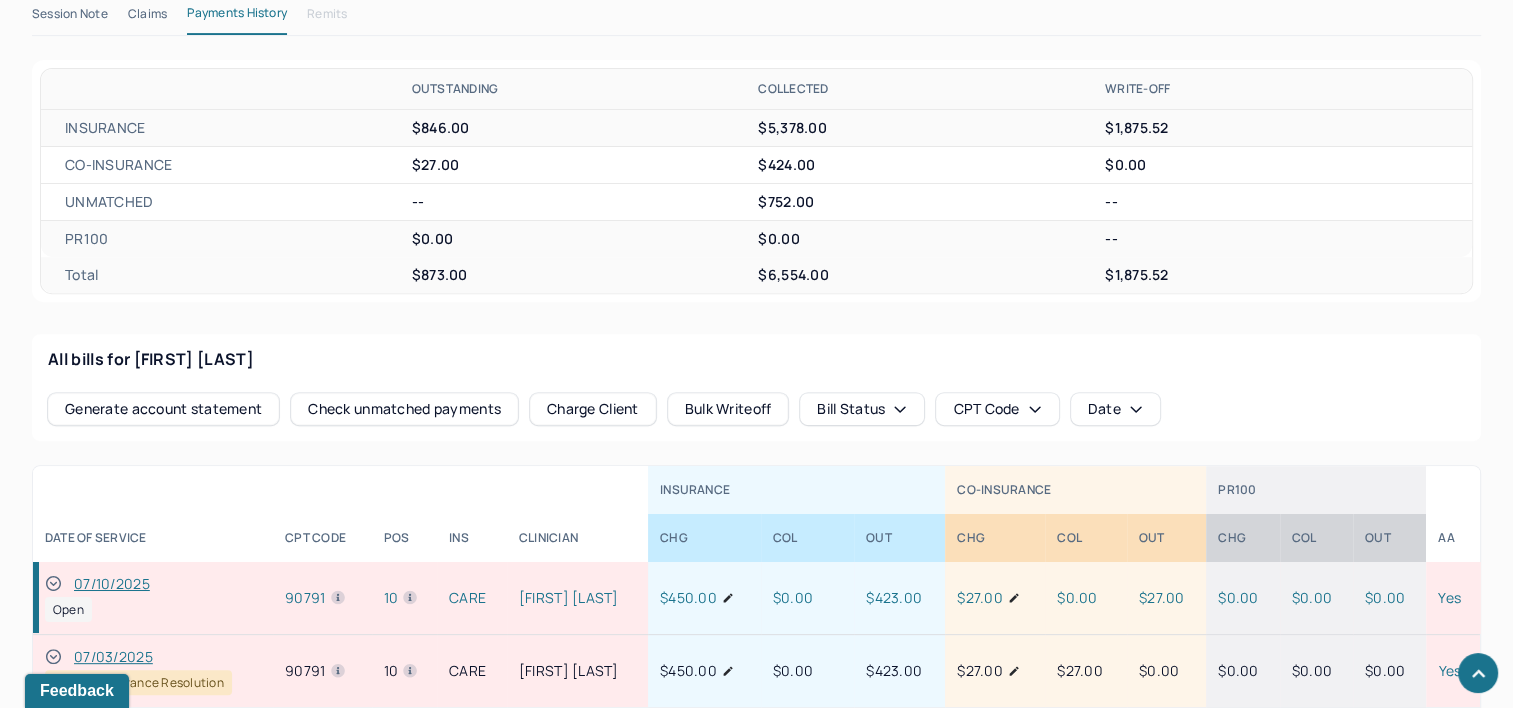 scroll, scrollTop: 400, scrollLeft: 0, axis: vertical 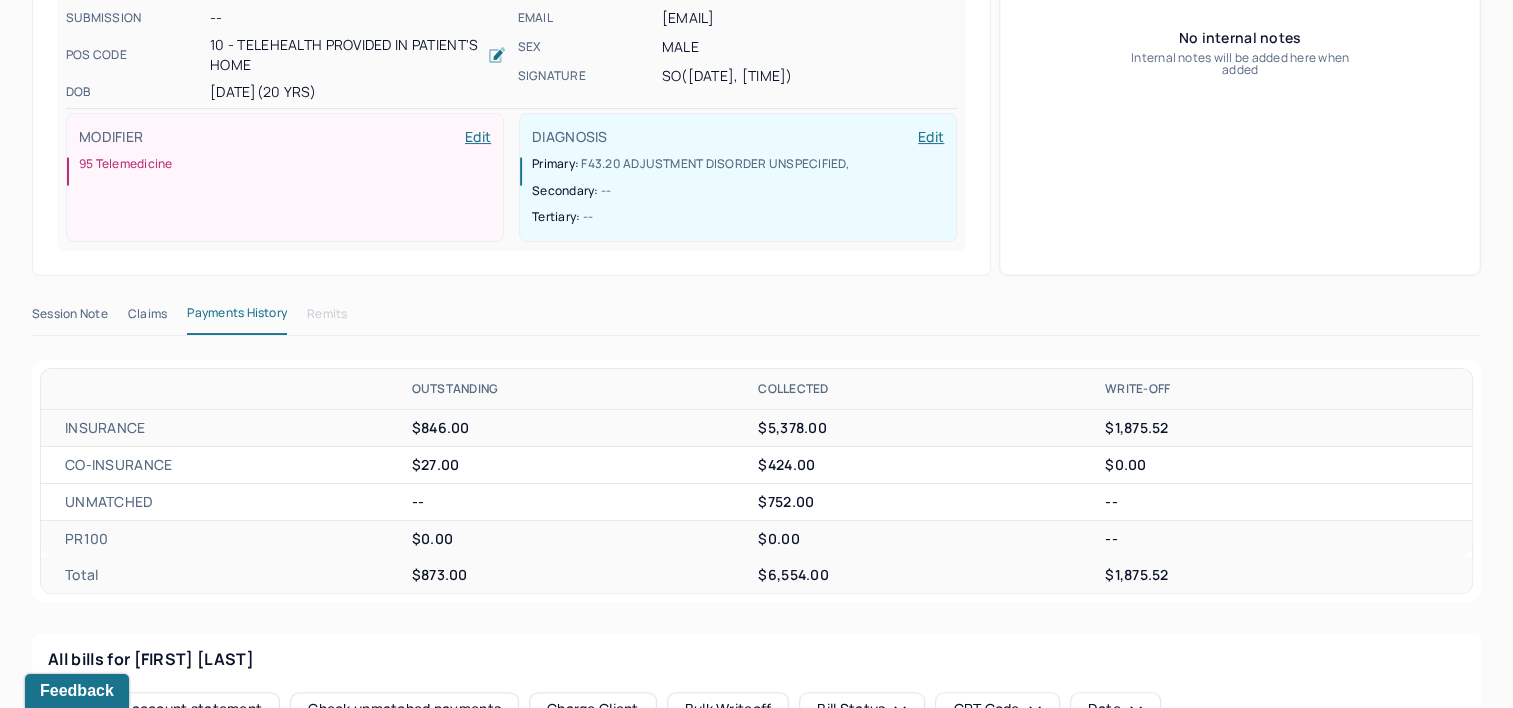 click on "Session Note" at bounding box center [70, 318] 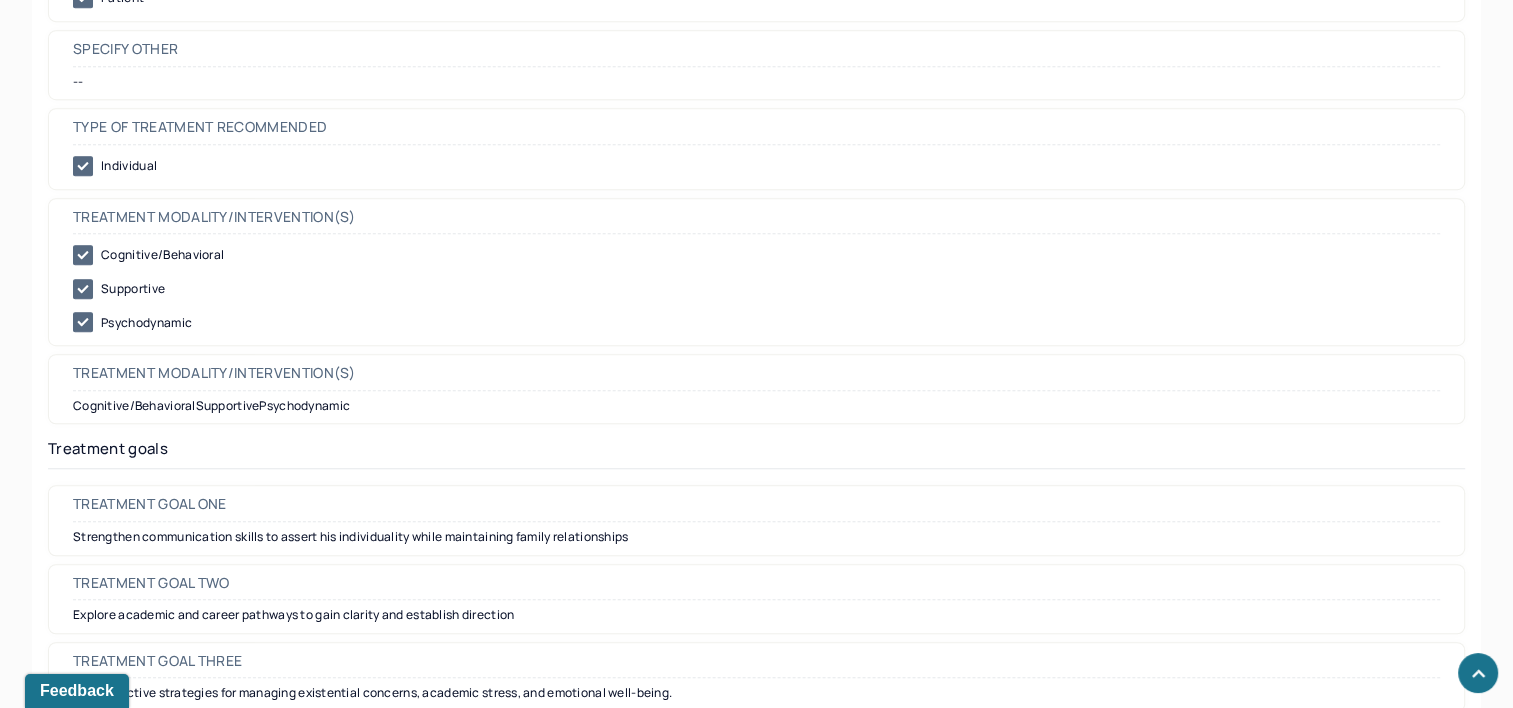 scroll, scrollTop: 9508, scrollLeft: 0, axis: vertical 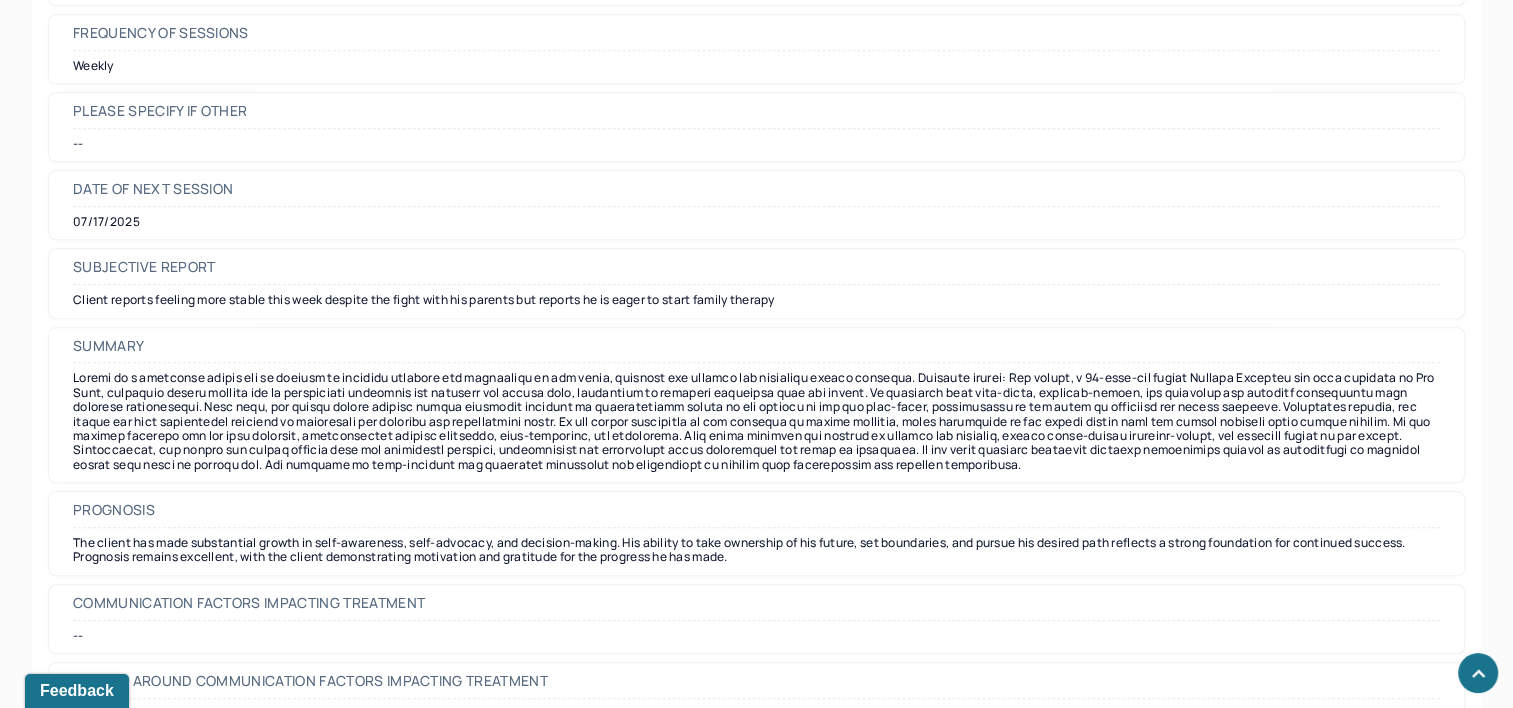 click 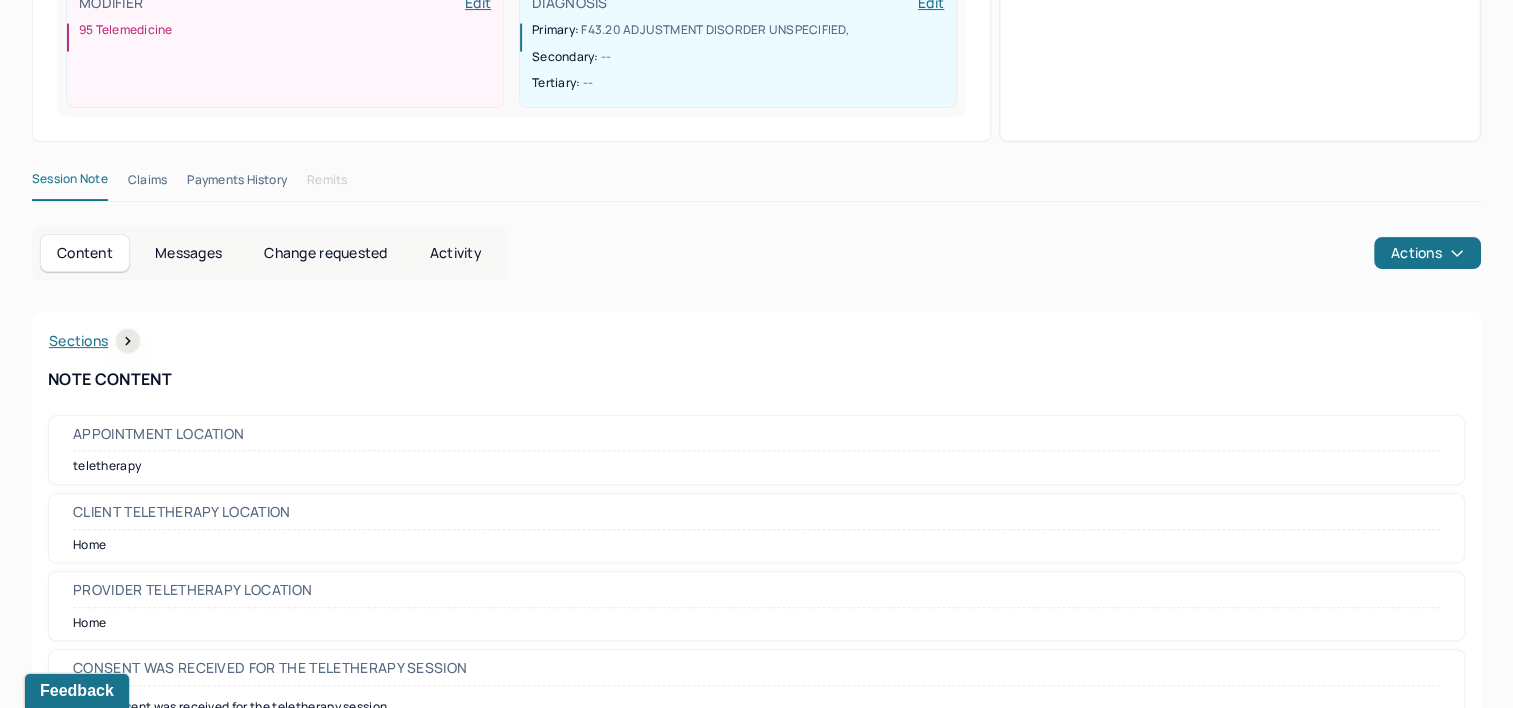 scroll, scrollTop: 0, scrollLeft: 0, axis: both 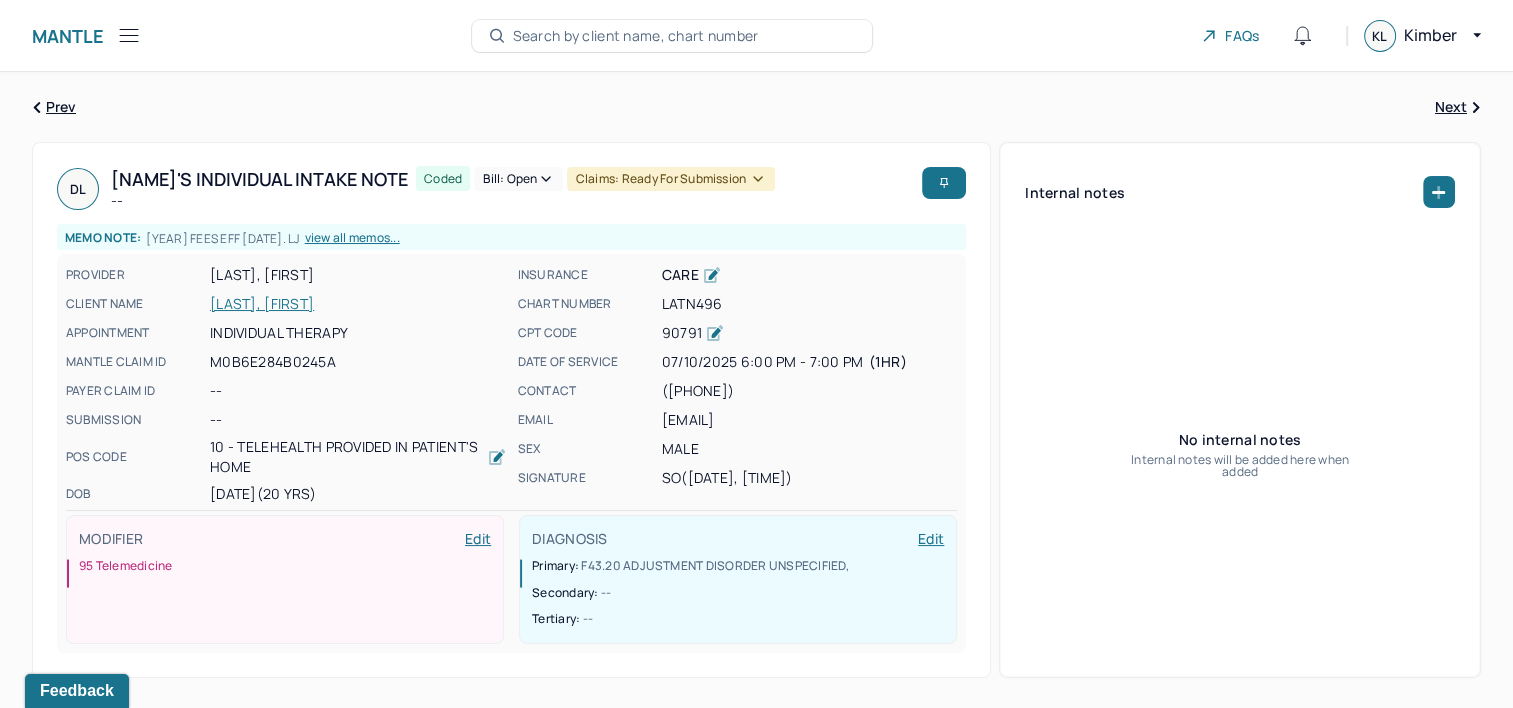 click 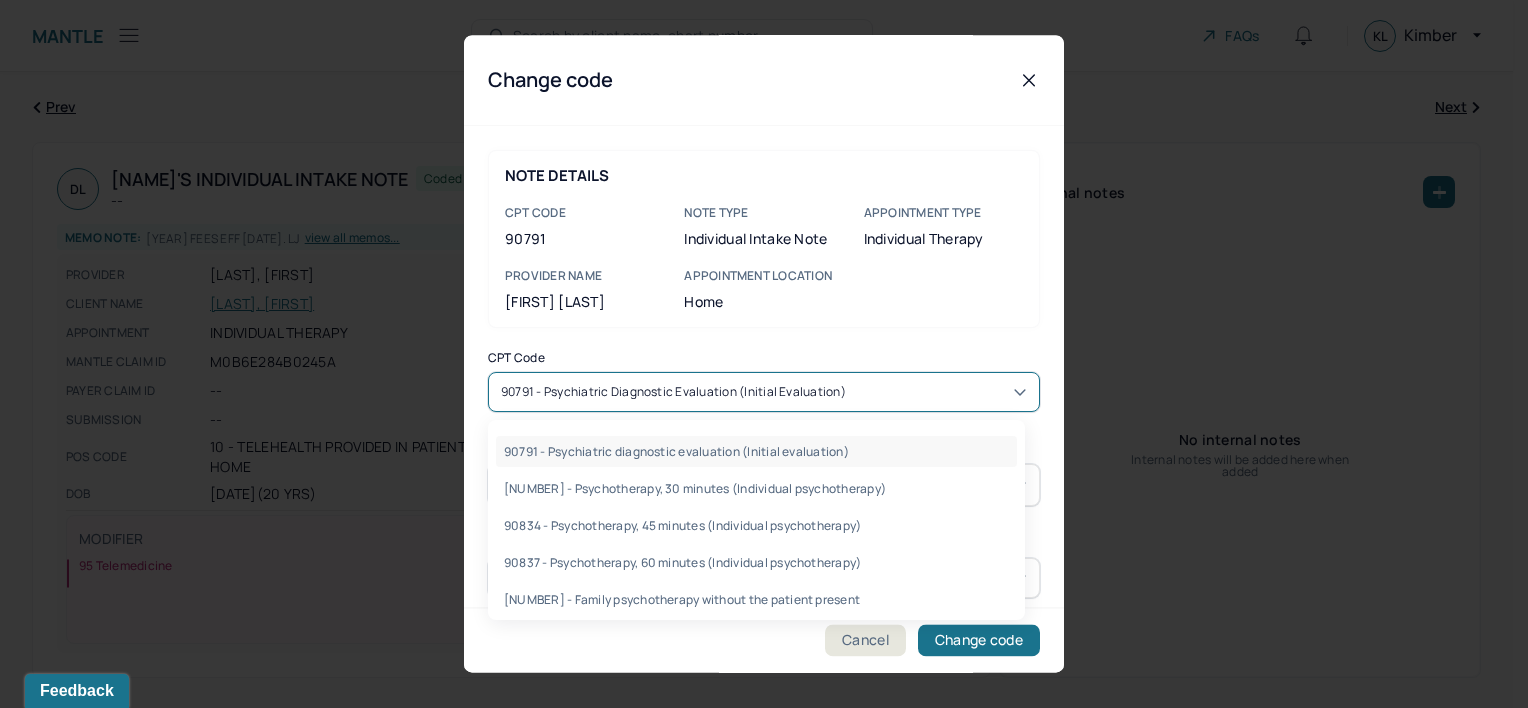 click on "90791 - Psychiatric diagnostic evaluation (Initial evaluation)" at bounding box center [673, 392] 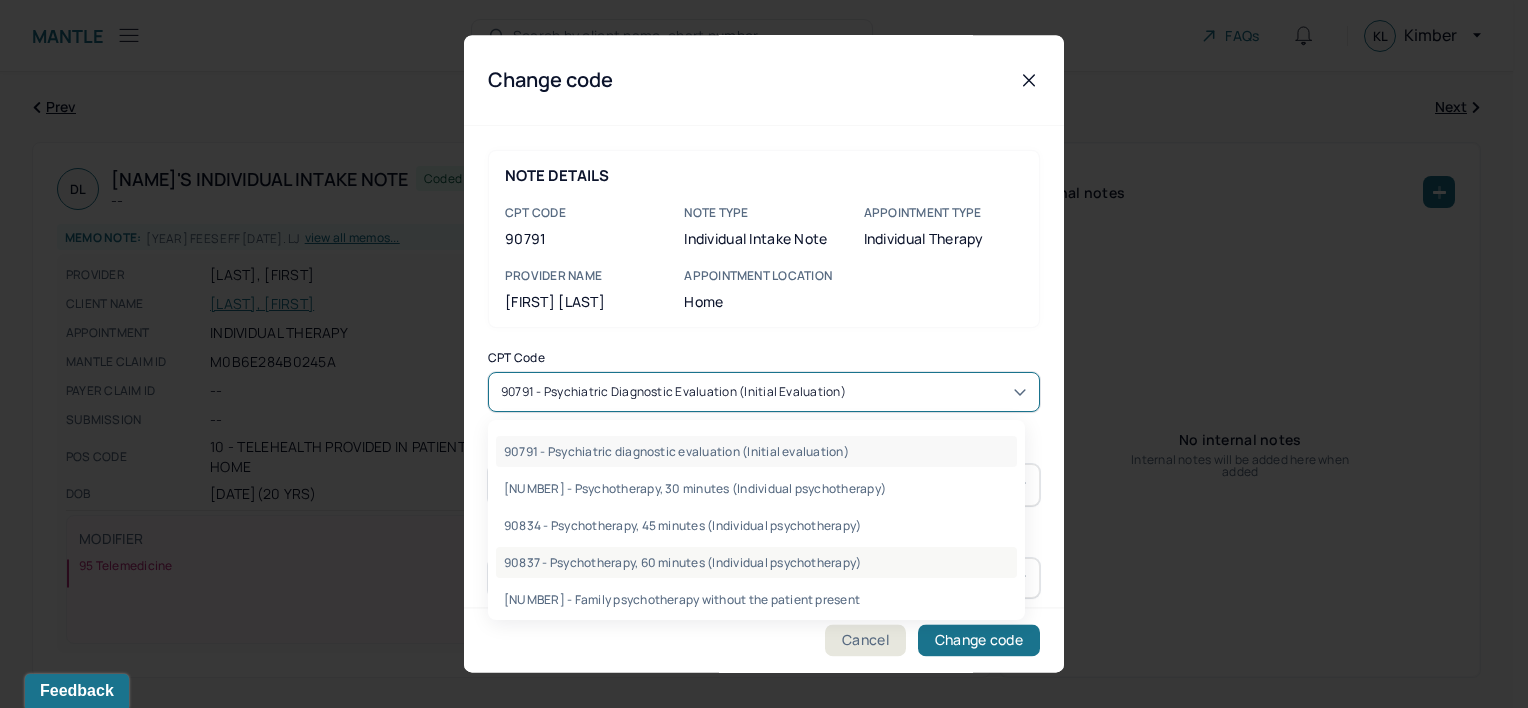 click on "90837 - Psychotherapy, 60 minutes (Individual psychotherapy)" at bounding box center [756, 562] 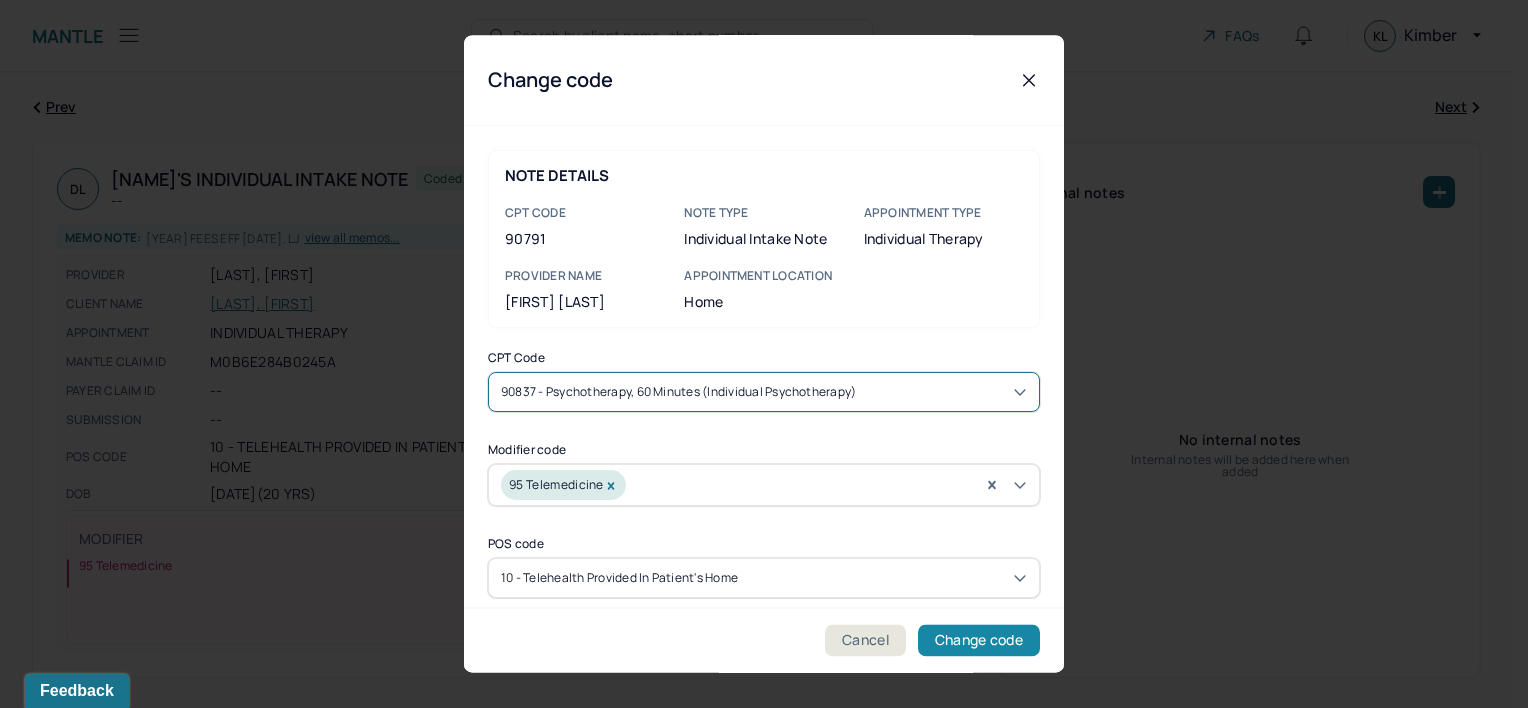 click on "Change code" at bounding box center (979, 641) 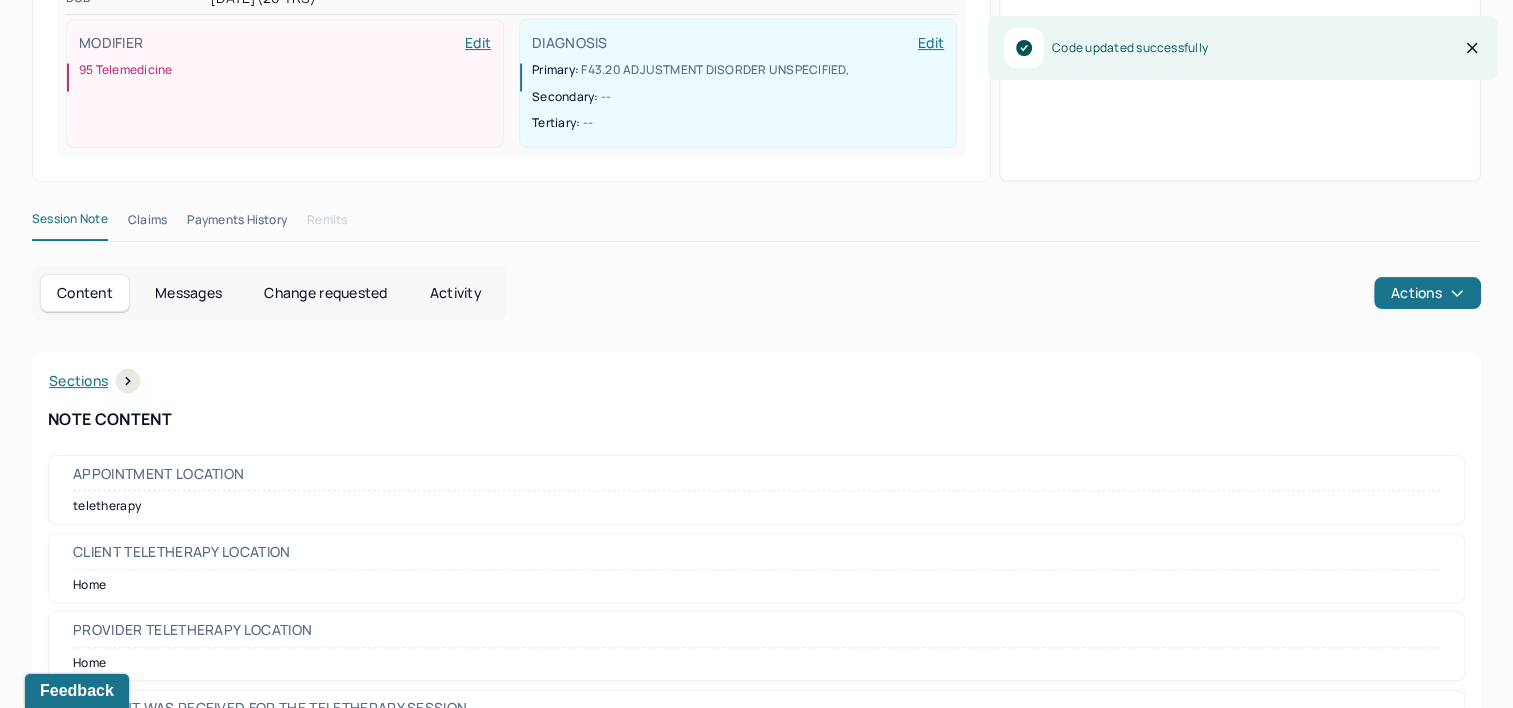 scroll, scrollTop: 500, scrollLeft: 0, axis: vertical 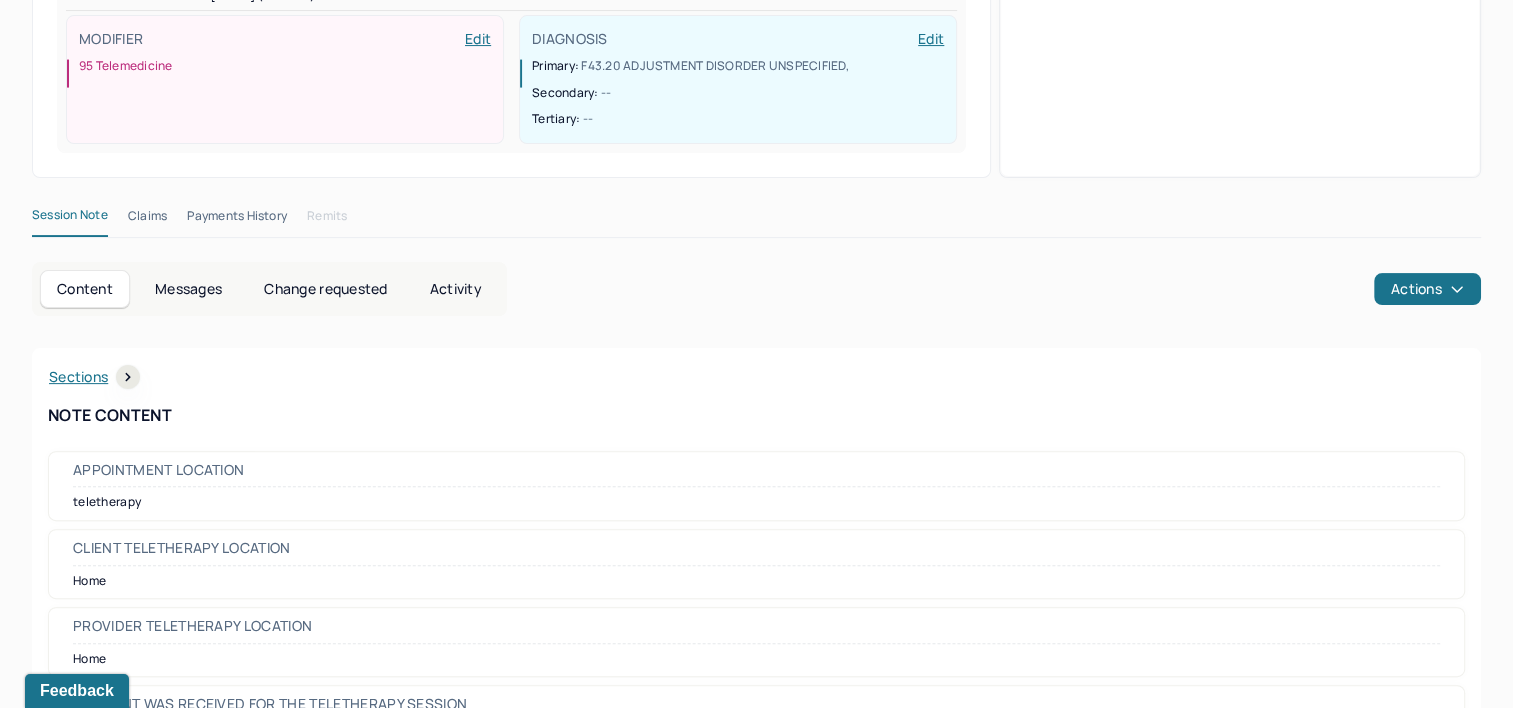 click on "Claims" at bounding box center (147, 220) 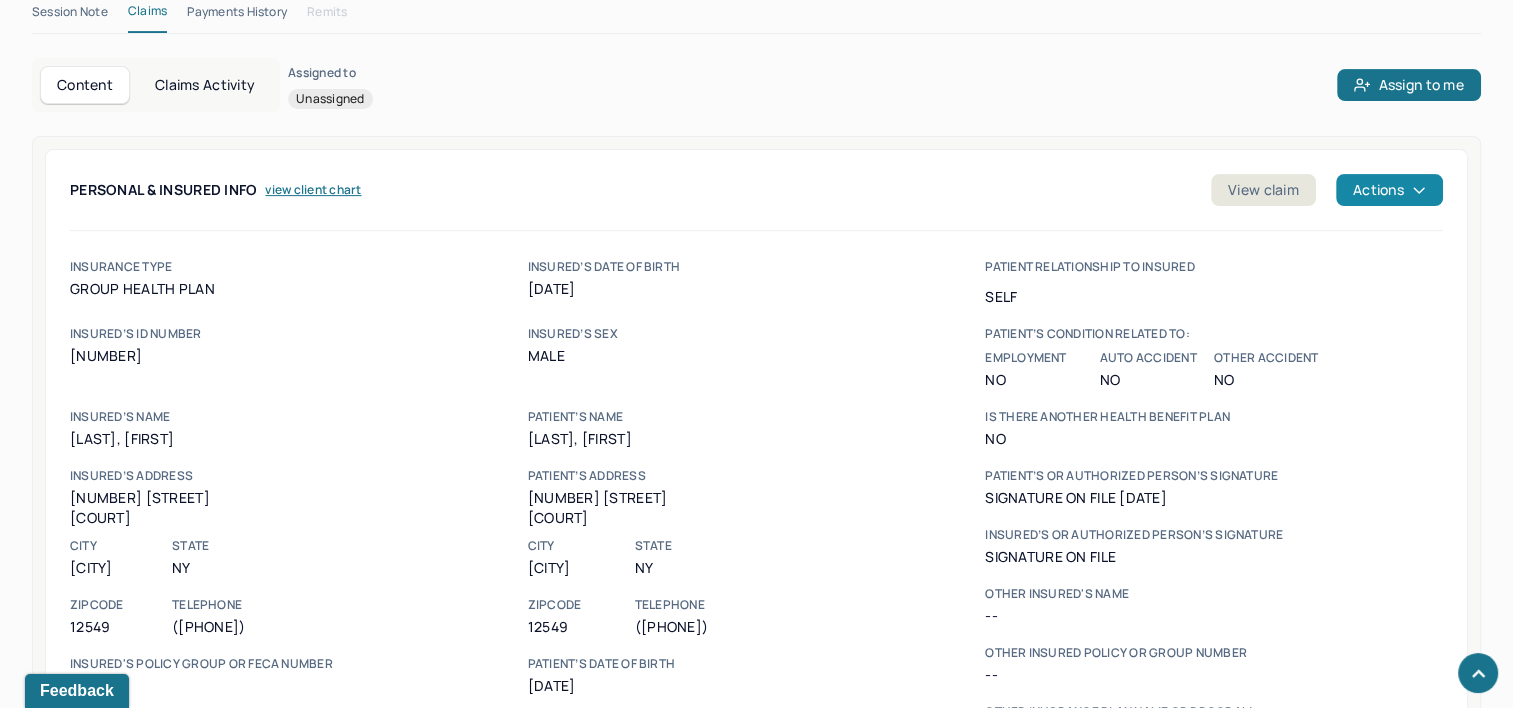 scroll, scrollTop: 600, scrollLeft: 0, axis: vertical 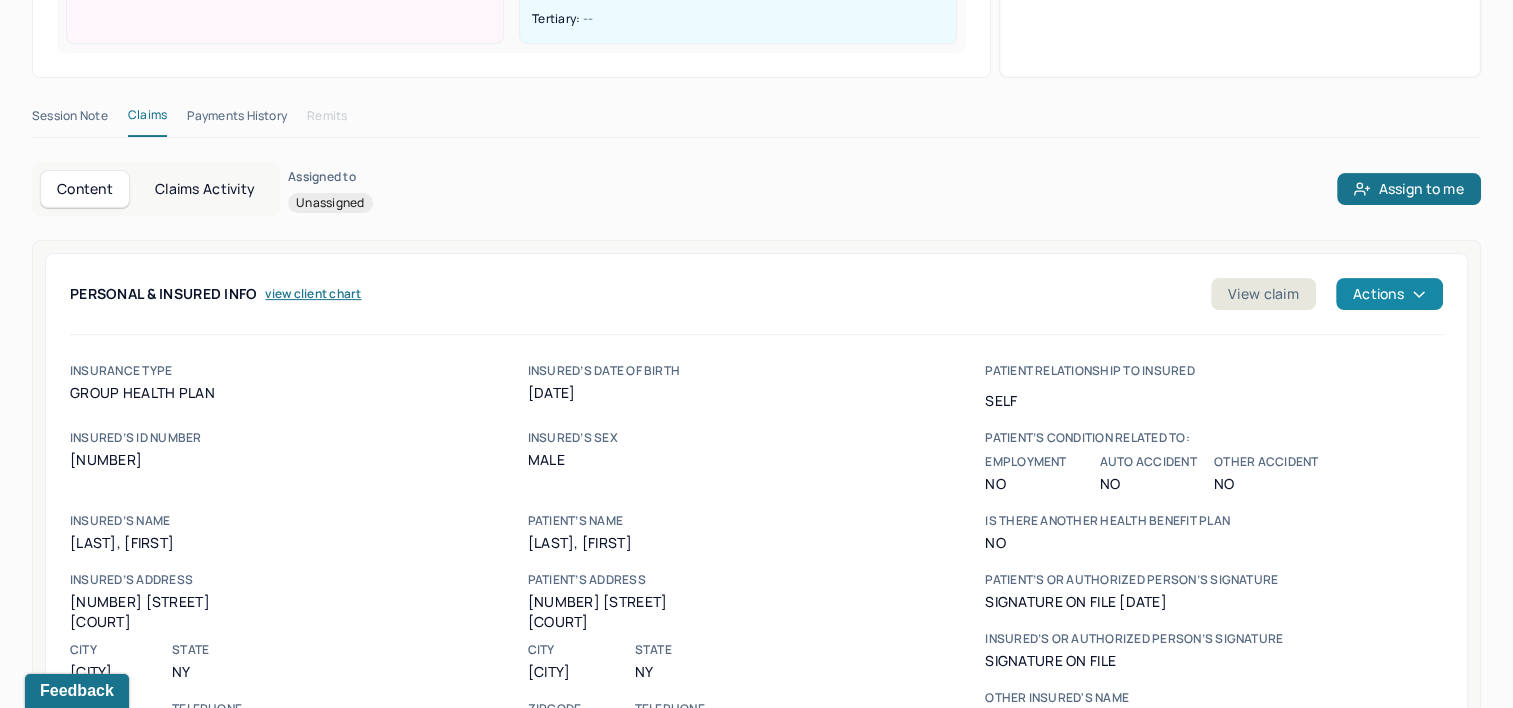 click on "Actions" at bounding box center (1389, 294) 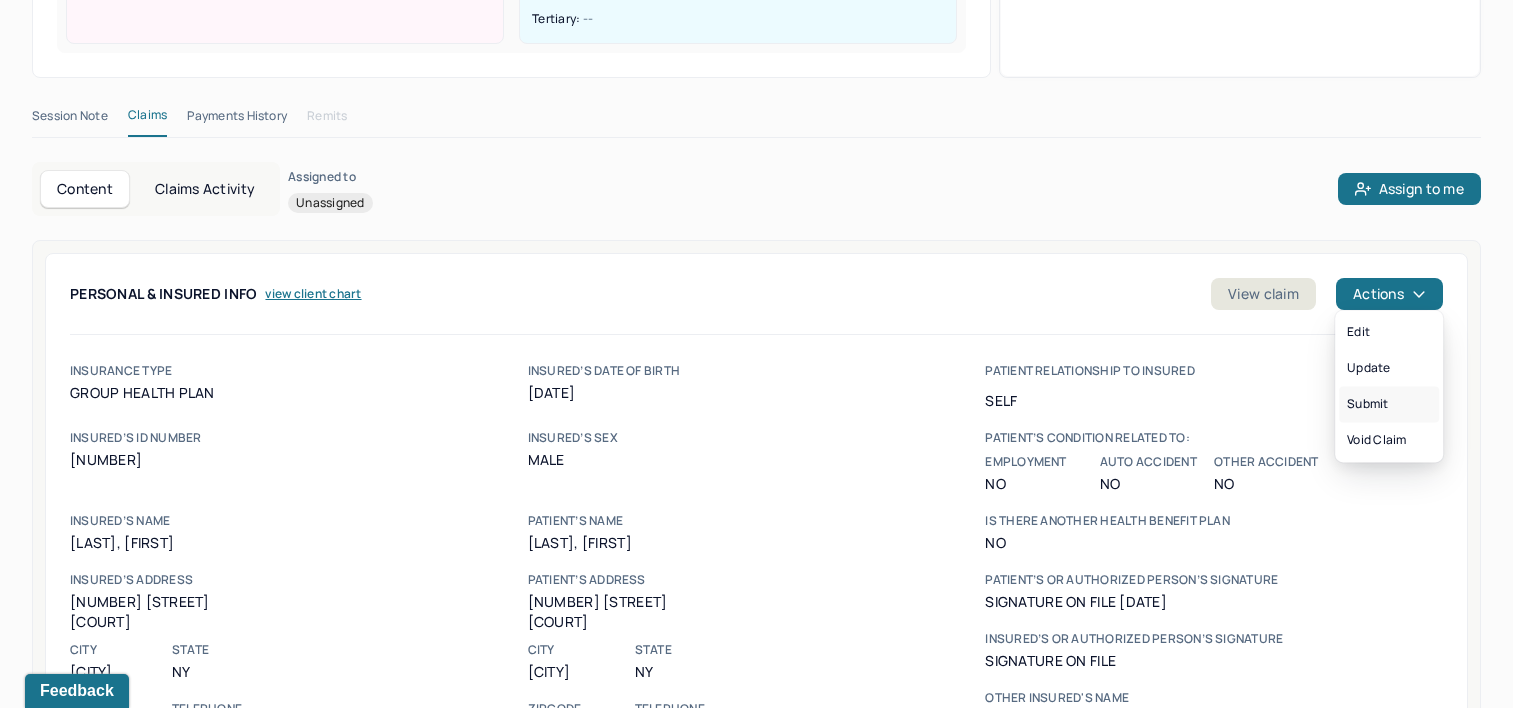 click on "Submit" at bounding box center (1389, 404) 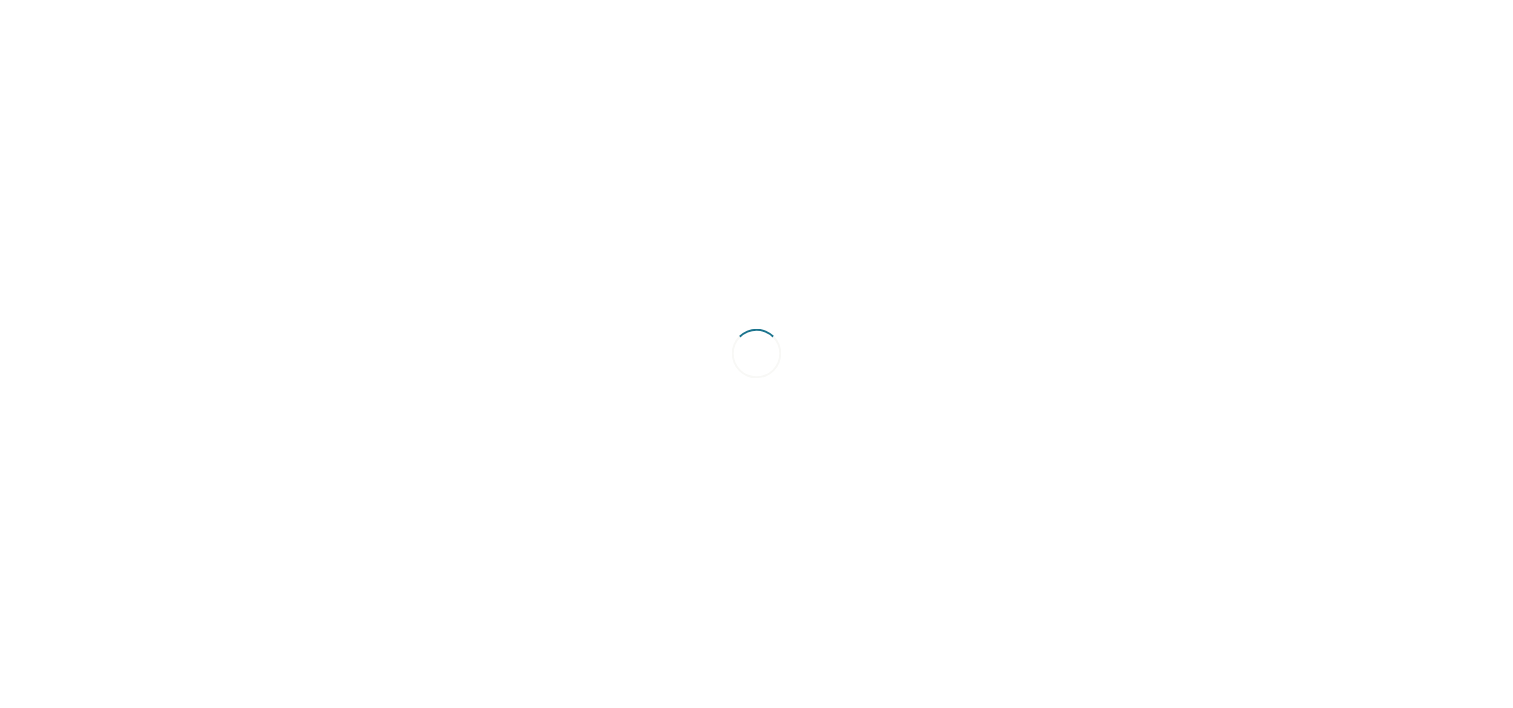 scroll, scrollTop: 0, scrollLeft: 0, axis: both 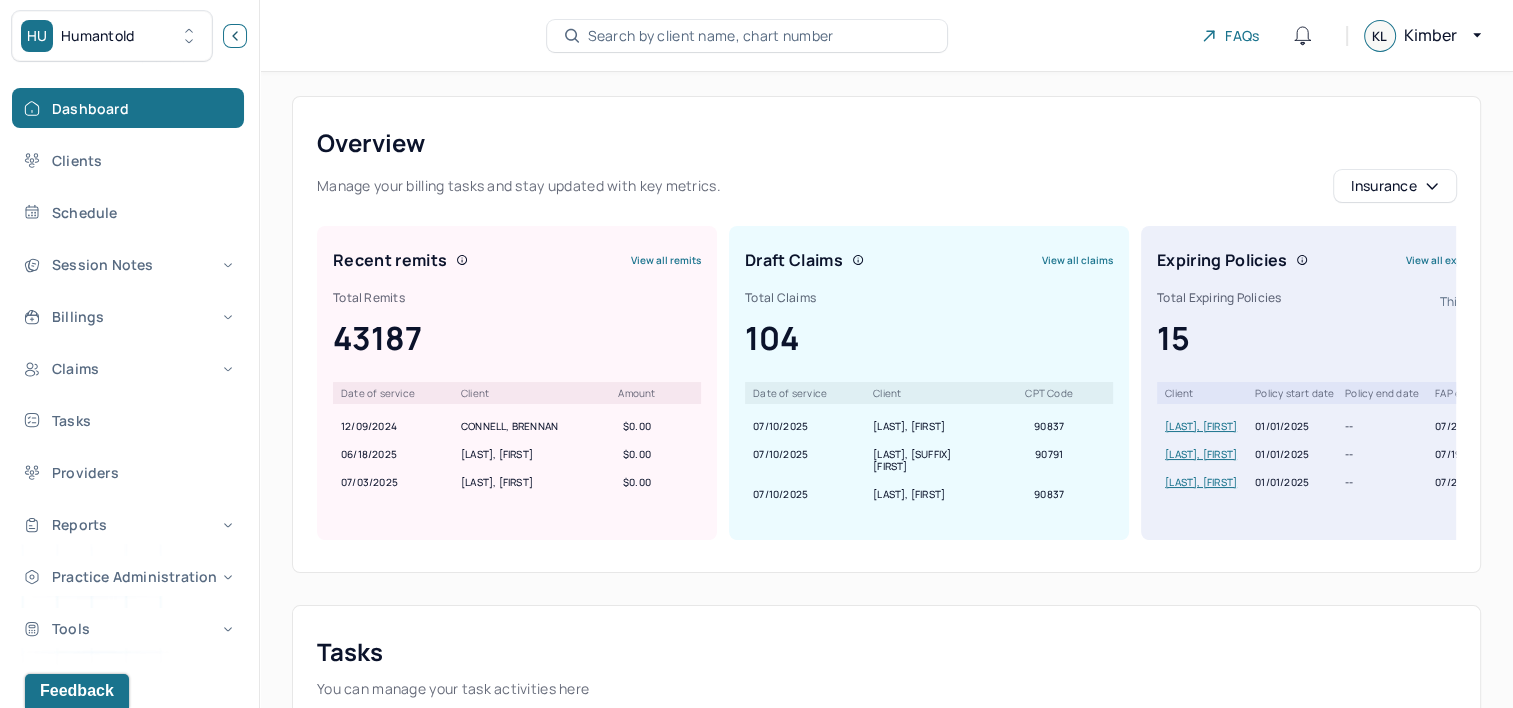 click 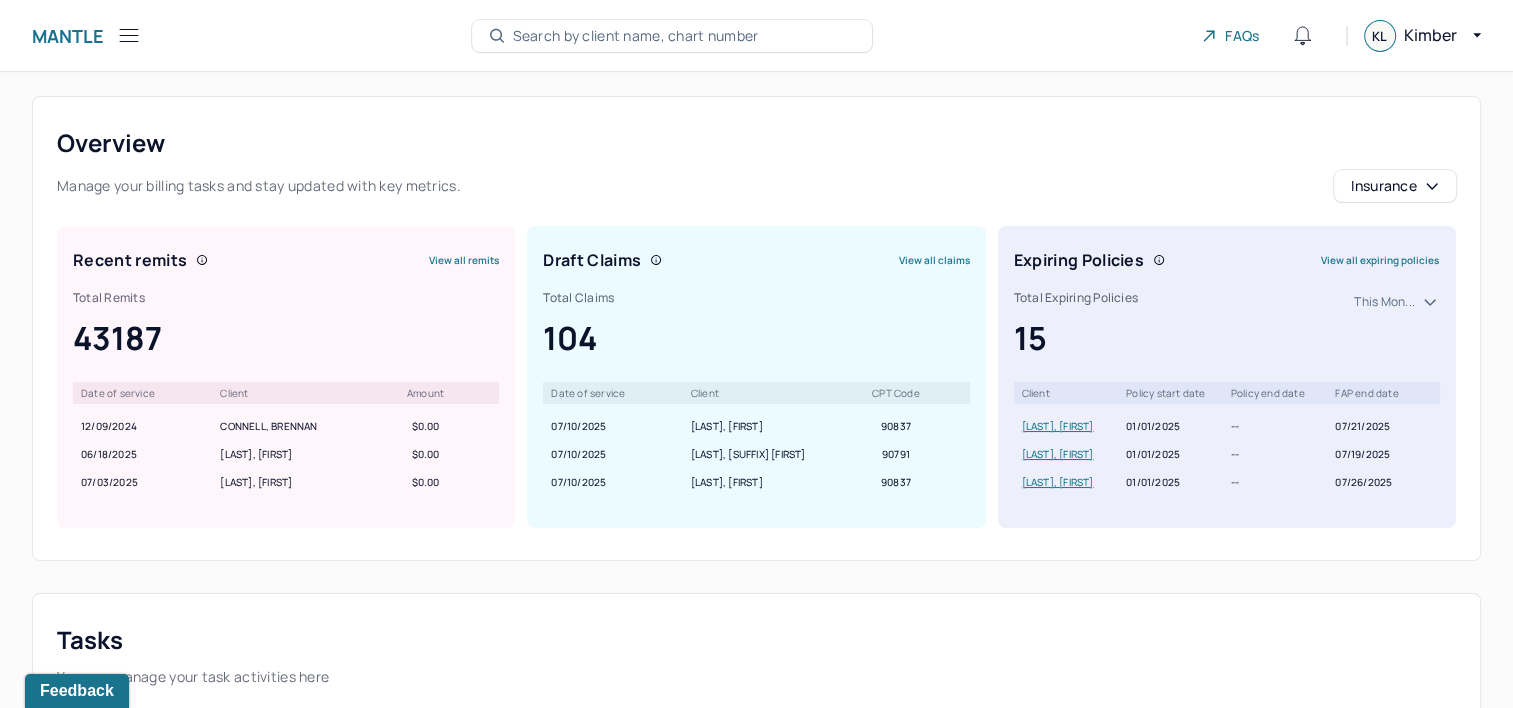 type 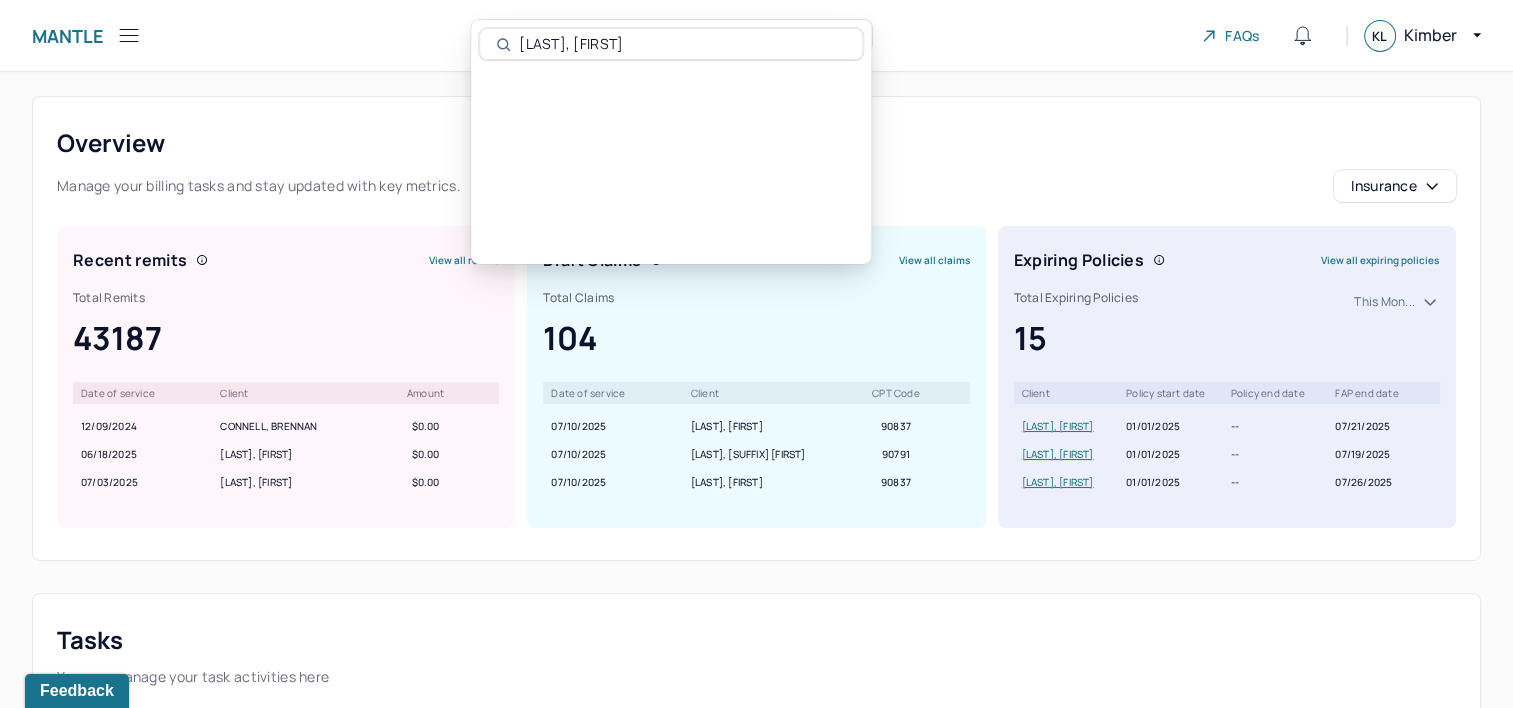 type on "BRINGLEY, LOUISE" 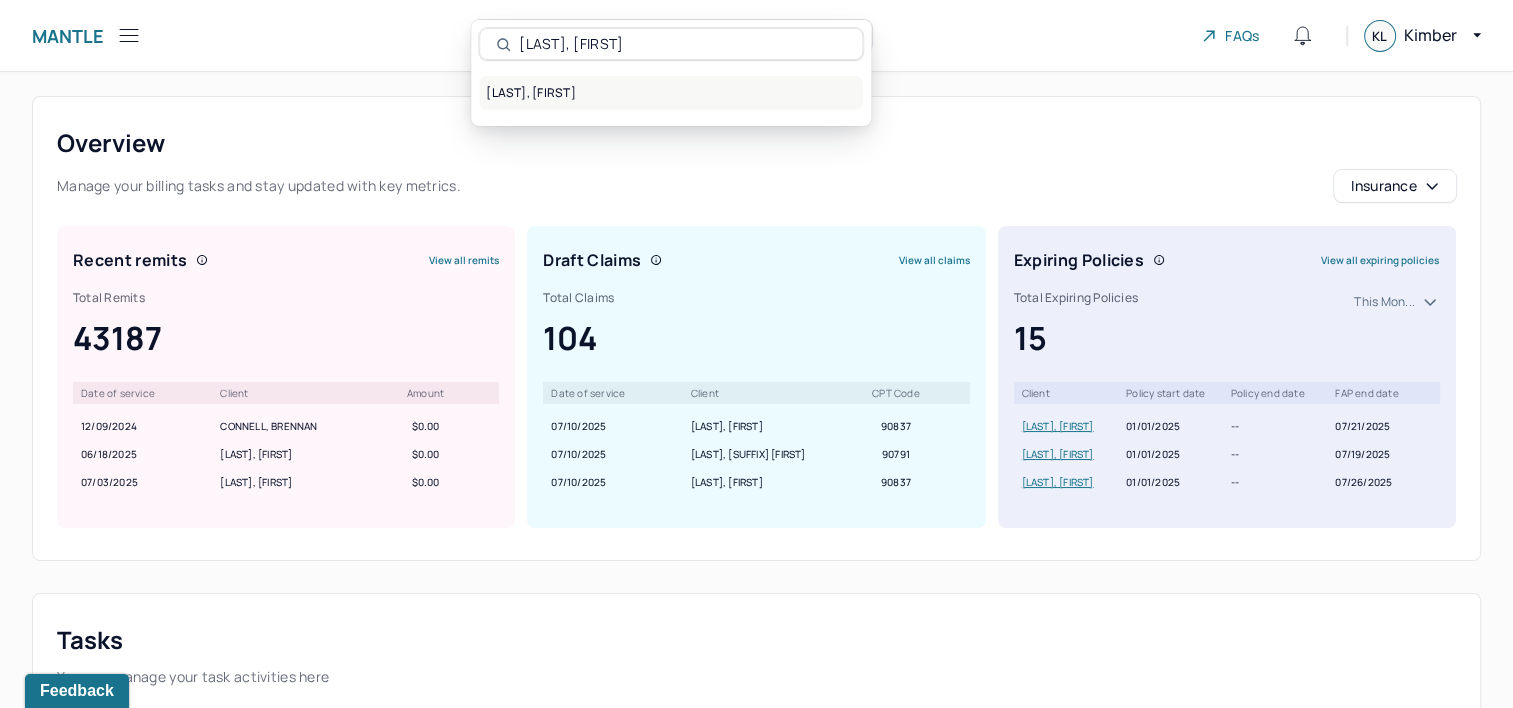 click on "BRINGLEY, LOUISE" at bounding box center [671, 93] 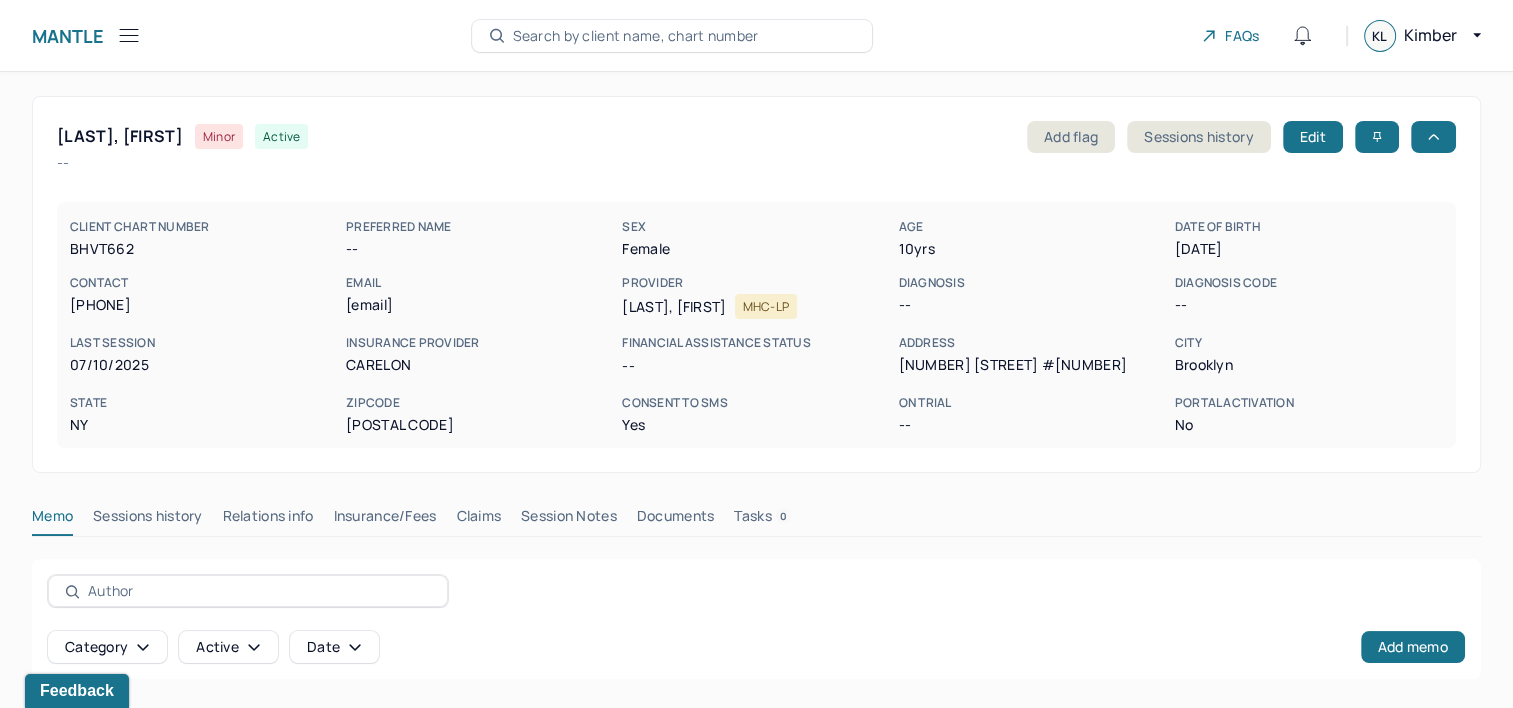 click on "Claims" at bounding box center (478, 520) 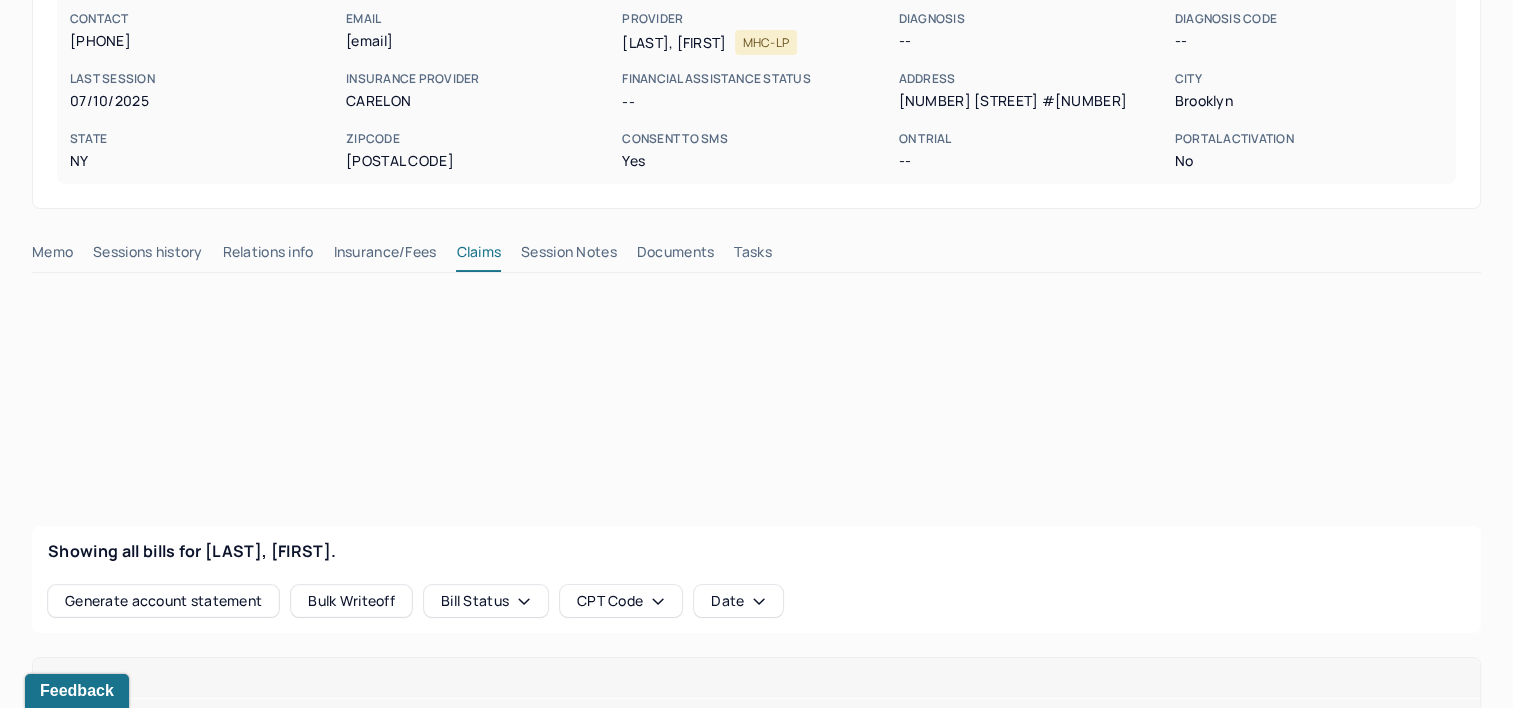 scroll, scrollTop: 500, scrollLeft: 0, axis: vertical 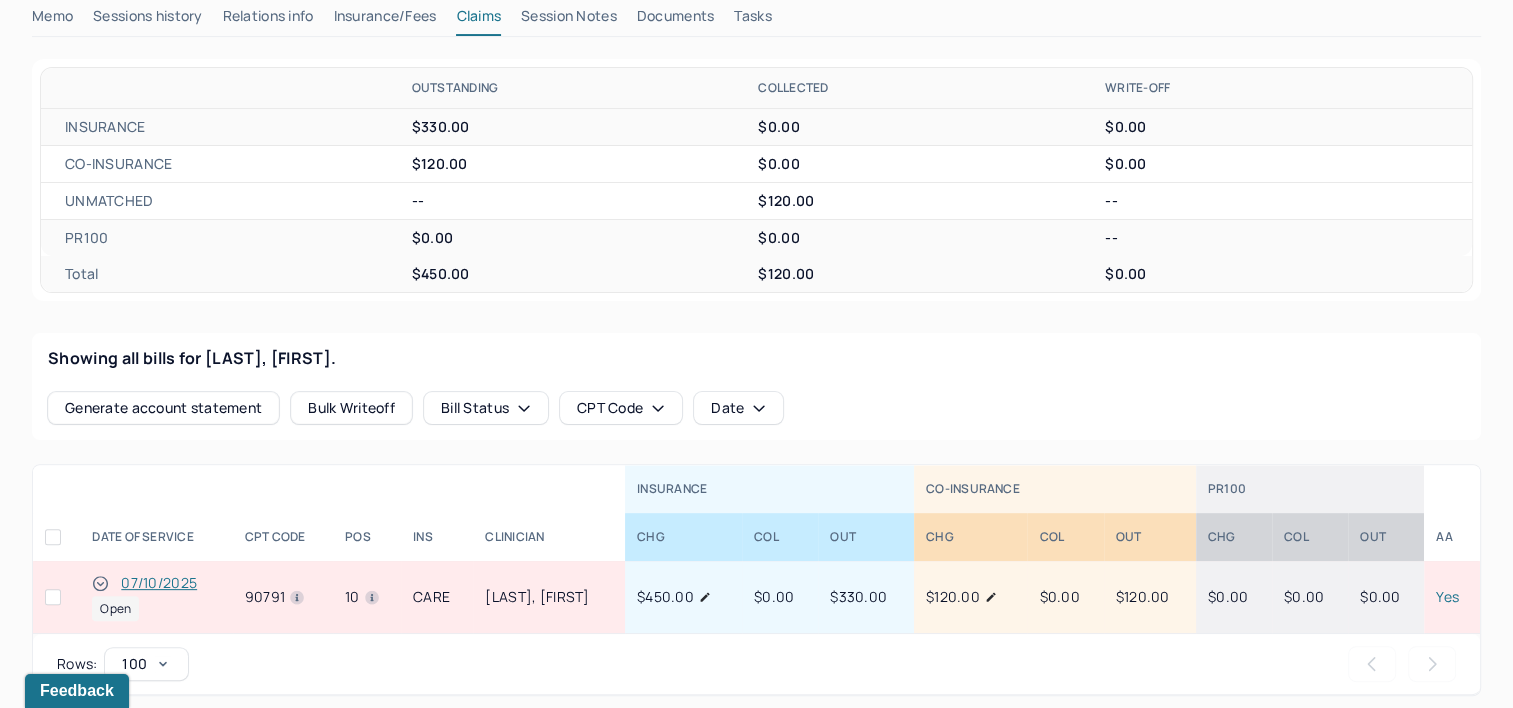 type 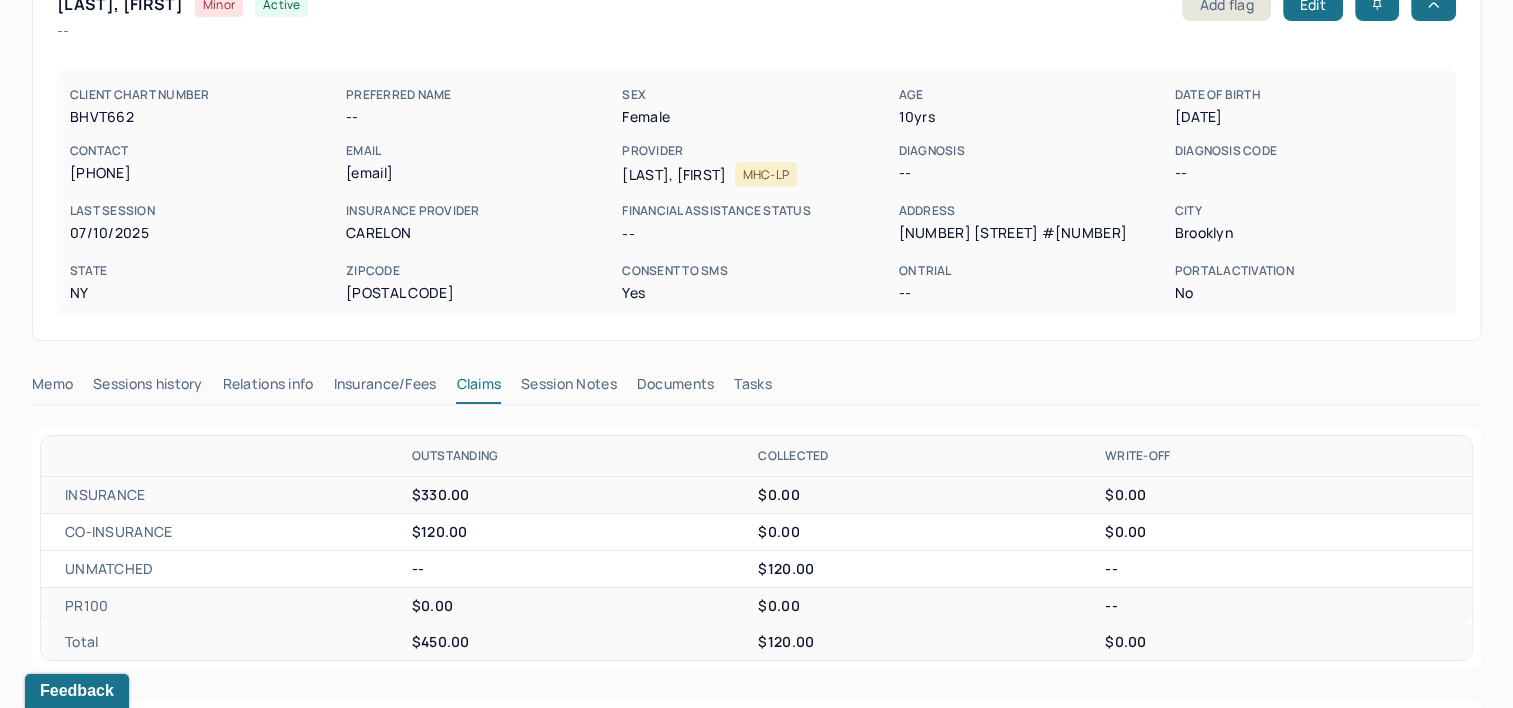 scroll, scrollTop: 0, scrollLeft: 0, axis: both 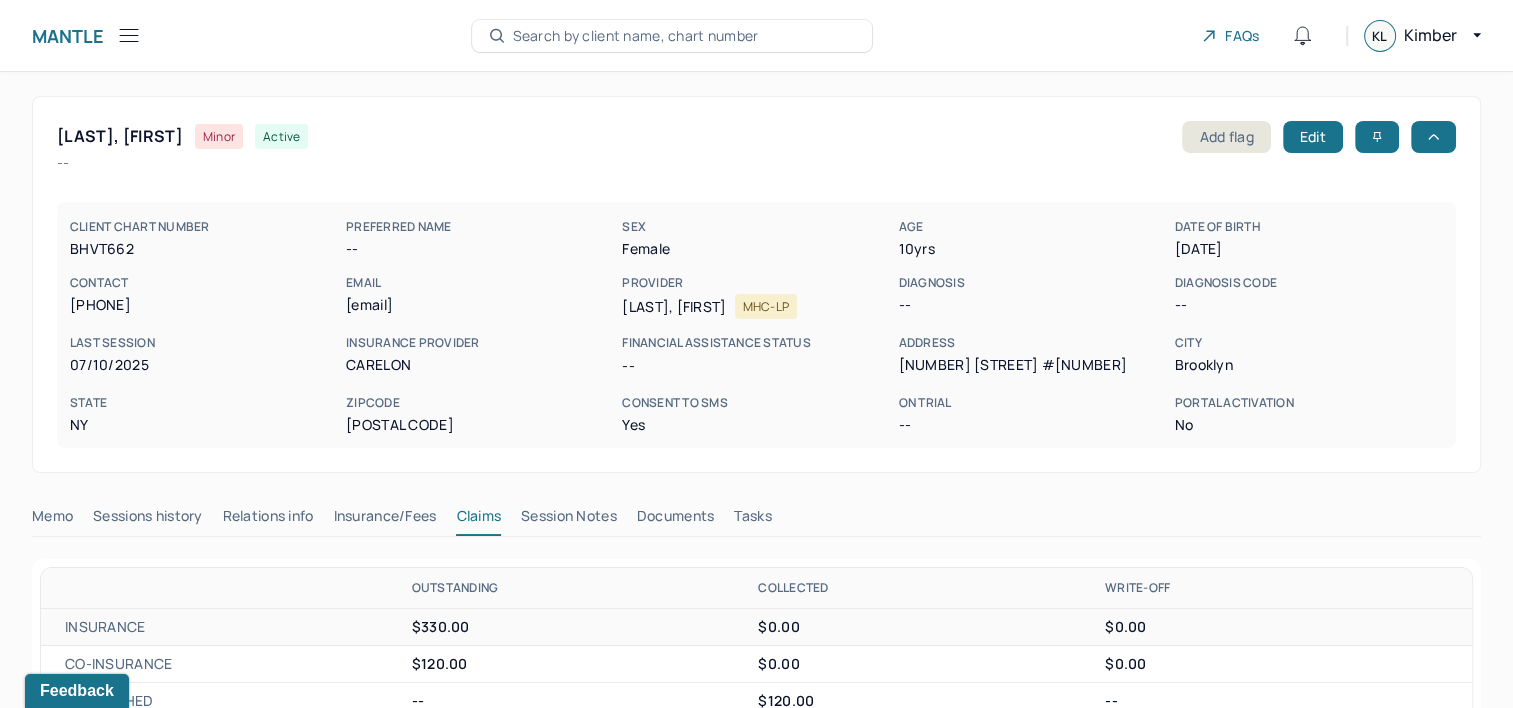 click on "Search by client name, chart number" at bounding box center [636, 36] 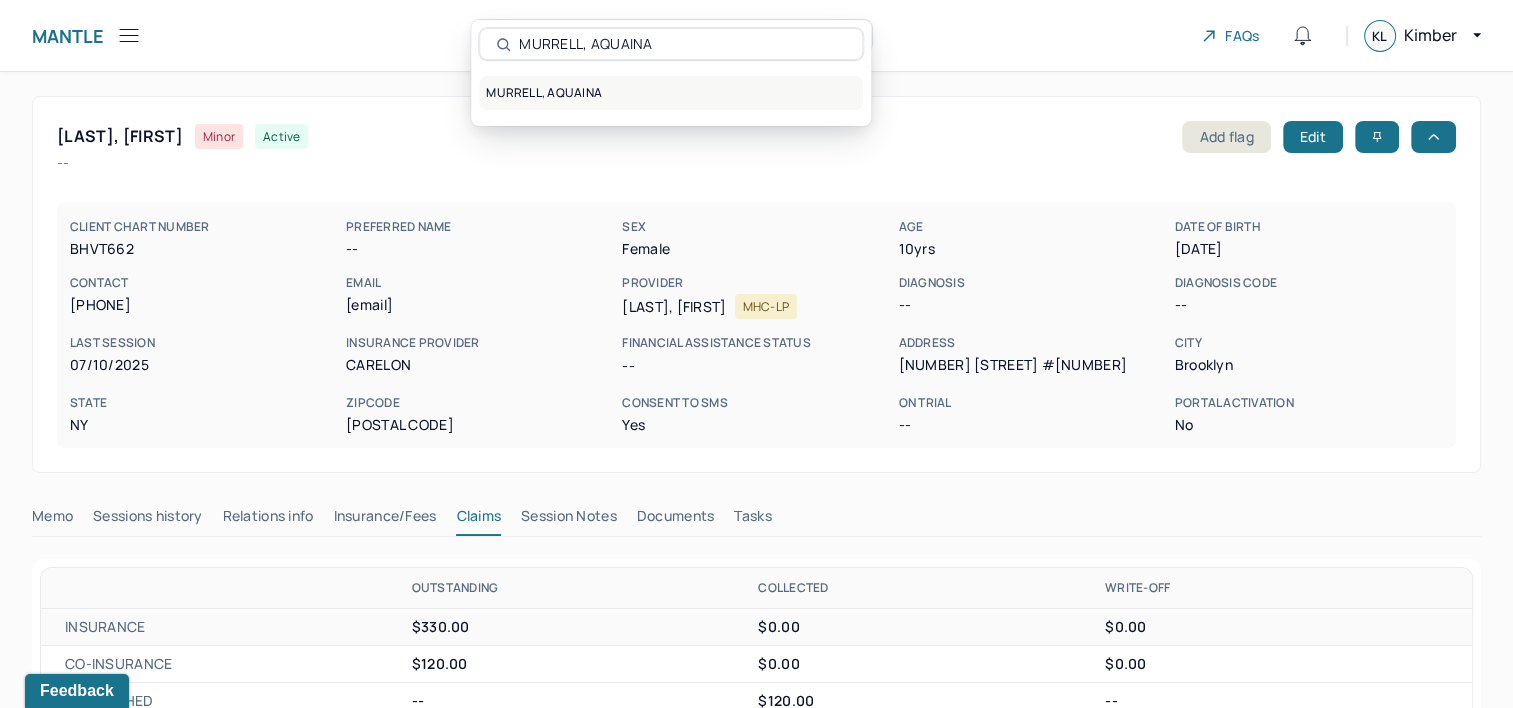 type on "MURRELL, AQUAINA" 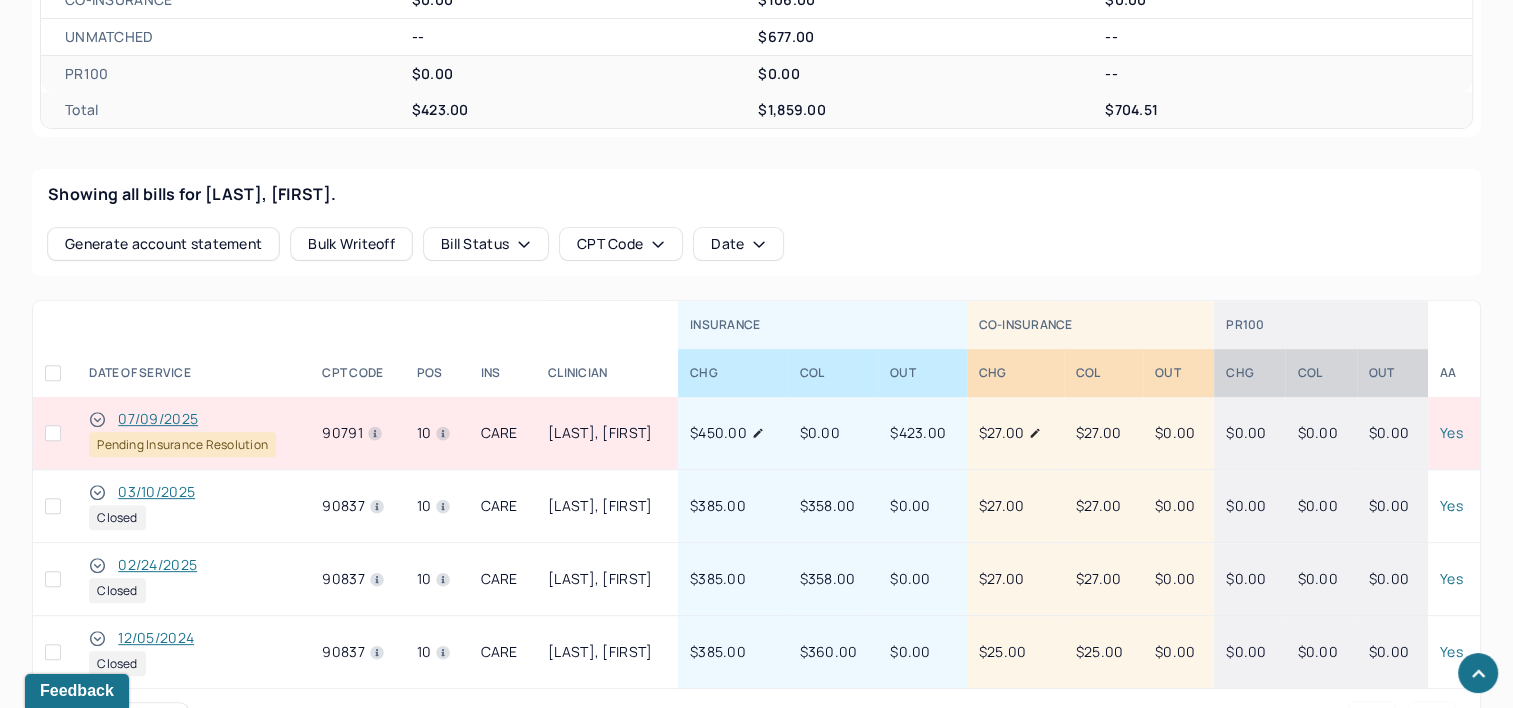 scroll, scrollTop: 700, scrollLeft: 0, axis: vertical 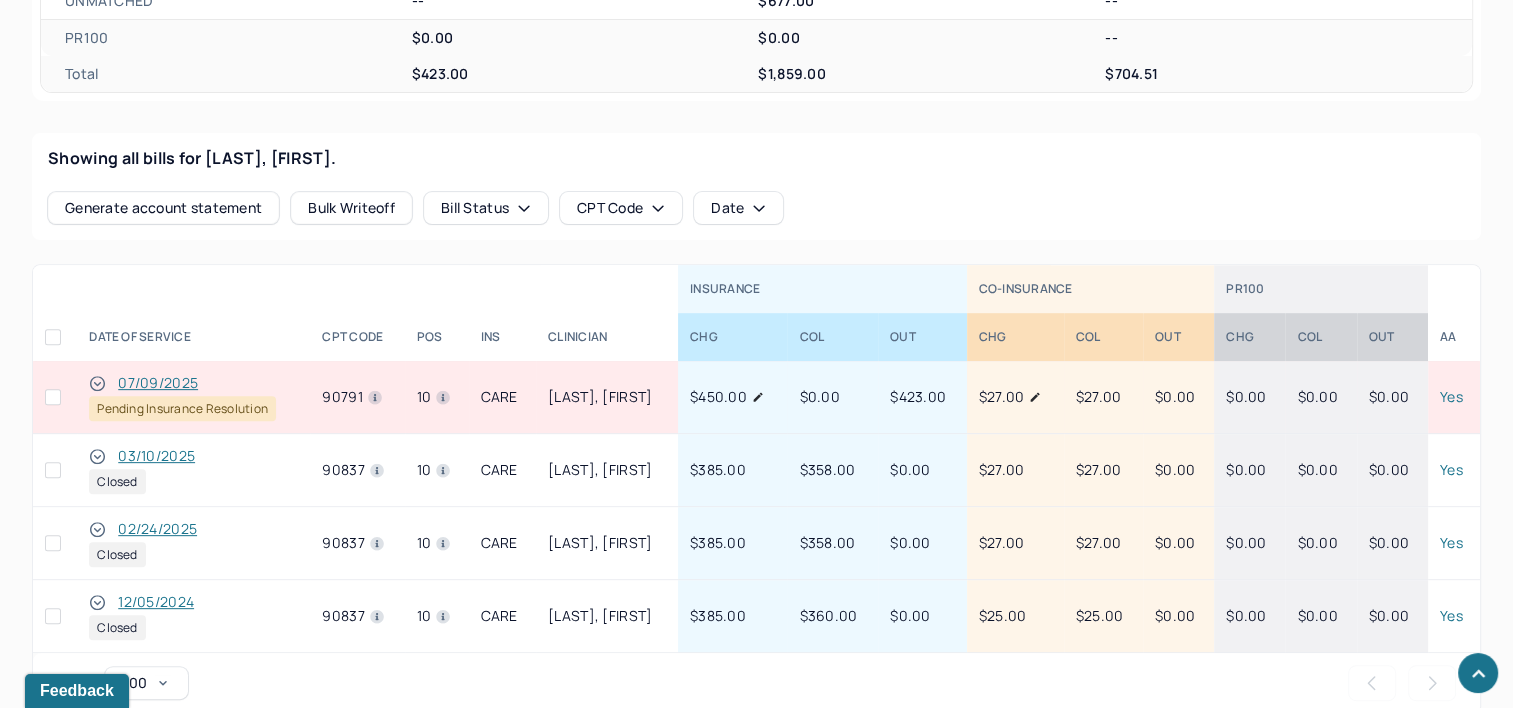type 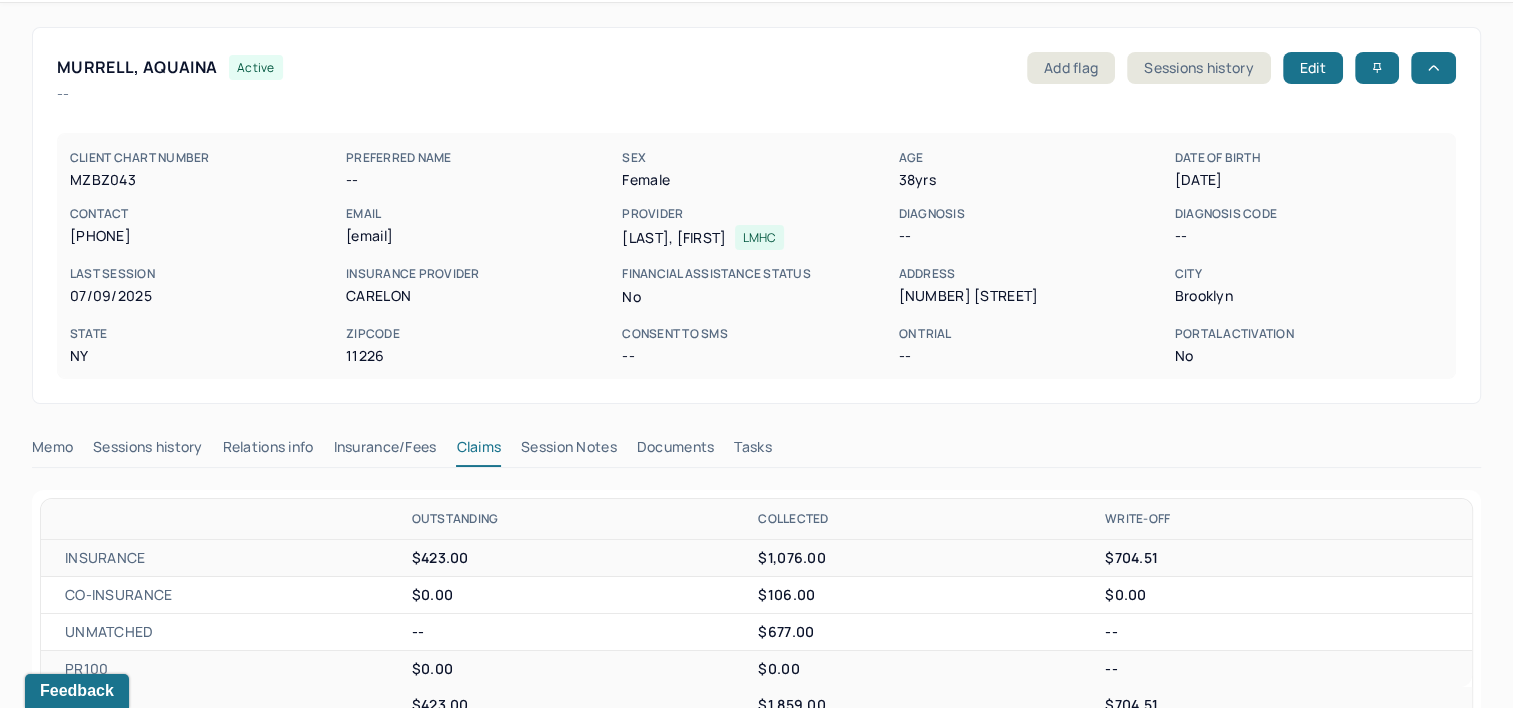 scroll, scrollTop: 0, scrollLeft: 0, axis: both 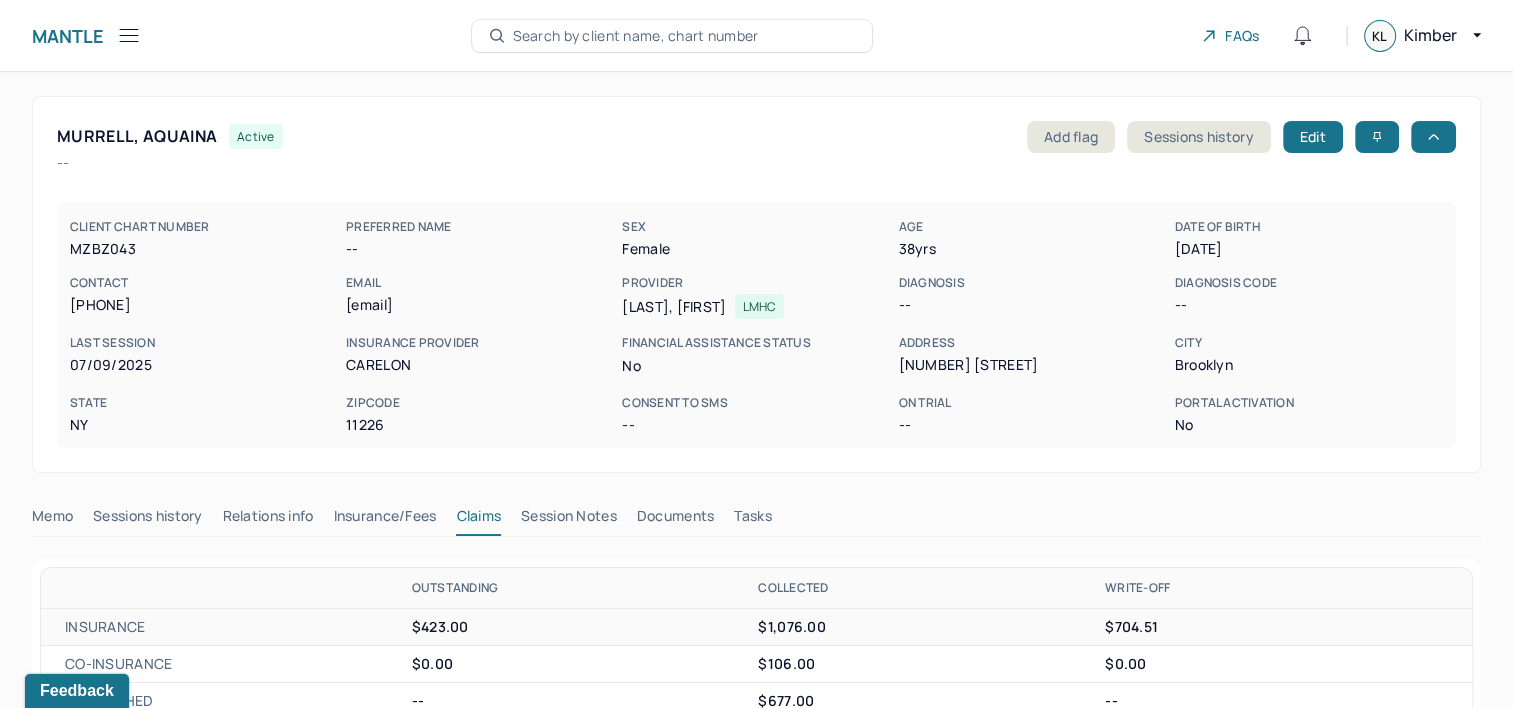 click on "Search by client name, chart number" at bounding box center (636, 36) 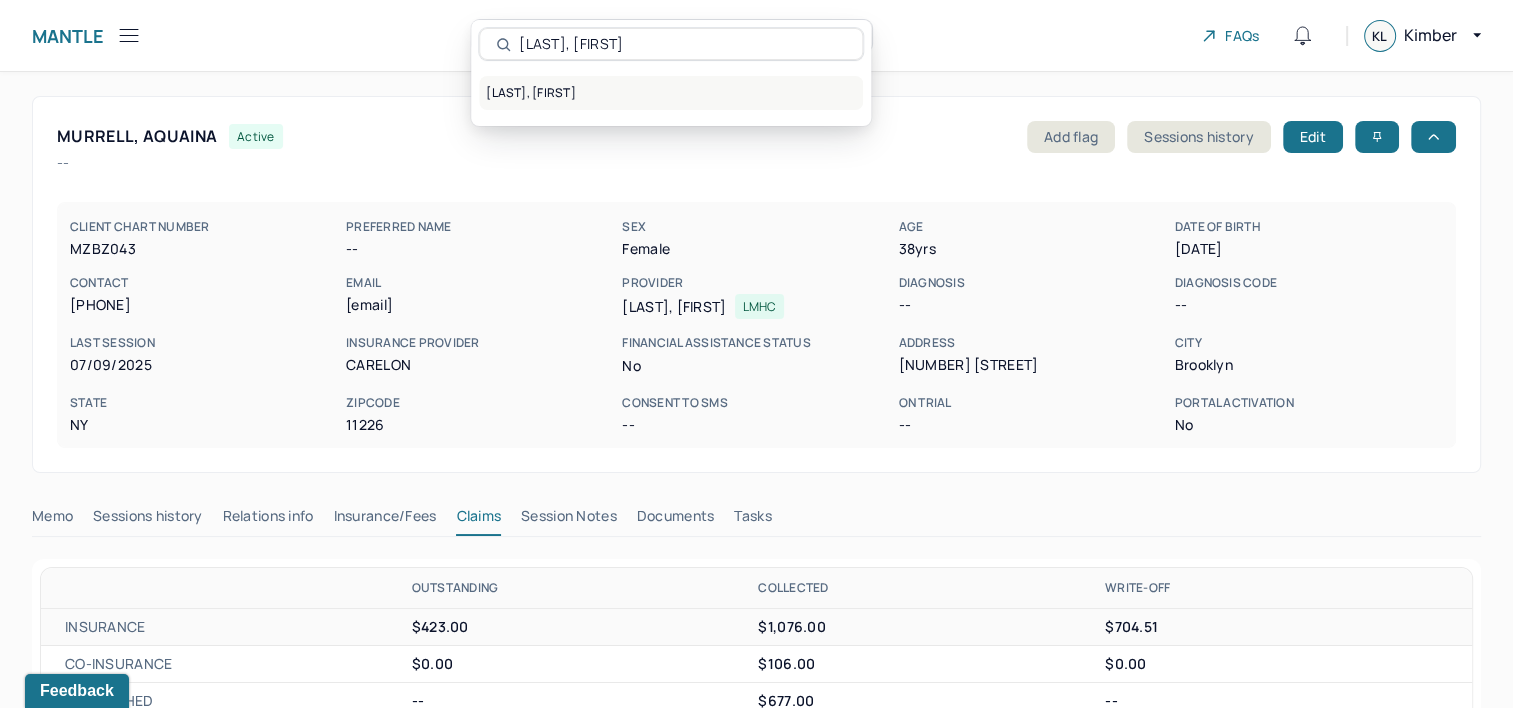type on "STRASSBERGER, NATHANIEL" 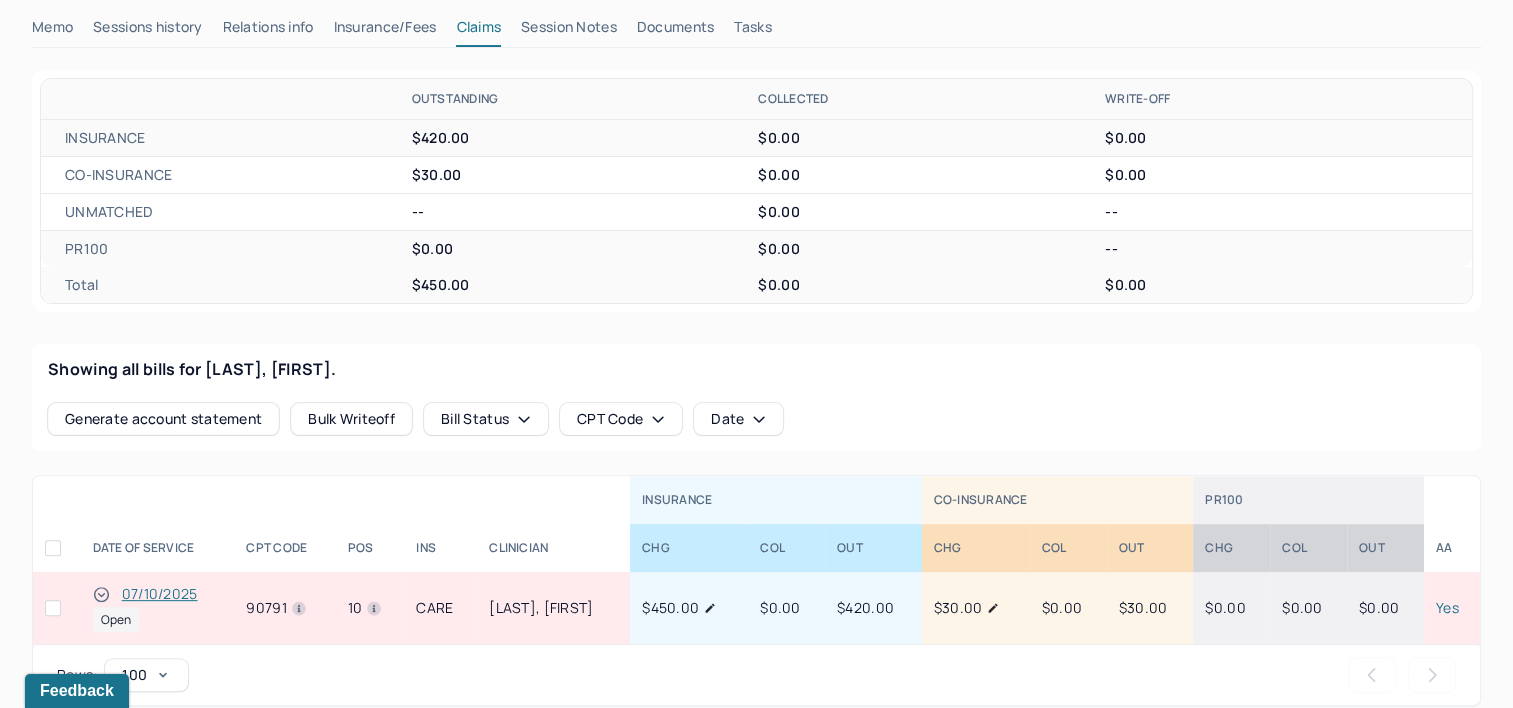 scroll, scrollTop: 500, scrollLeft: 0, axis: vertical 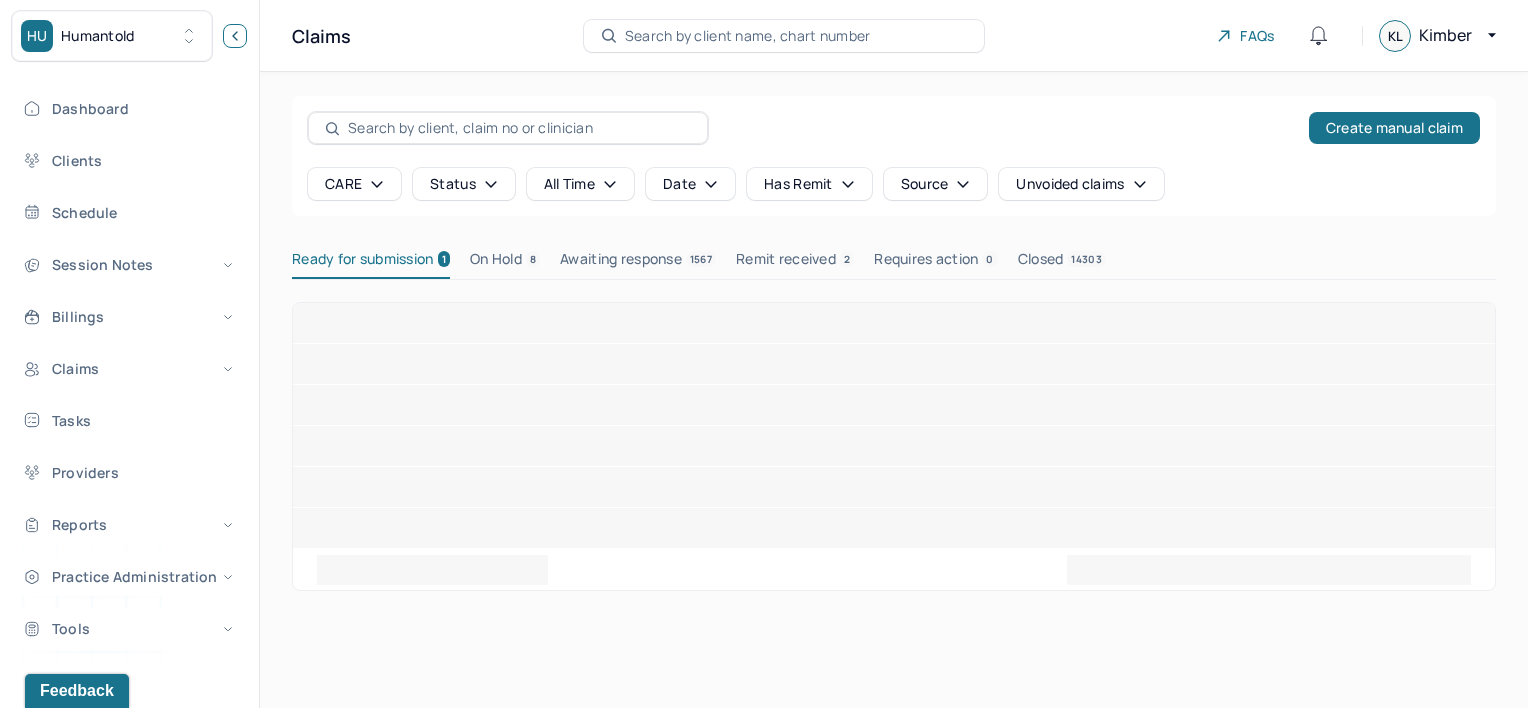 click 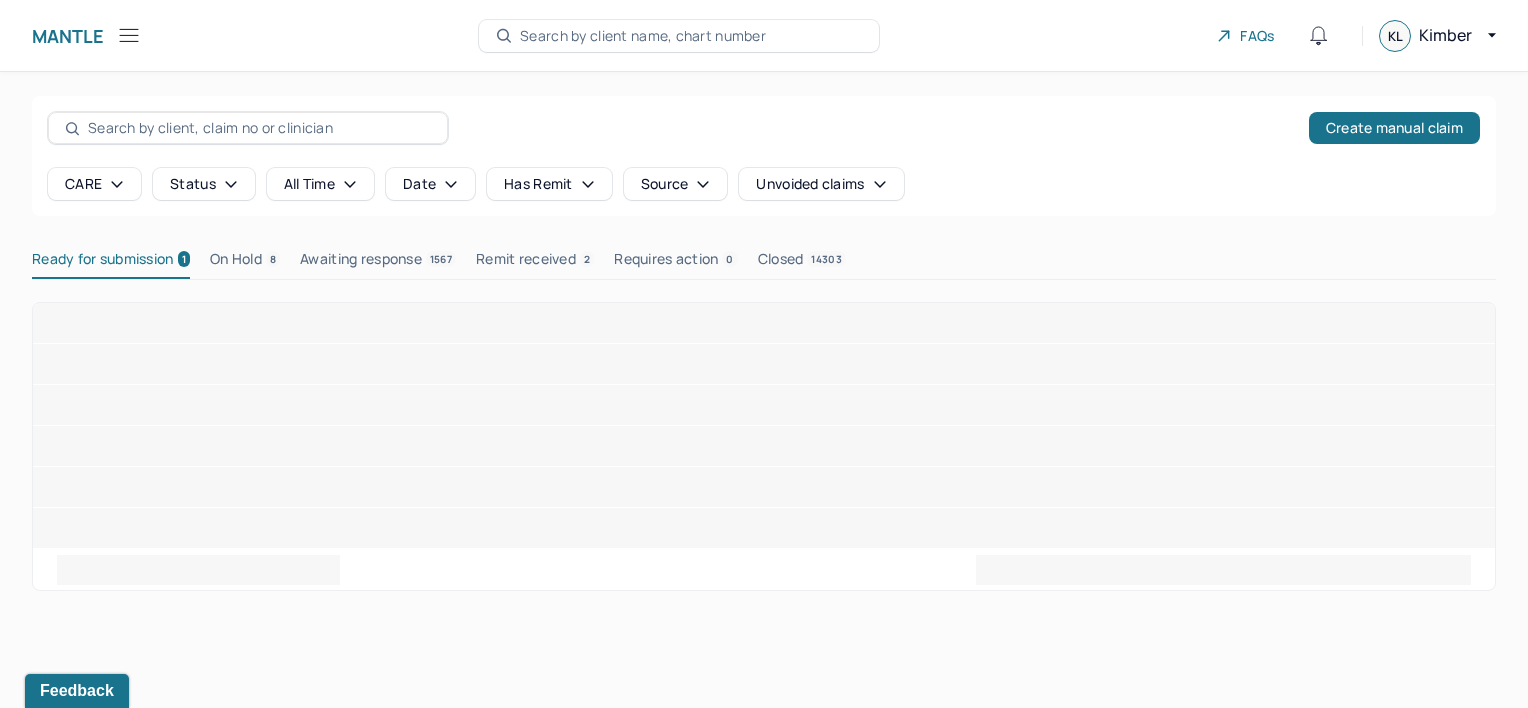 type 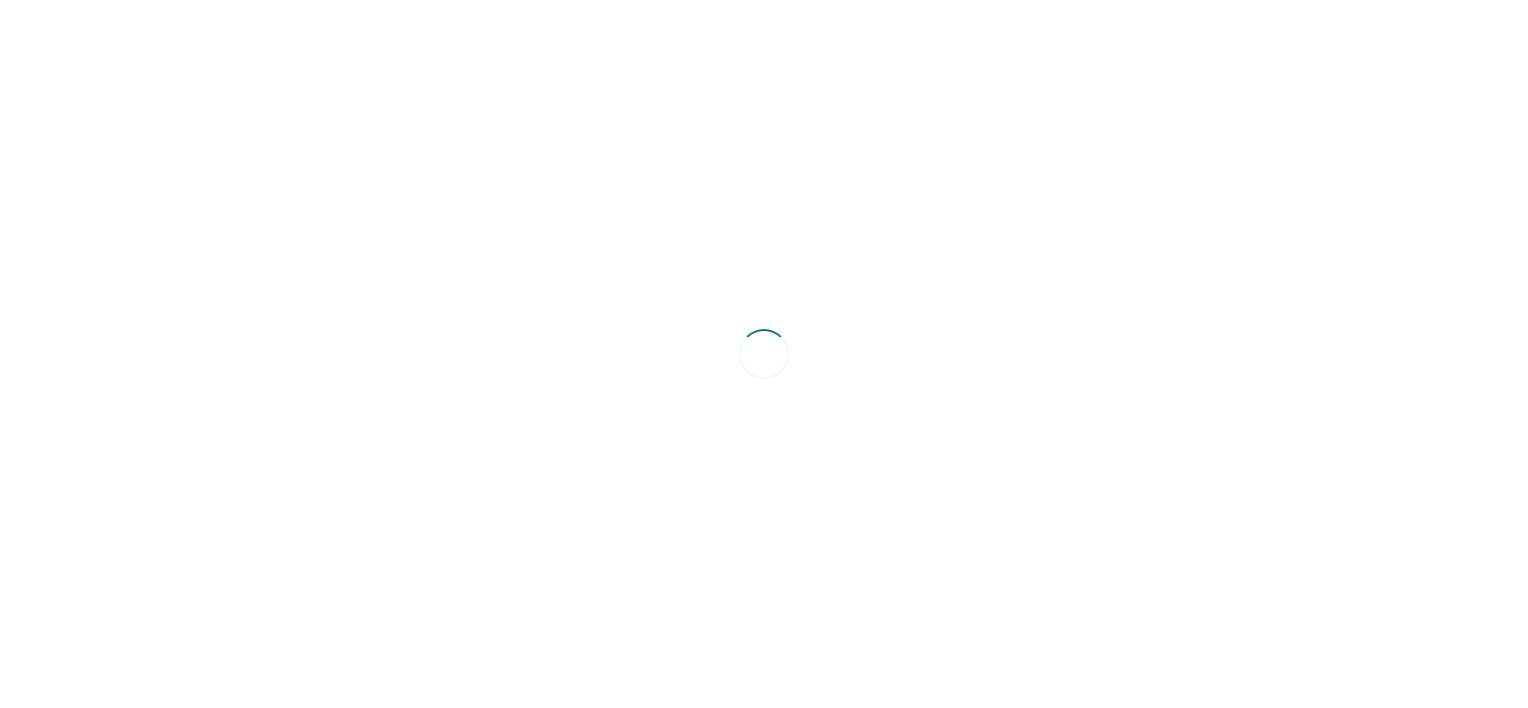 scroll, scrollTop: 0, scrollLeft: 0, axis: both 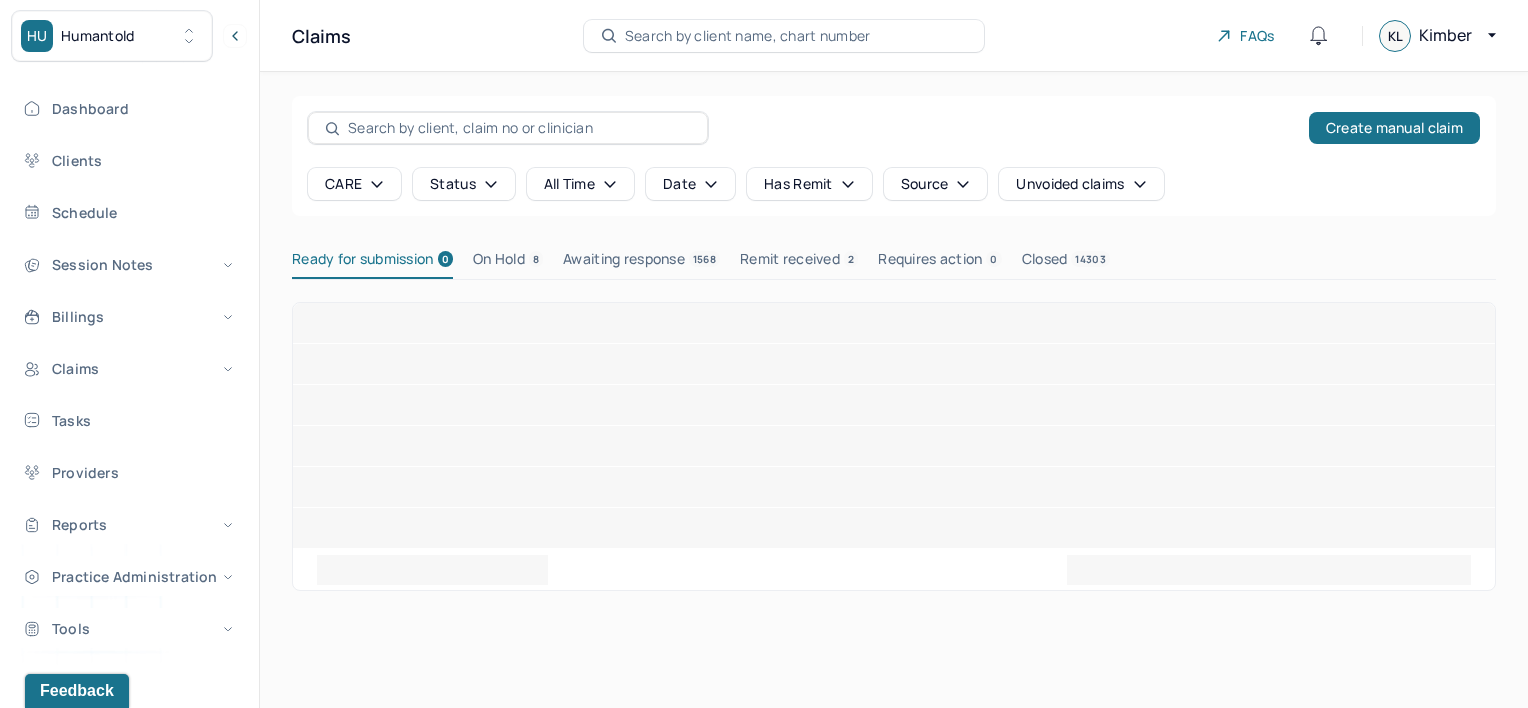 click 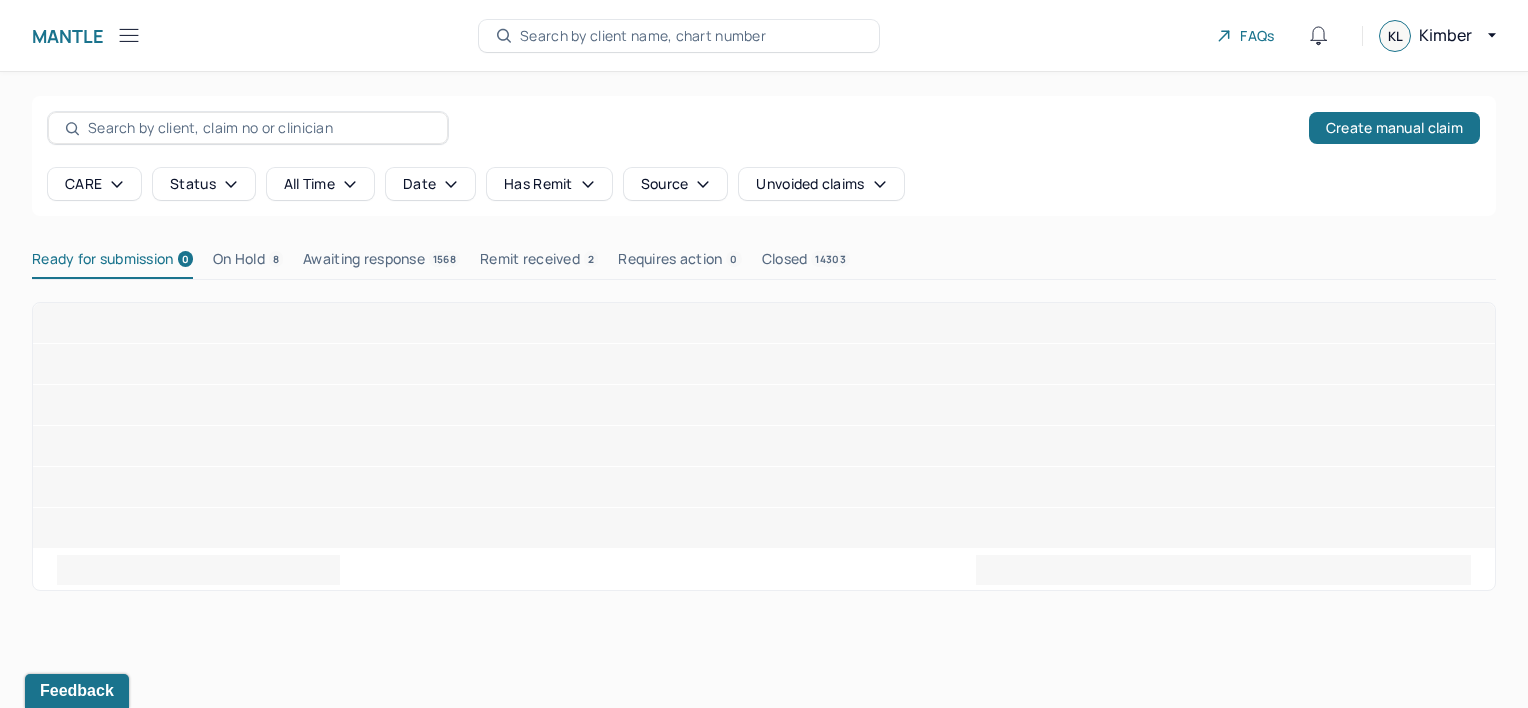 type 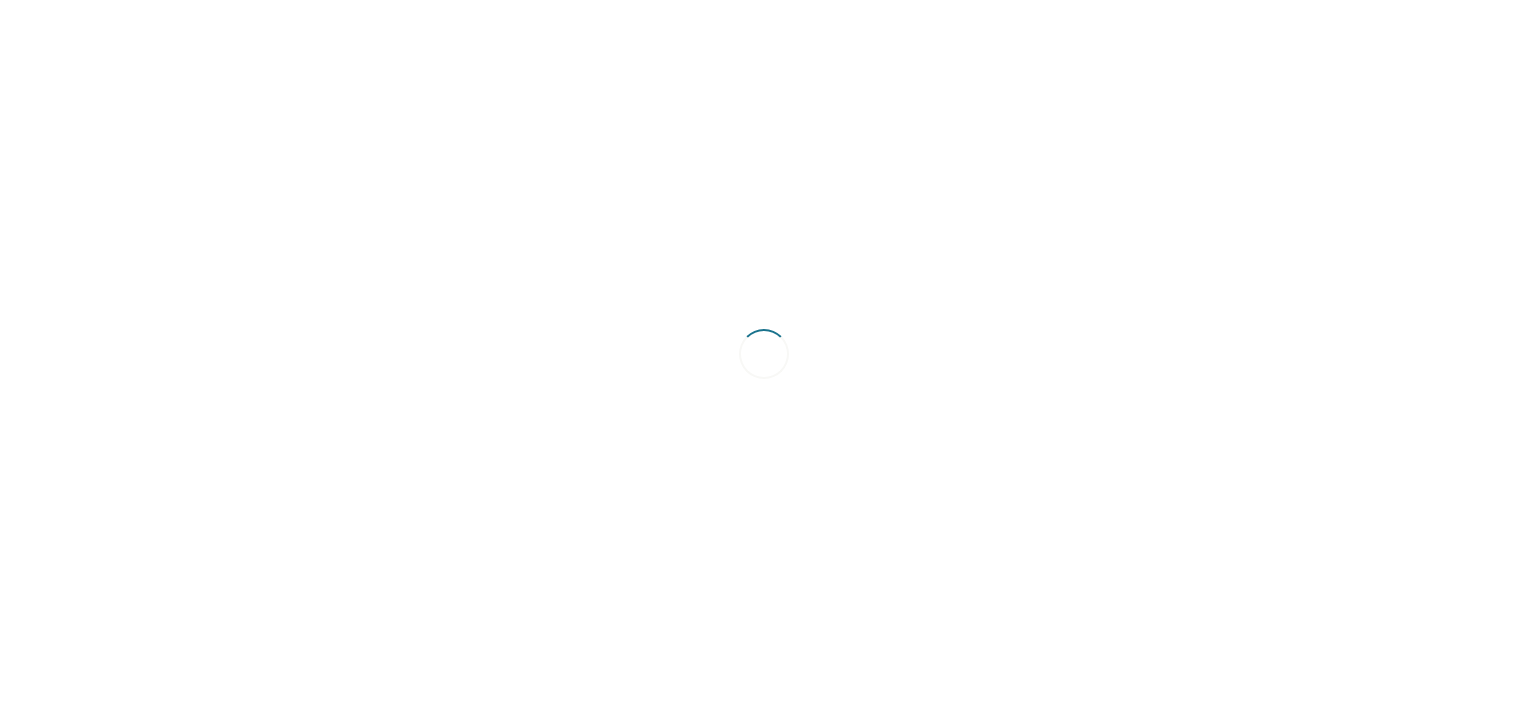 scroll, scrollTop: 0, scrollLeft: 0, axis: both 